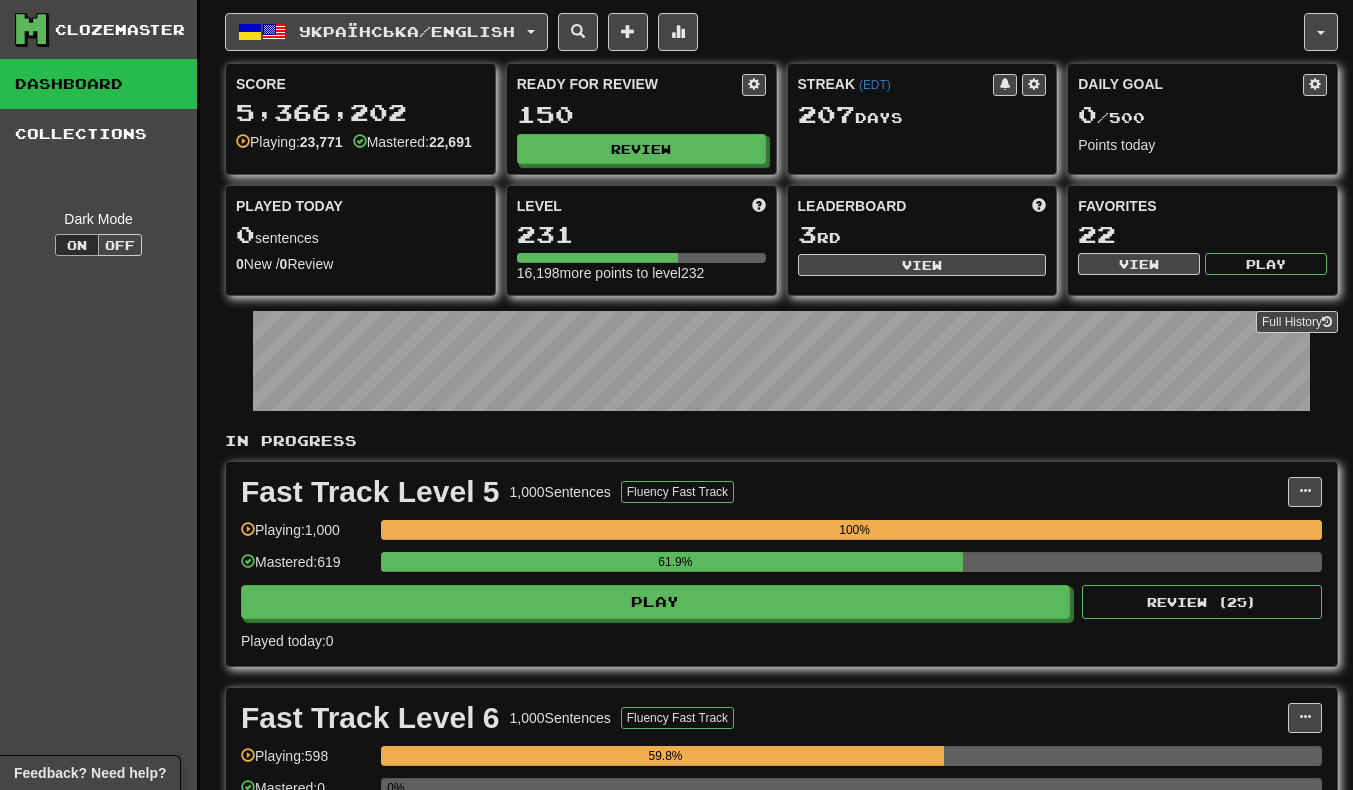 scroll, scrollTop: 0, scrollLeft: 0, axis: both 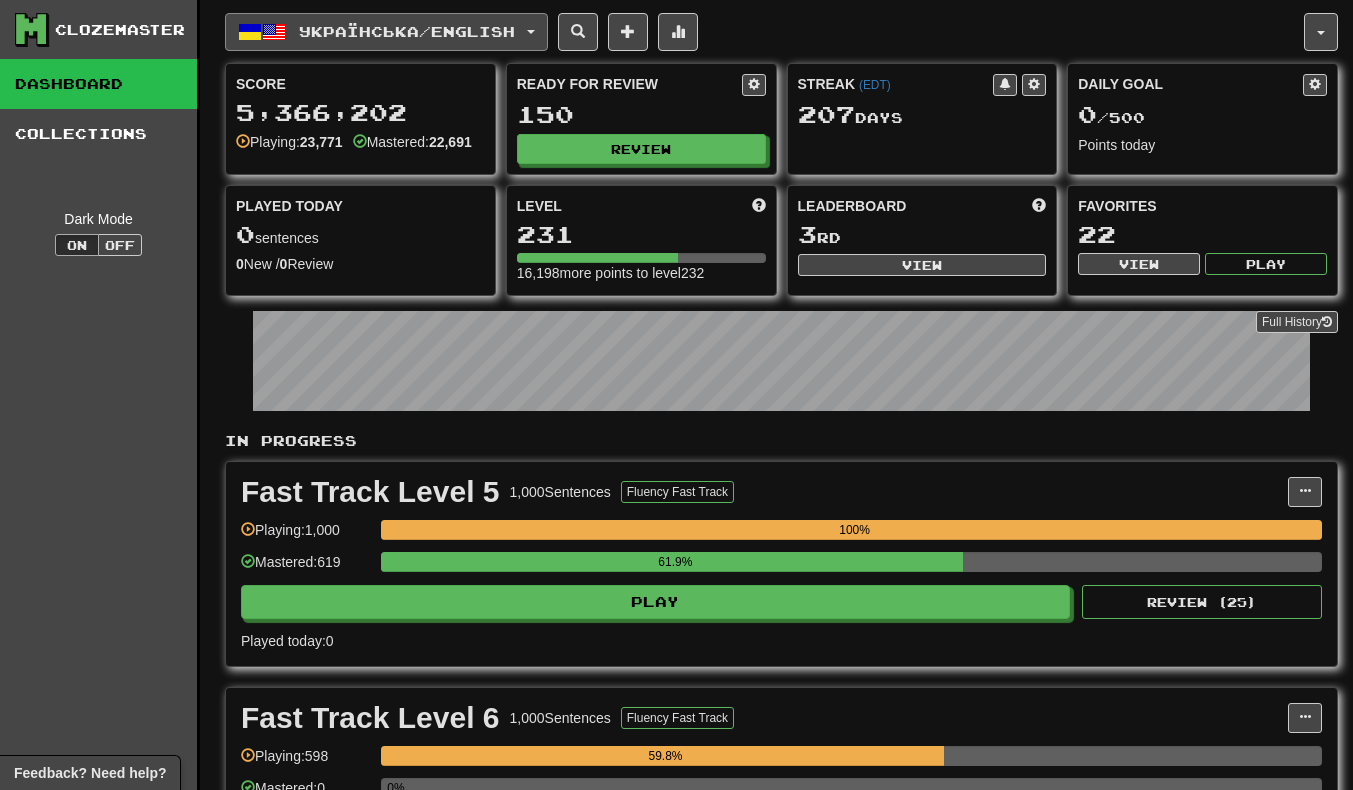 click on "Українська  /  English" at bounding box center [407, 31] 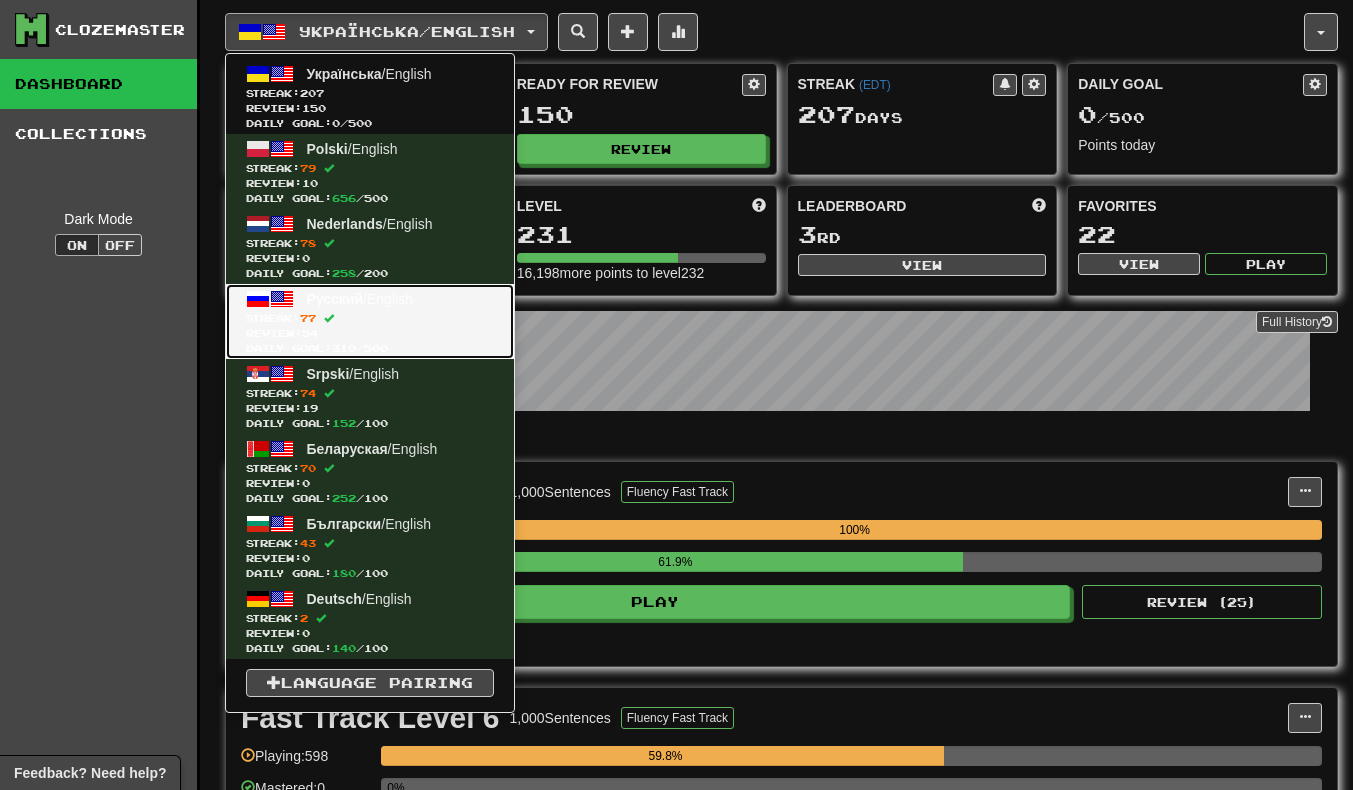 click on "Review:  54" at bounding box center (370, 333) 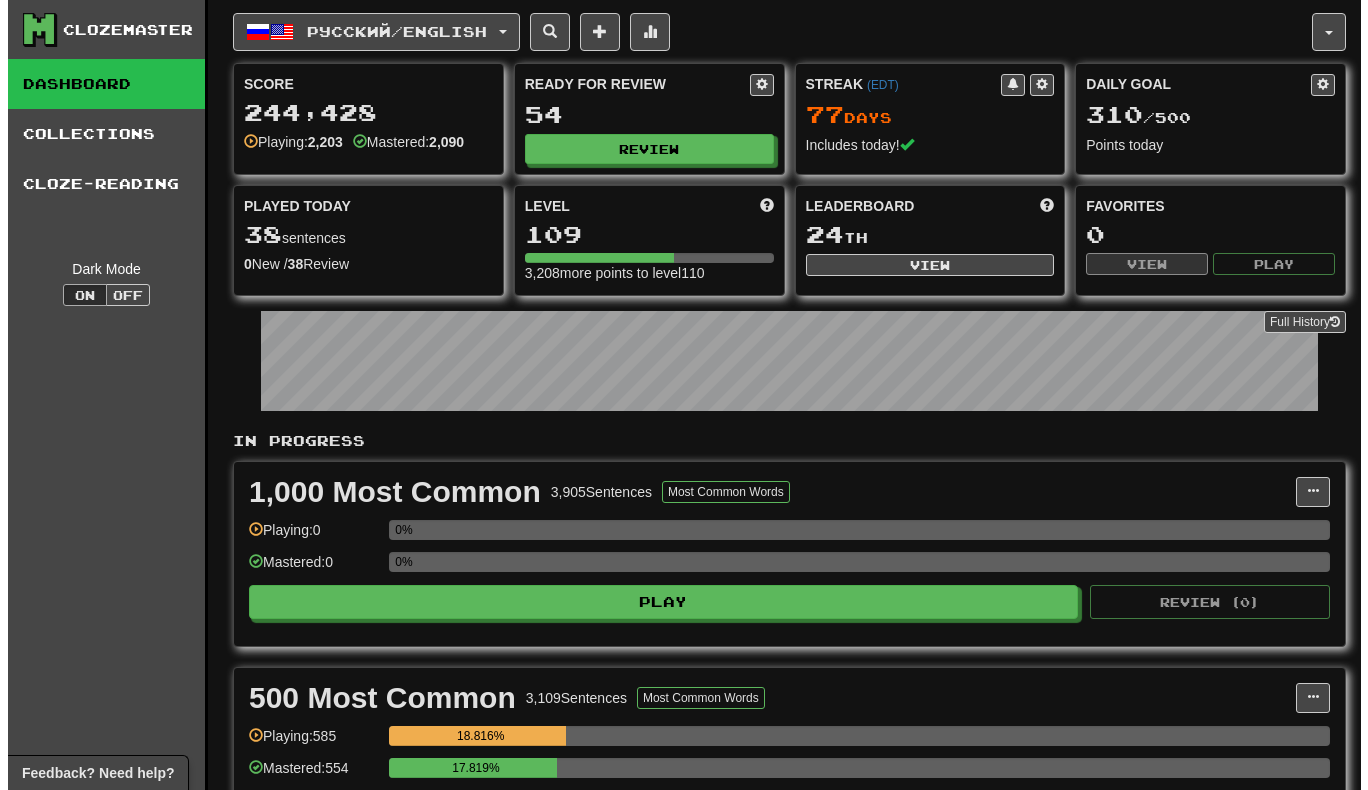 scroll, scrollTop: 0, scrollLeft: 0, axis: both 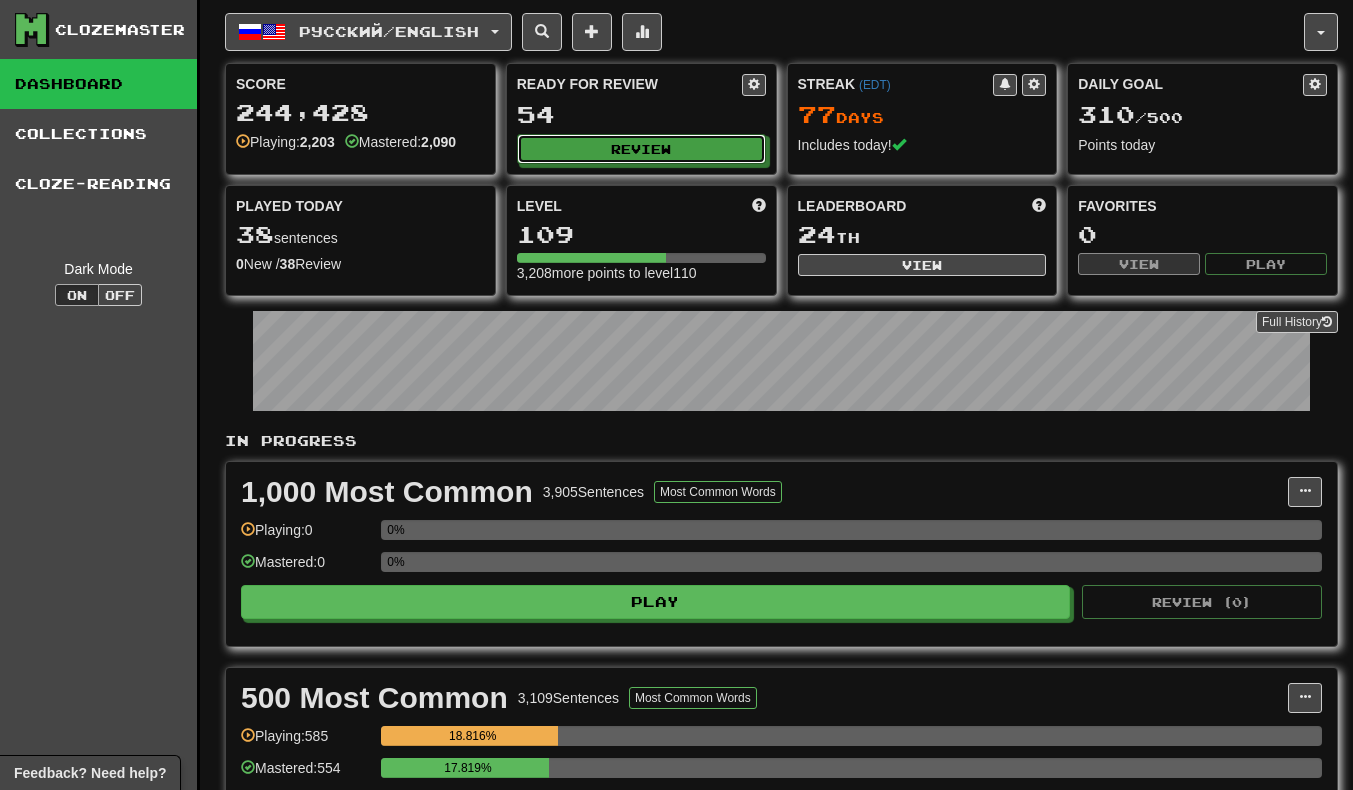 click on "Review" at bounding box center [641, 149] 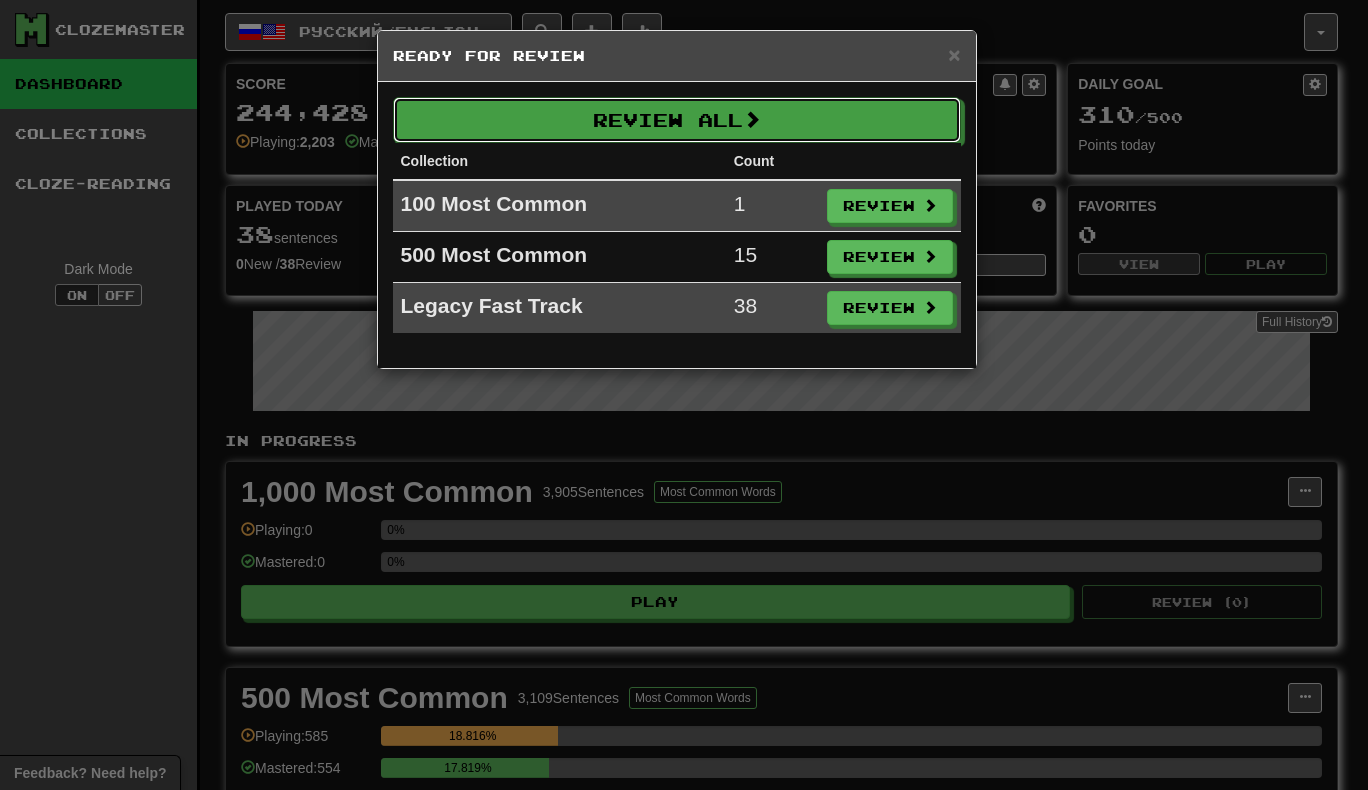 click on "Review All" at bounding box center (677, 120) 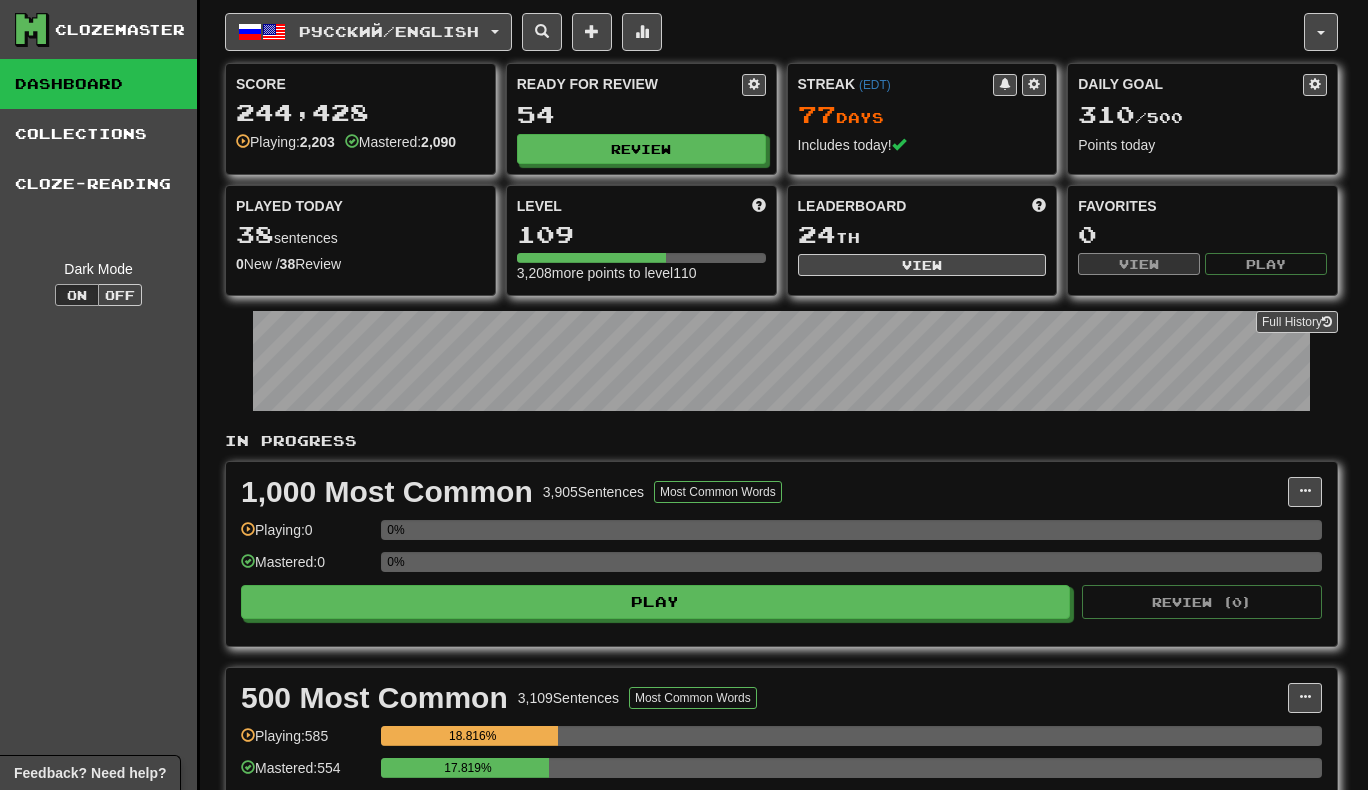 select on "********" 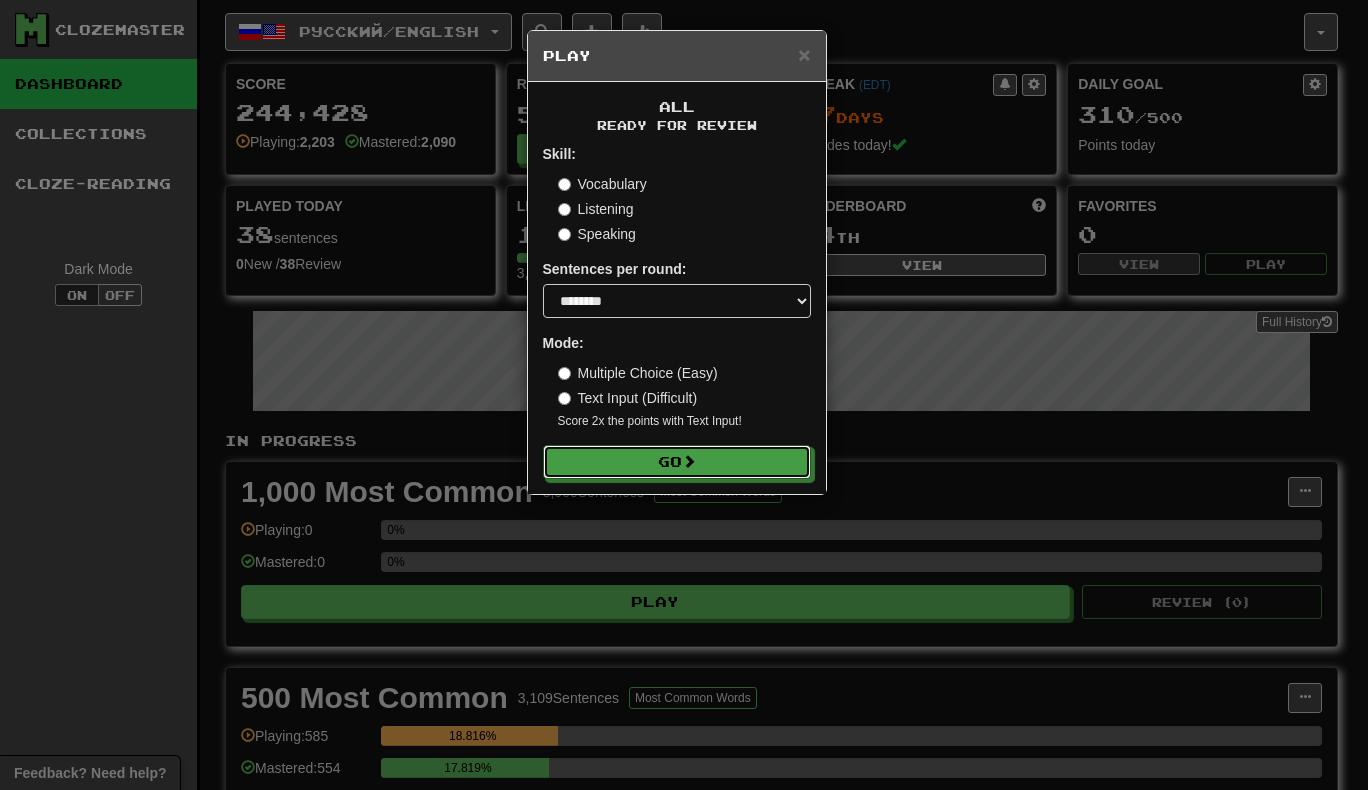 click on "Go" at bounding box center (677, 462) 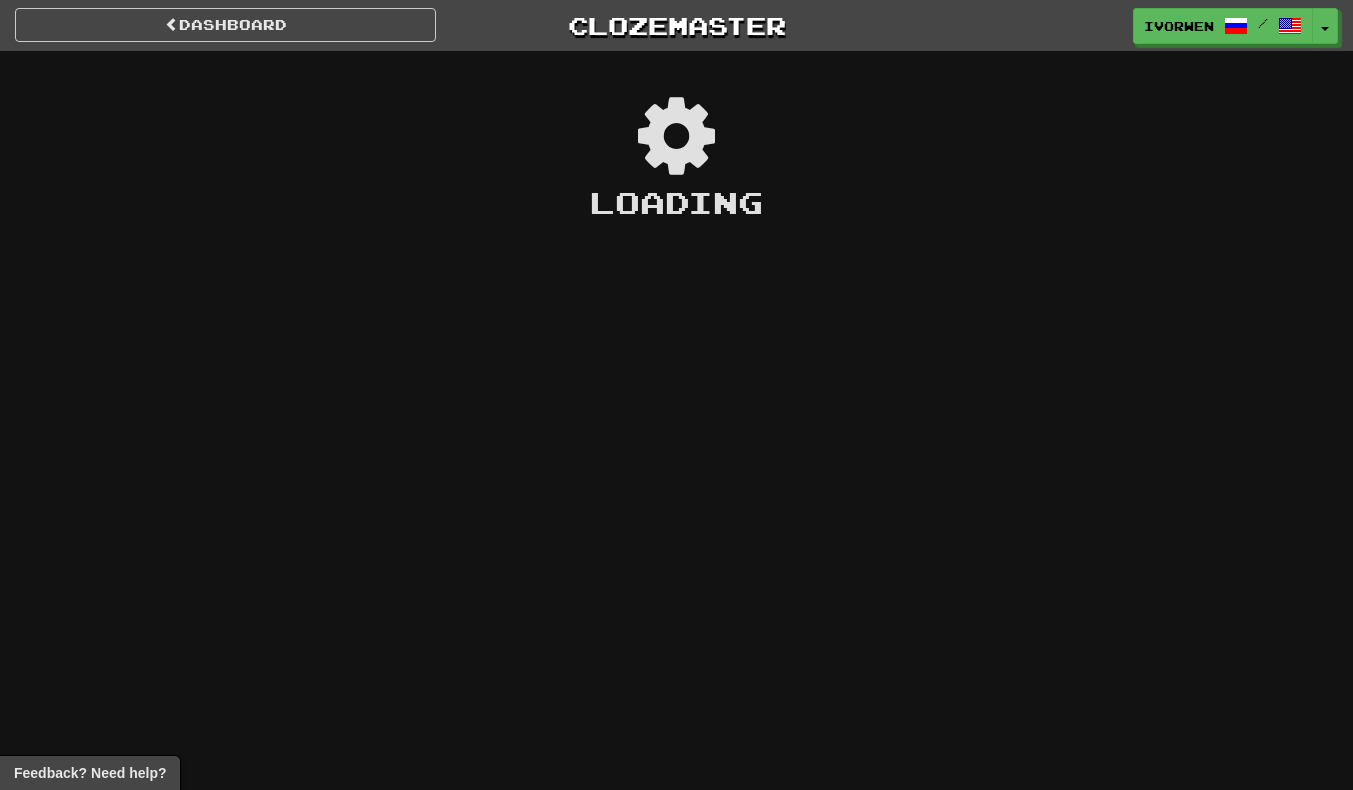scroll, scrollTop: 0, scrollLeft: 0, axis: both 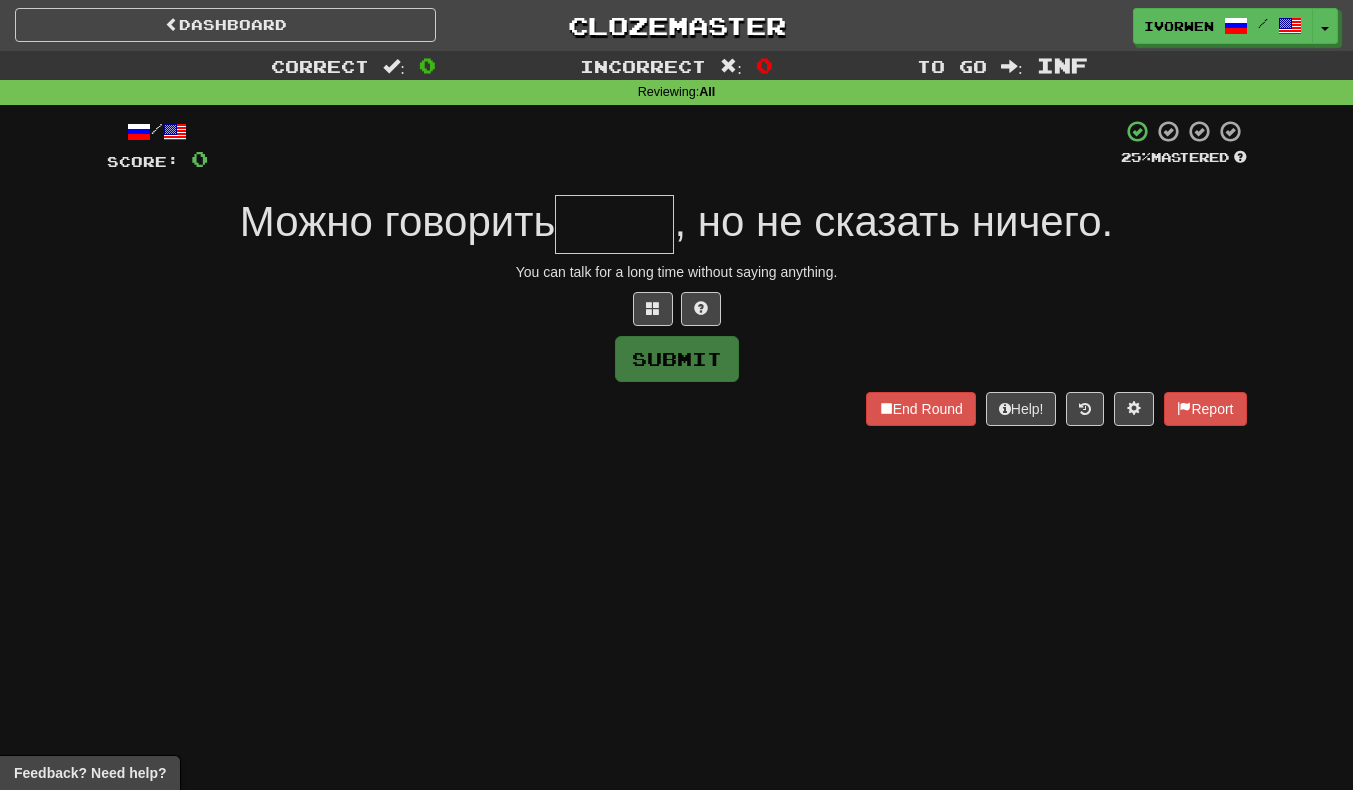 click at bounding box center (614, 224) 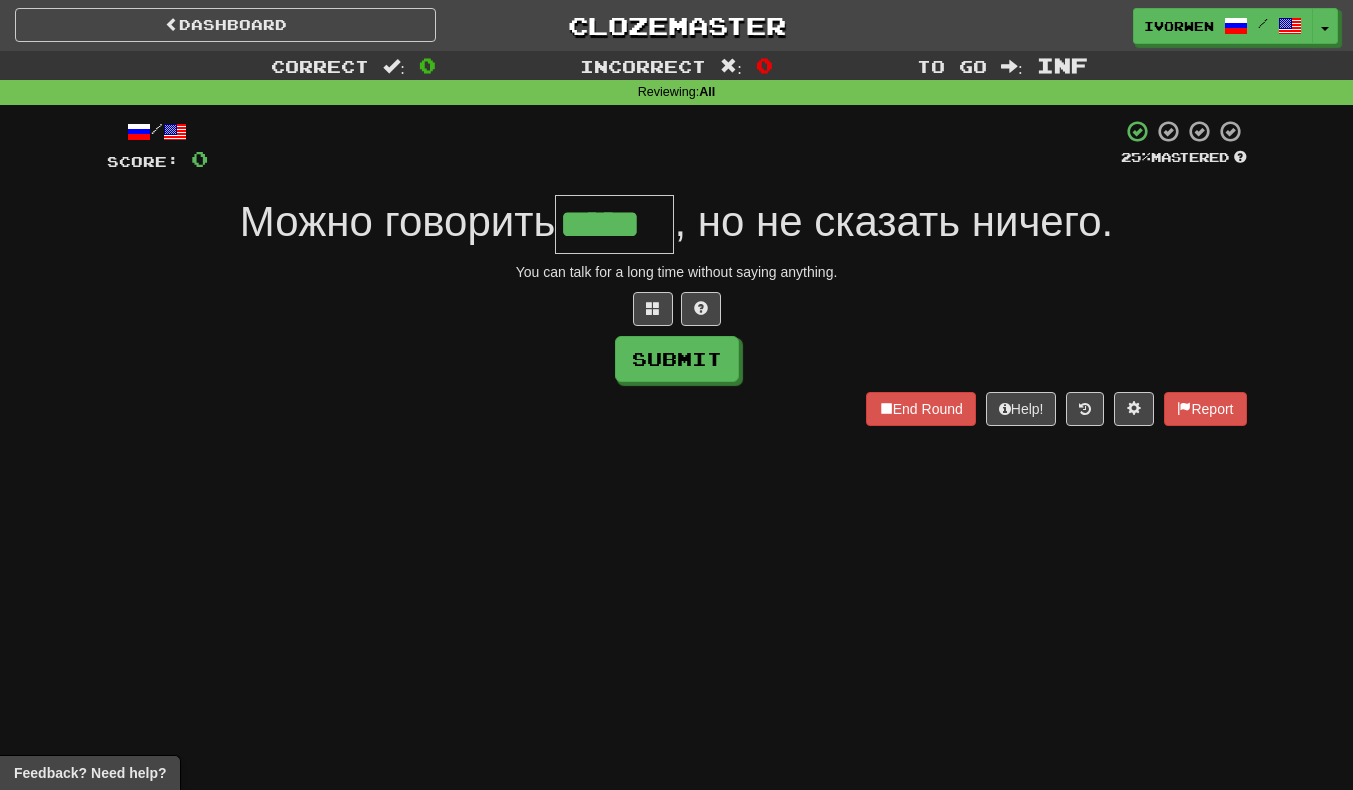 type on "*****" 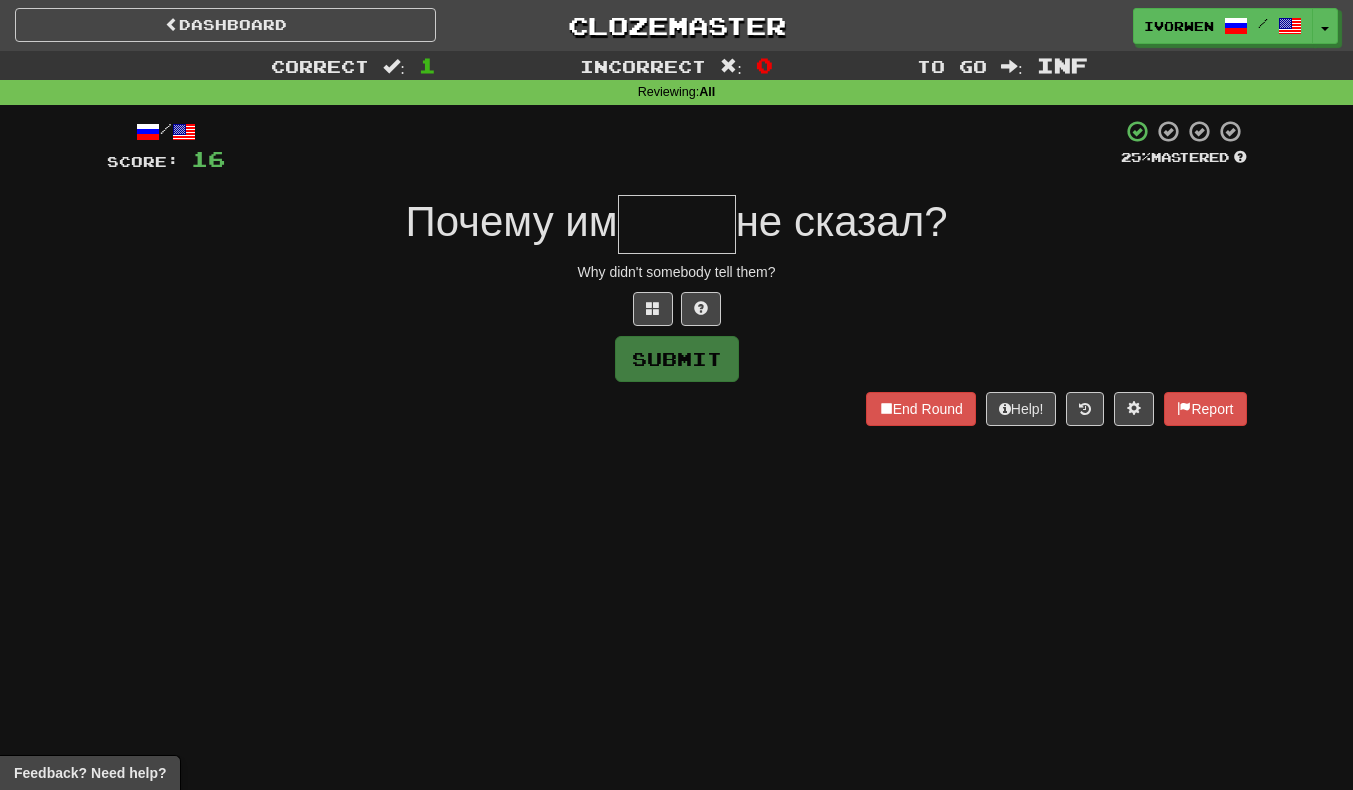 type on "*" 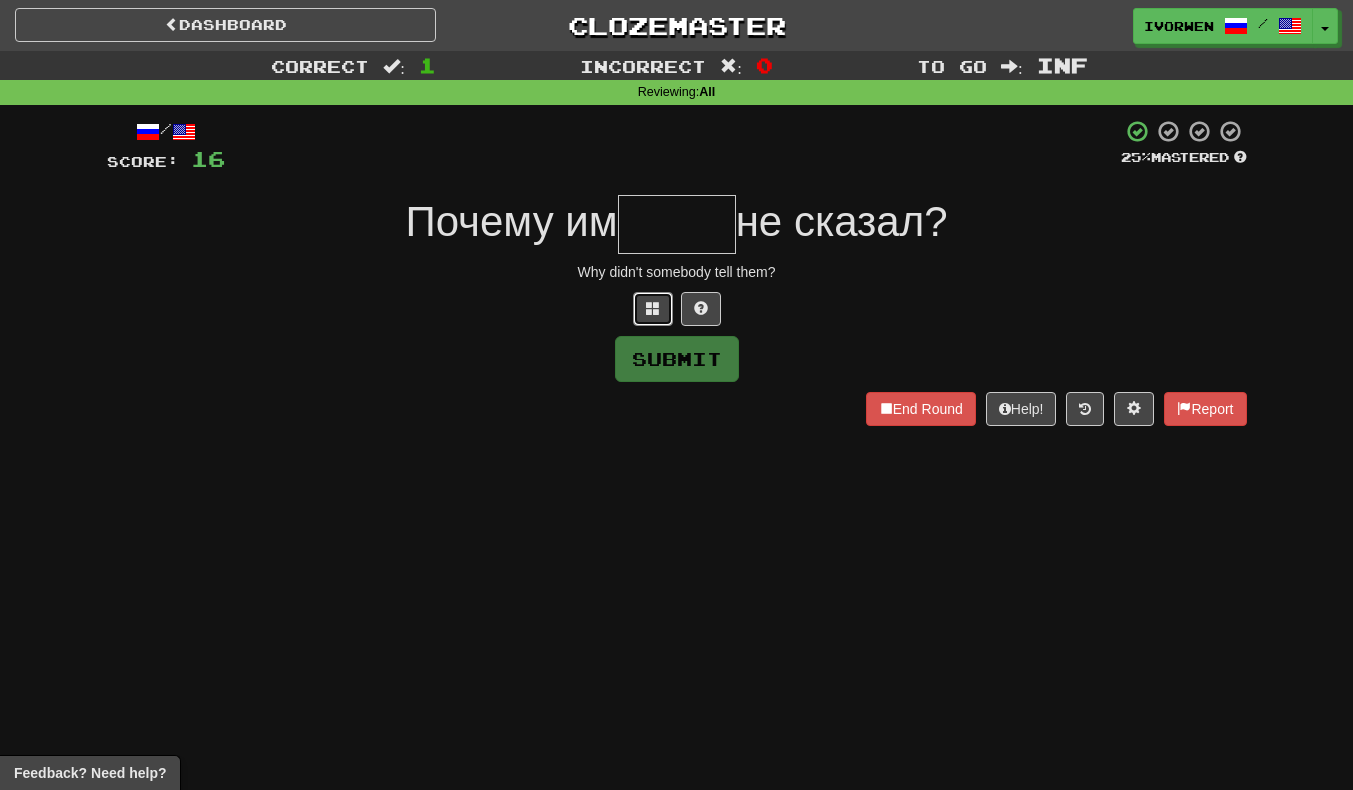 click at bounding box center (653, 309) 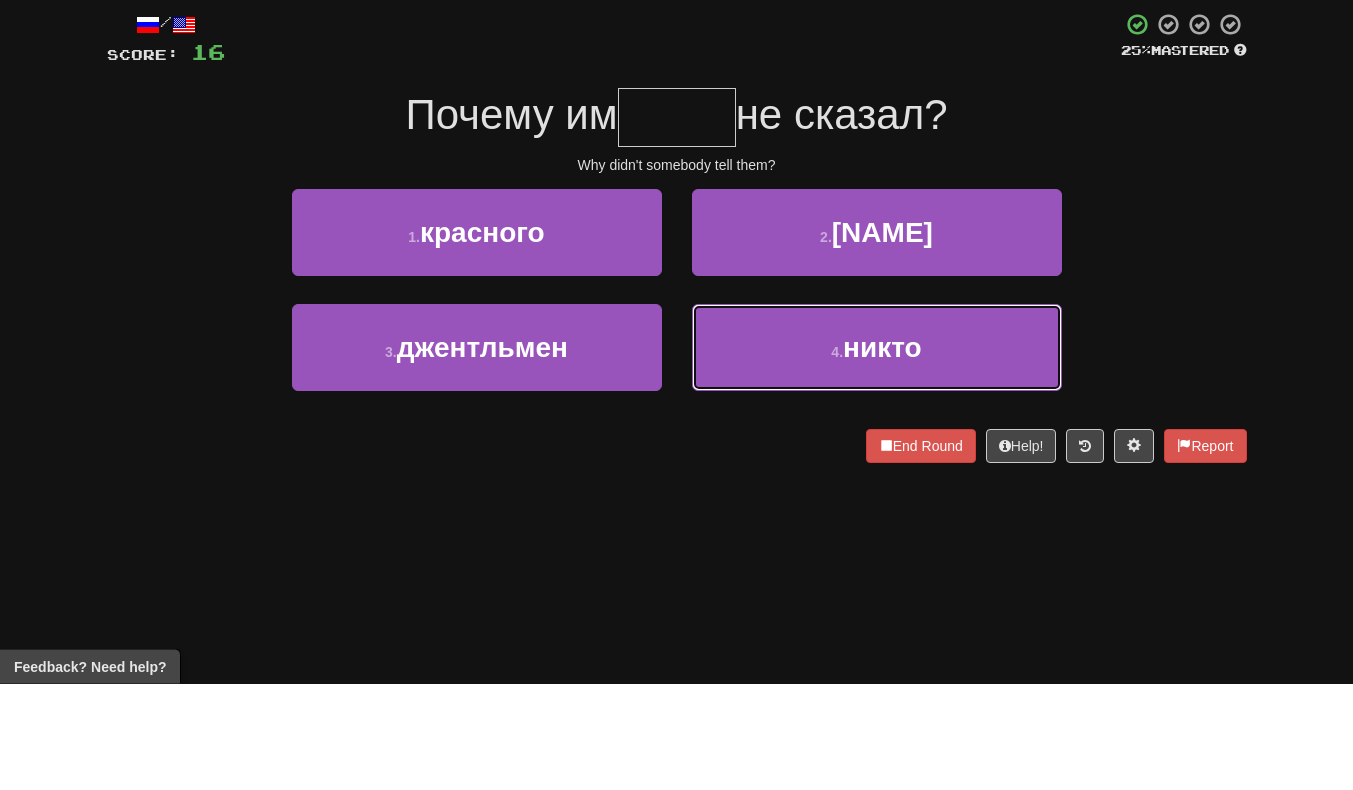 click on "4 .  никто" at bounding box center (877, 454) 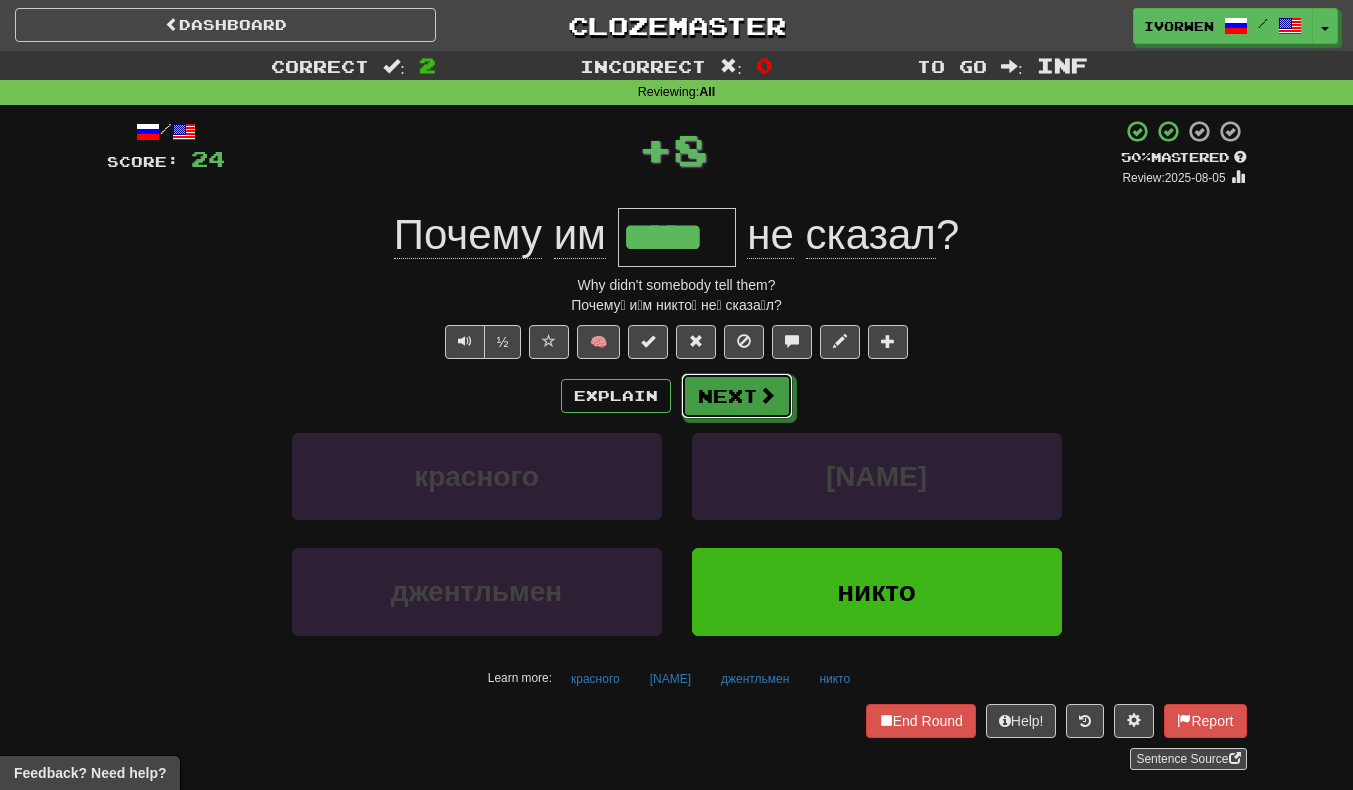 click on "Next" at bounding box center [737, 396] 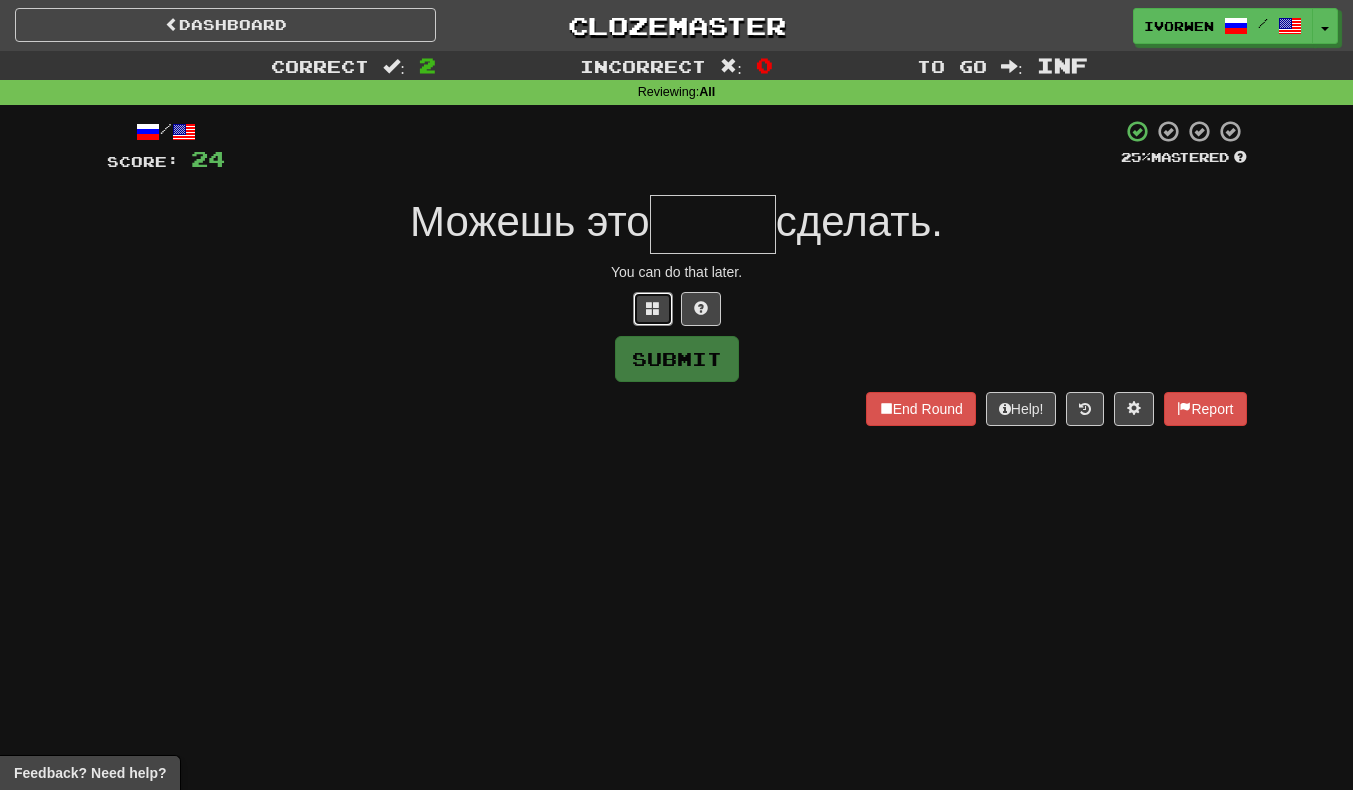 click at bounding box center (653, 308) 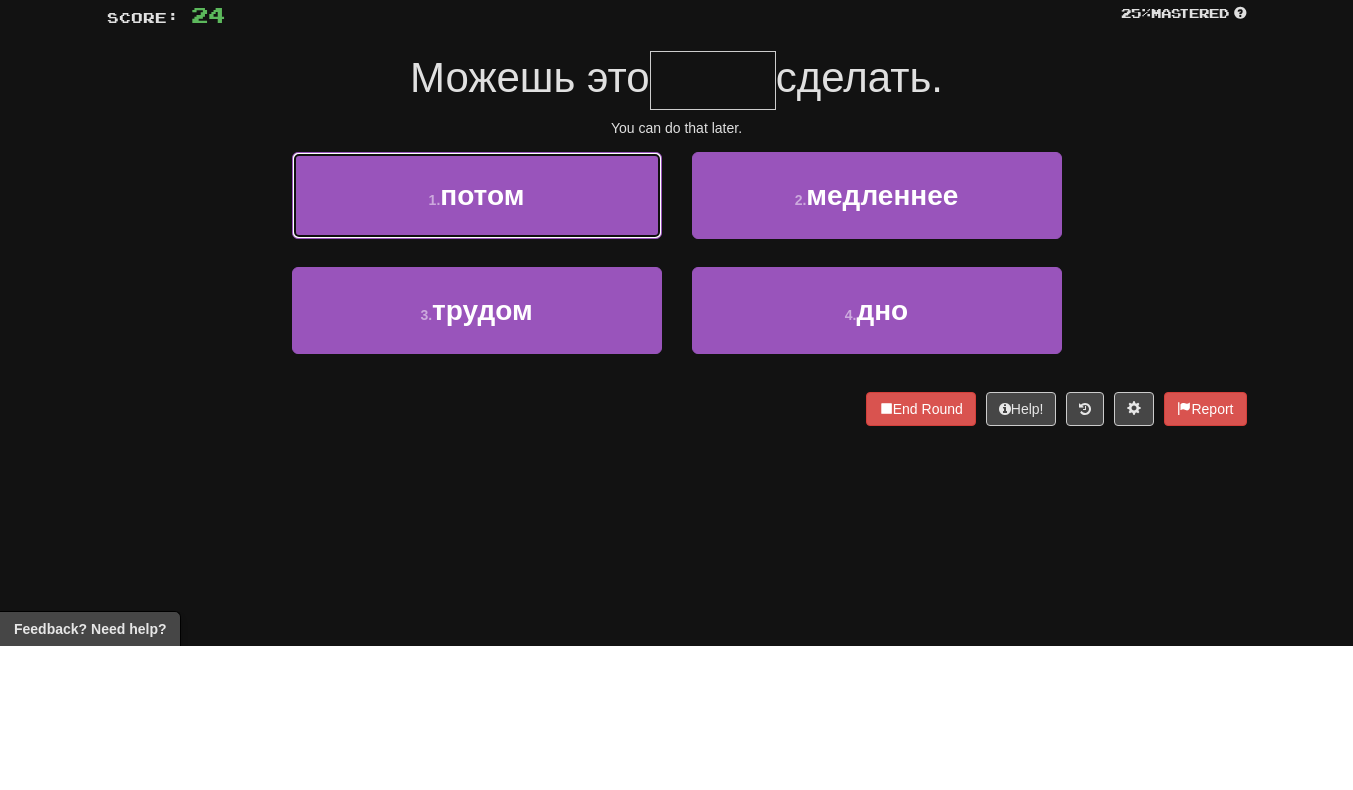 click on "1 .  потом" at bounding box center [477, 339] 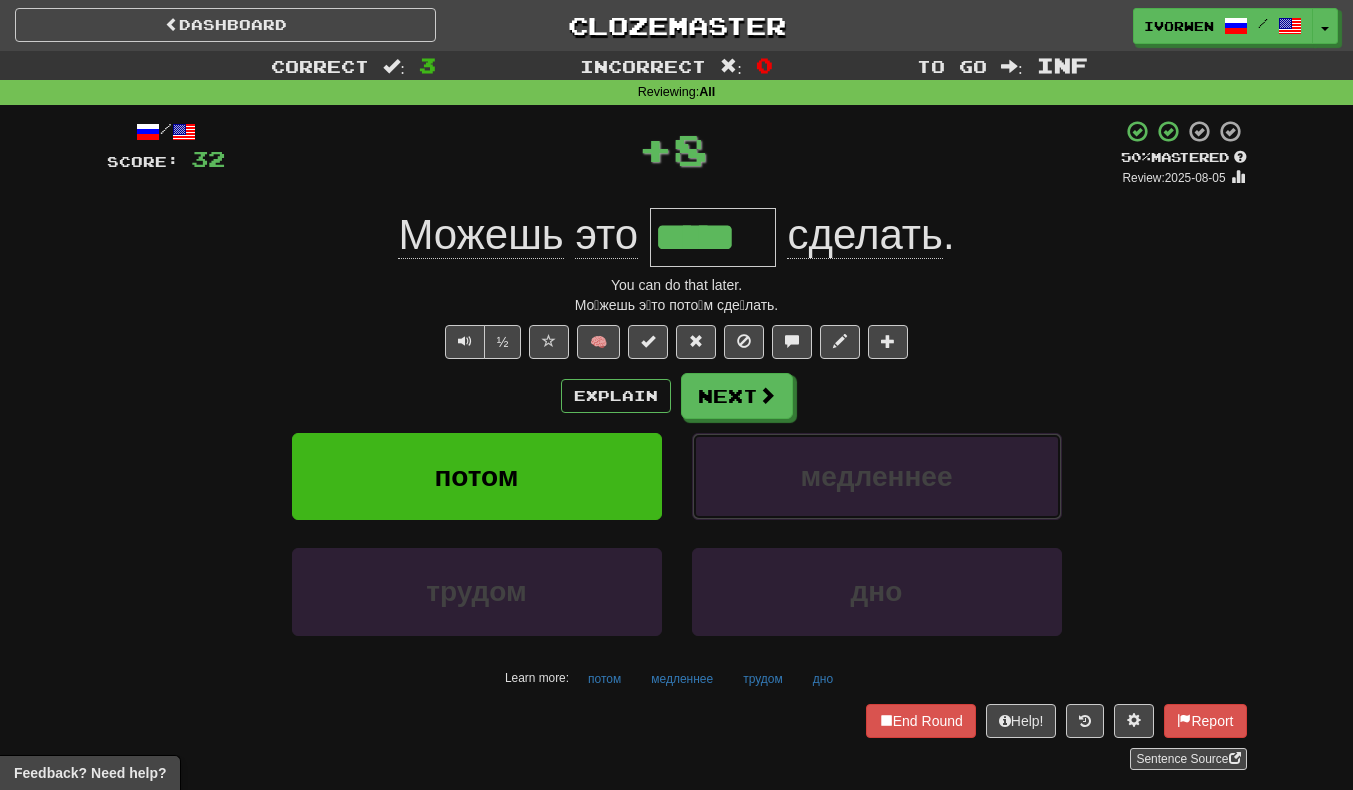 click on "медленнее" at bounding box center [877, 476] 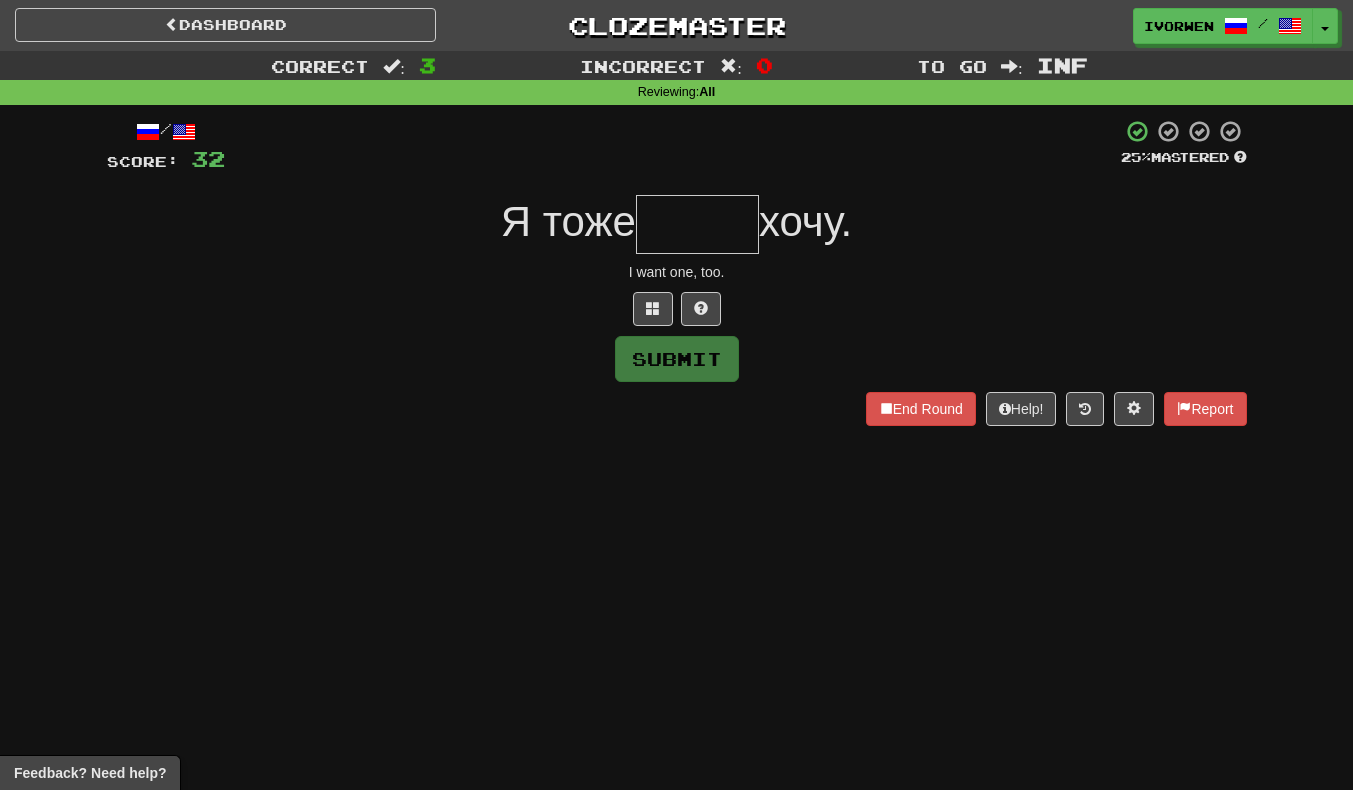 type on "*" 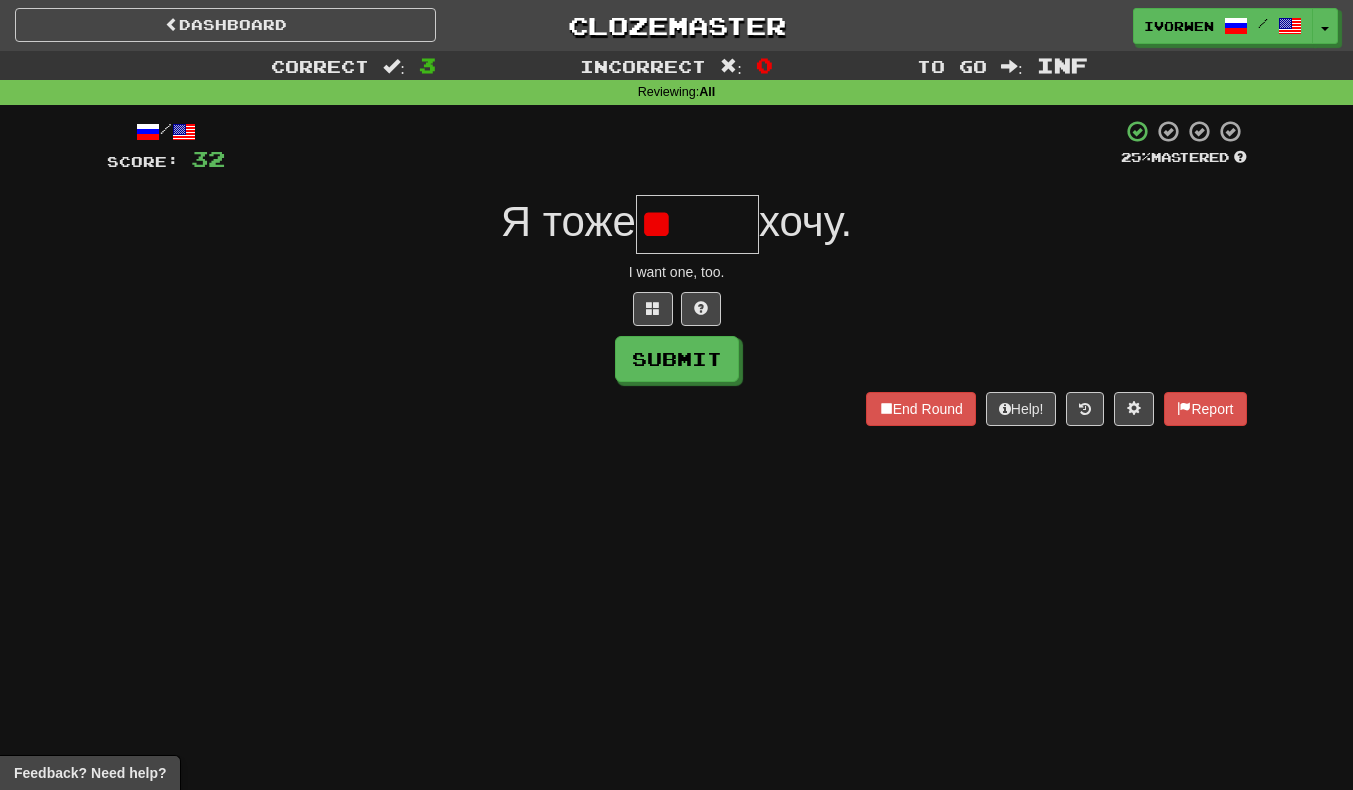 type on "*" 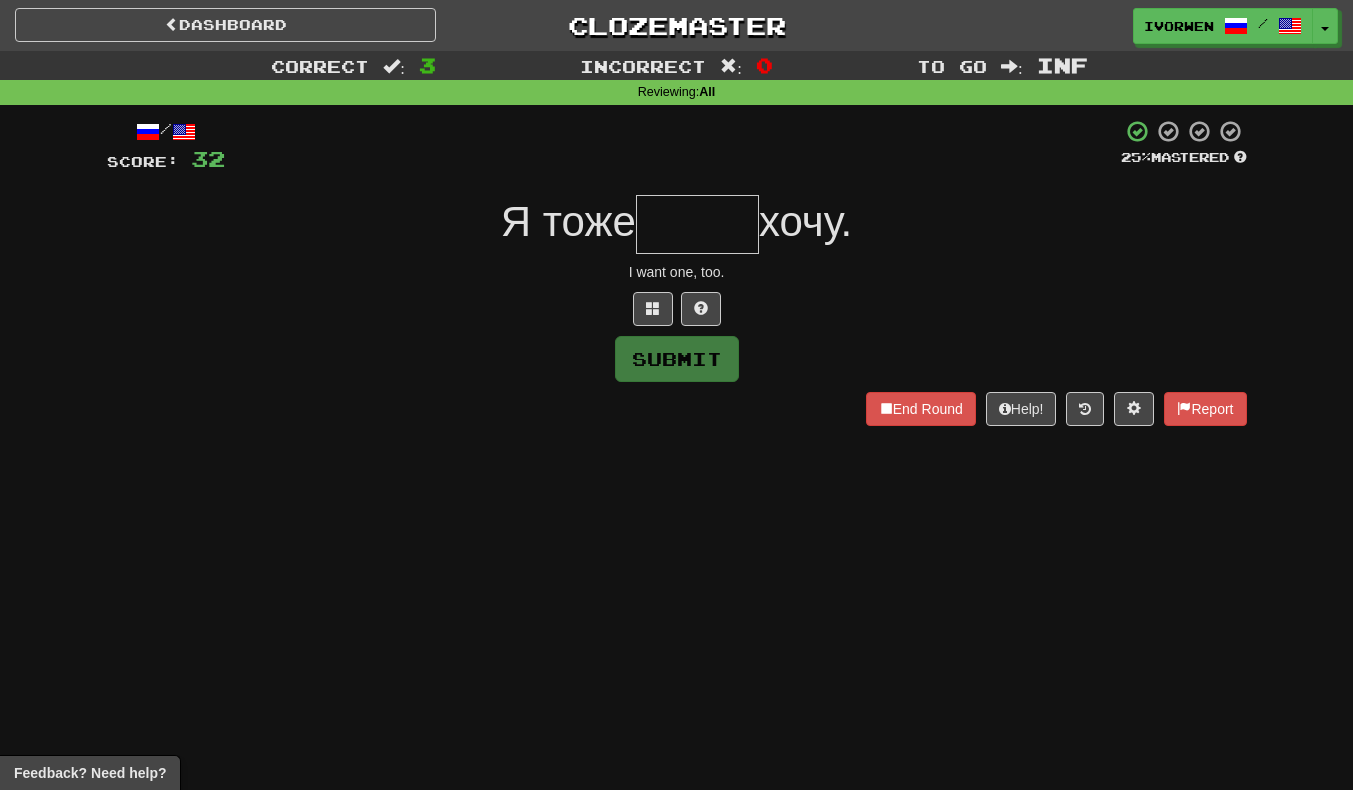 type on "*" 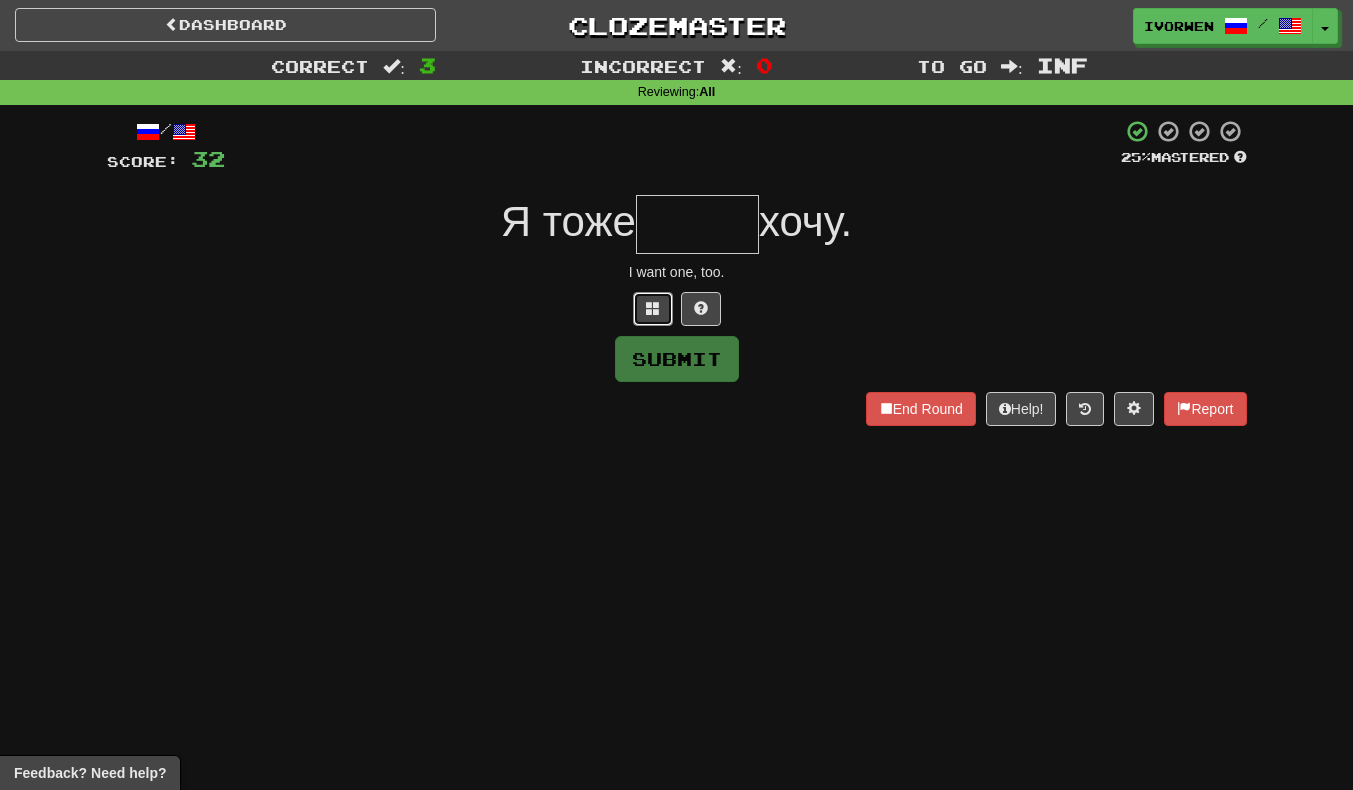 click at bounding box center (653, 308) 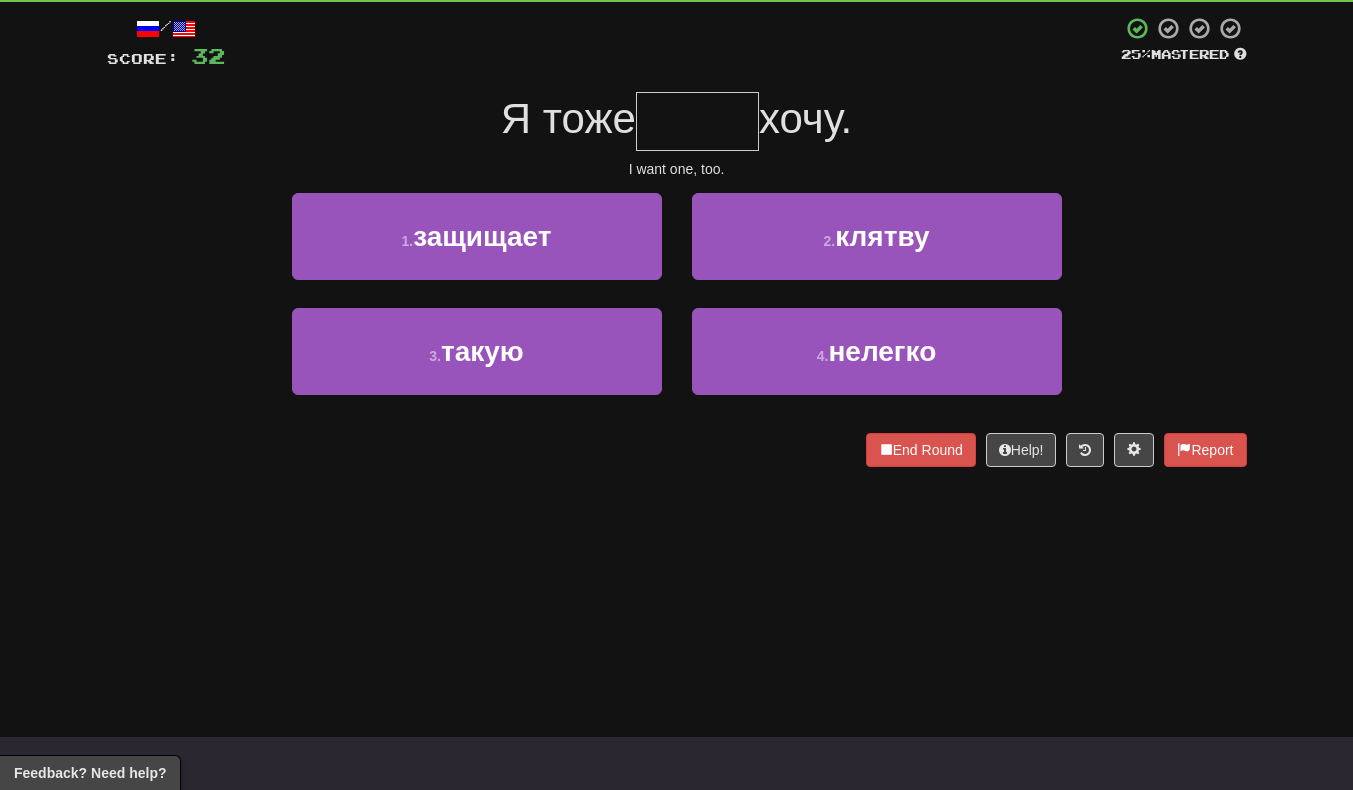 scroll, scrollTop: 102, scrollLeft: 0, axis: vertical 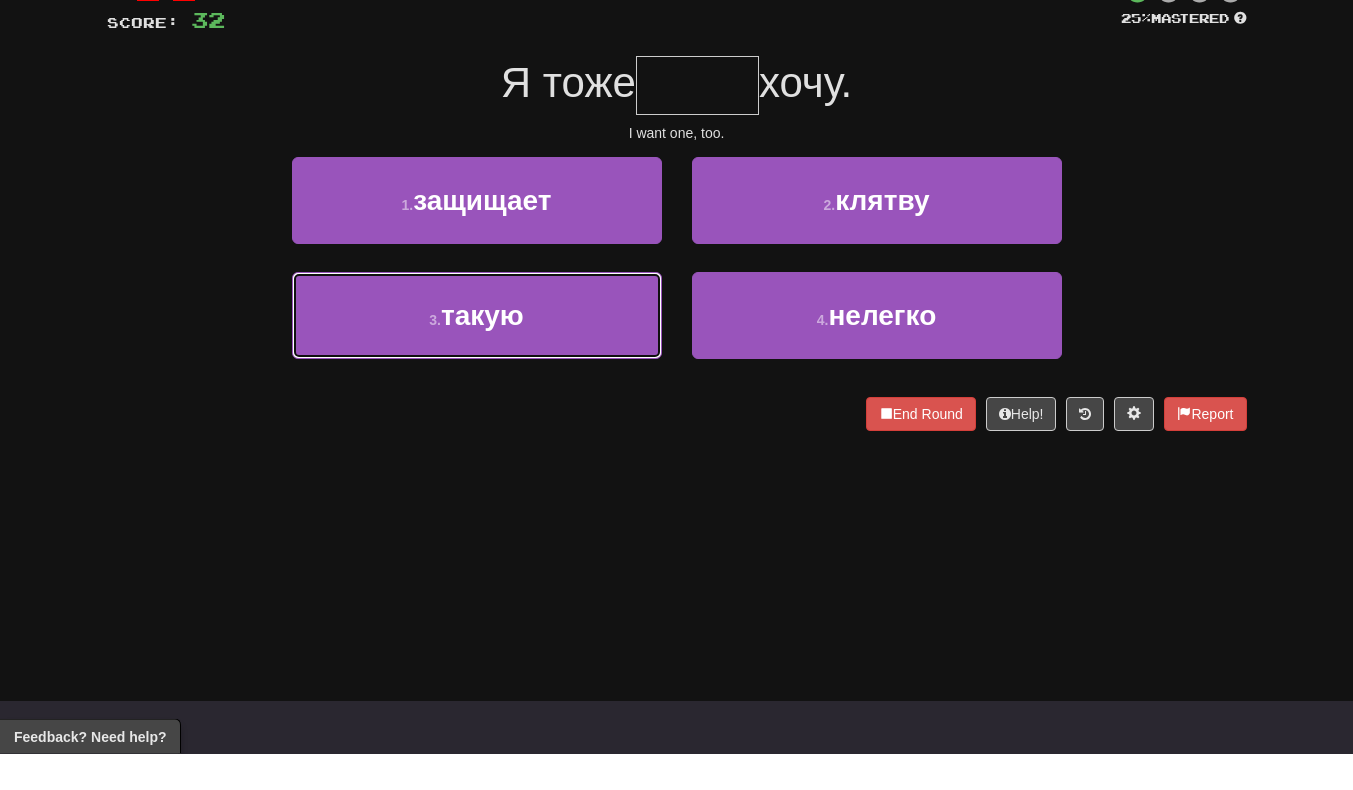 click on "3 .  такую" at bounding box center (477, 352) 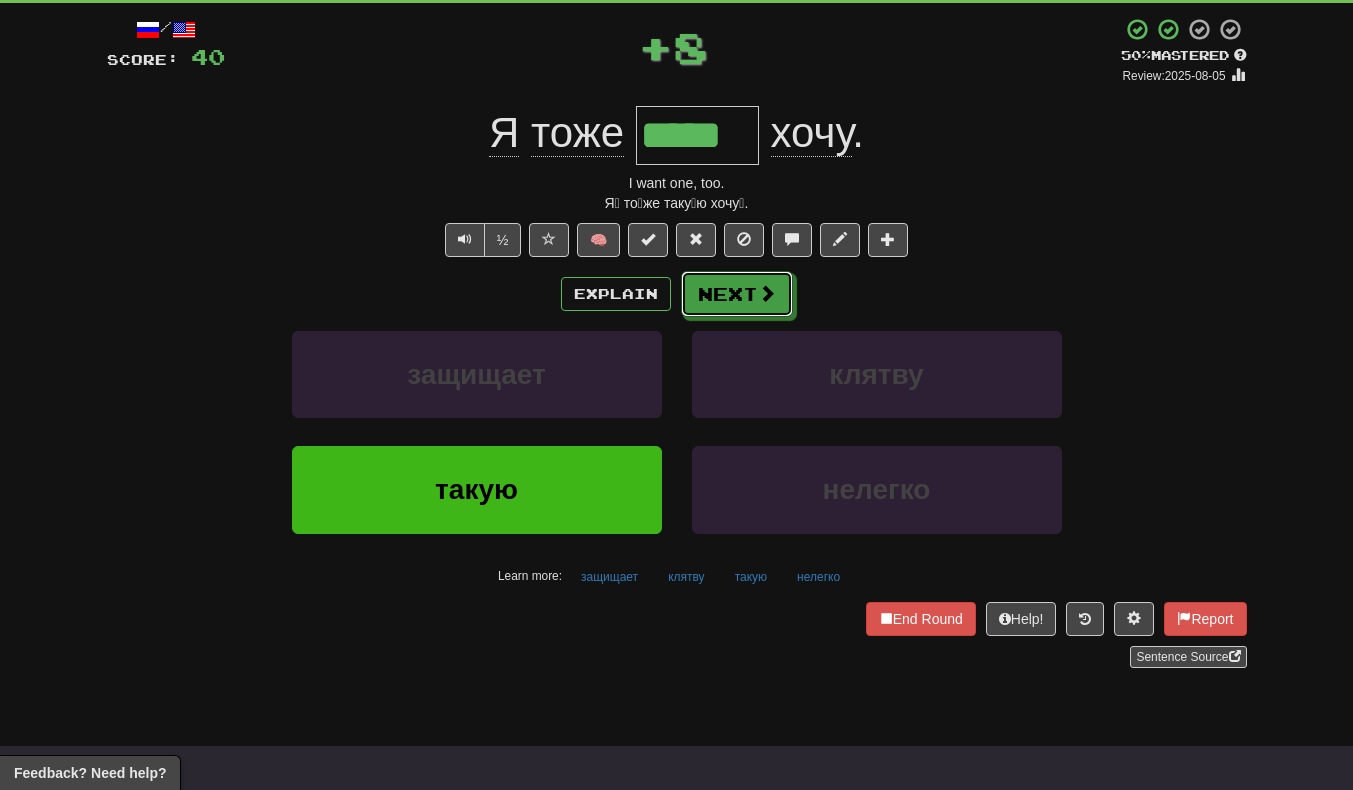 click on "Next" at bounding box center (737, 294) 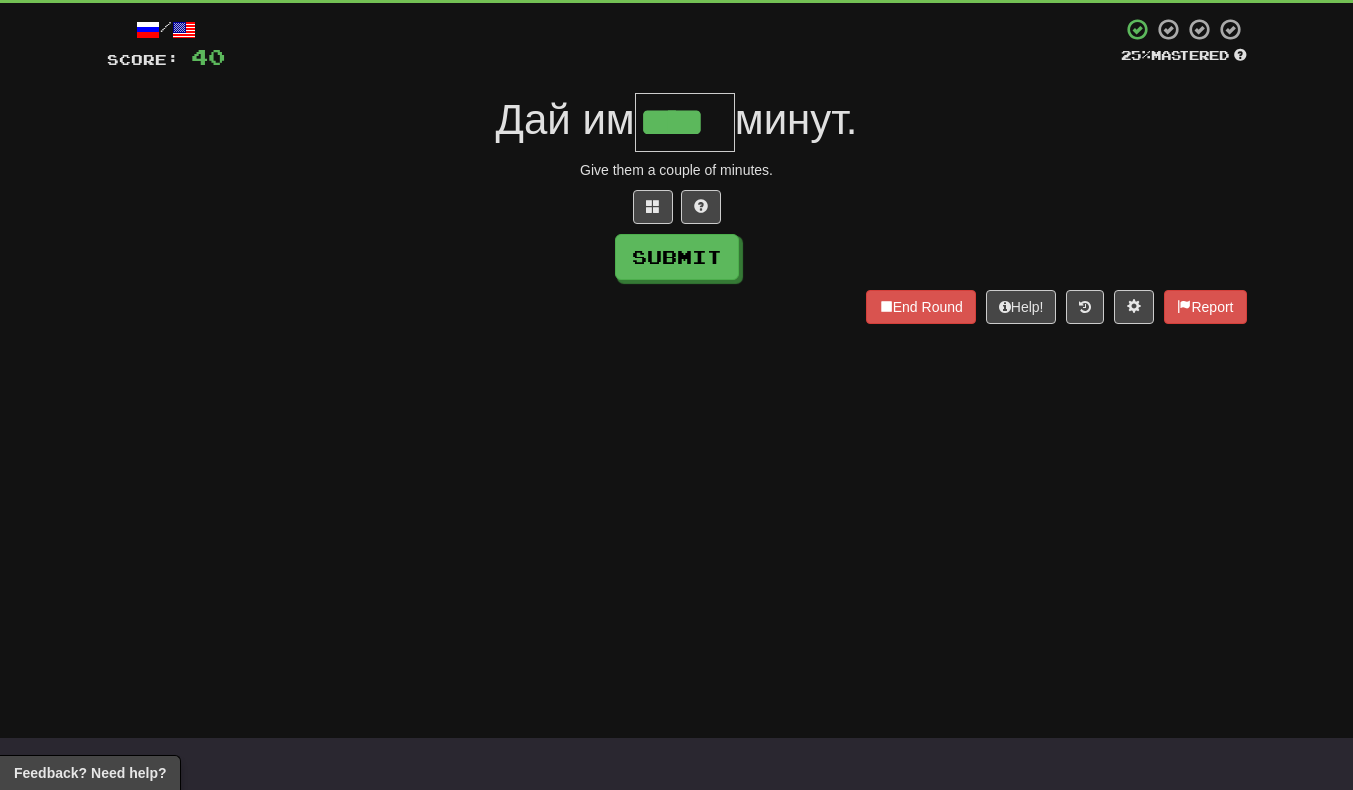 scroll, scrollTop: 0, scrollLeft: 5, axis: horizontal 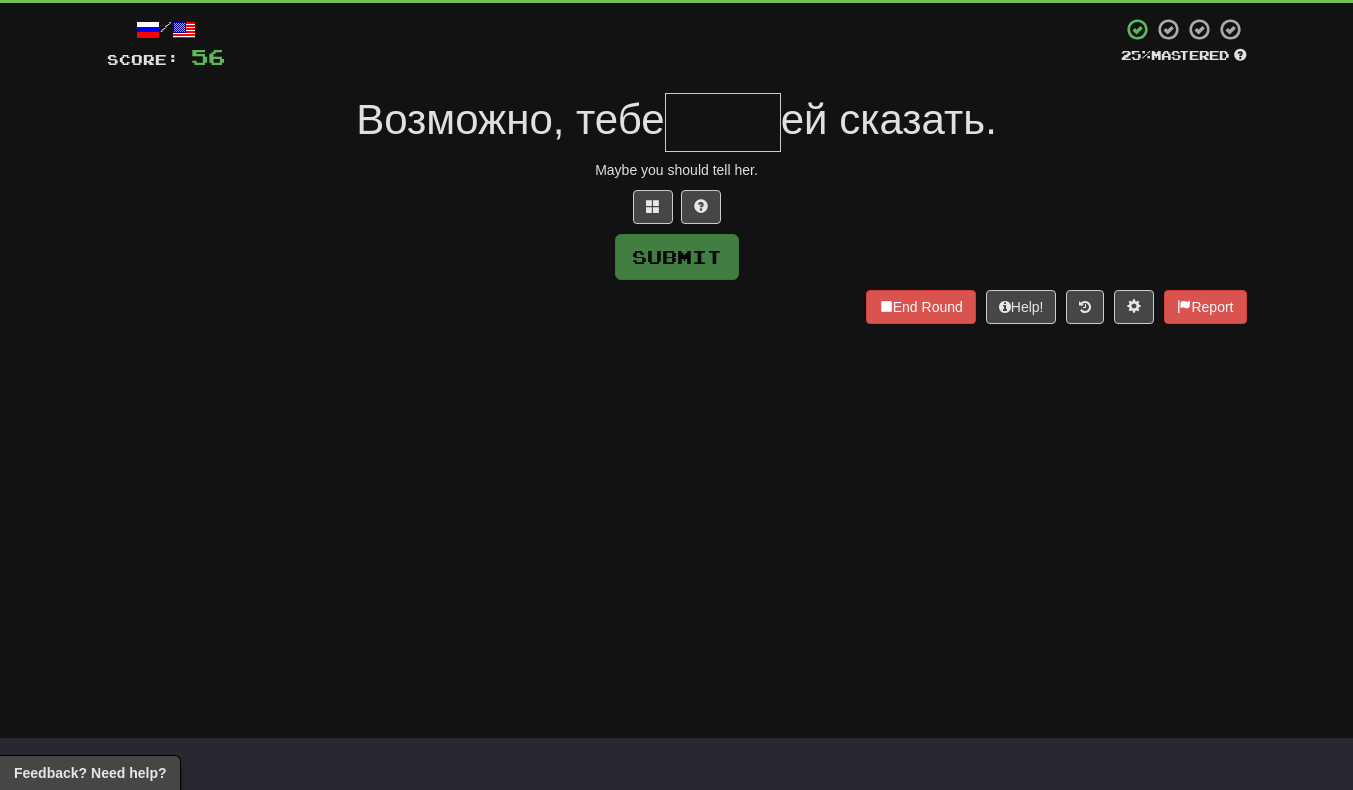 type on "*" 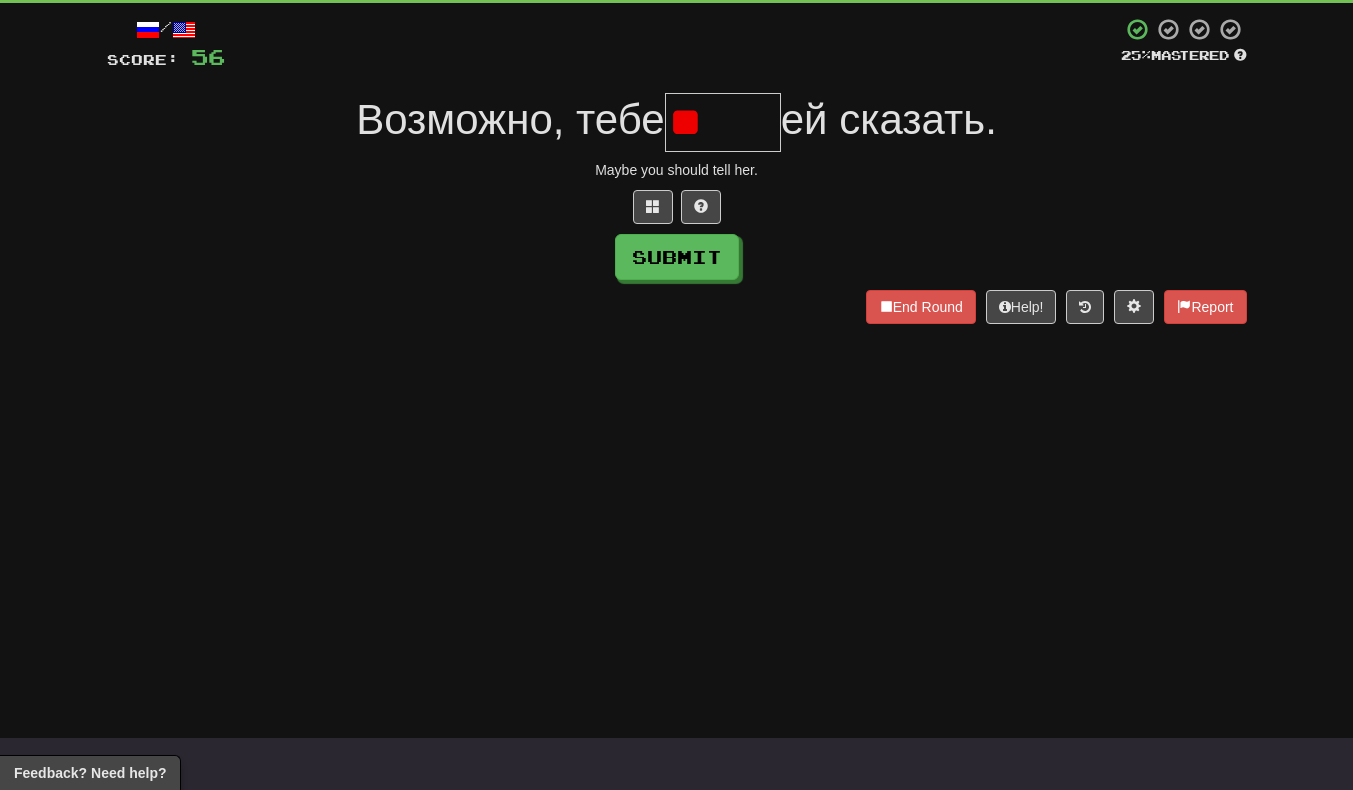 type on "*" 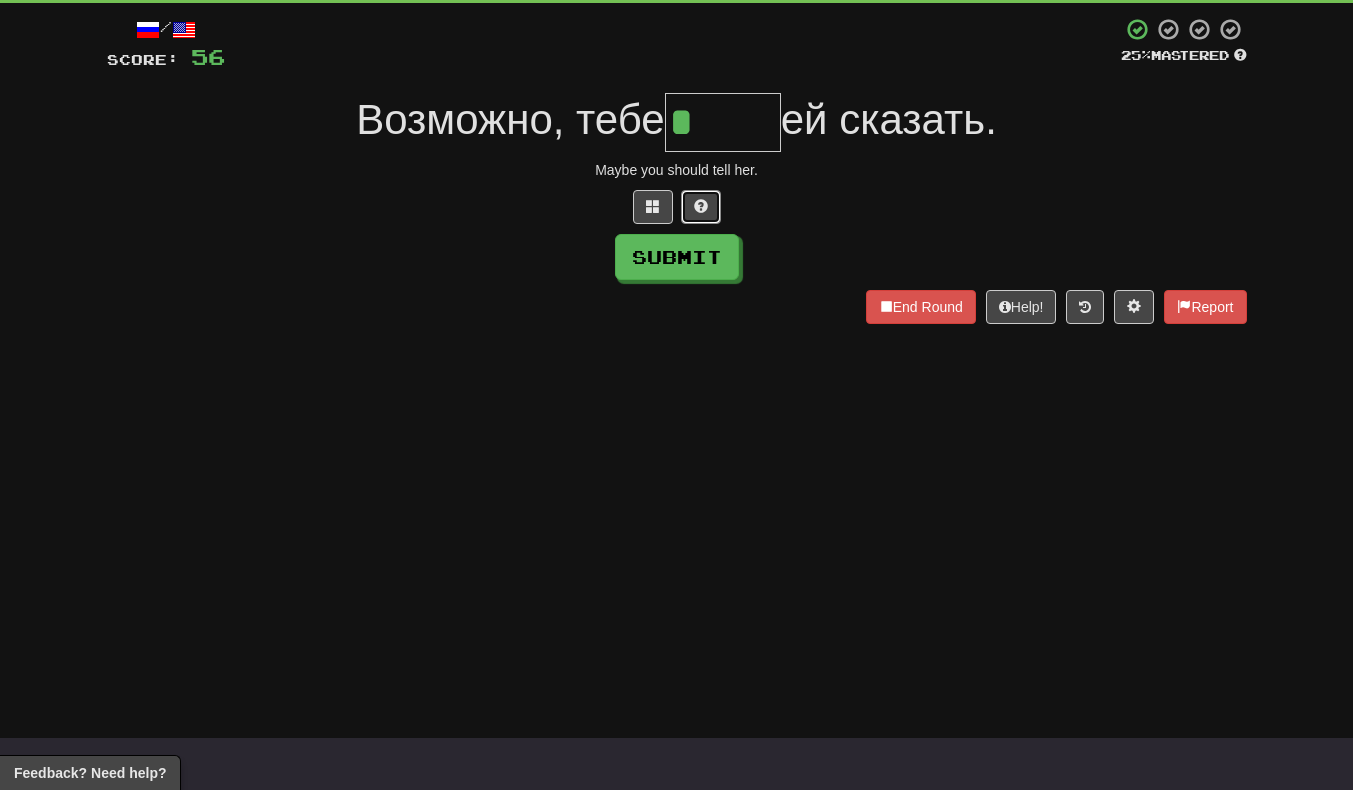click at bounding box center [701, 206] 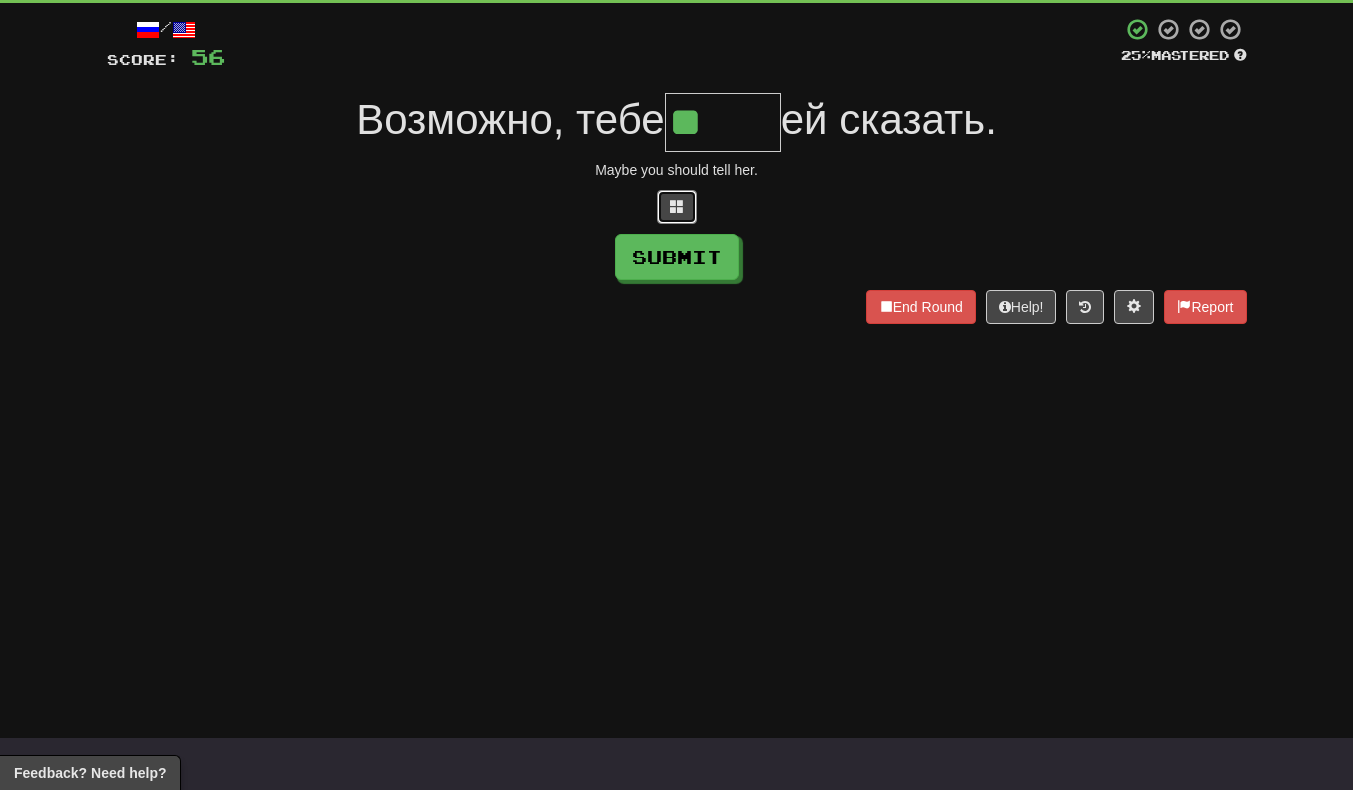 click at bounding box center (677, 207) 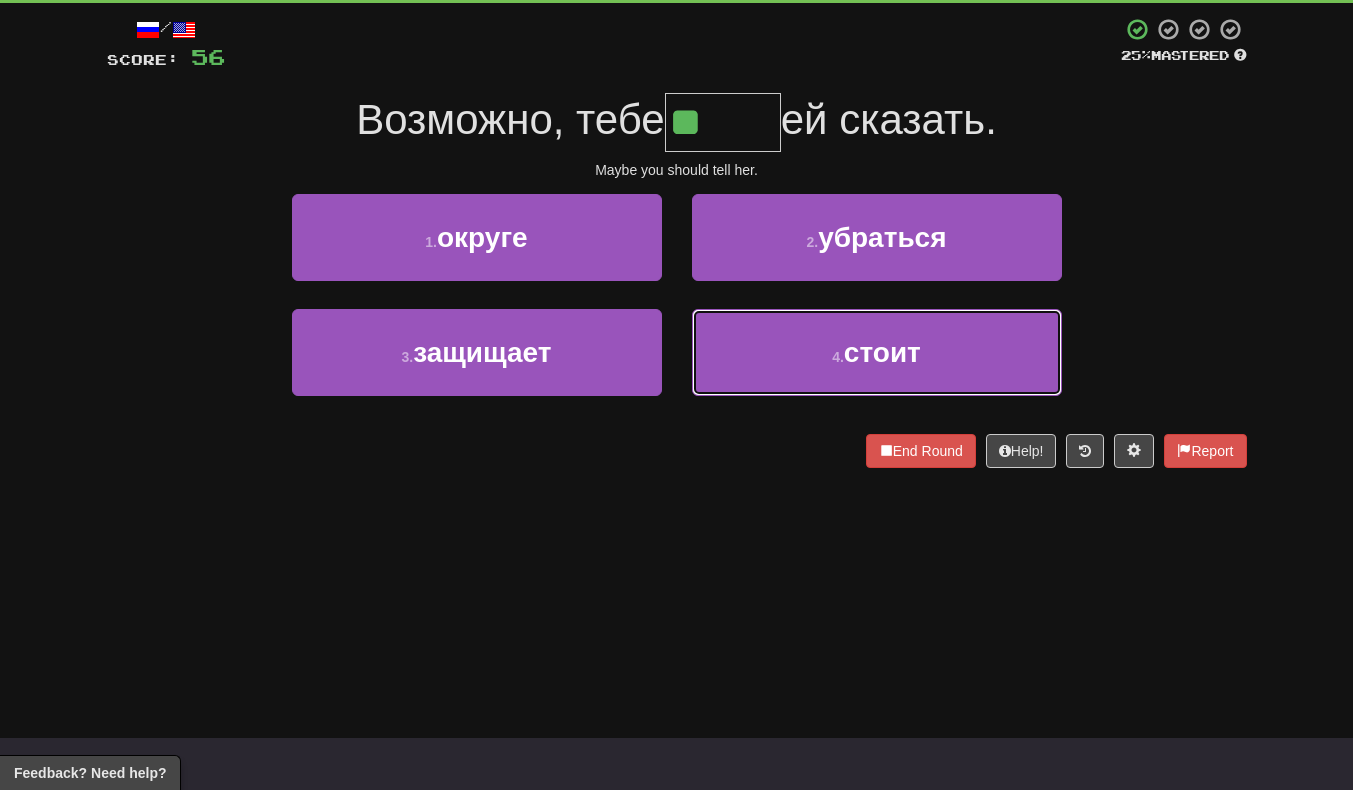 click on "4 .  стоит" at bounding box center [877, 352] 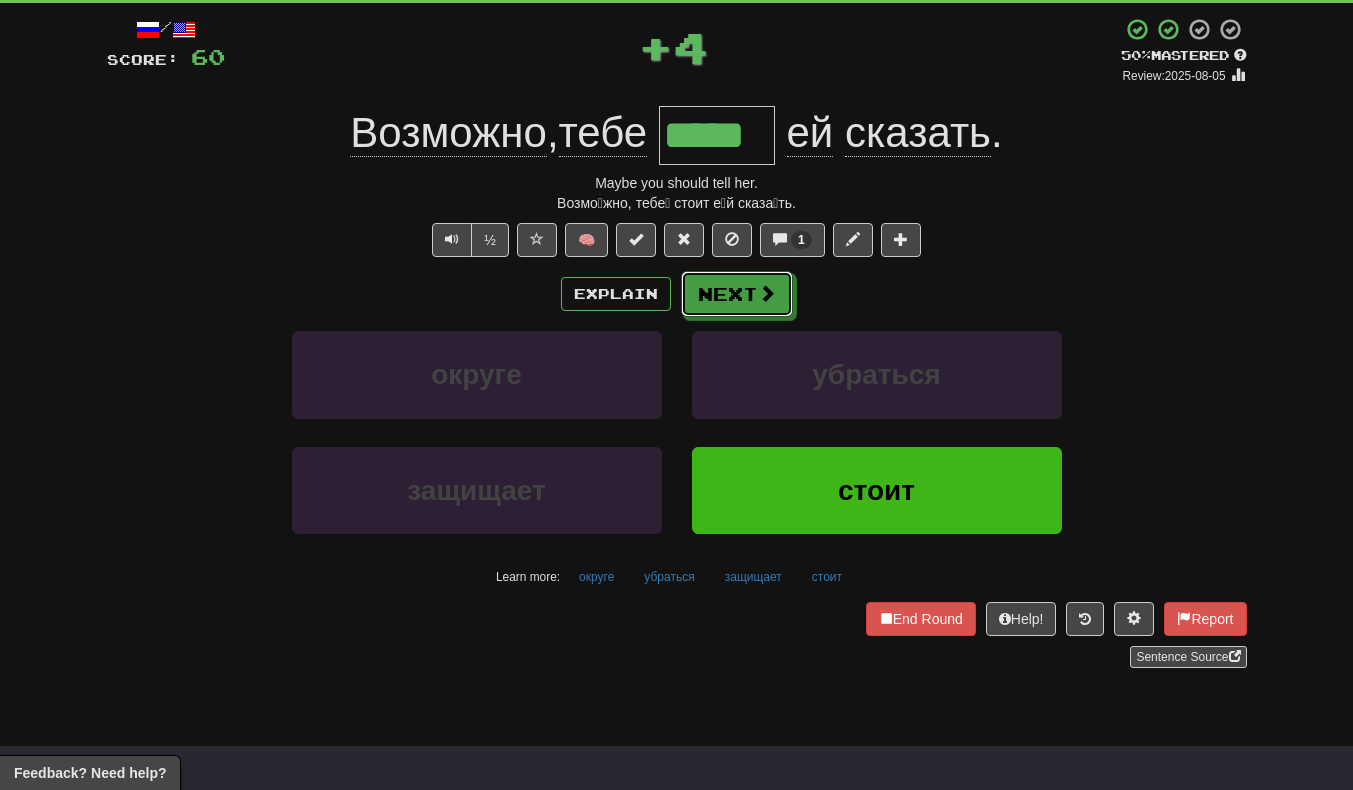 click on "Next" at bounding box center [737, 294] 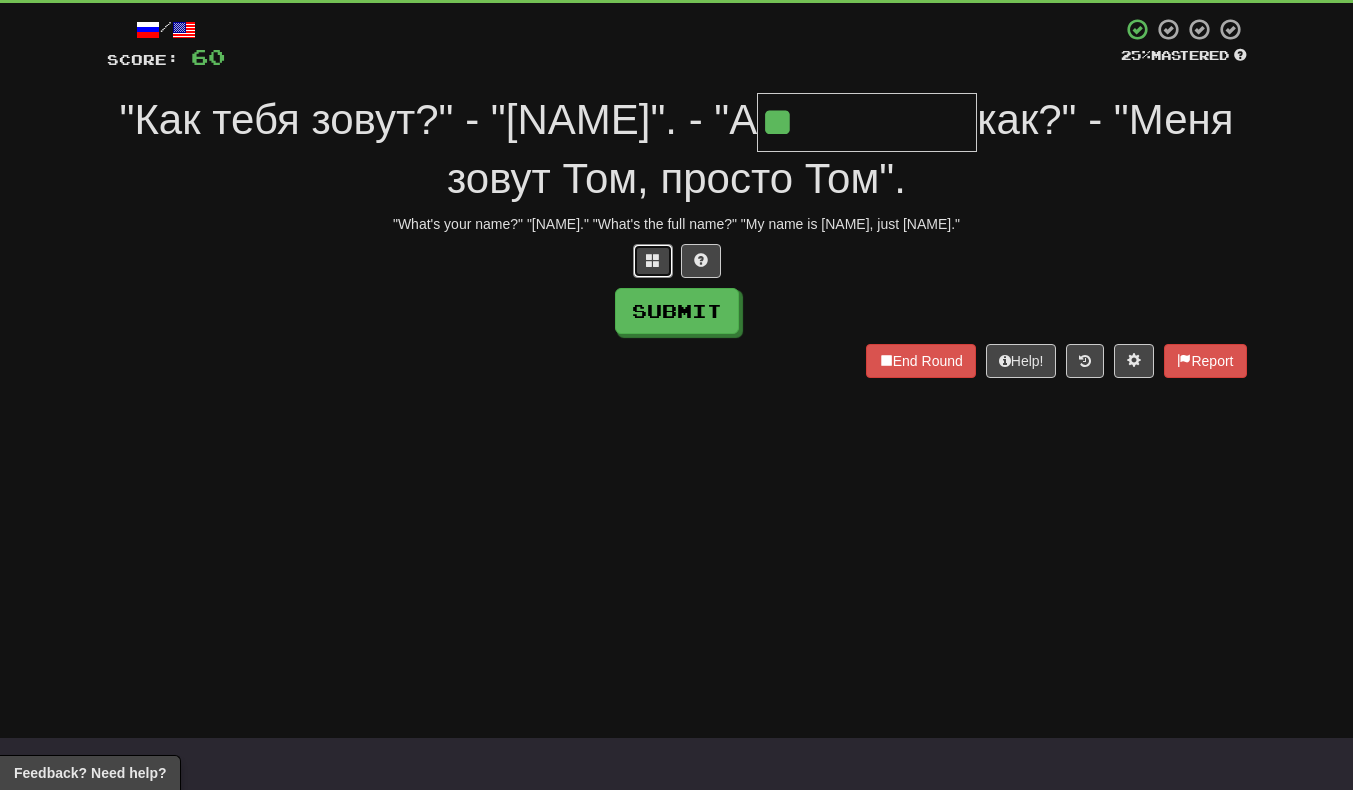 click at bounding box center (653, 260) 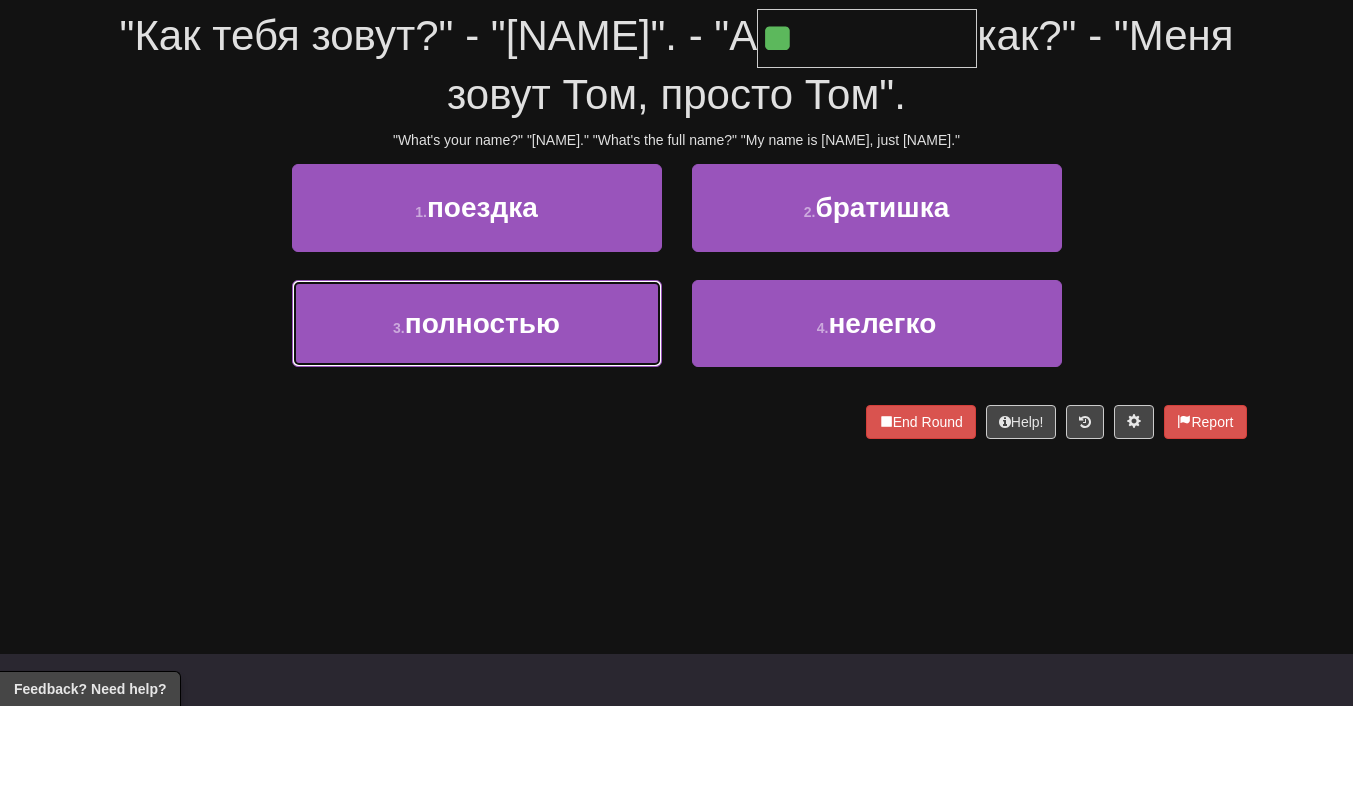 click on "полностью" at bounding box center [482, 407] 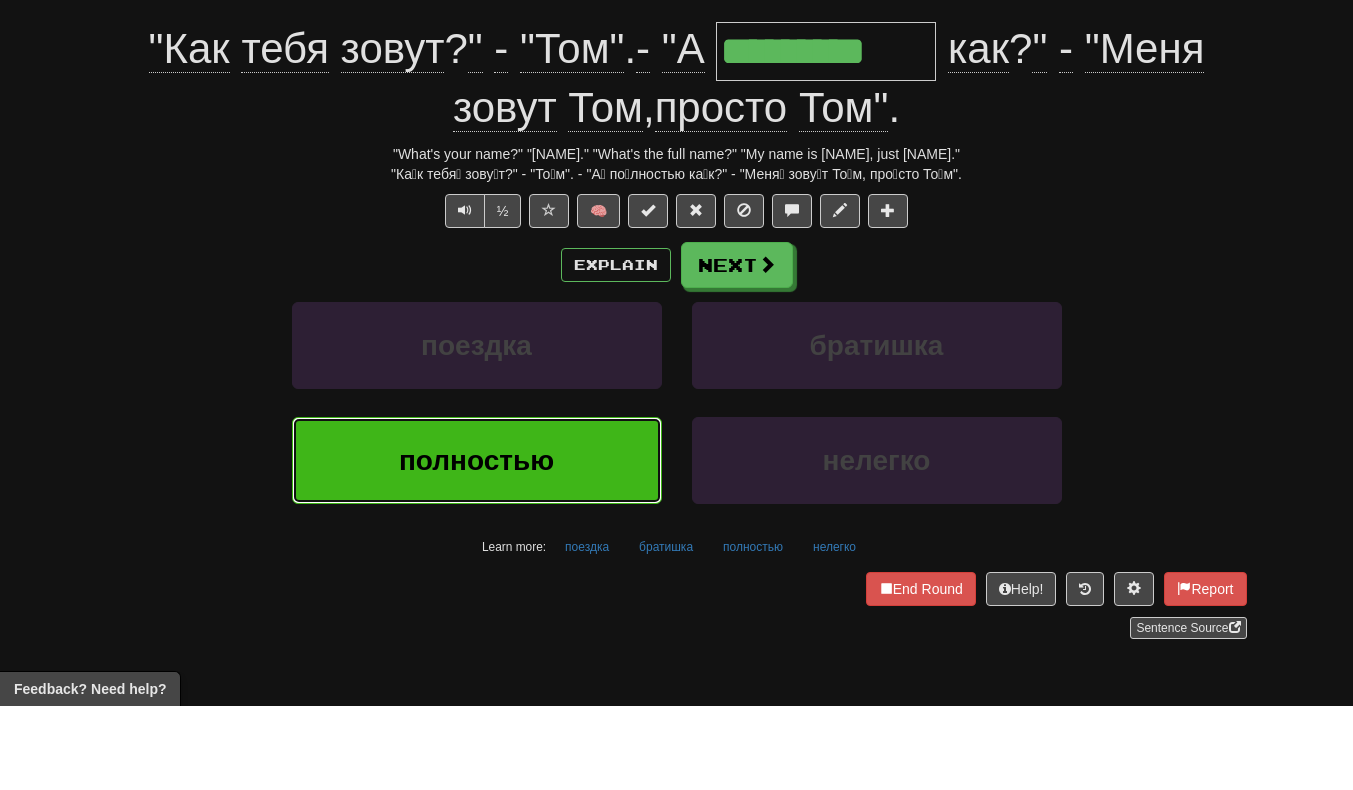 scroll, scrollTop: 115, scrollLeft: 0, axis: vertical 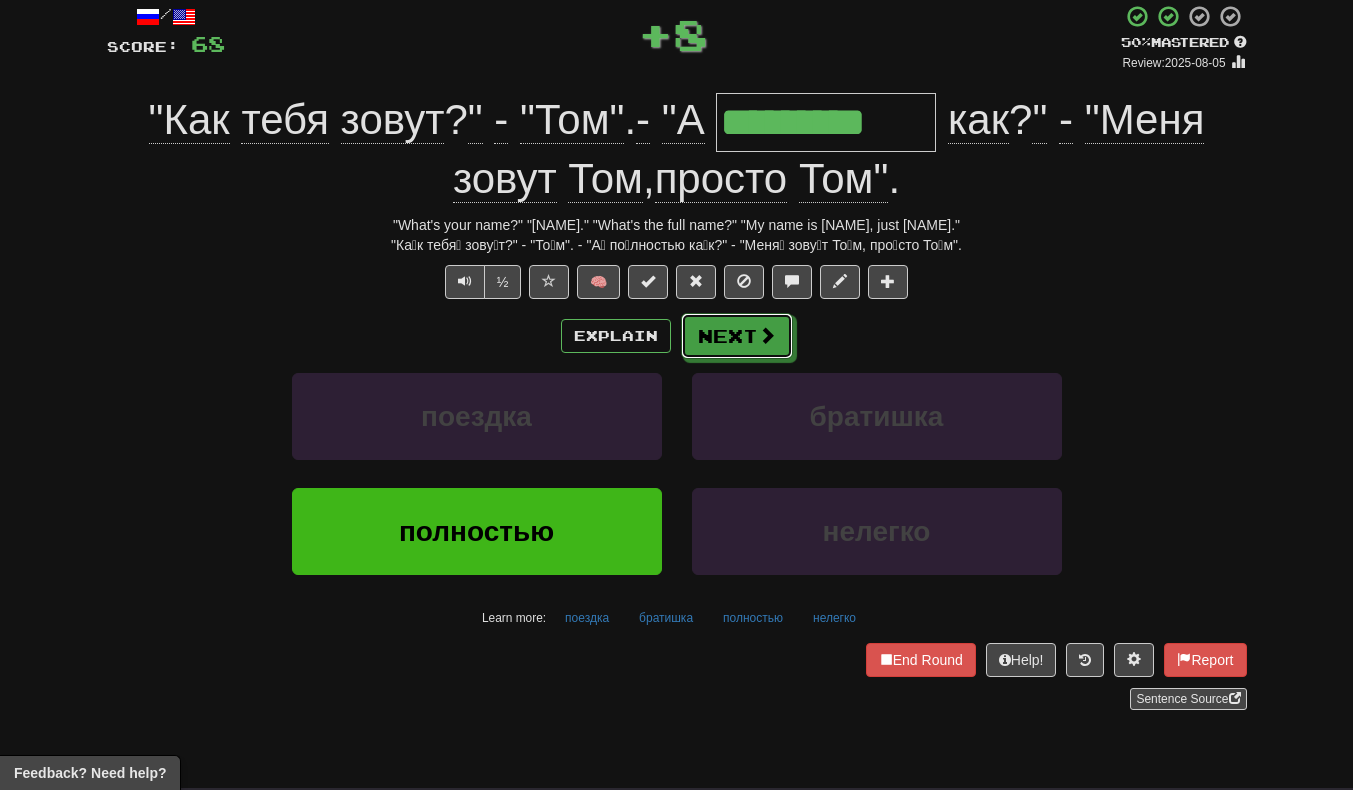 click on "Next" at bounding box center [737, 336] 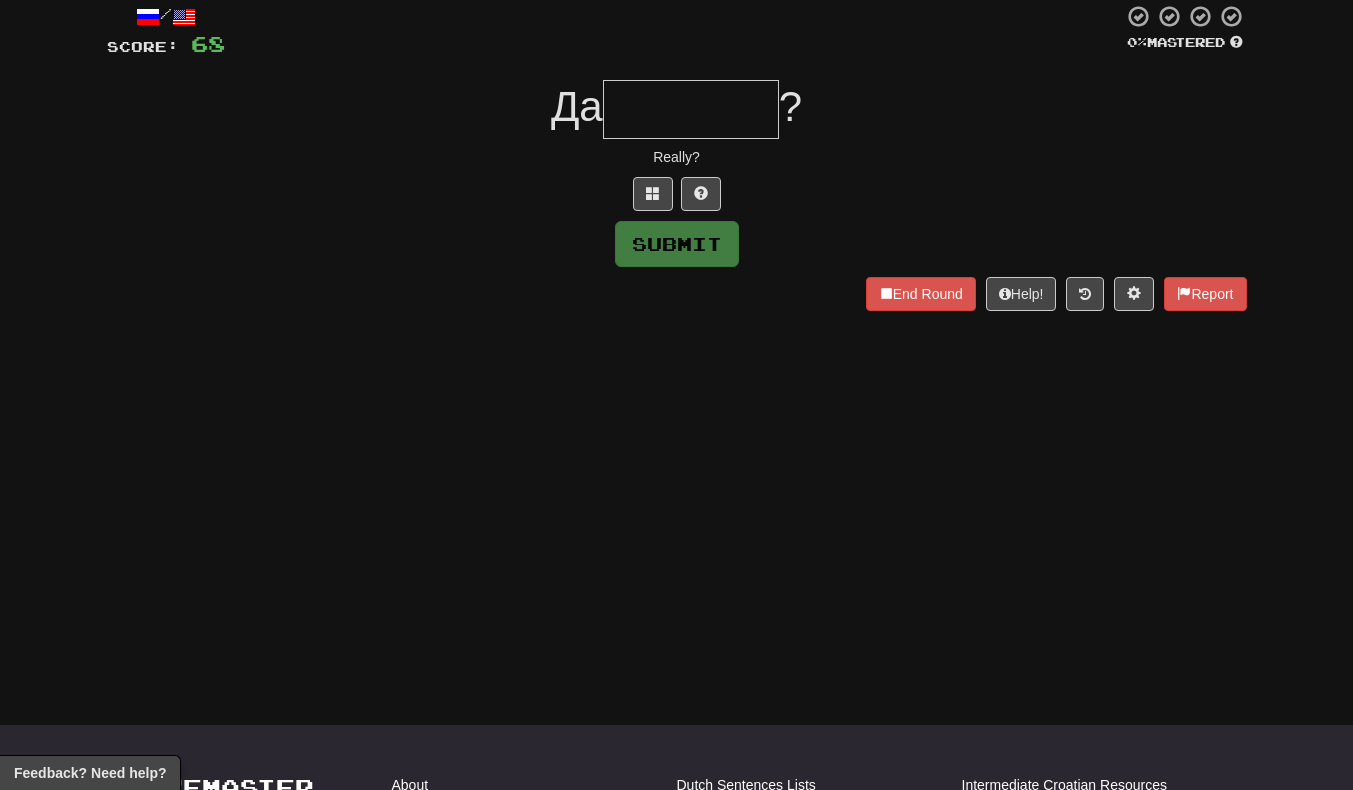 type on "*" 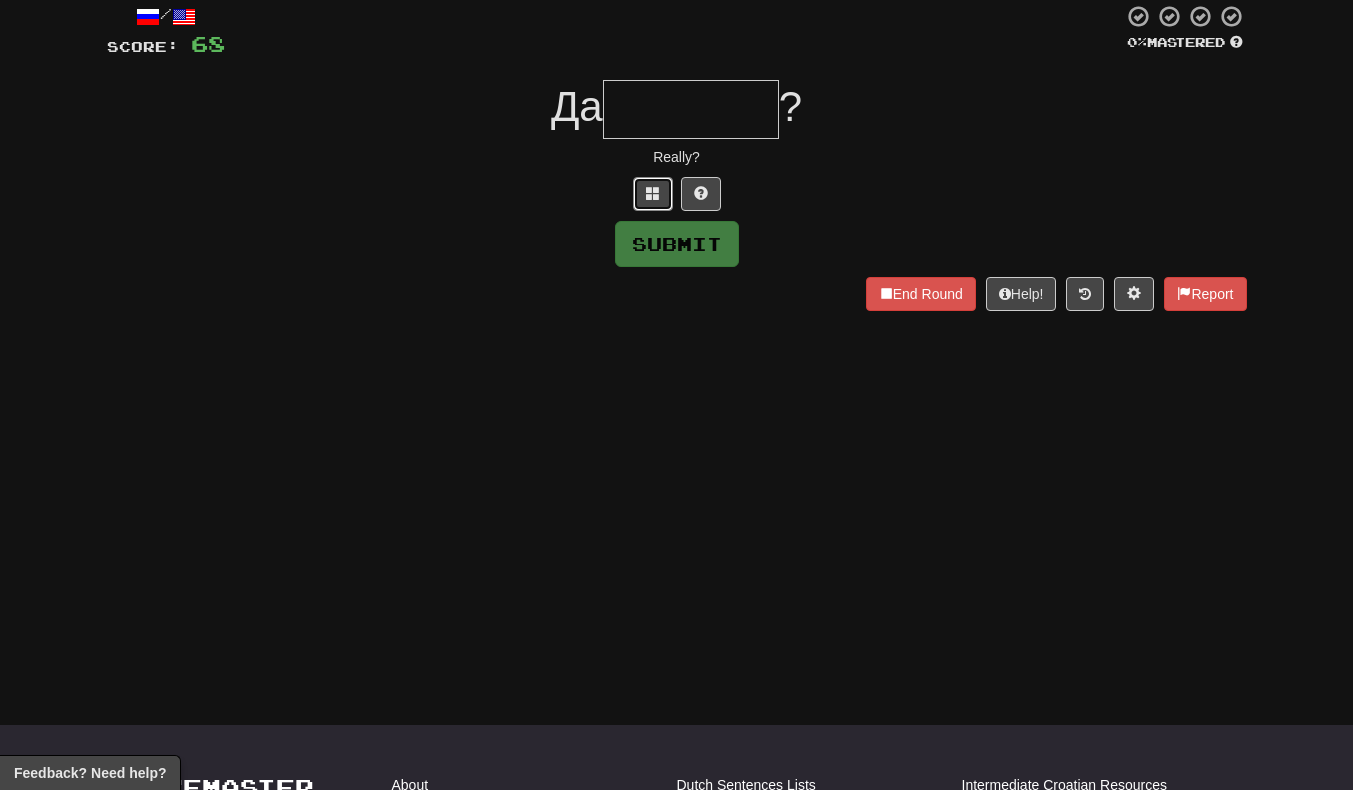 click at bounding box center (653, 193) 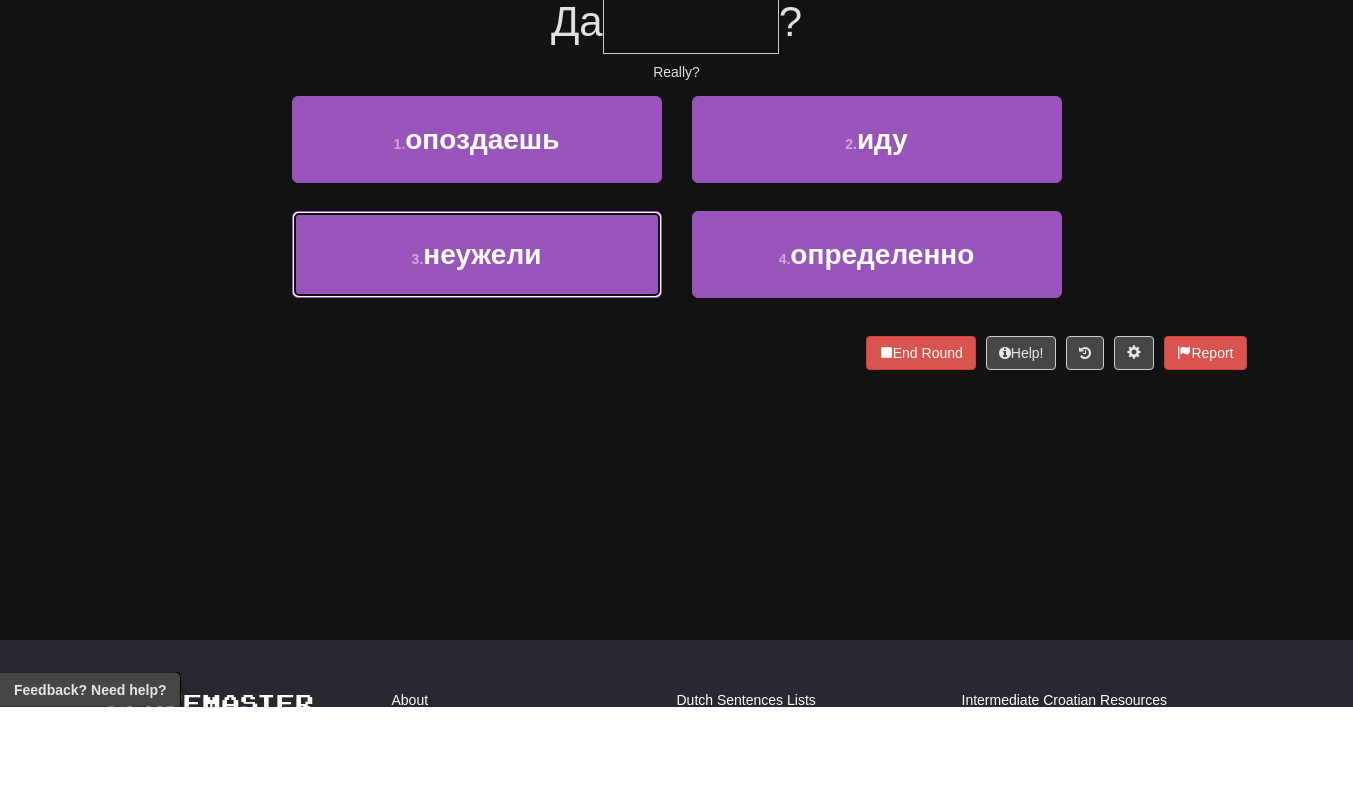 click on "неужели" at bounding box center (482, 338) 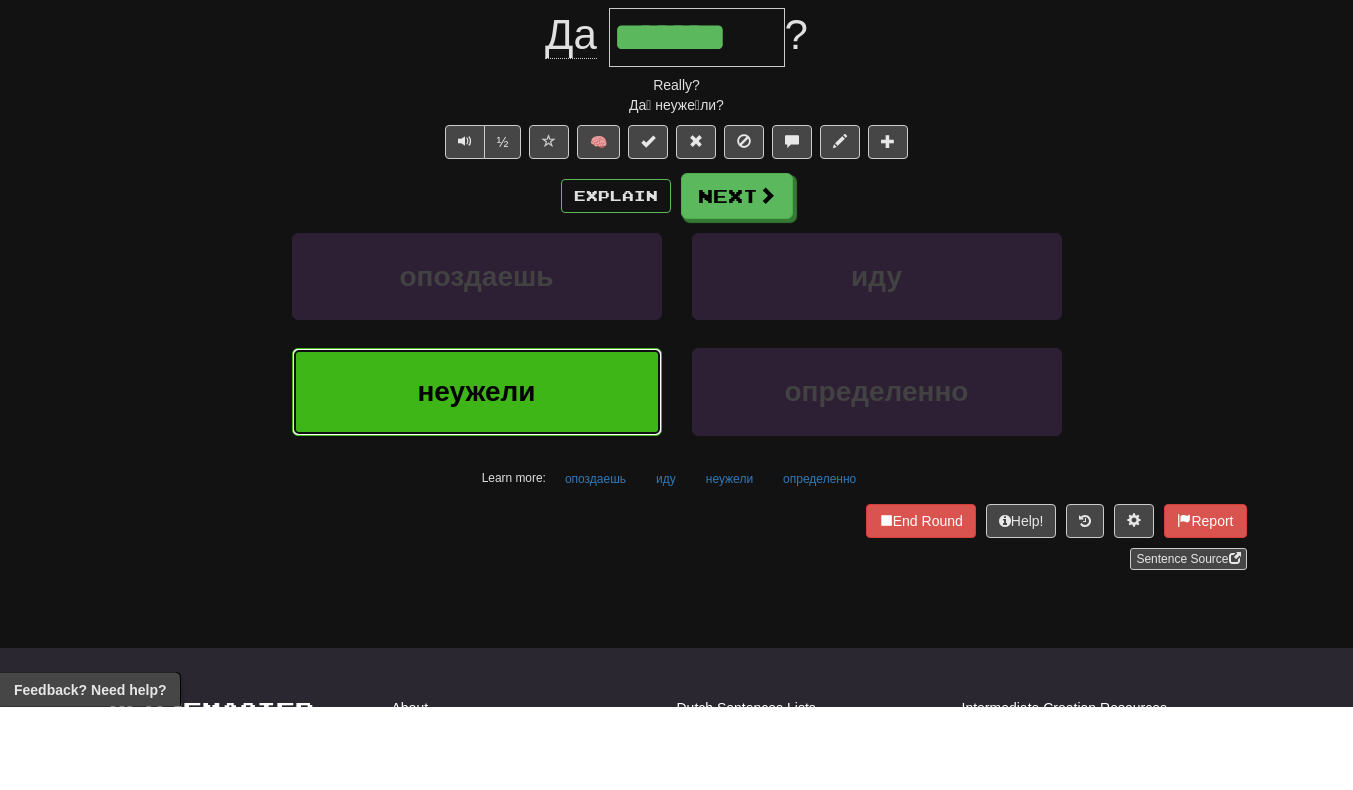 scroll, scrollTop: 129, scrollLeft: 0, axis: vertical 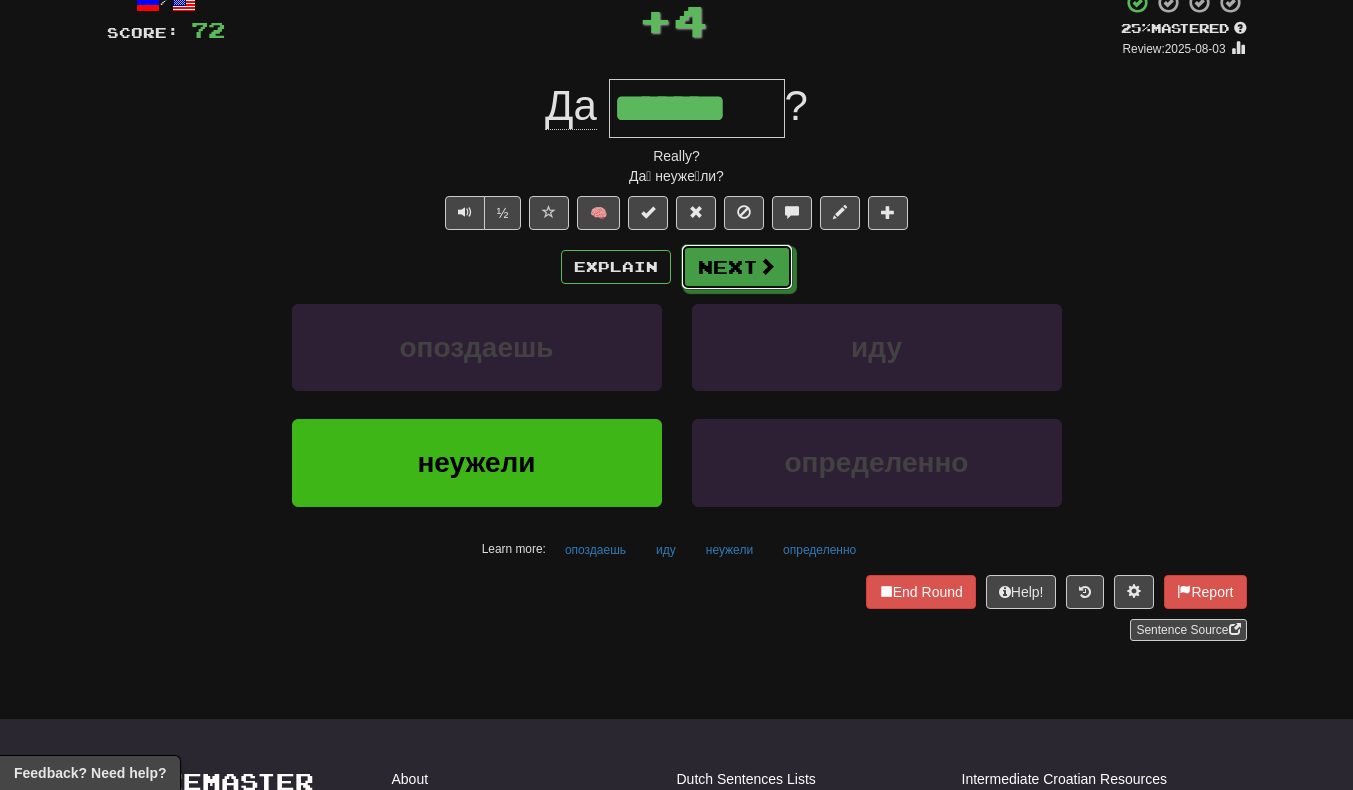 click on "Next" at bounding box center (737, 267) 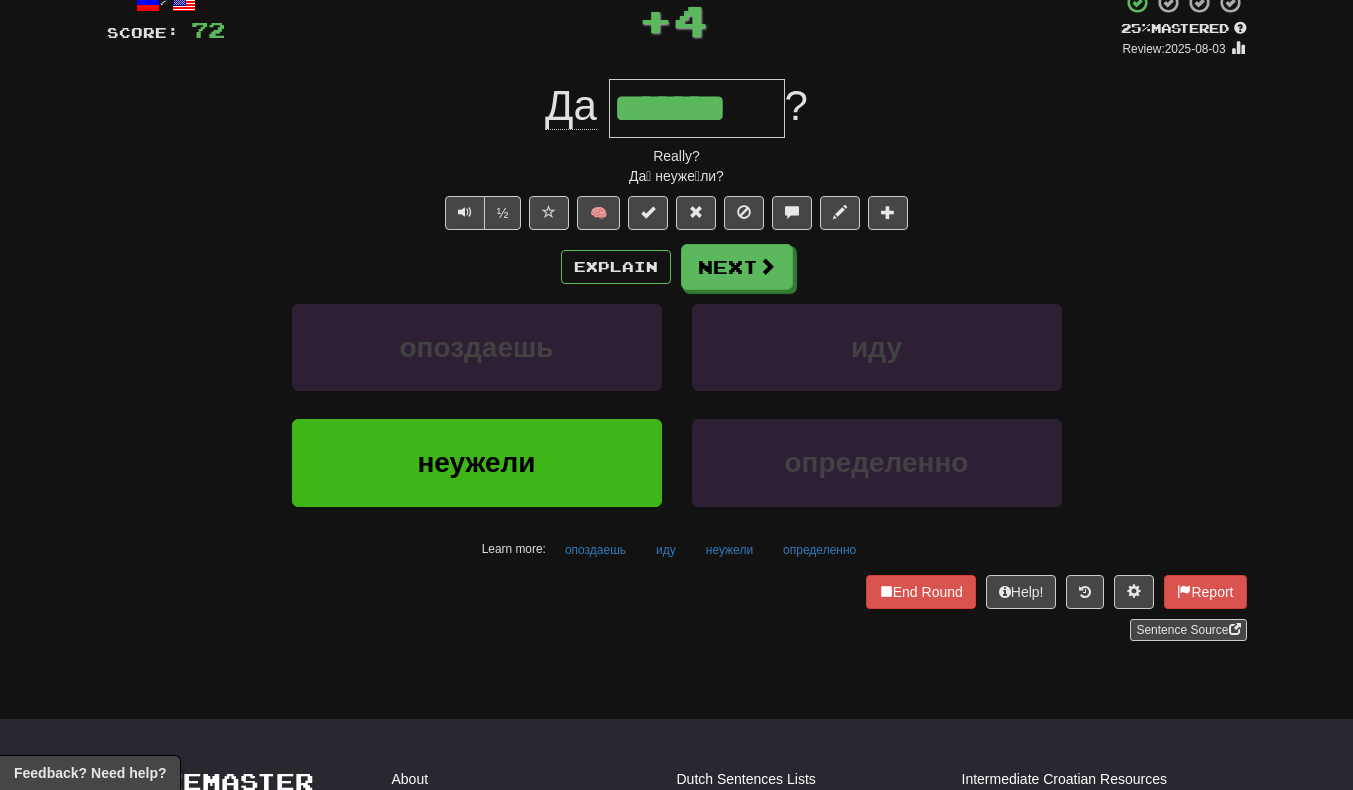 type 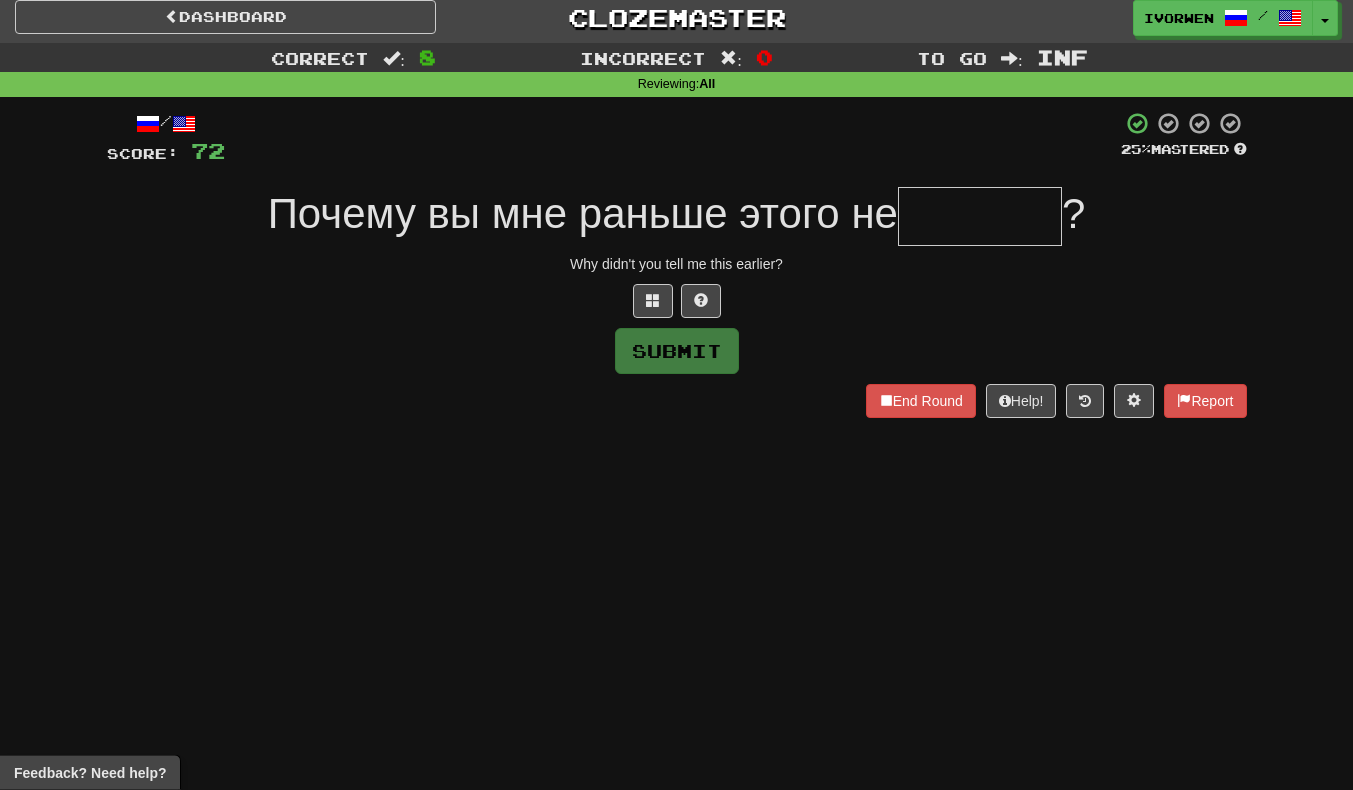 scroll, scrollTop: 6, scrollLeft: 0, axis: vertical 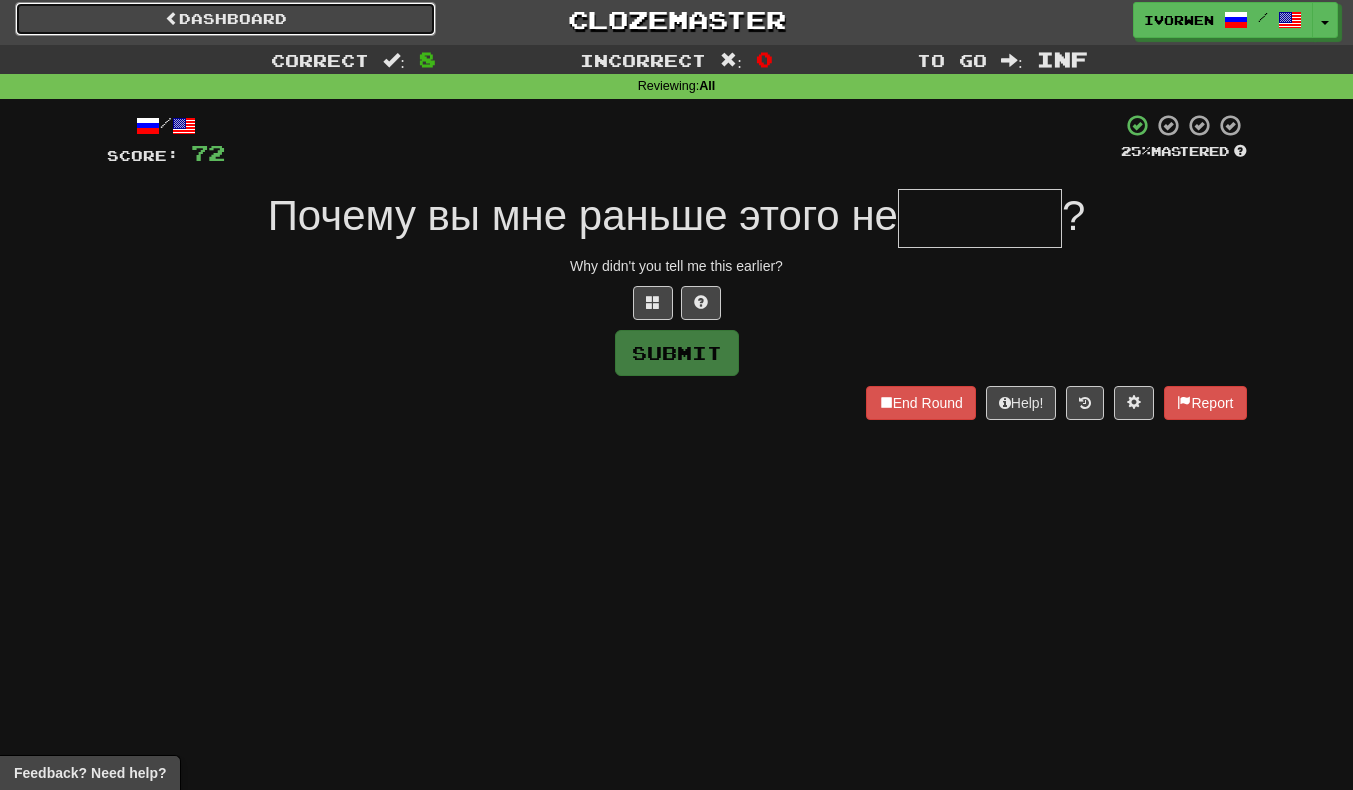 click on "Dashboard" at bounding box center (225, 19) 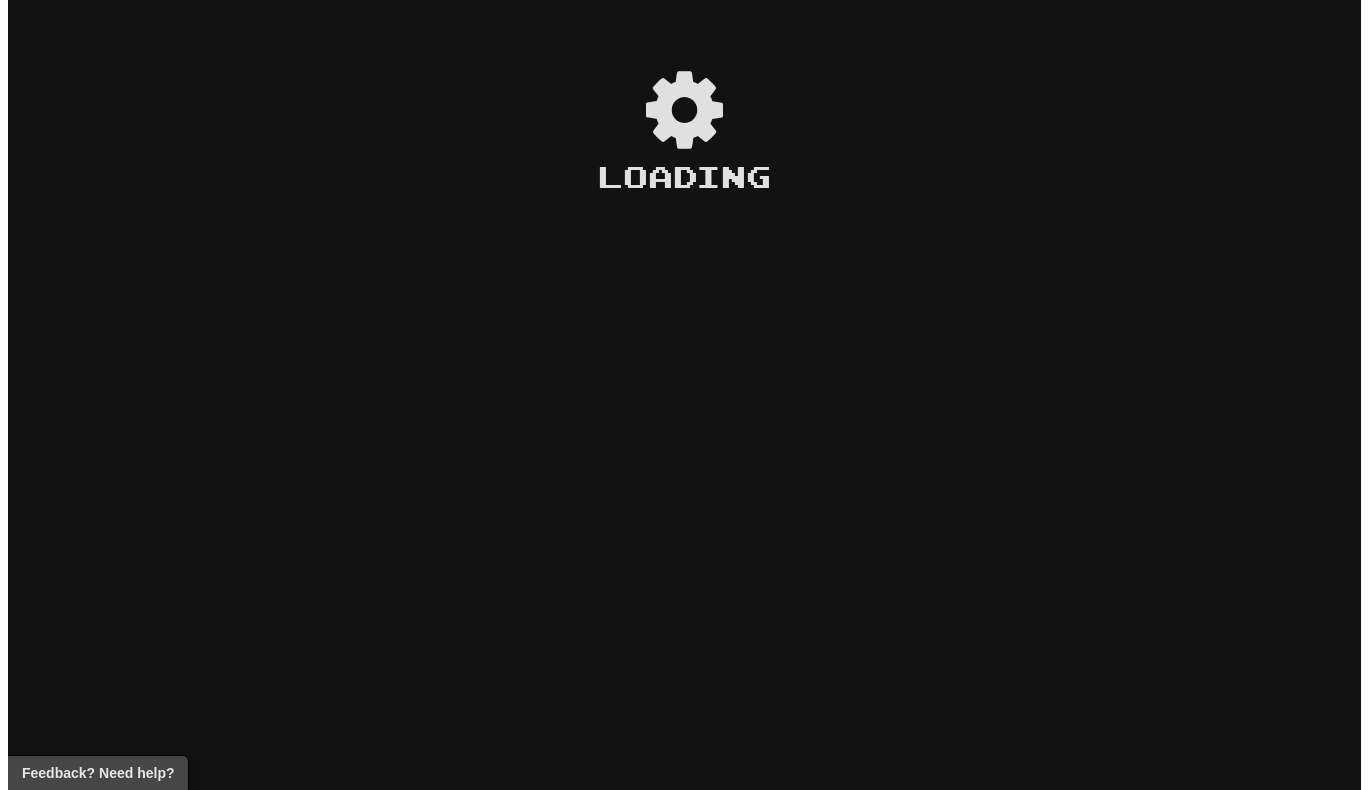 scroll, scrollTop: 0, scrollLeft: 0, axis: both 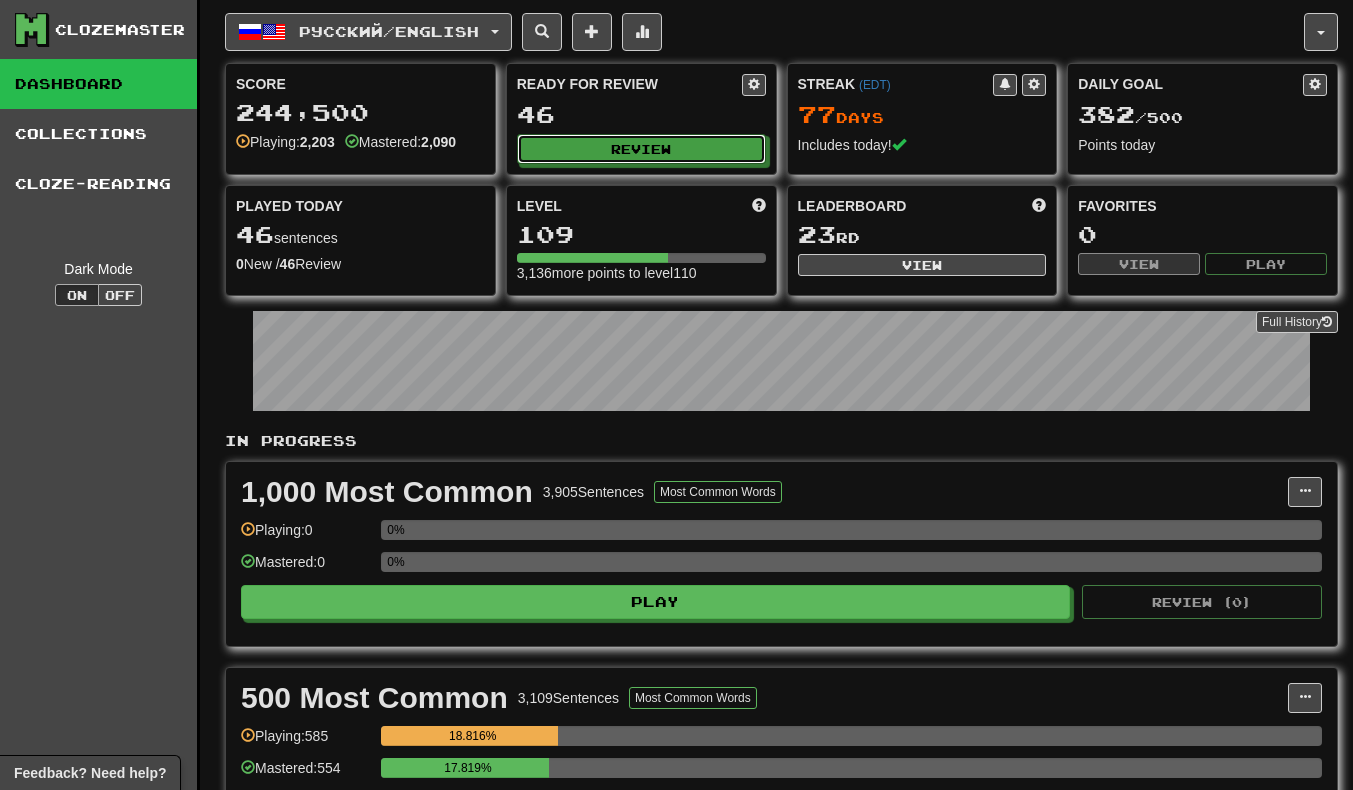 click on "Review" at bounding box center (641, 149) 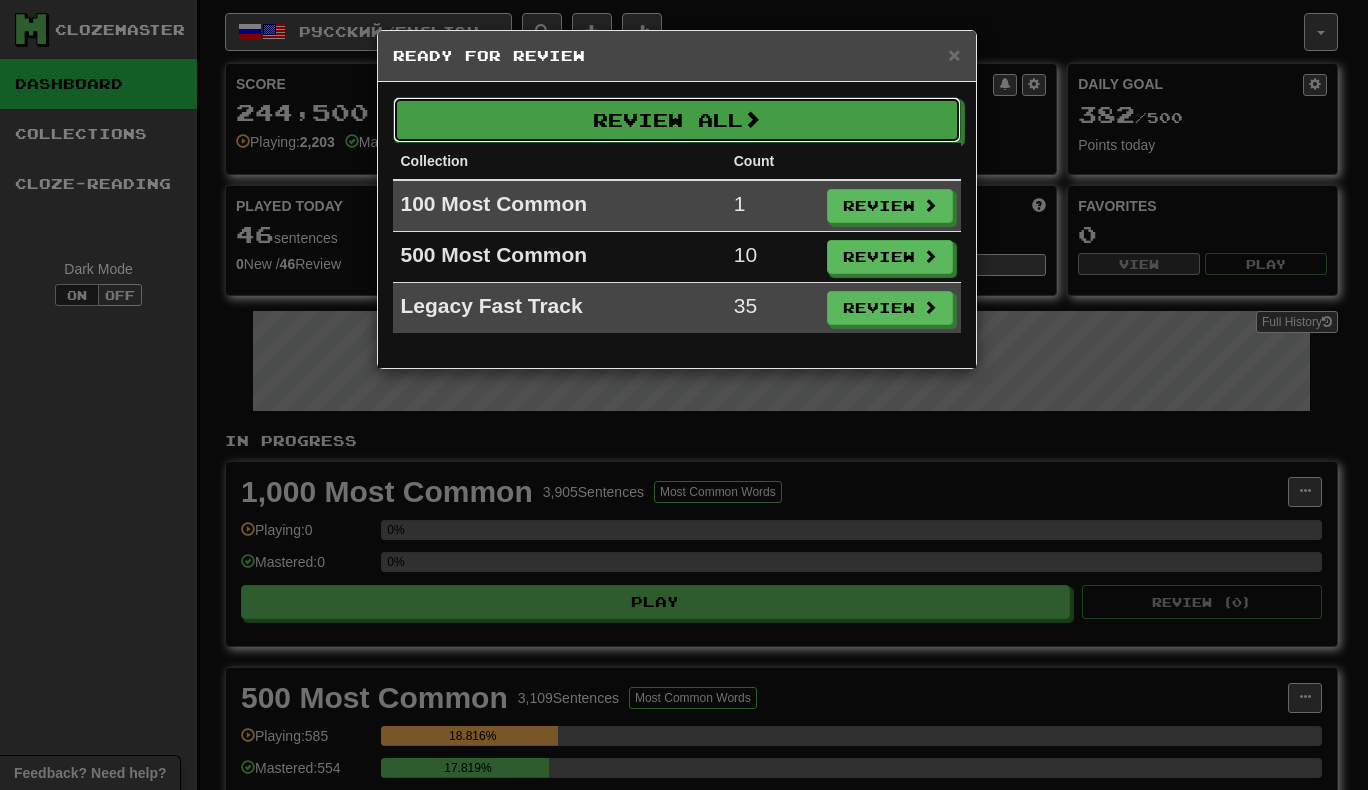click on "Review All" at bounding box center (677, 120) 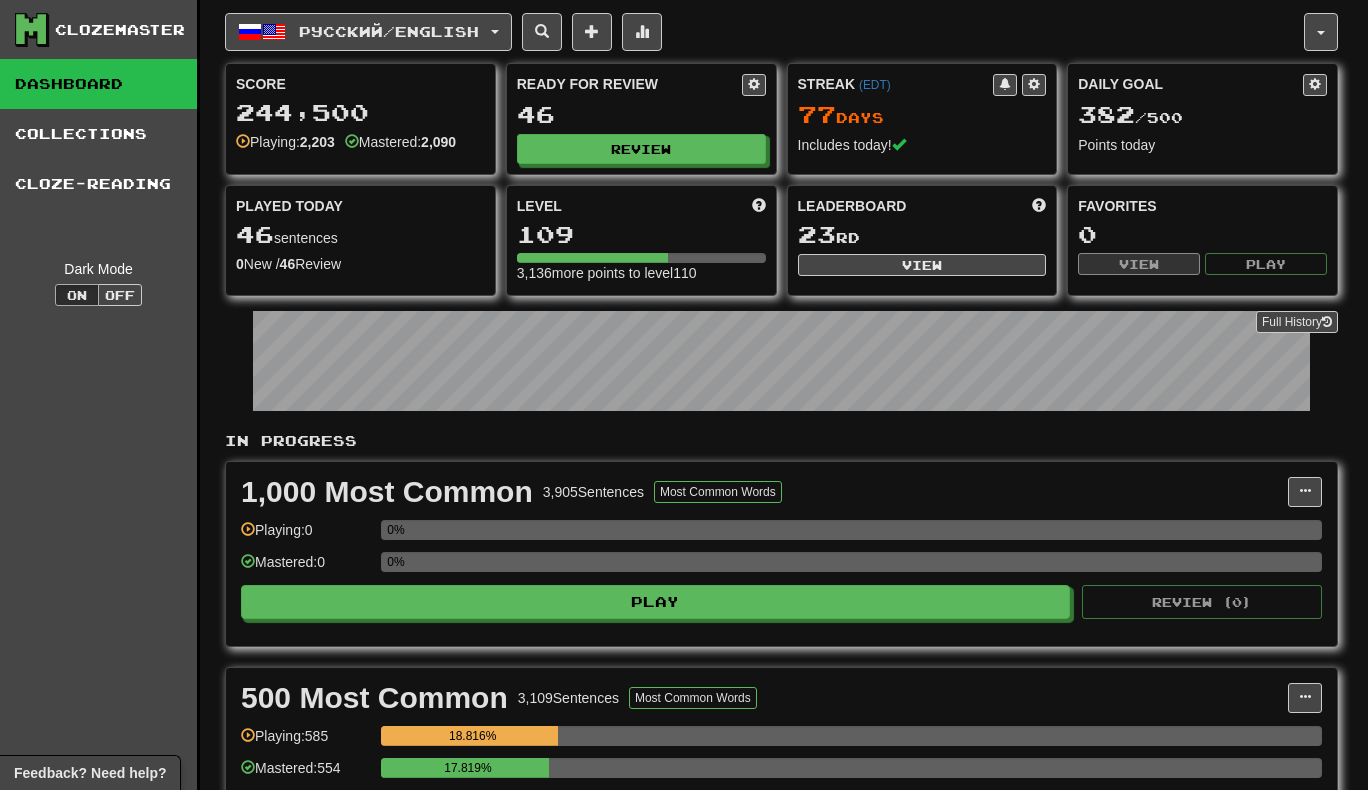 select on "********" 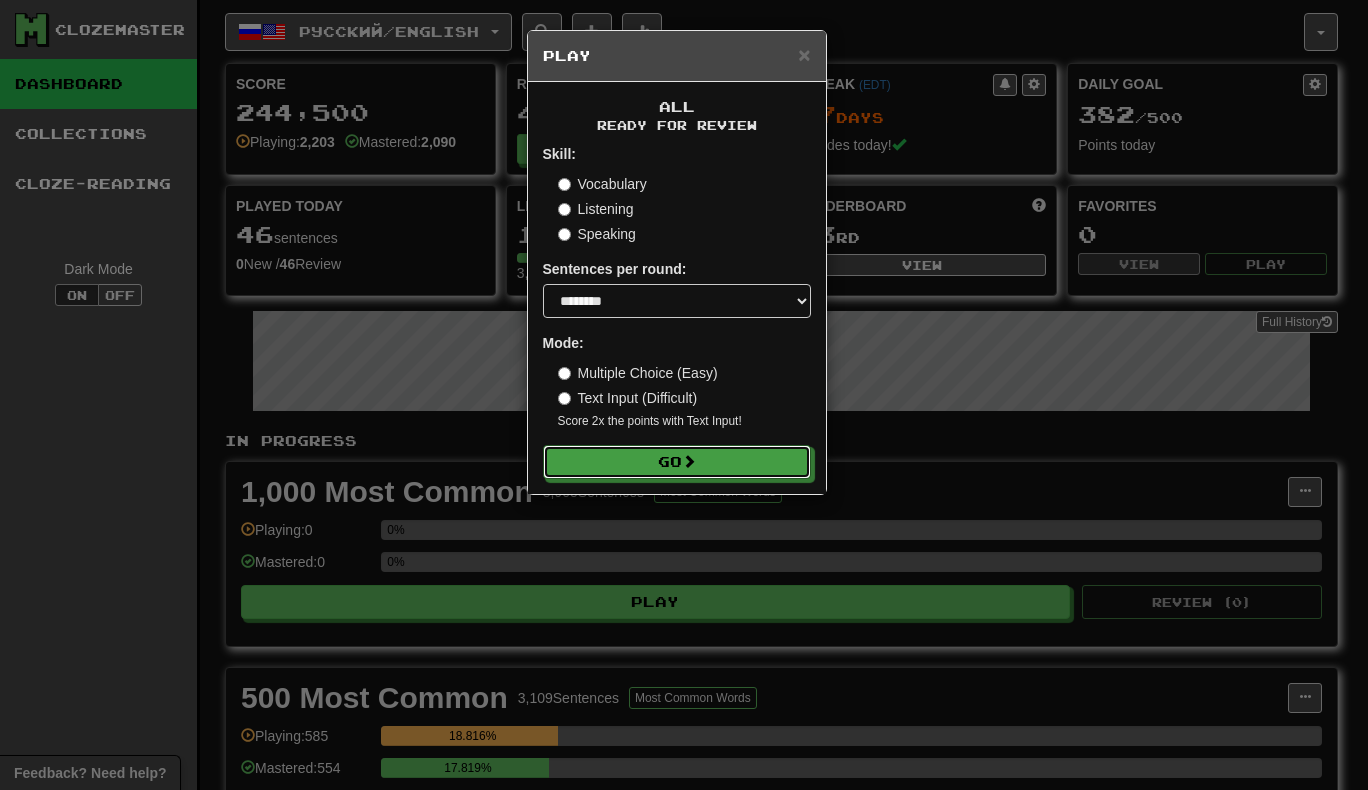 click on "Go" at bounding box center (677, 462) 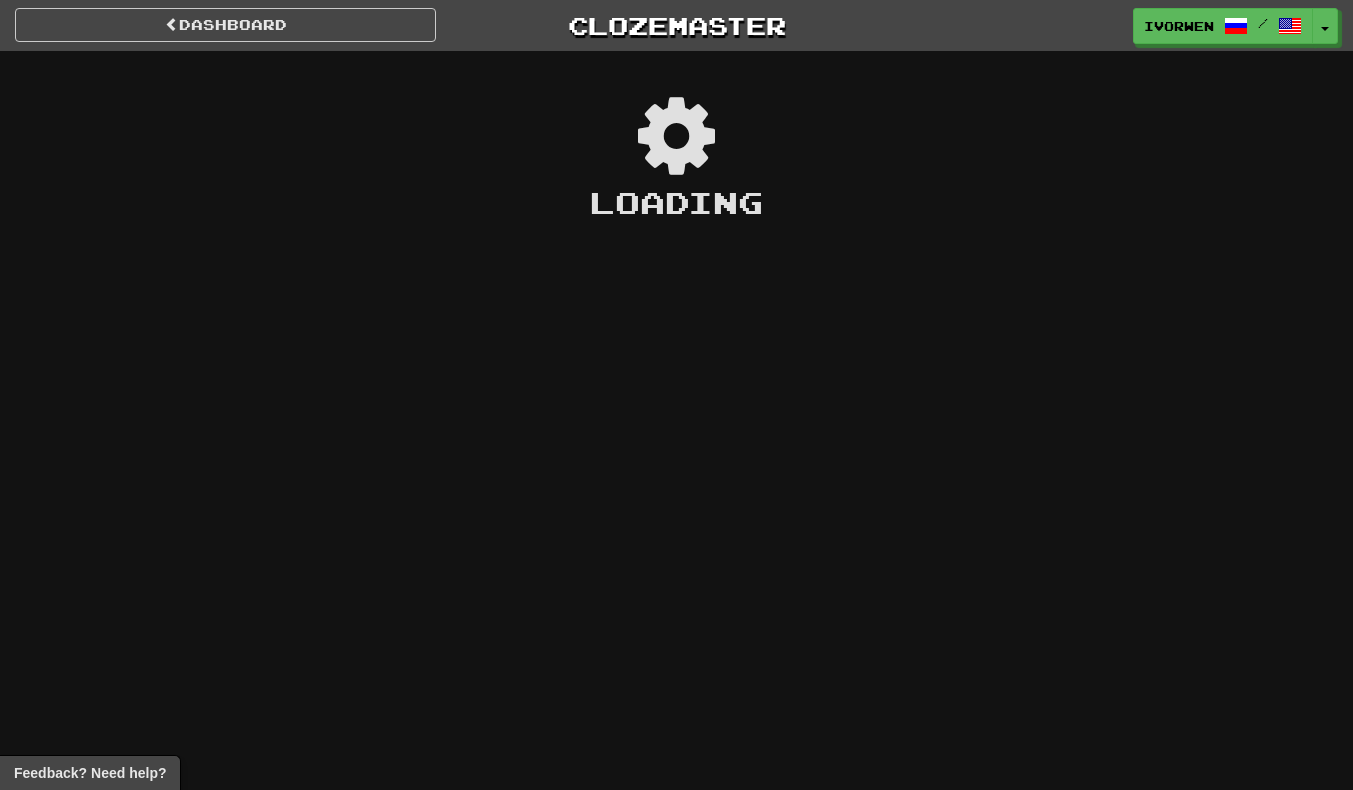 scroll, scrollTop: 0, scrollLeft: 0, axis: both 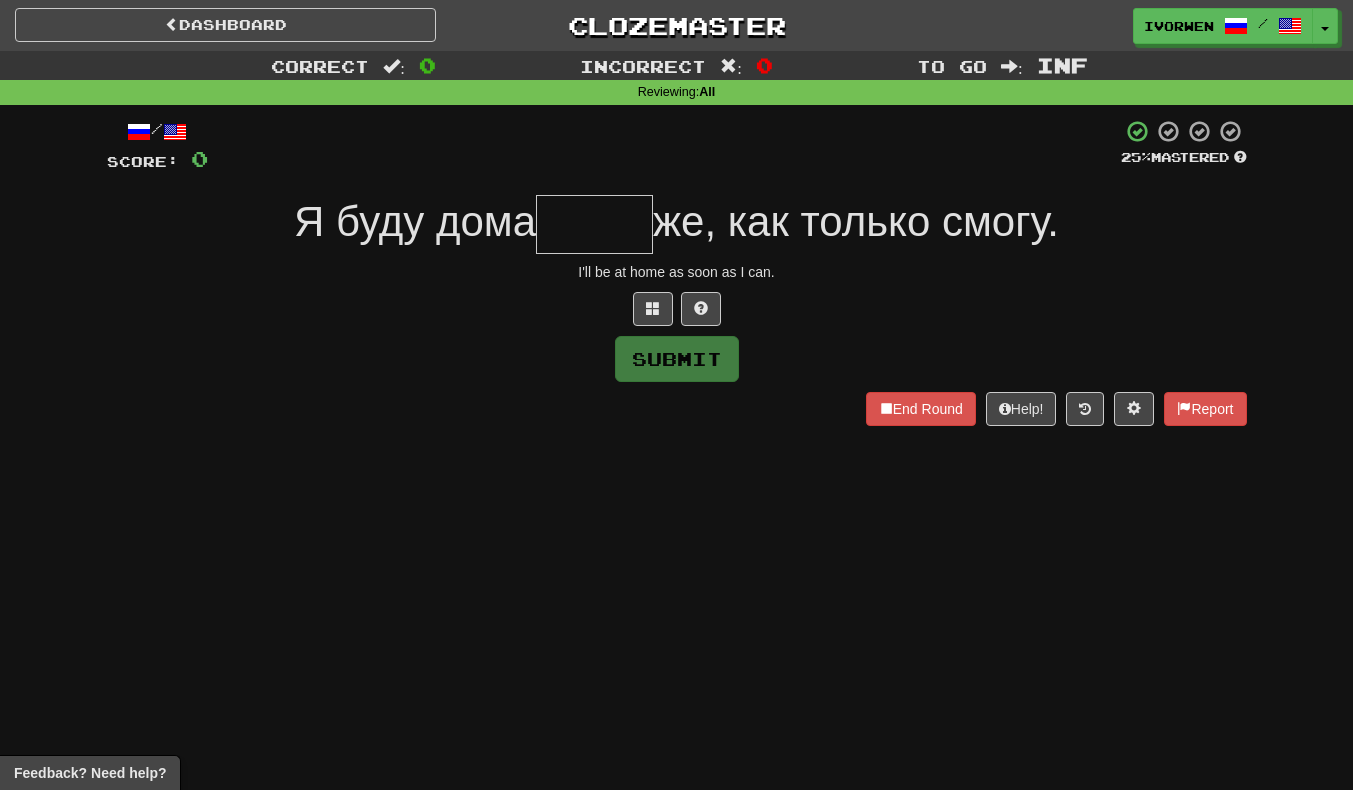 click at bounding box center [594, 224] 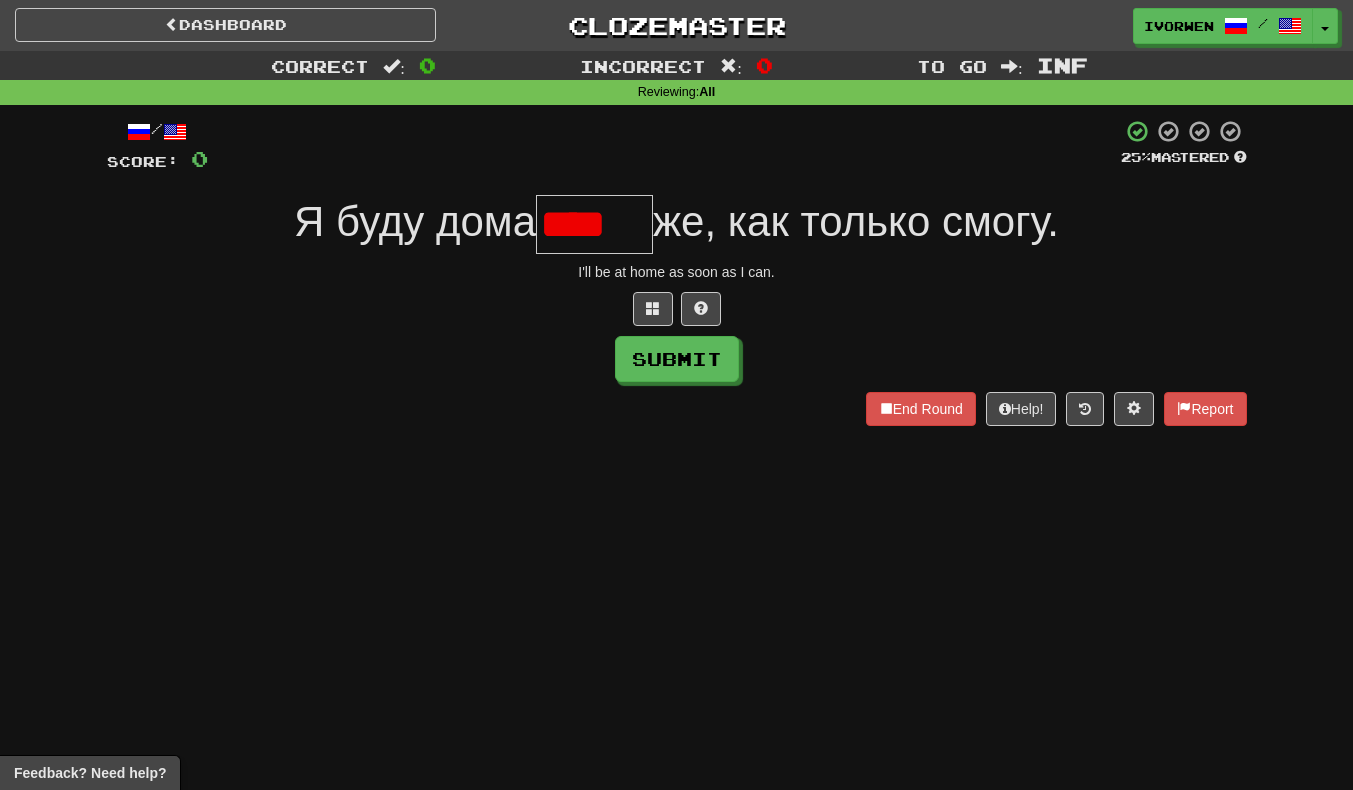 scroll, scrollTop: 0, scrollLeft: 0, axis: both 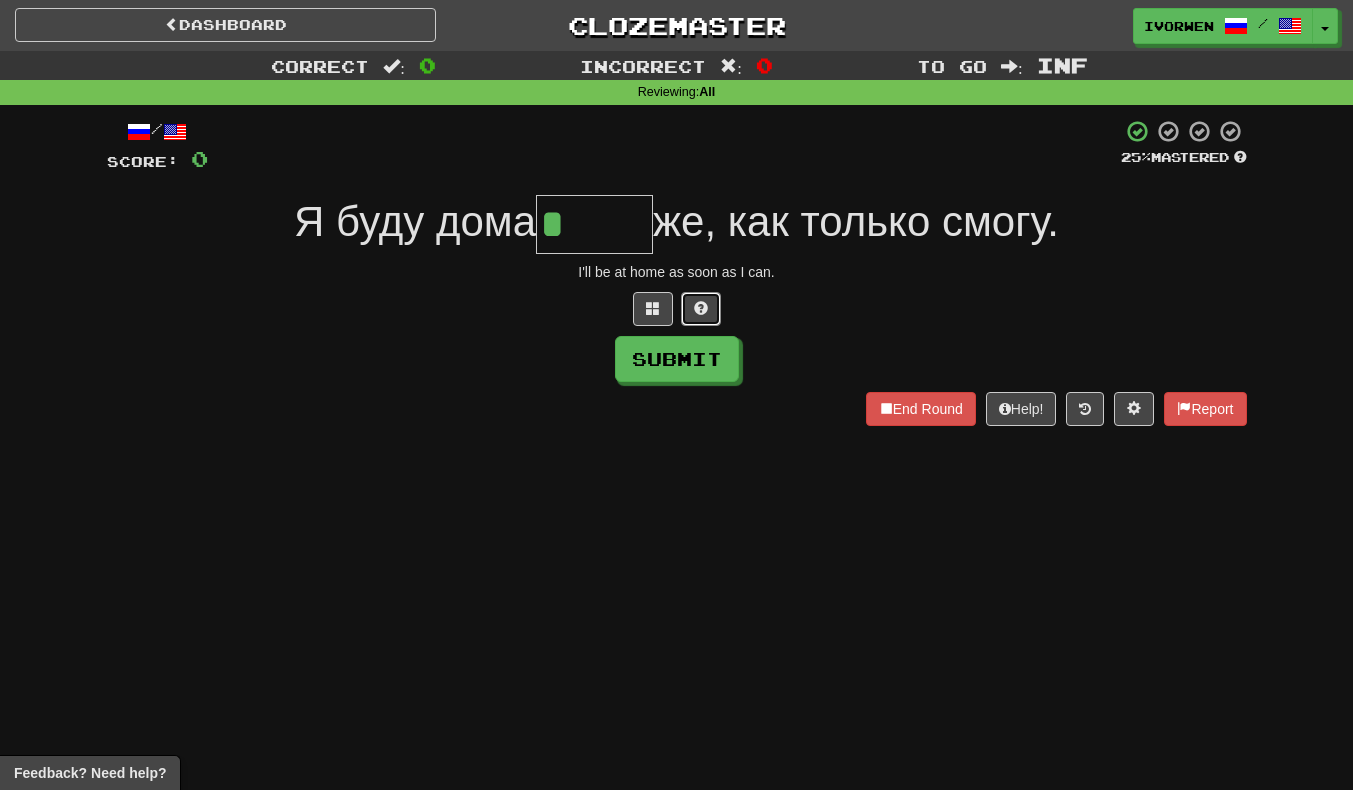 click at bounding box center (701, 308) 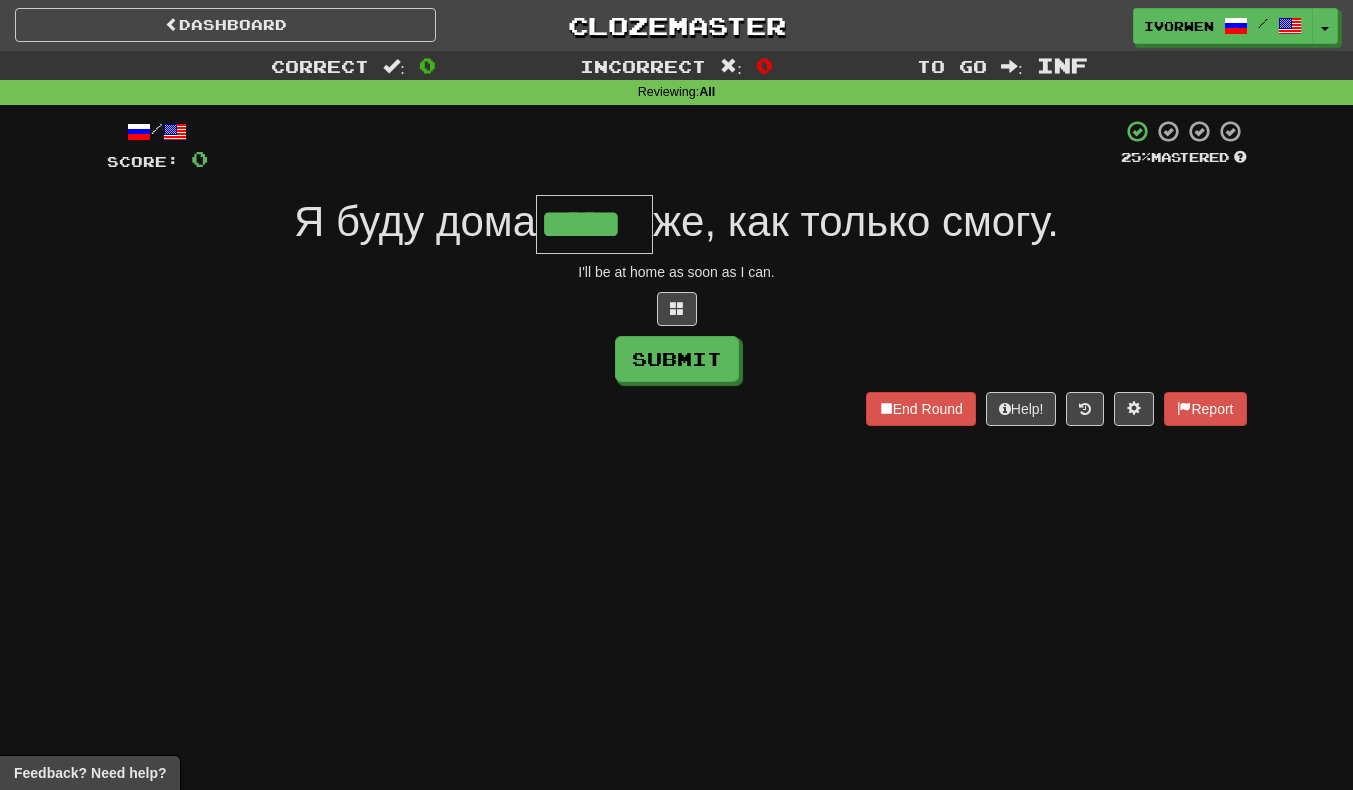 type on "*****" 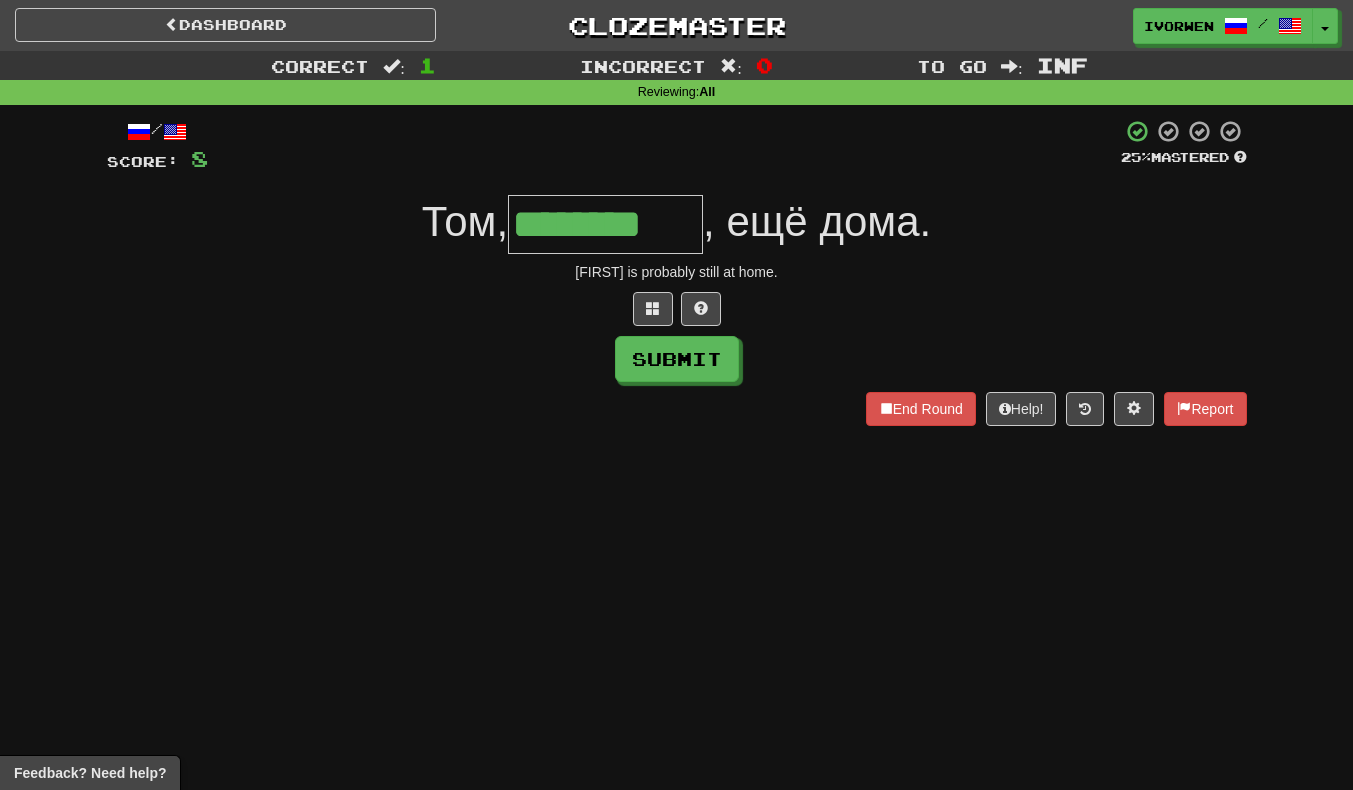 scroll, scrollTop: 0, scrollLeft: 5, axis: horizontal 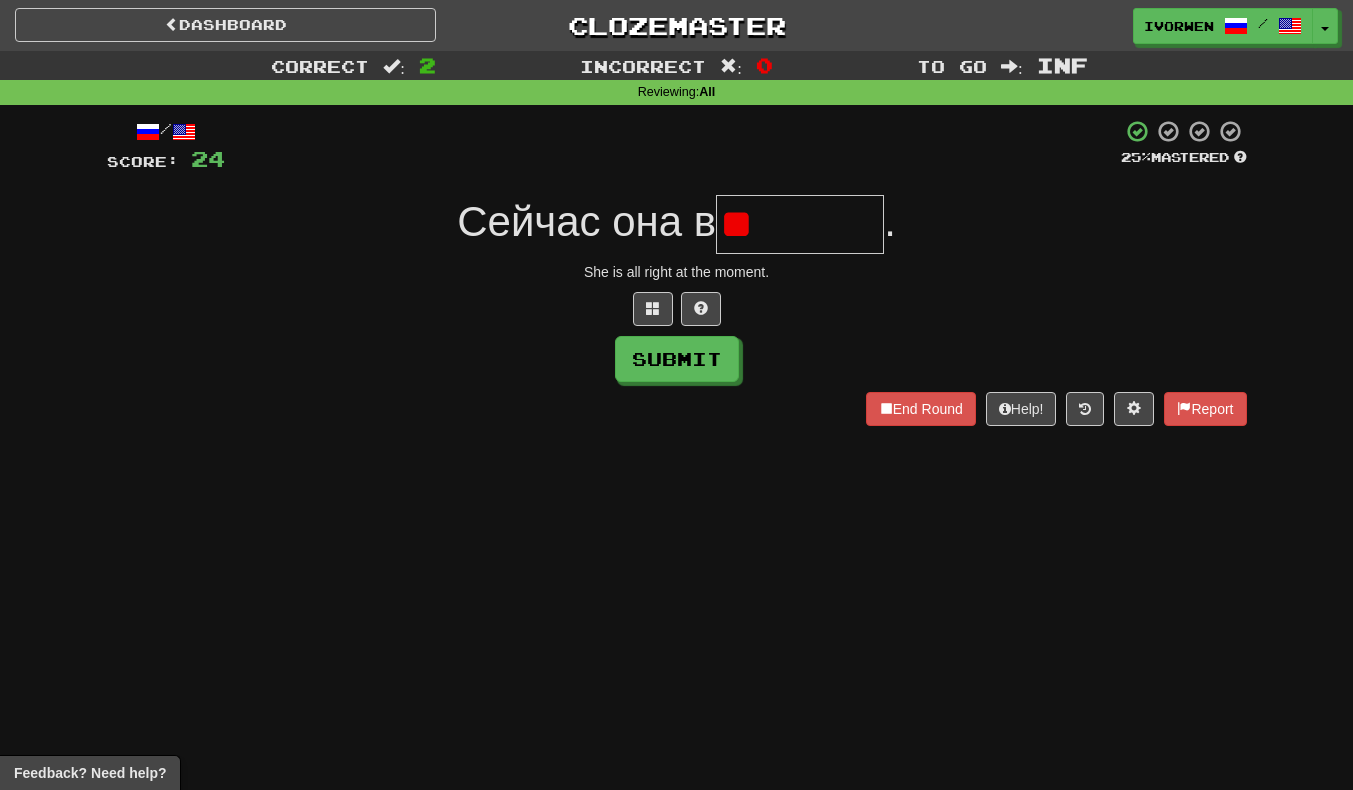 type on "*" 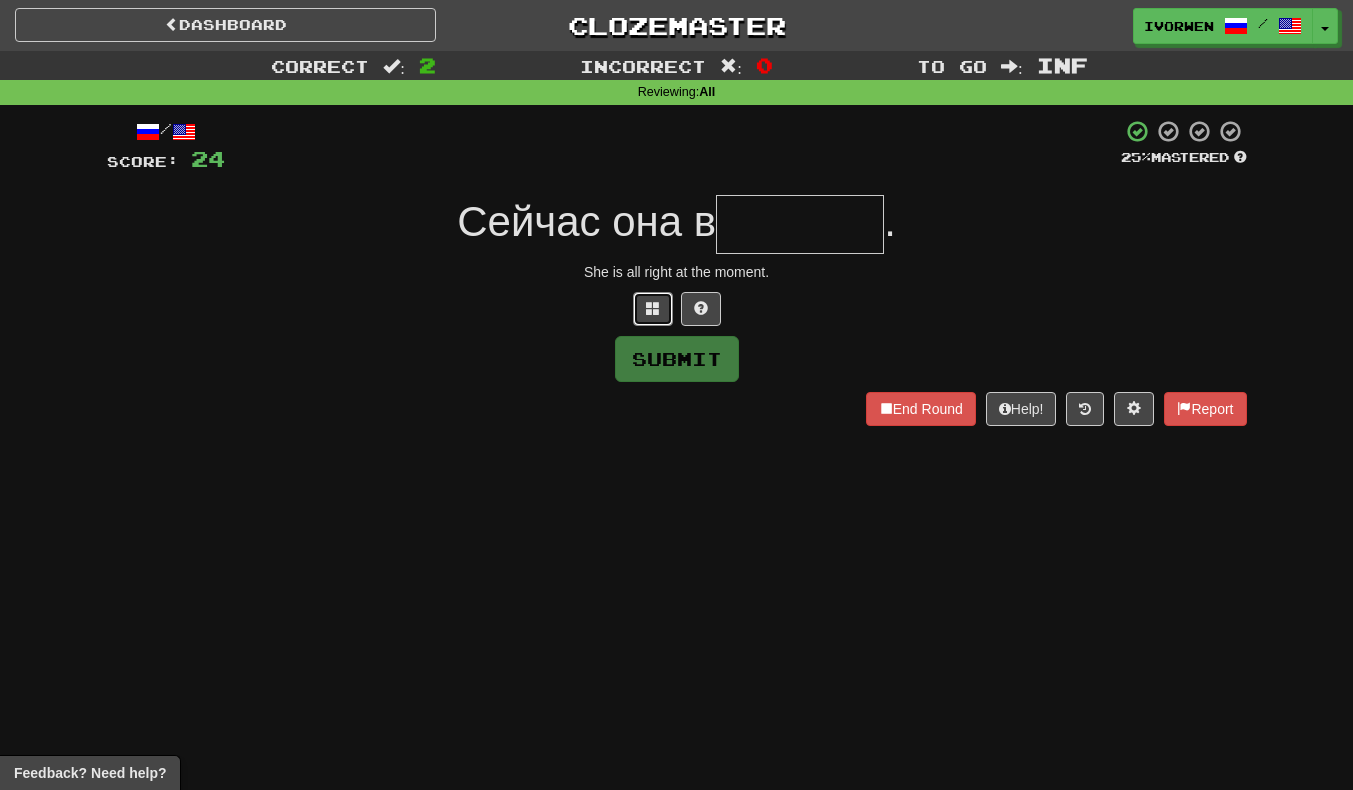 click at bounding box center (653, 309) 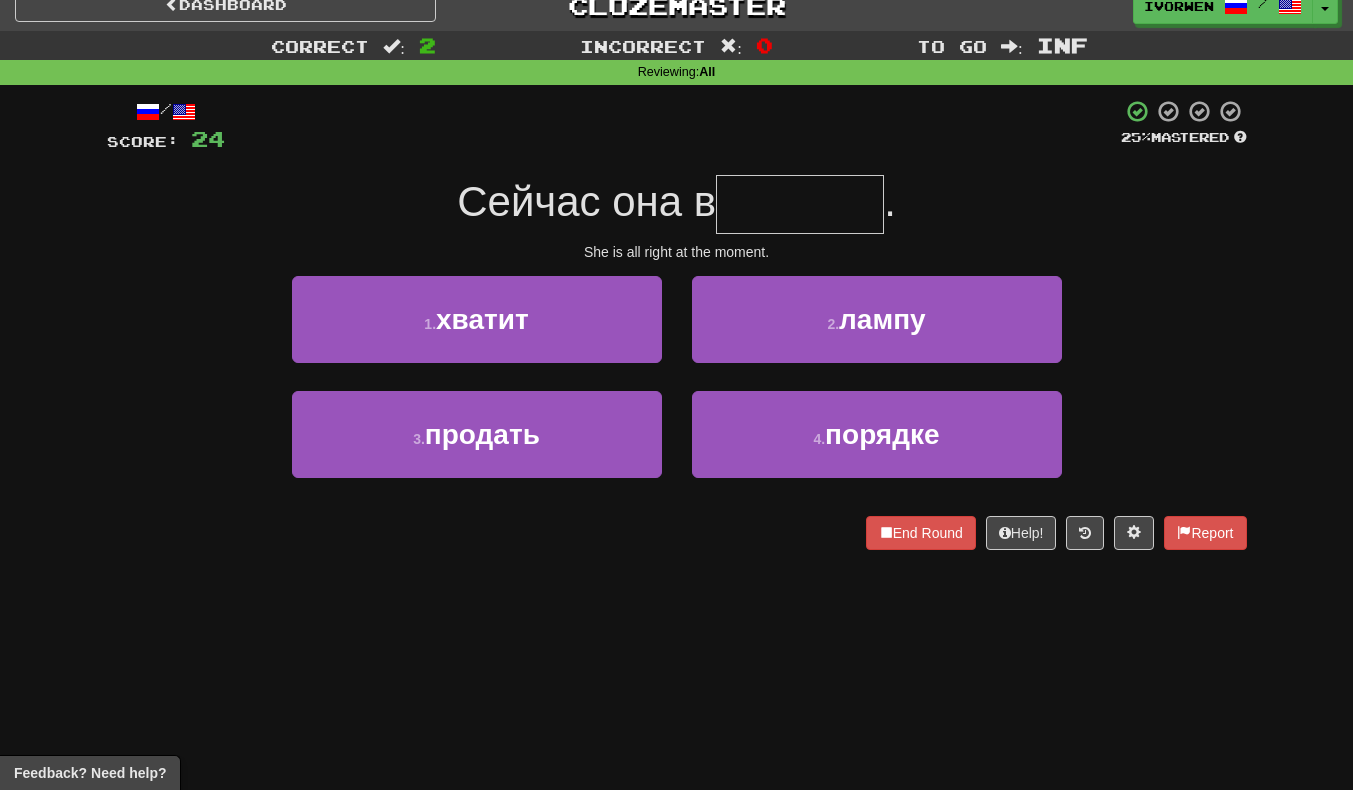 scroll, scrollTop: 64, scrollLeft: 0, axis: vertical 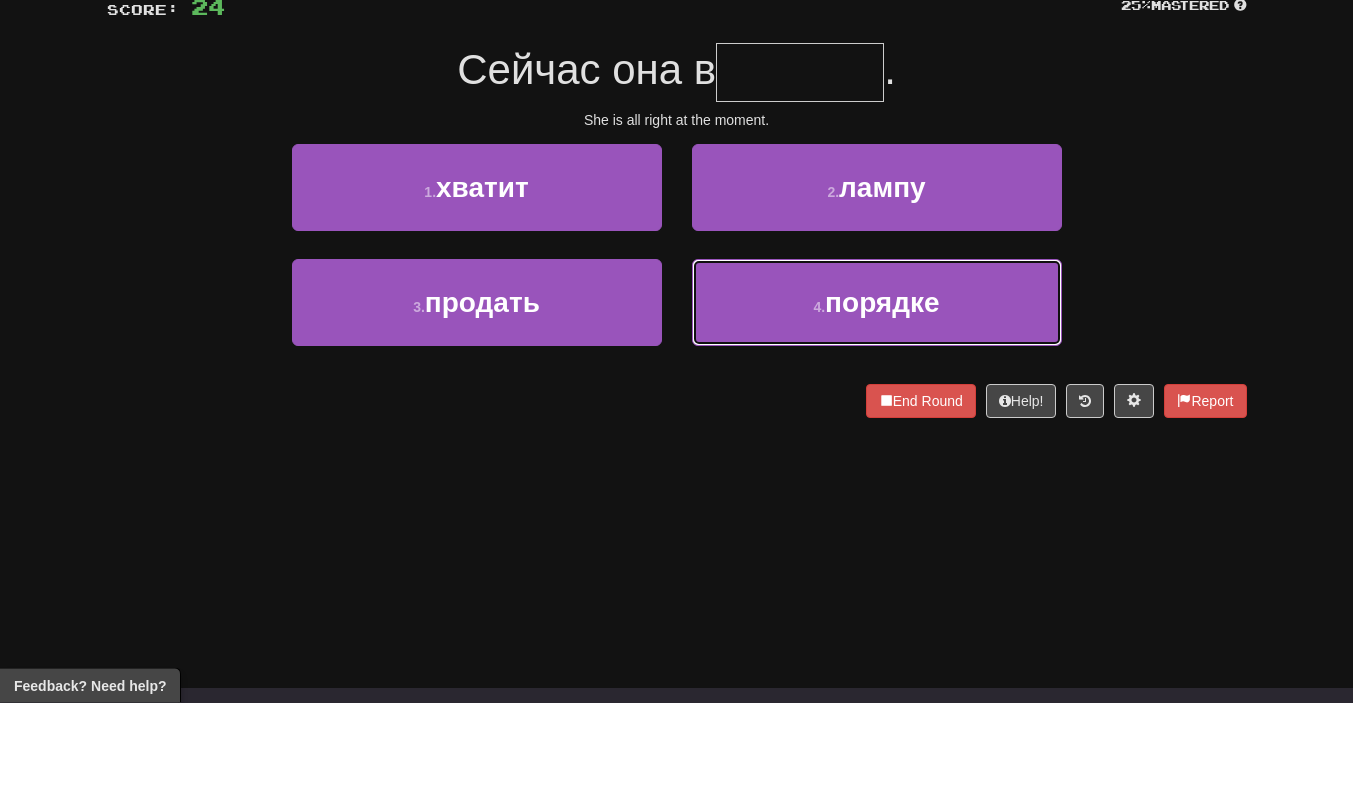 click on "4 .  порядке" at bounding box center (877, 390) 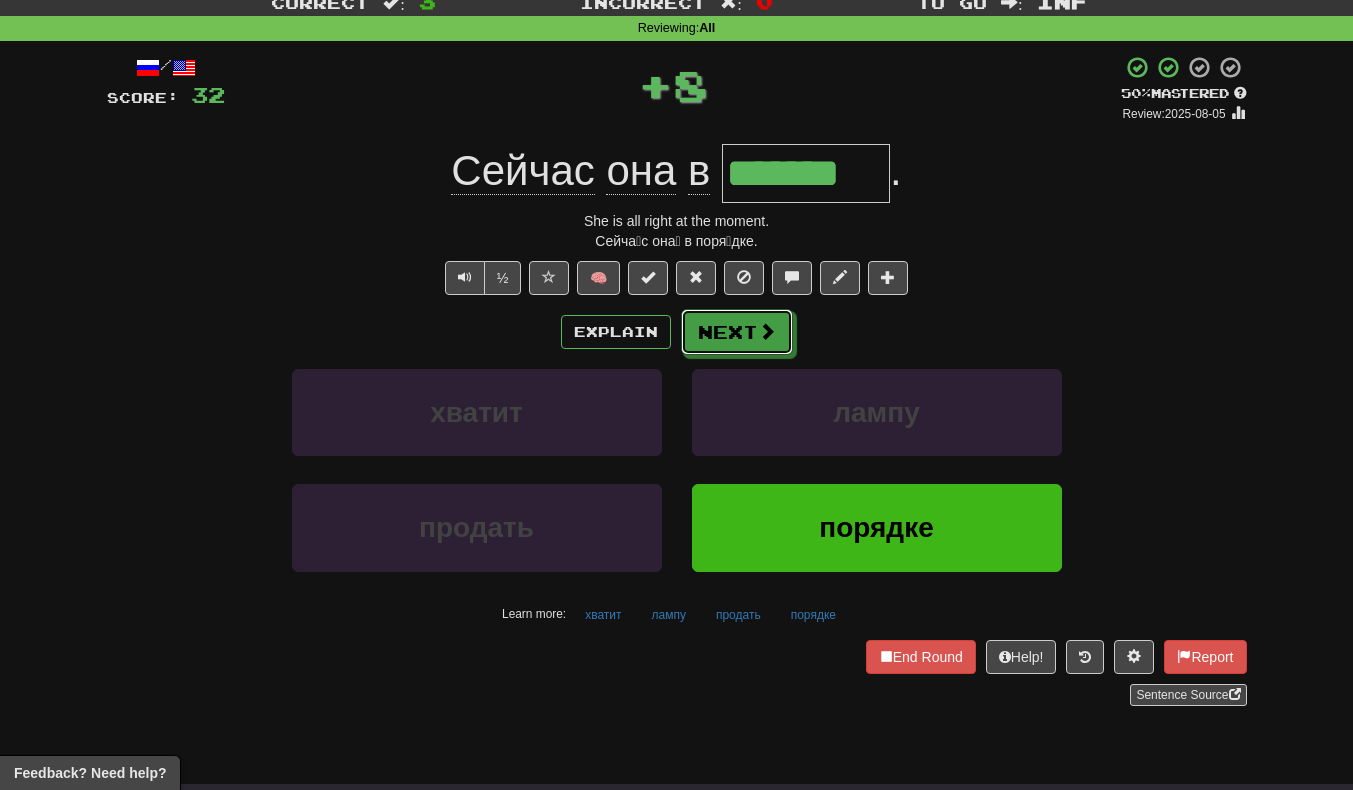 click on "Next" at bounding box center [737, 332] 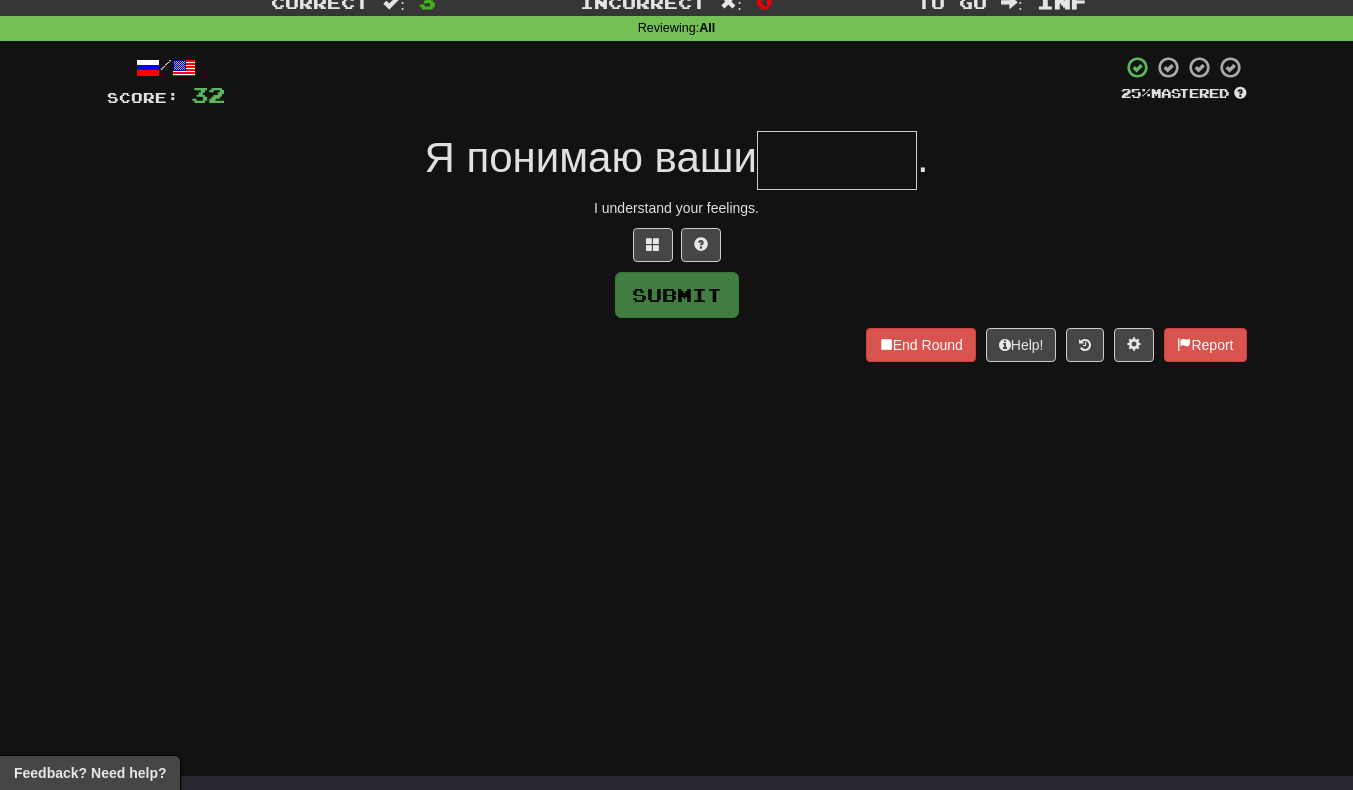 type on "*" 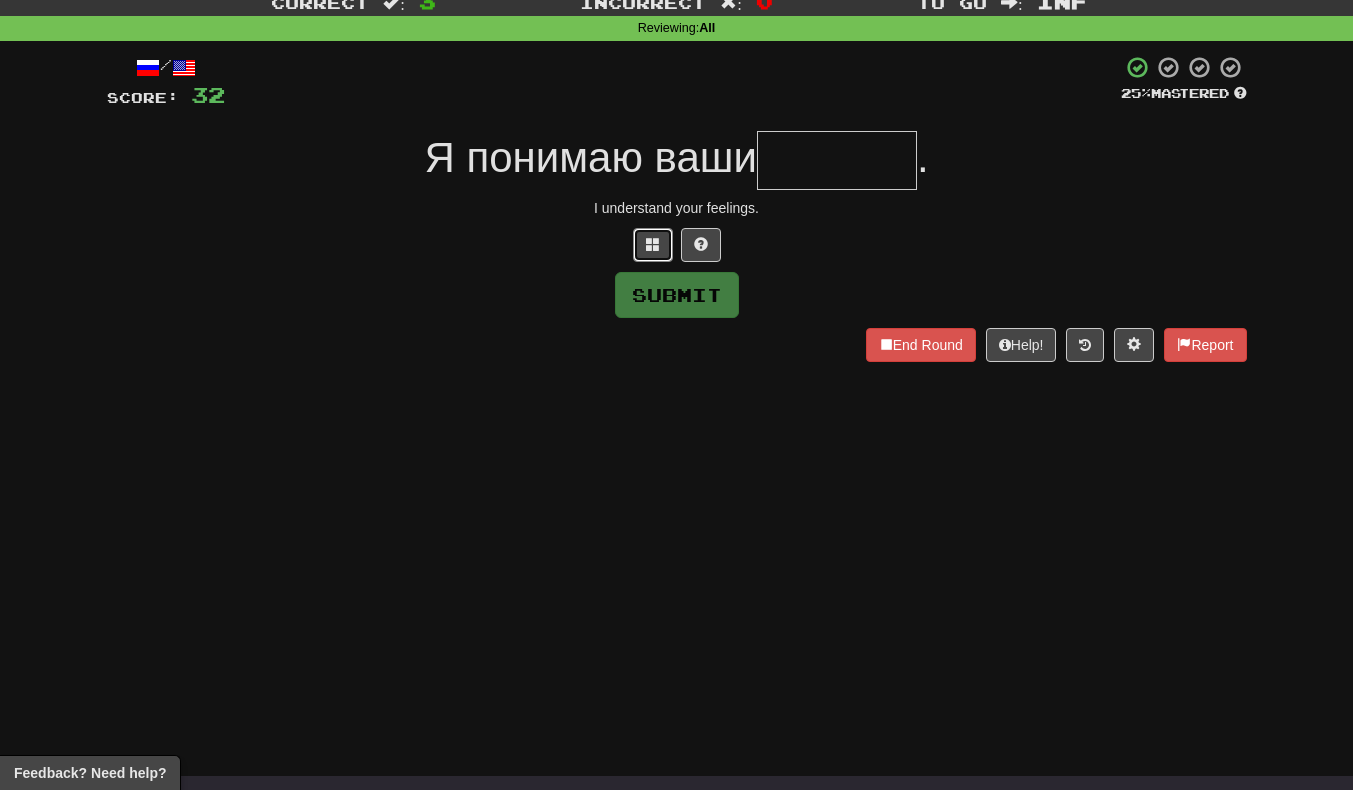 click at bounding box center (653, 245) 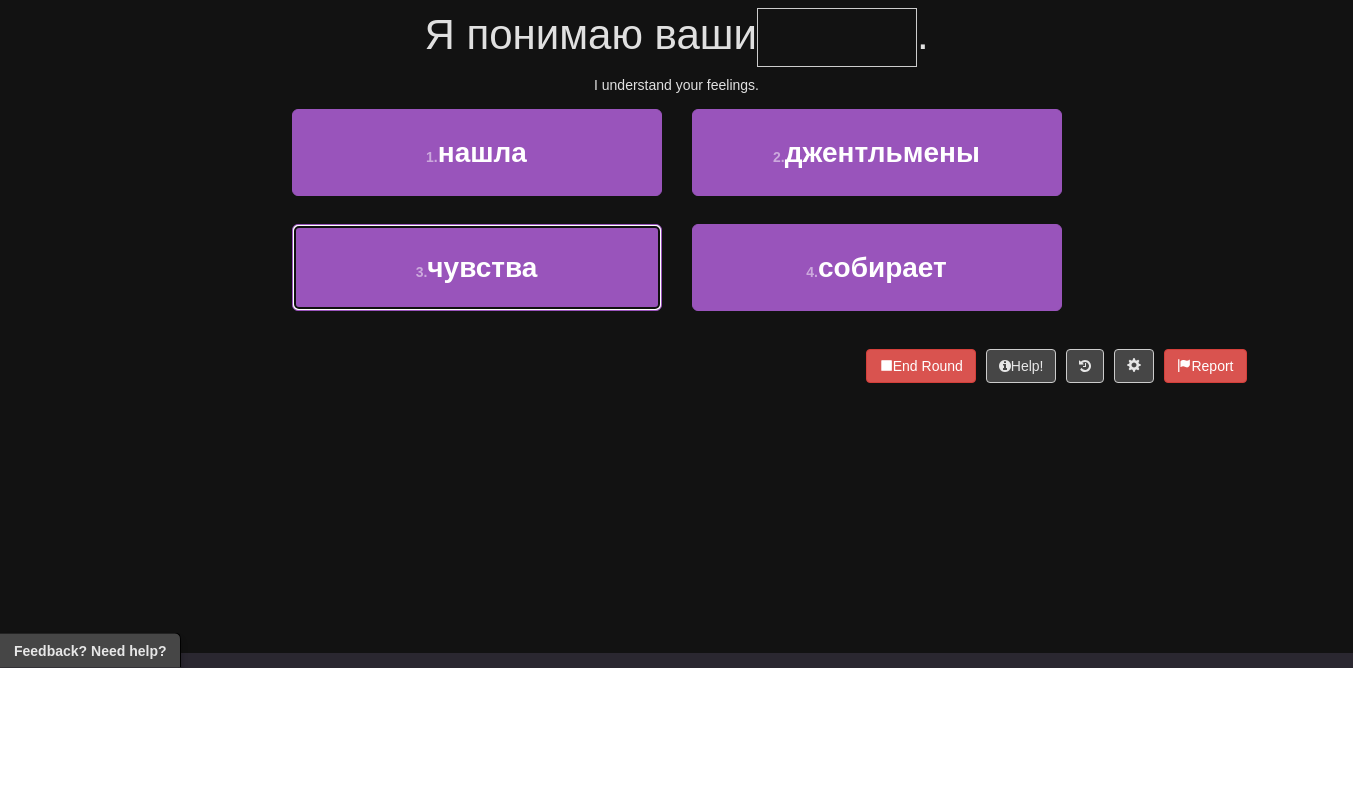 click on "3 .  чувства" at bounding box center (477, 390) 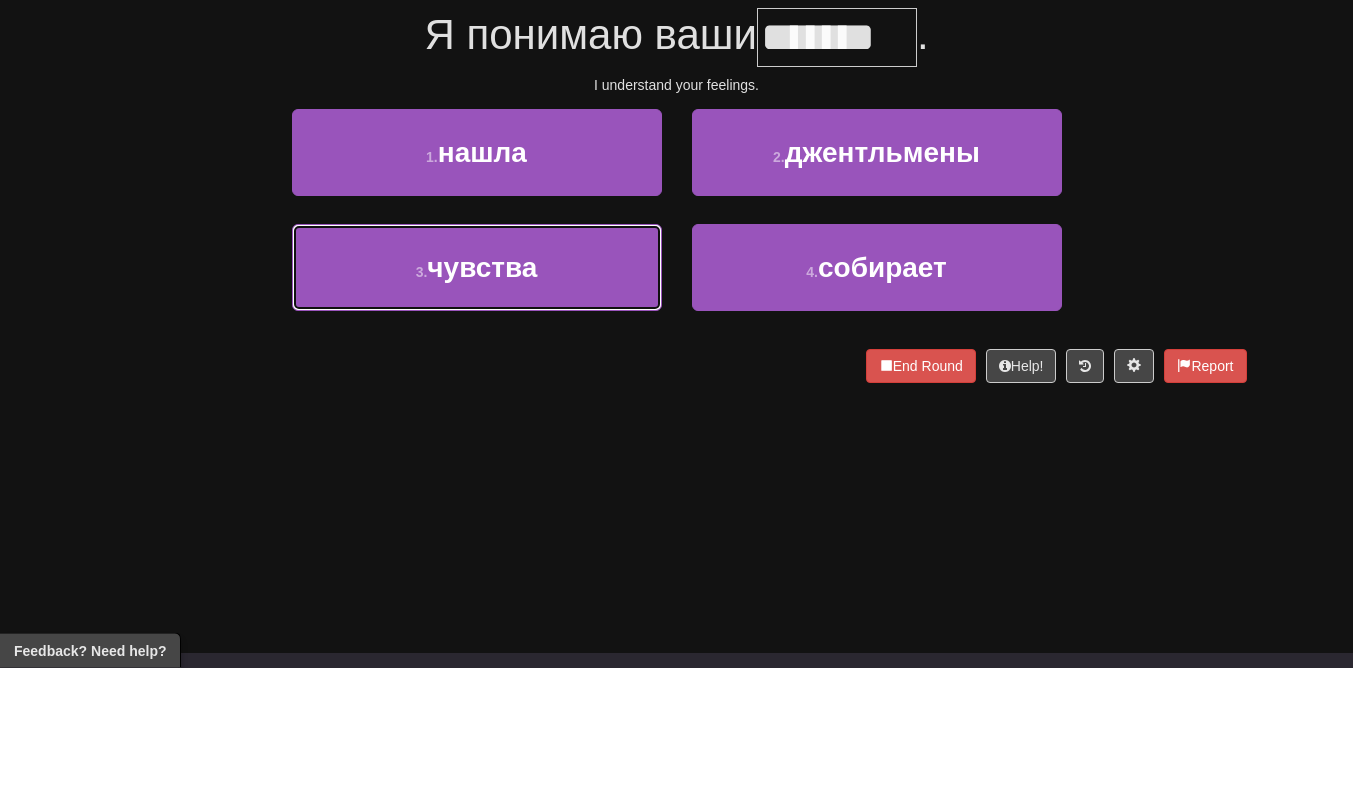 scroll, scrollTop: 77, scrollLeft: 0, axis: vertical 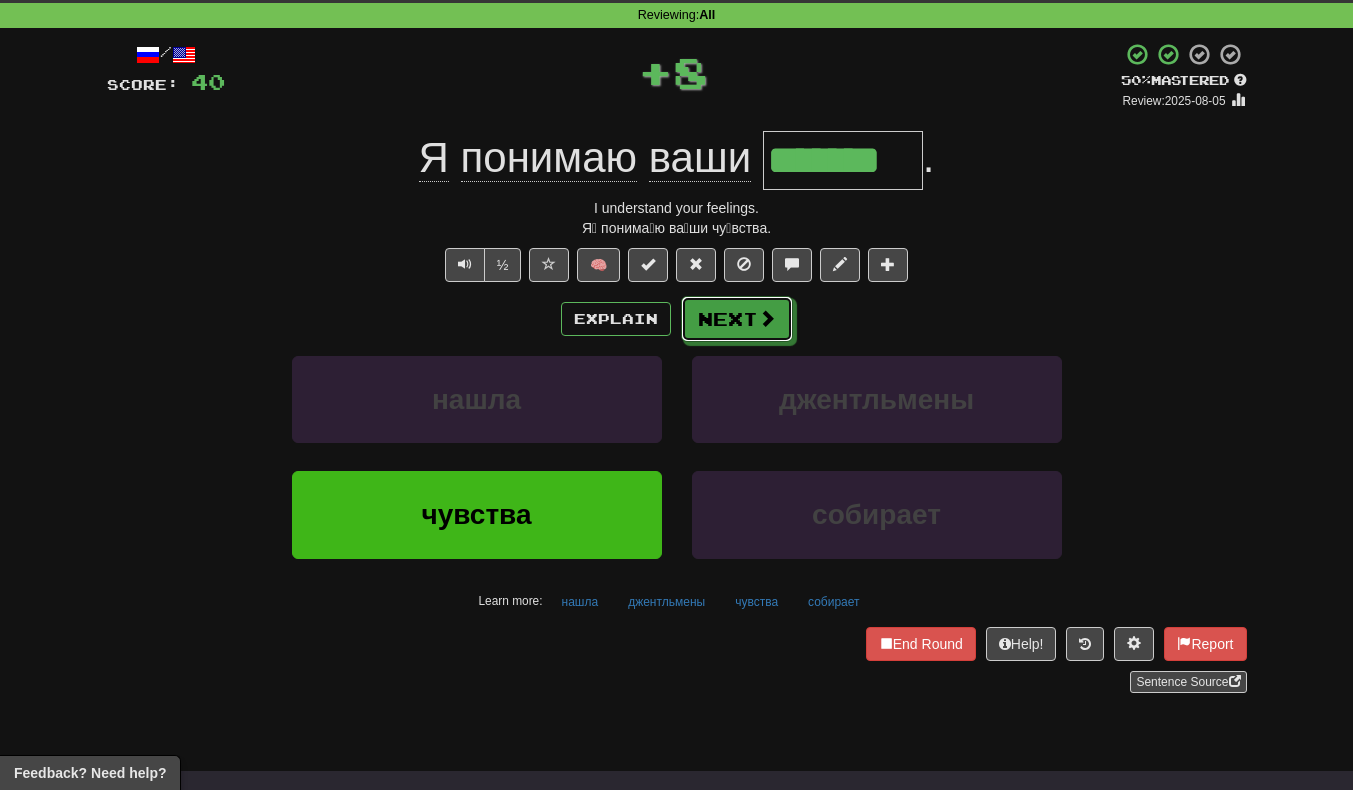 click at bounding box center [767, 318] 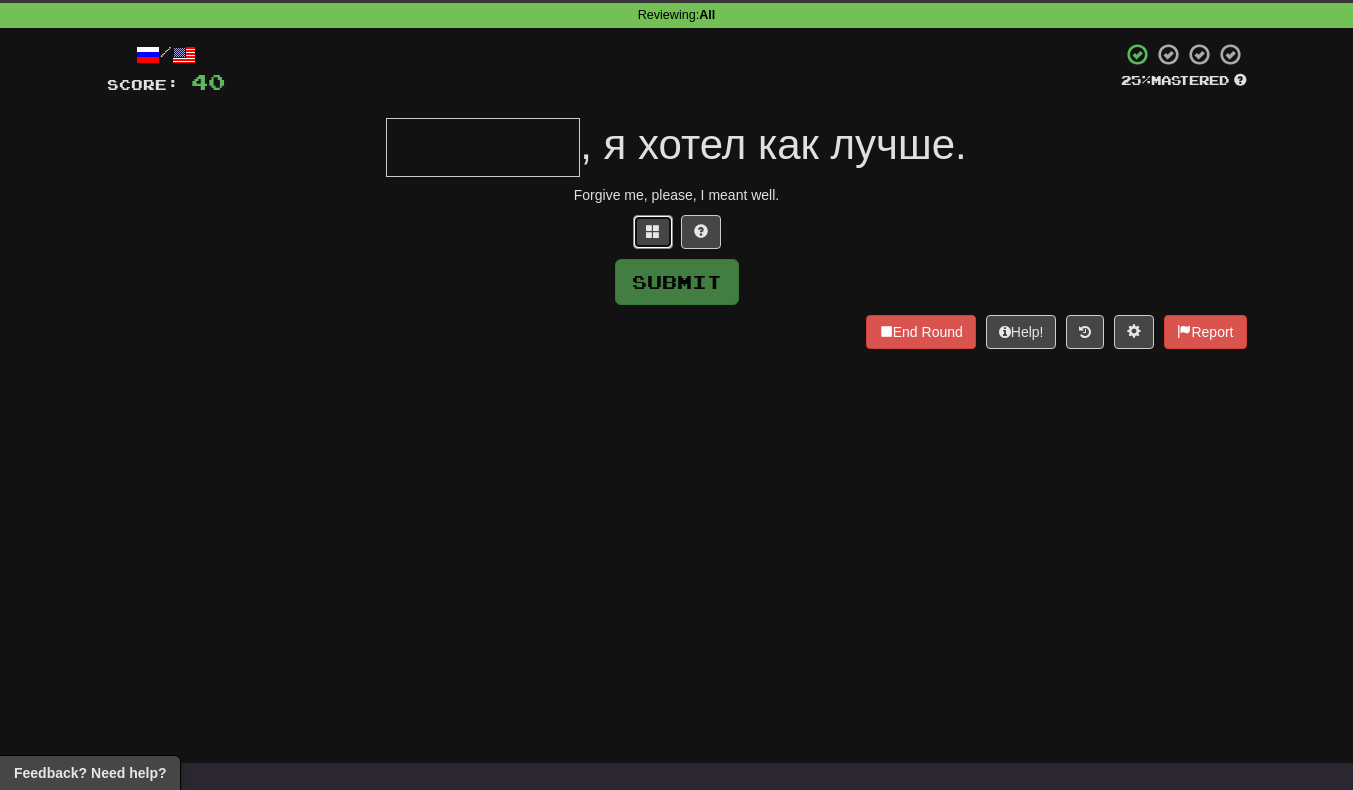 click at bounding box center [653, 232] 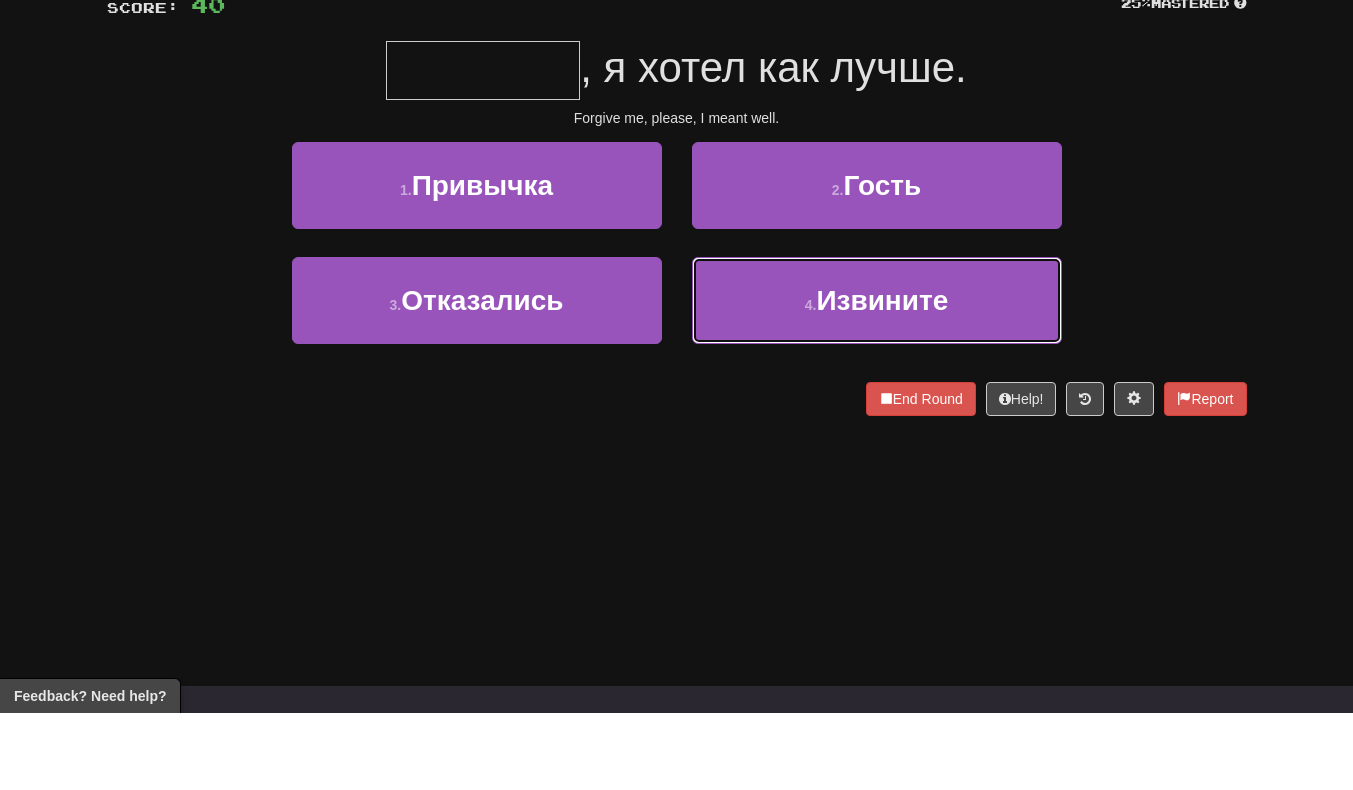 click on "4 .  Извините" at bounding box center (877, 377) 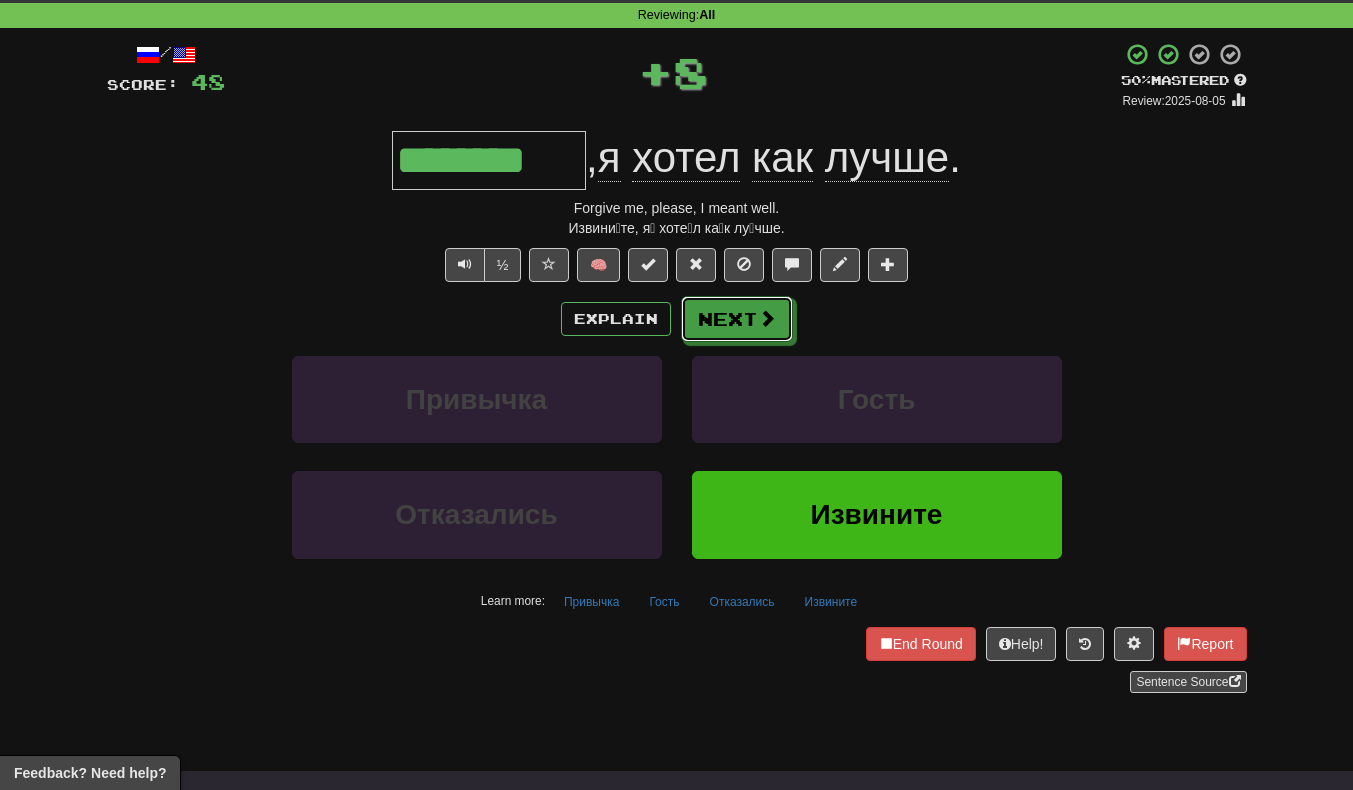 click on "Next" at bounding box center [737, 319] 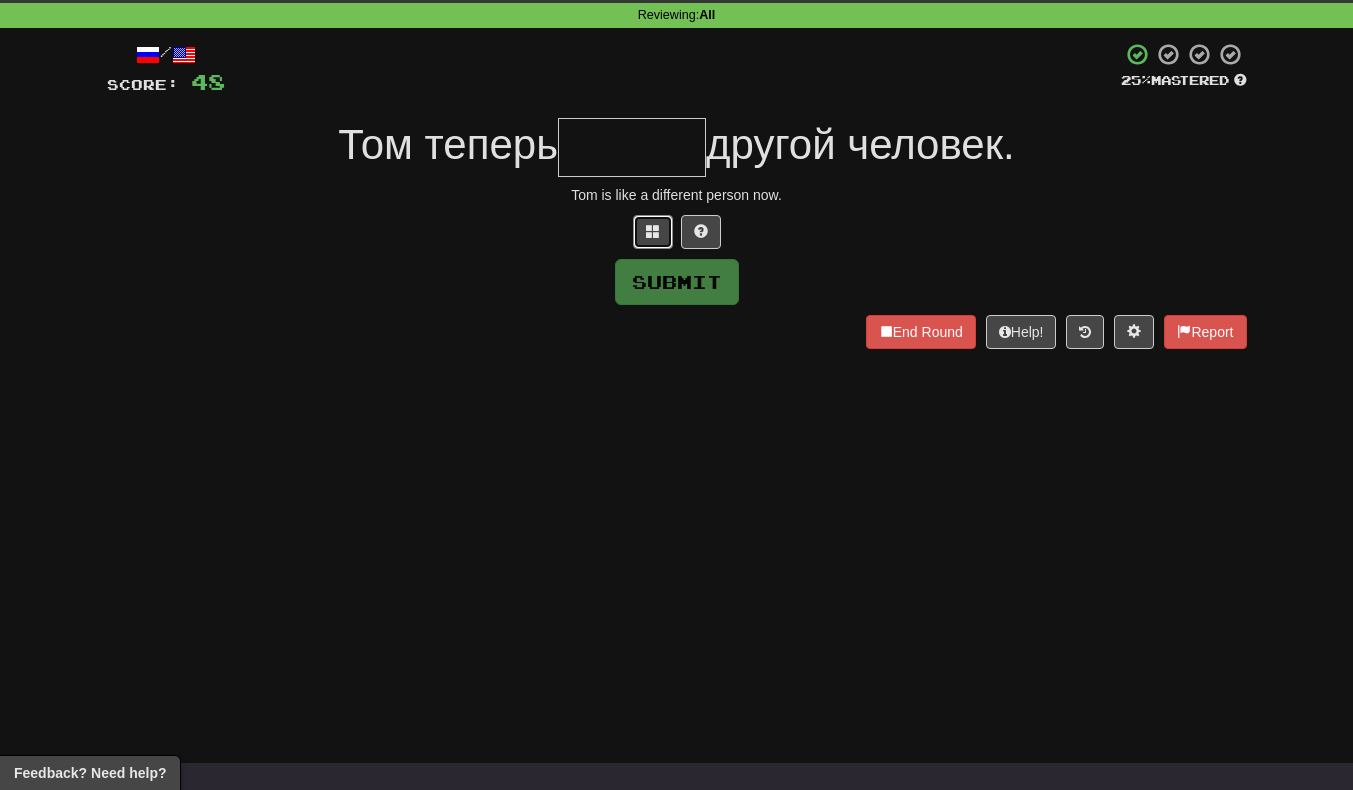 click at bounding box center [653, 232] 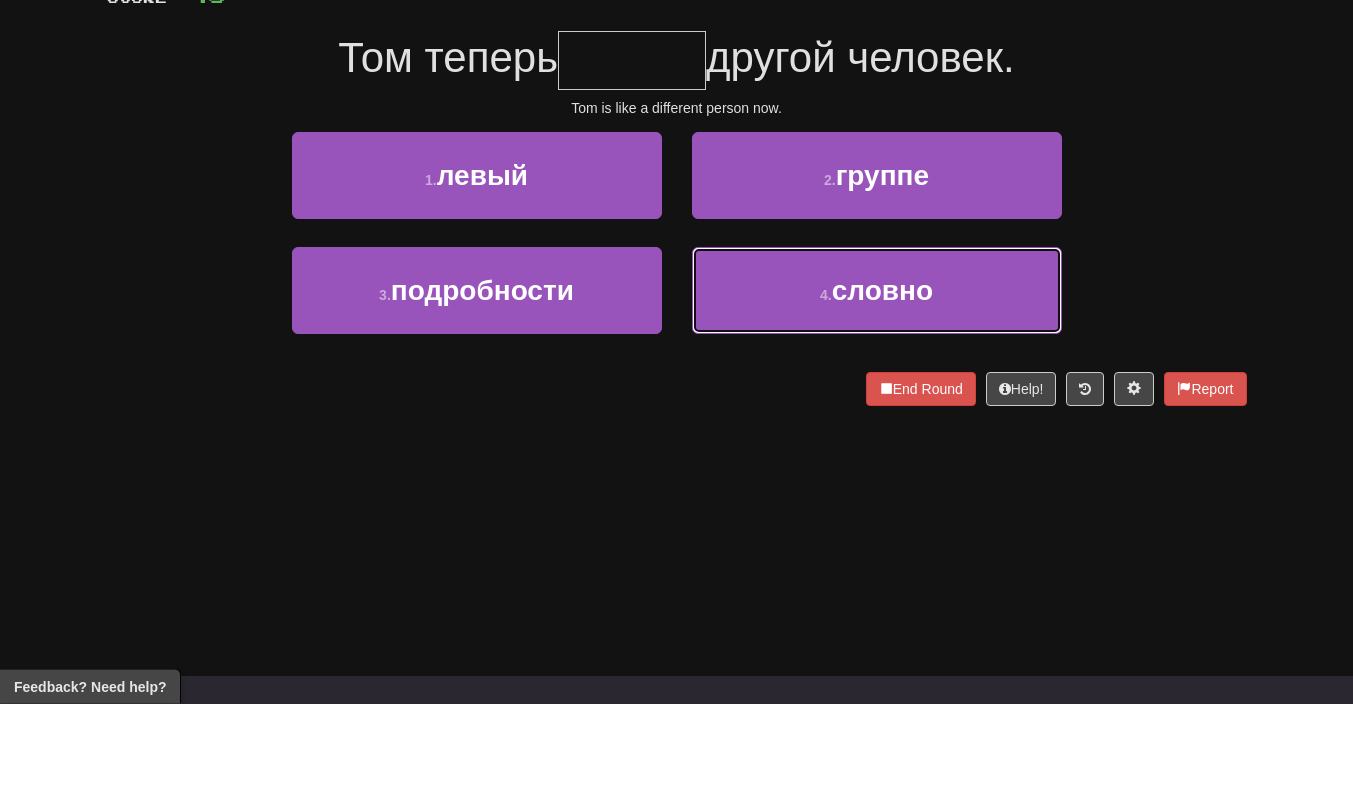 click on "4 .  словно" at bounding box center (877, 377) 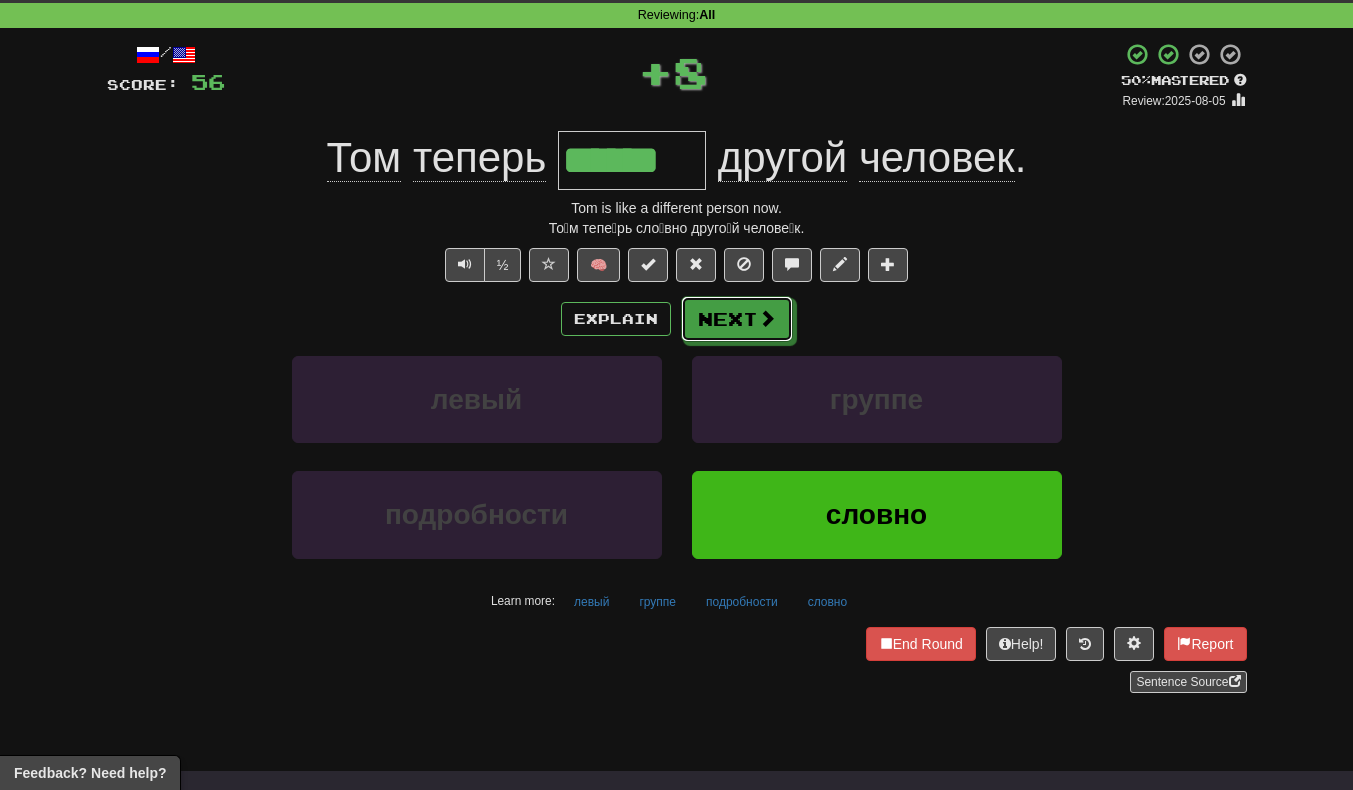 click on "Next" at bounding box center [737, 319] 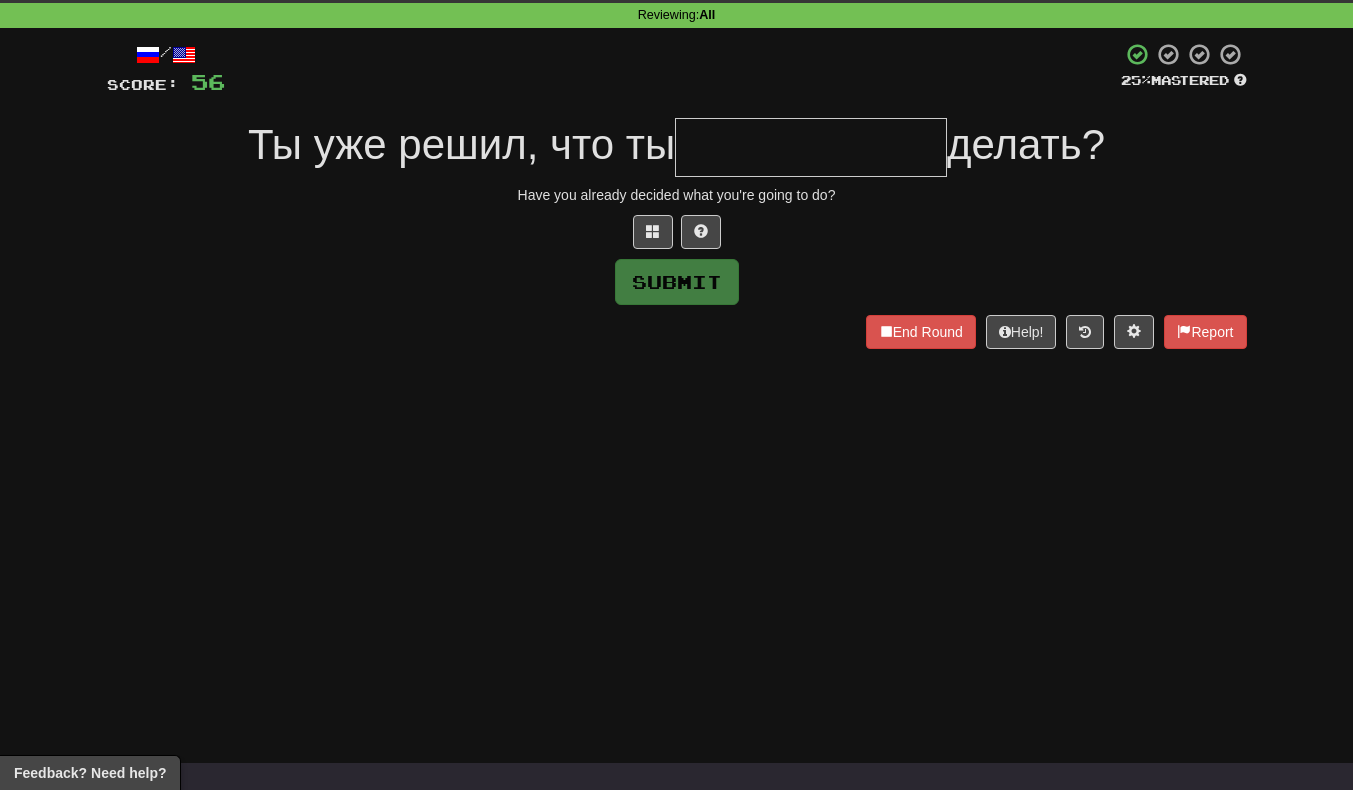 type on "*" 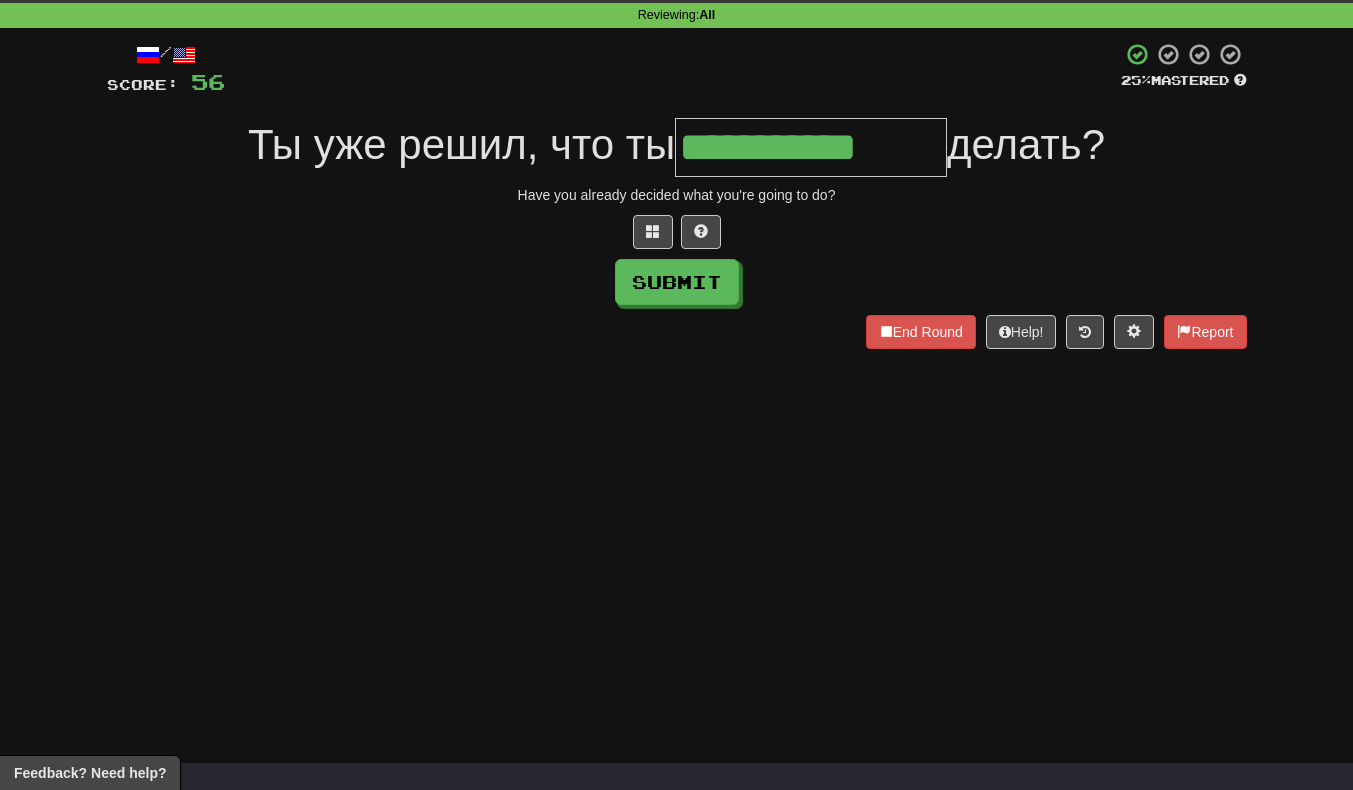 scroll, scrollTop: 0, scrollLeft: 6, axis: horizontal 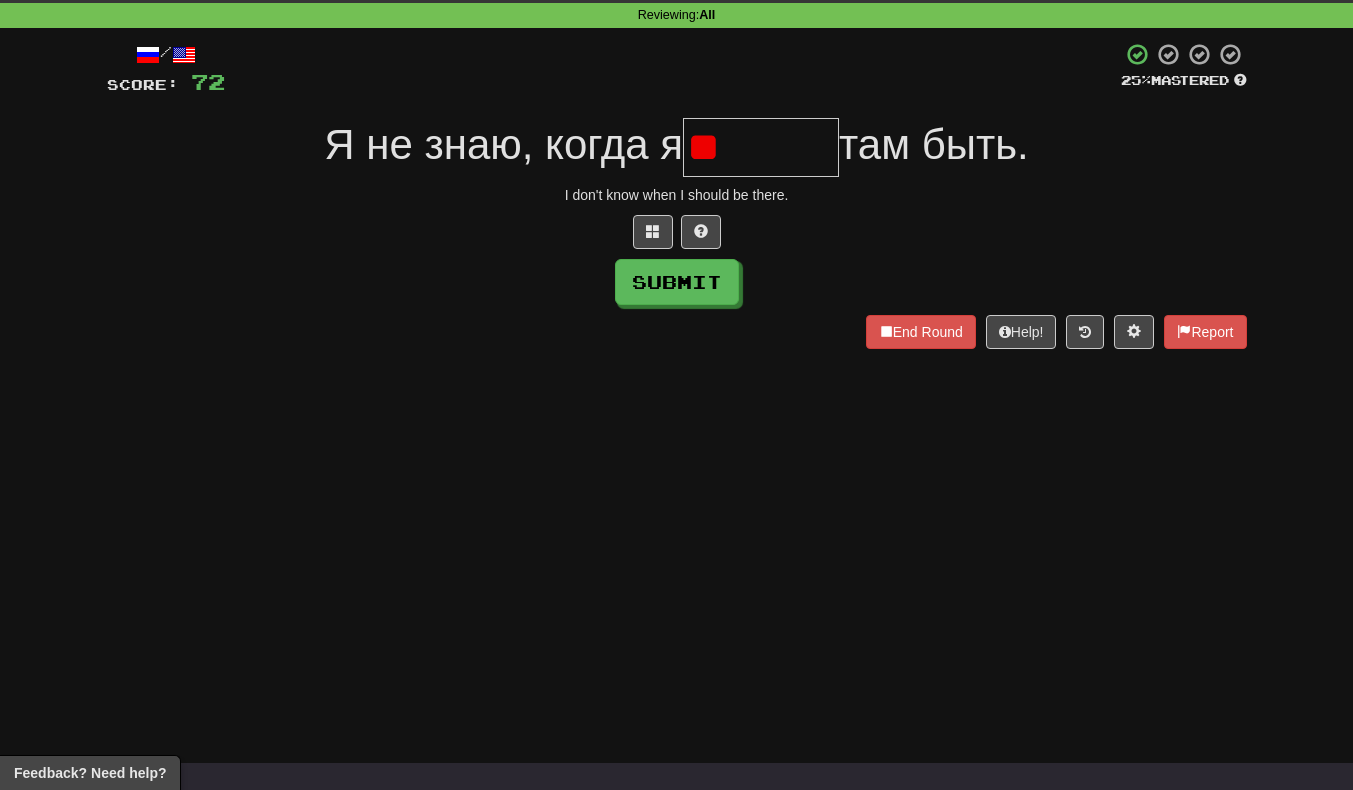 type on "*" 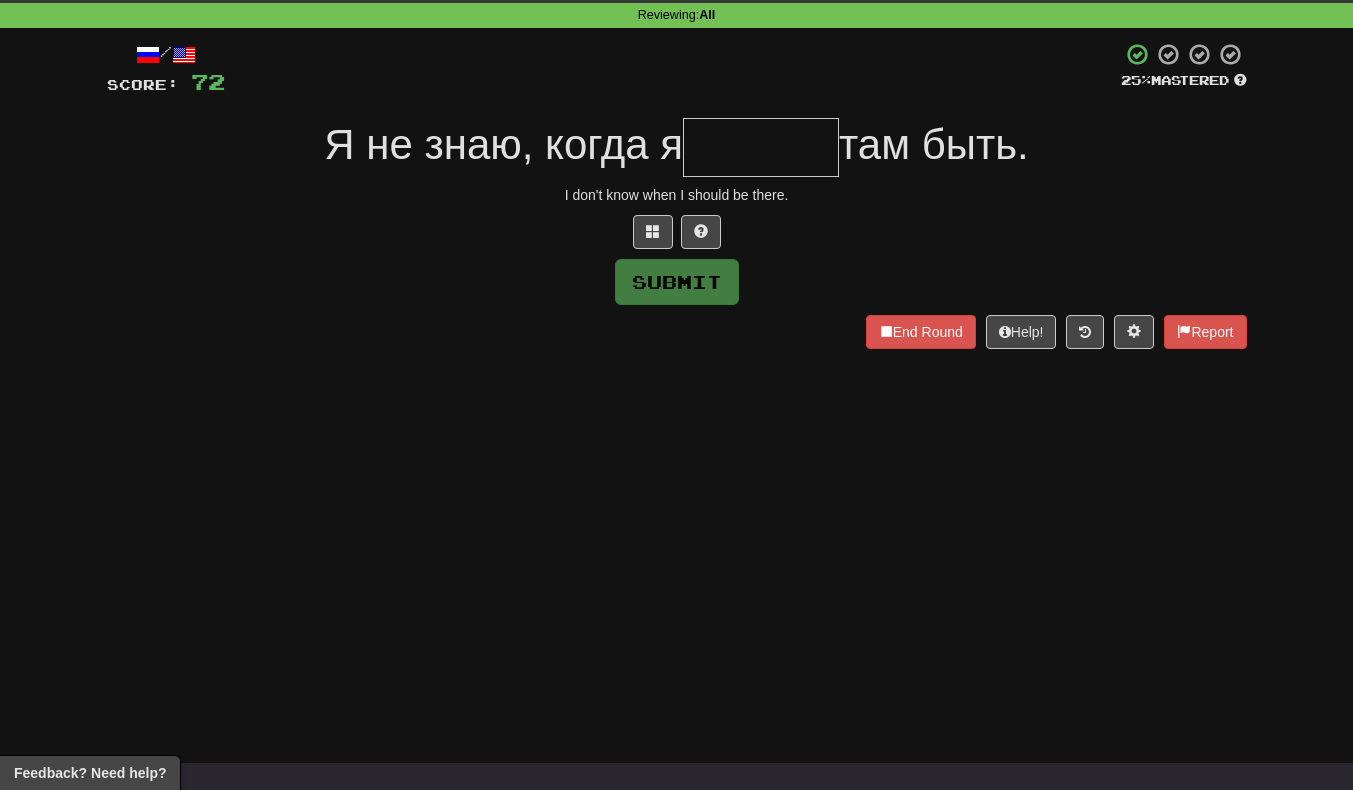 type on "*" 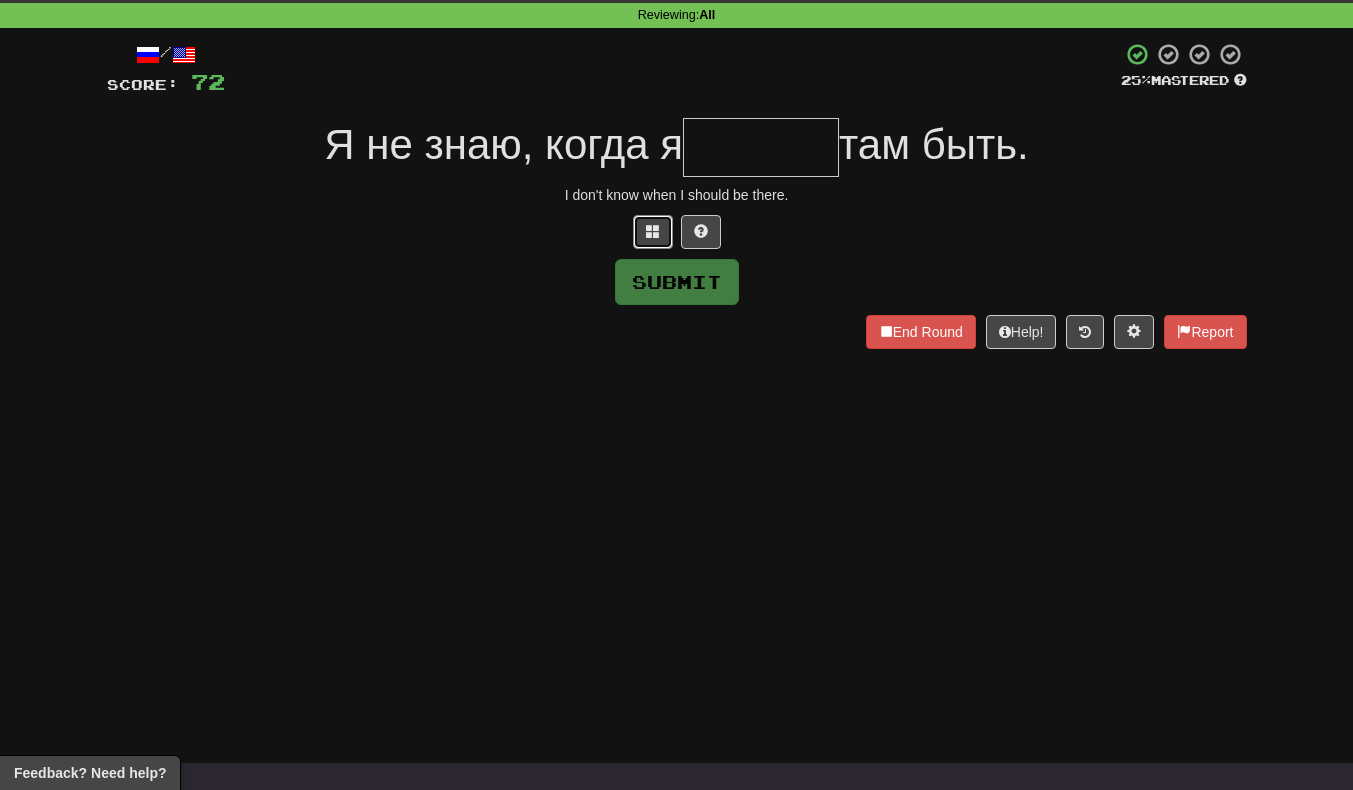 click at bounding box center [653, 231] 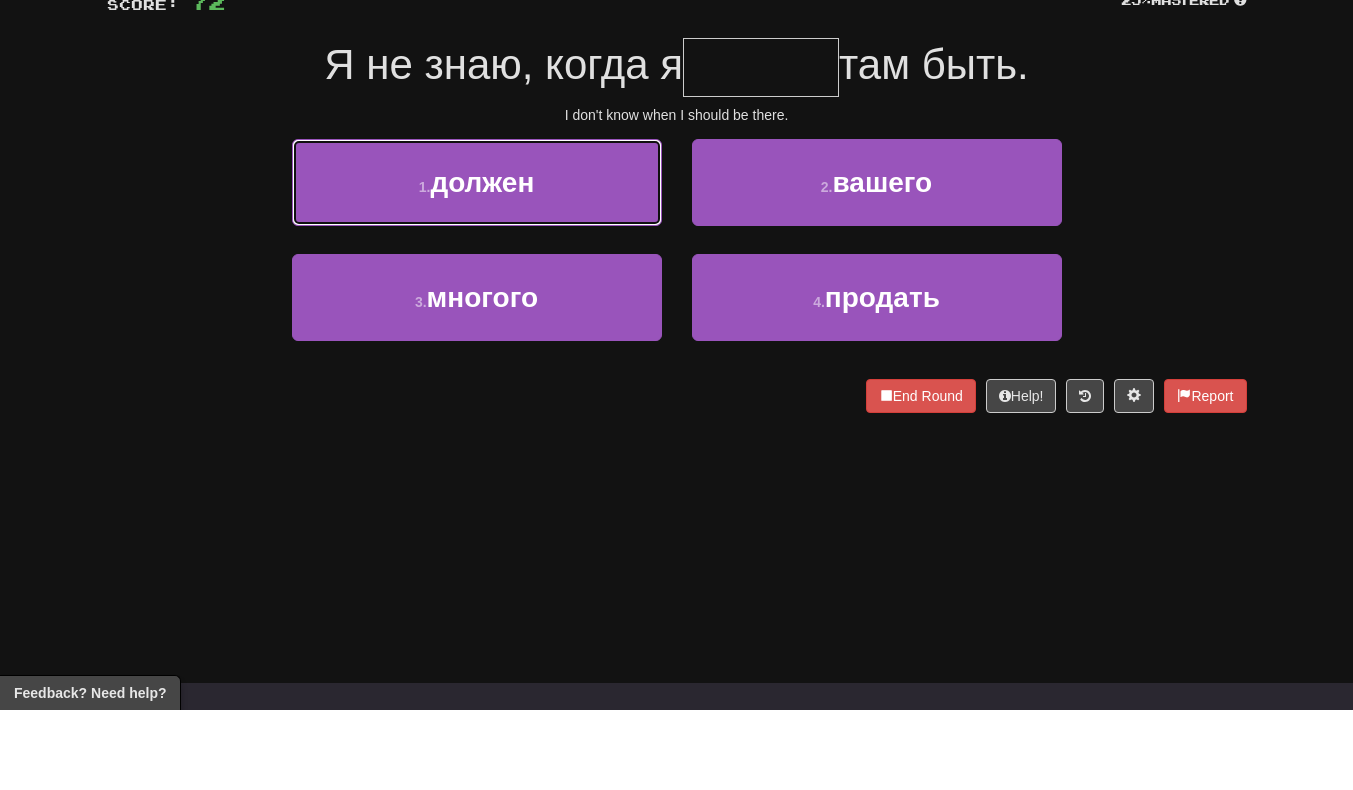 click on "1 .  должен" at bounding box center [477, 262] 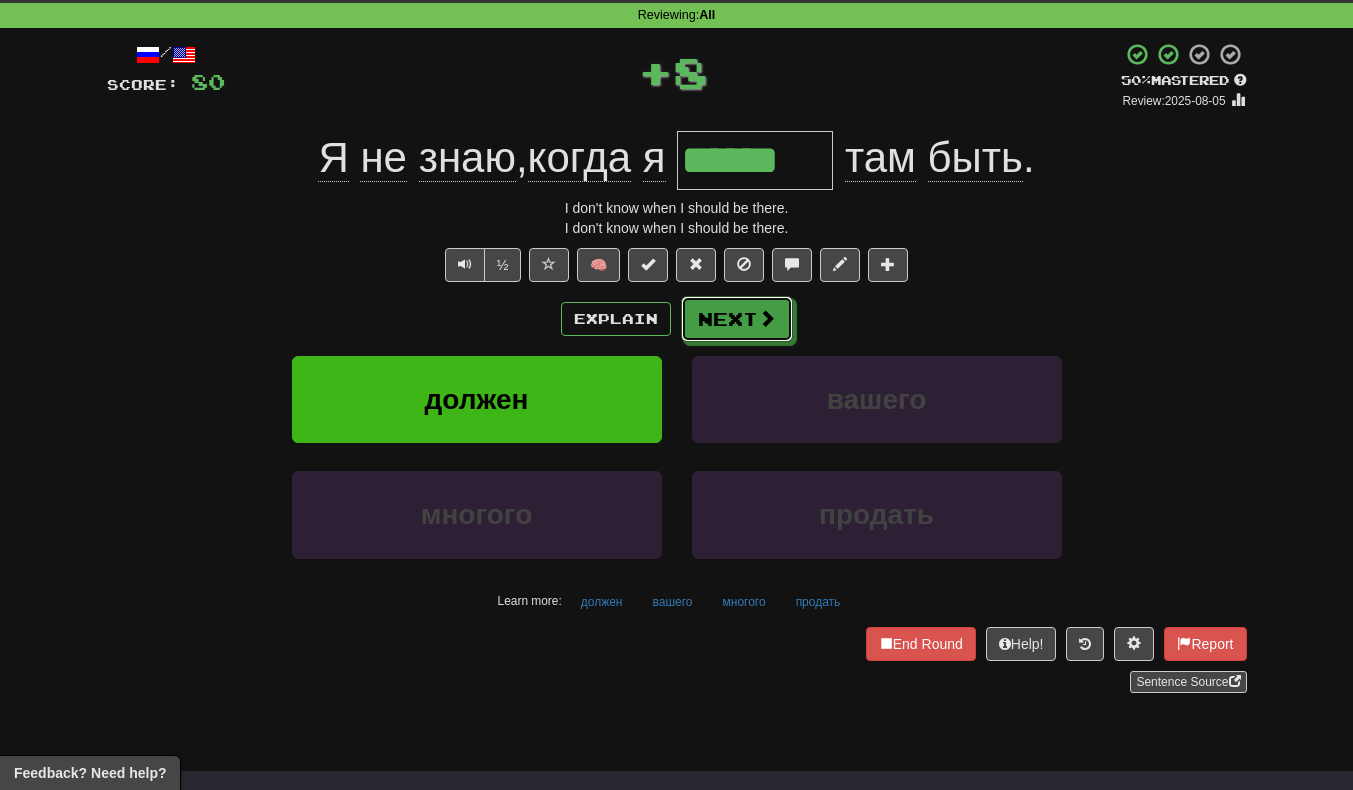 click on "Next" at bounding box center [737, 319] 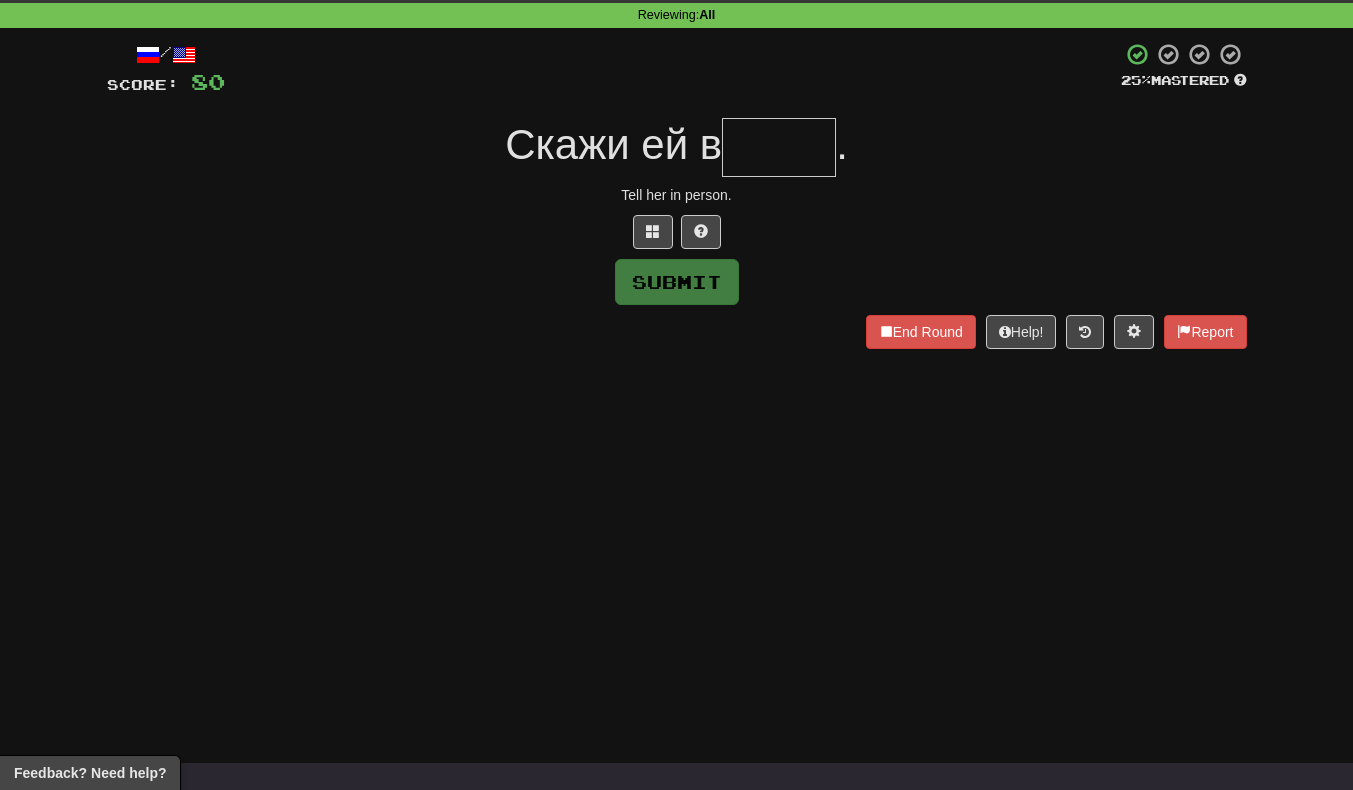 type on "*" 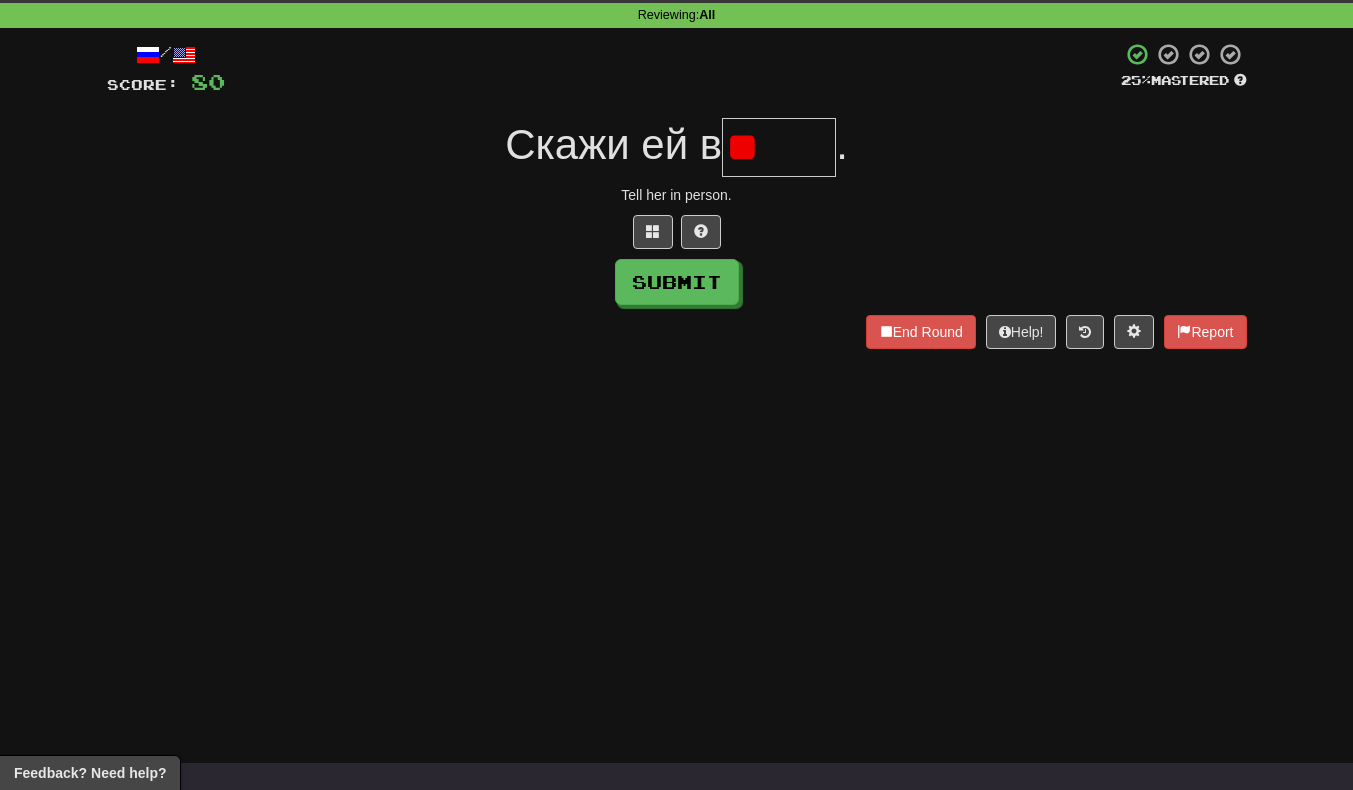 type on "*" 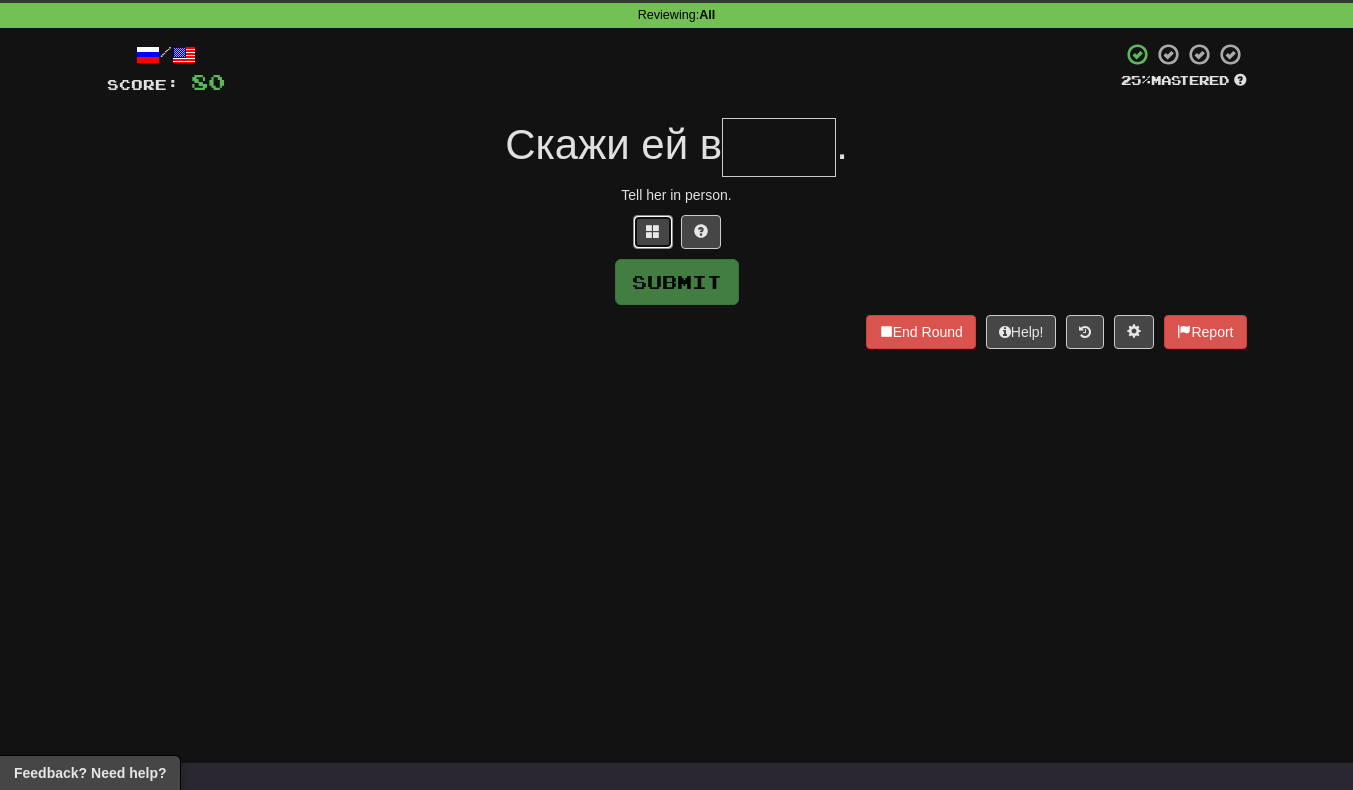 click at bounding box center (653, 231) 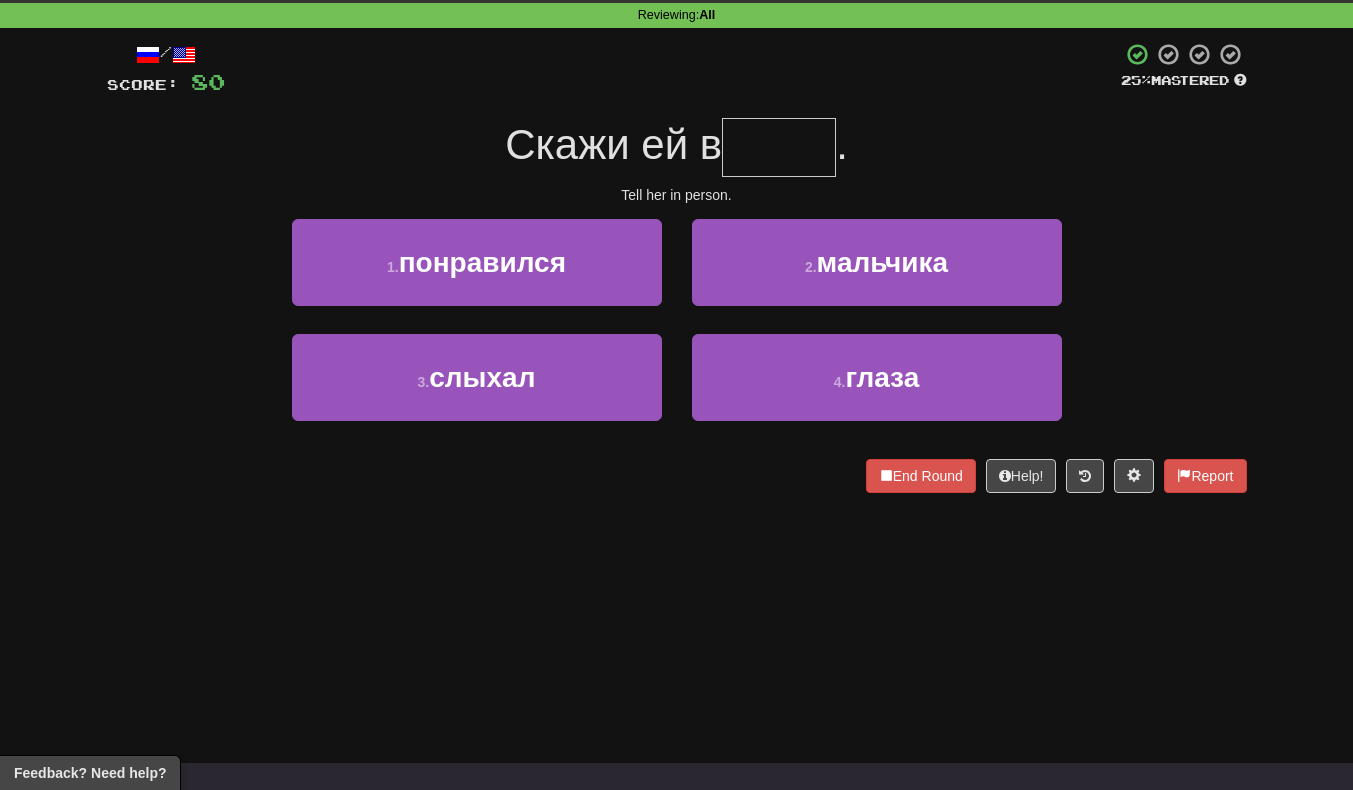 scroll, scrollTop: 92, scrollLeft: 0, axis: vertical 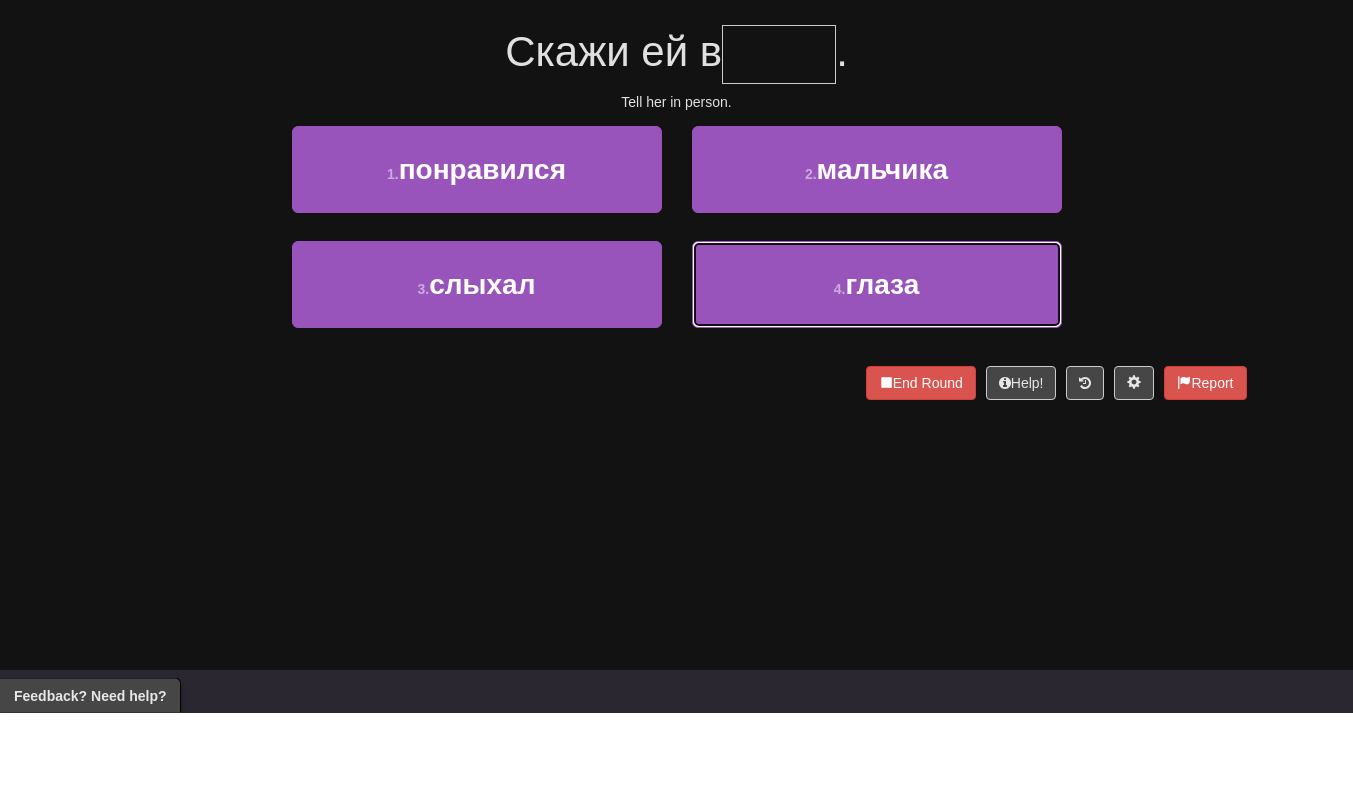 click on "4 .  глаза" at bounding box center [877, 362] 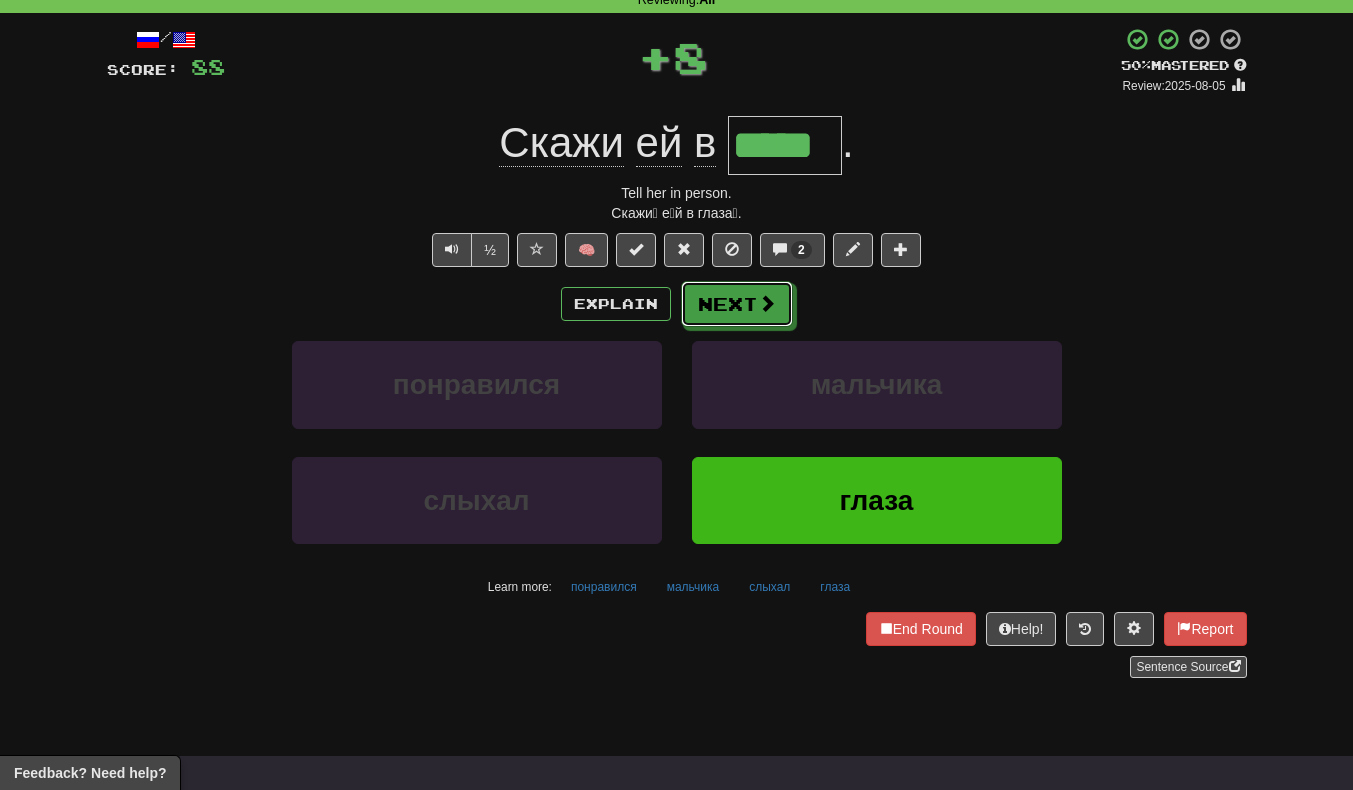 click on "Next" at bounding box center (737, 304) 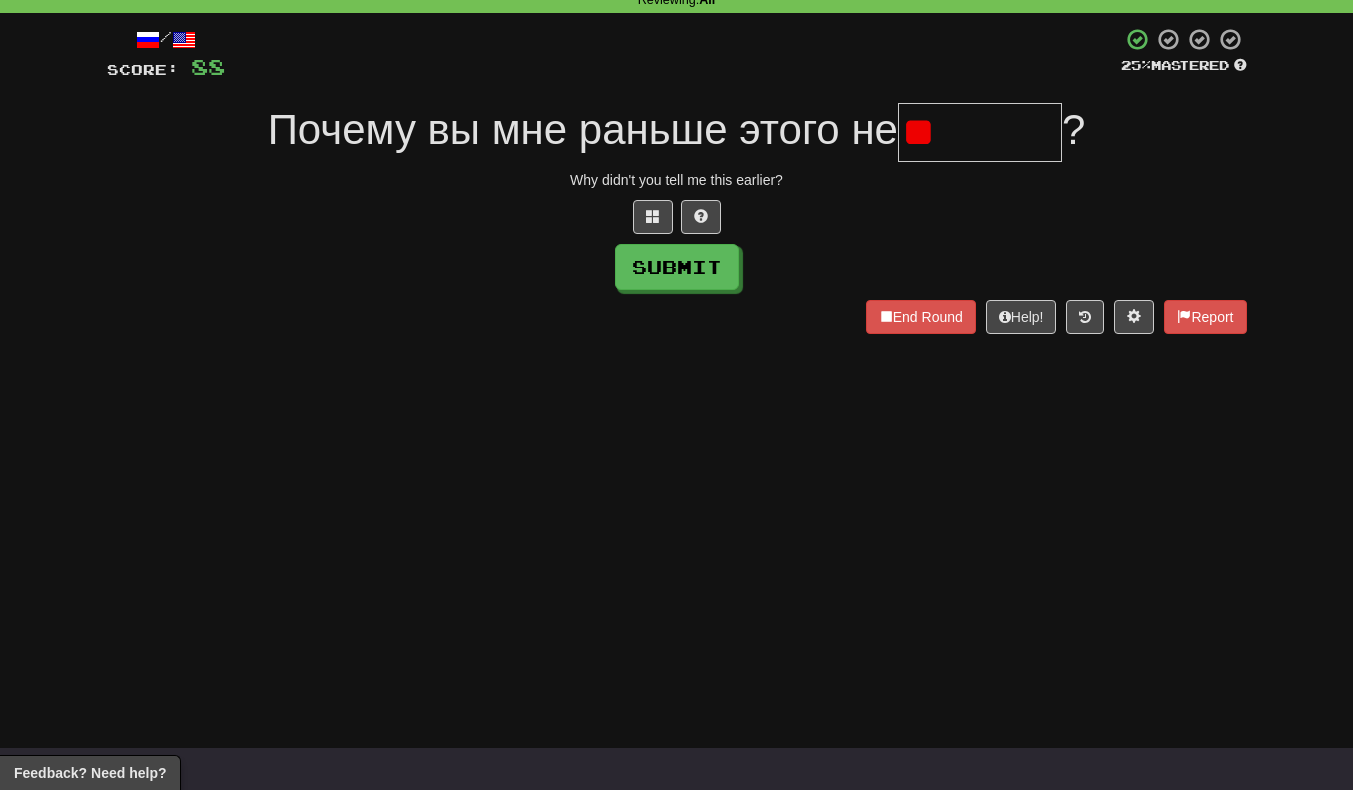 type on "*" 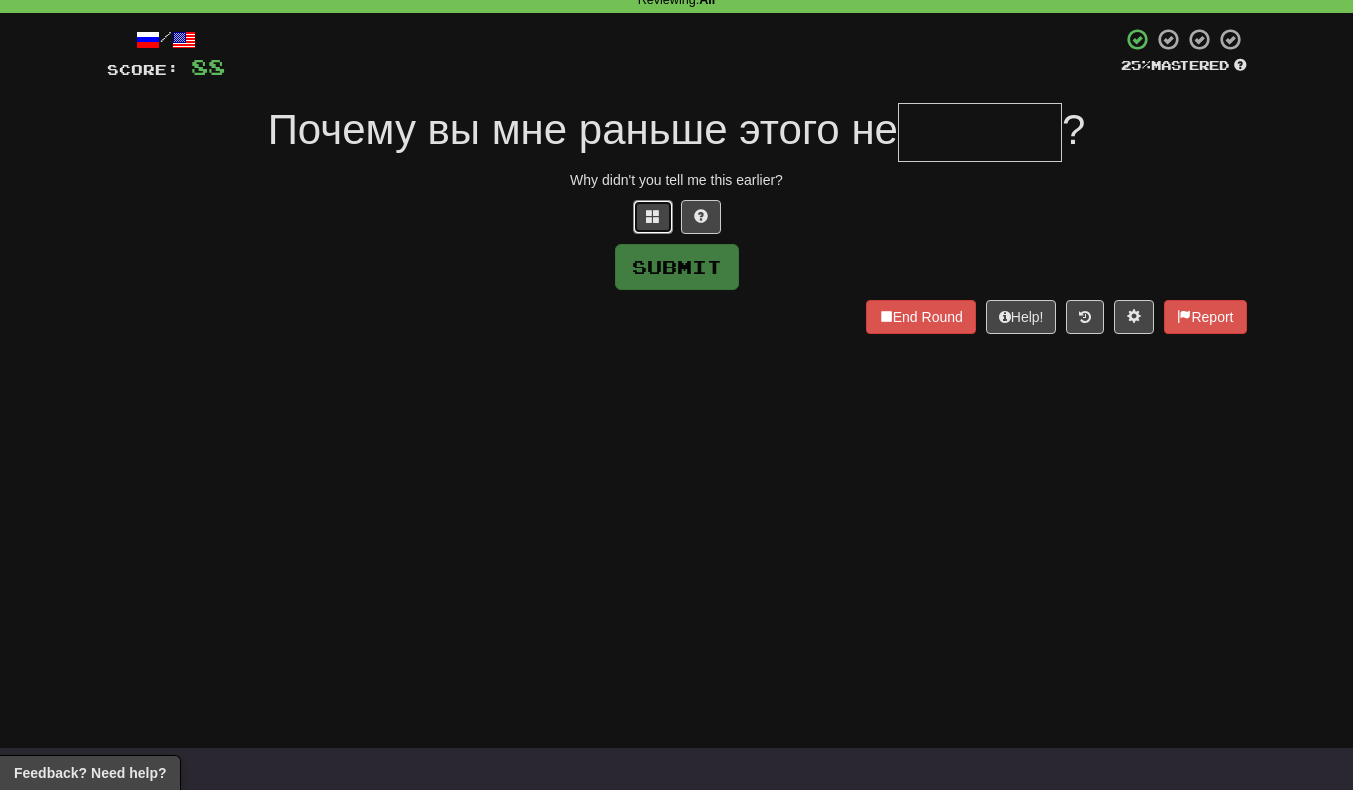 click at bounding box center [653, 216] 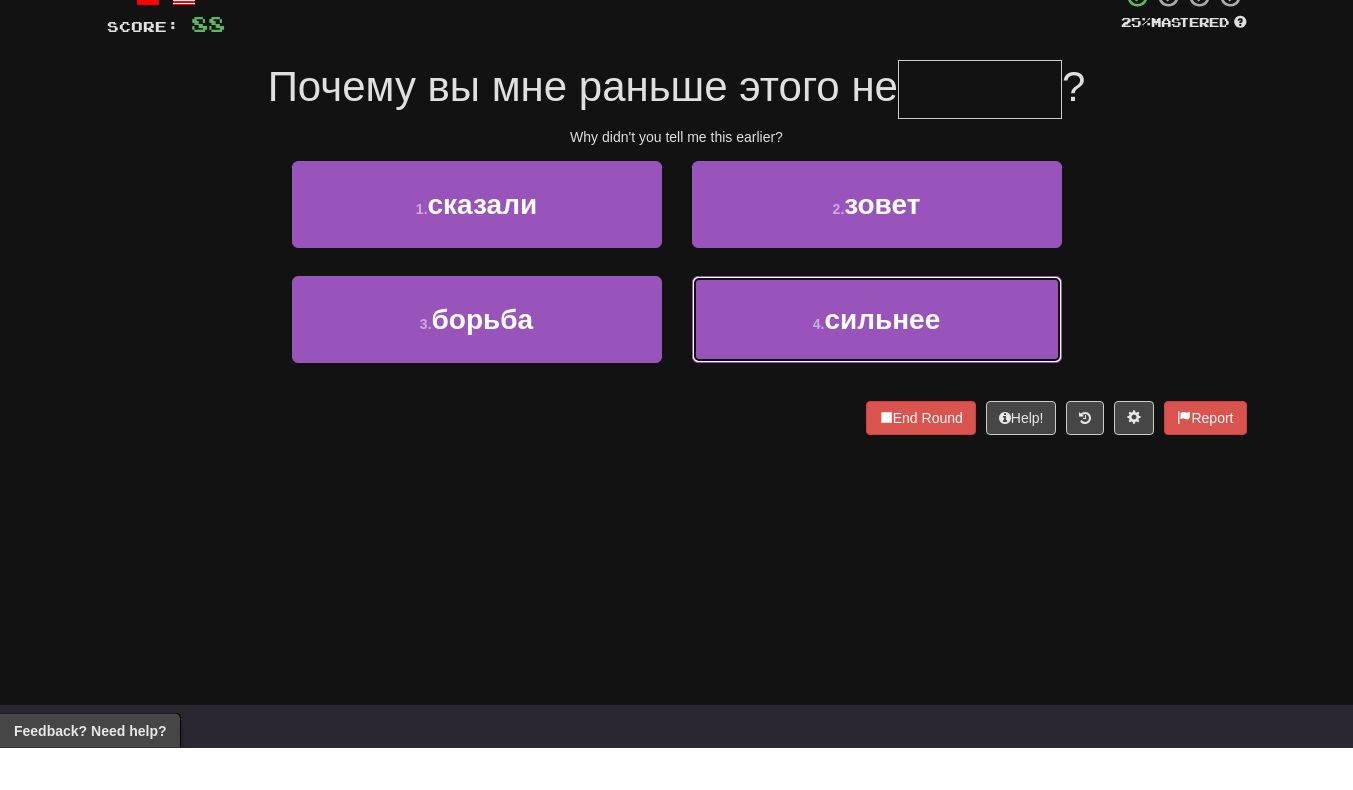 click on "4 .  сильнее" at bounding box center (877, 362) 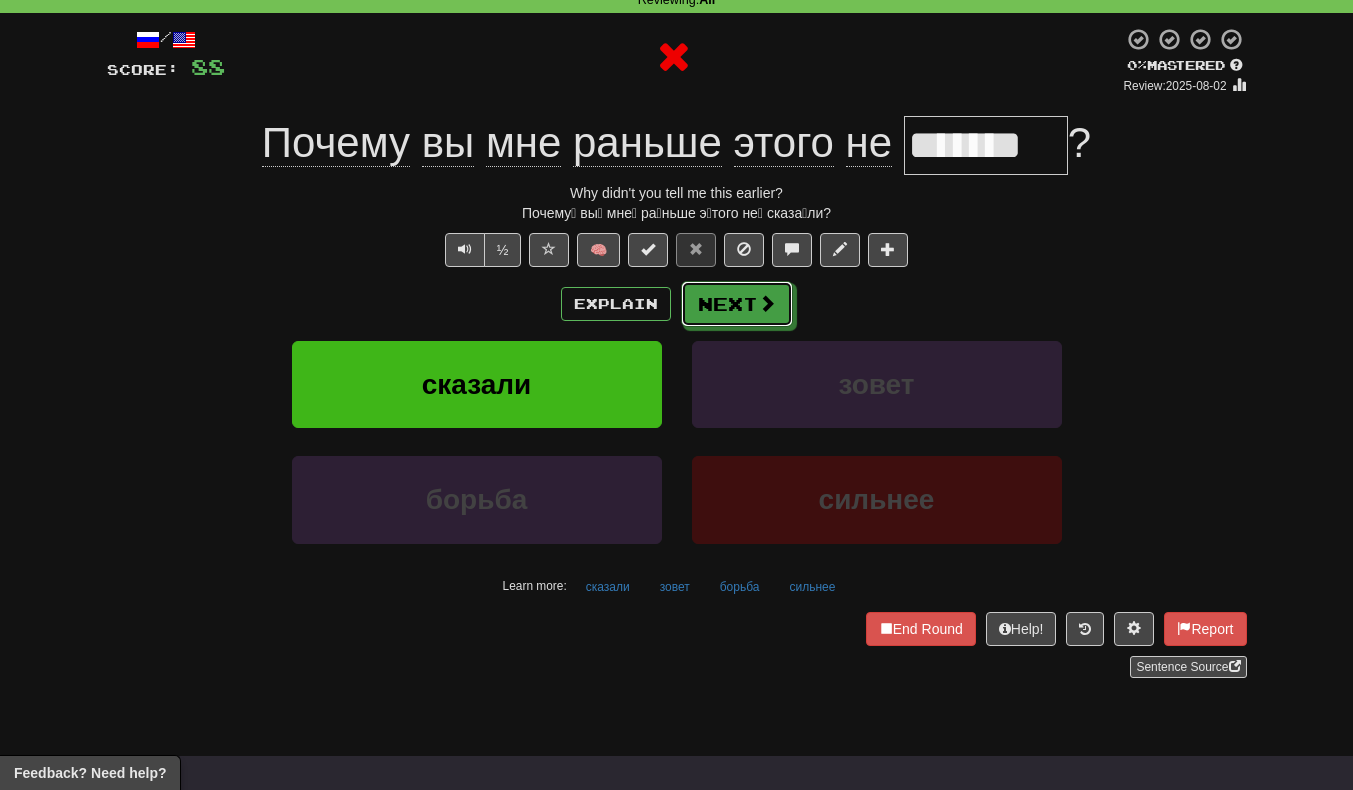 click at bounding box center [767, 303] 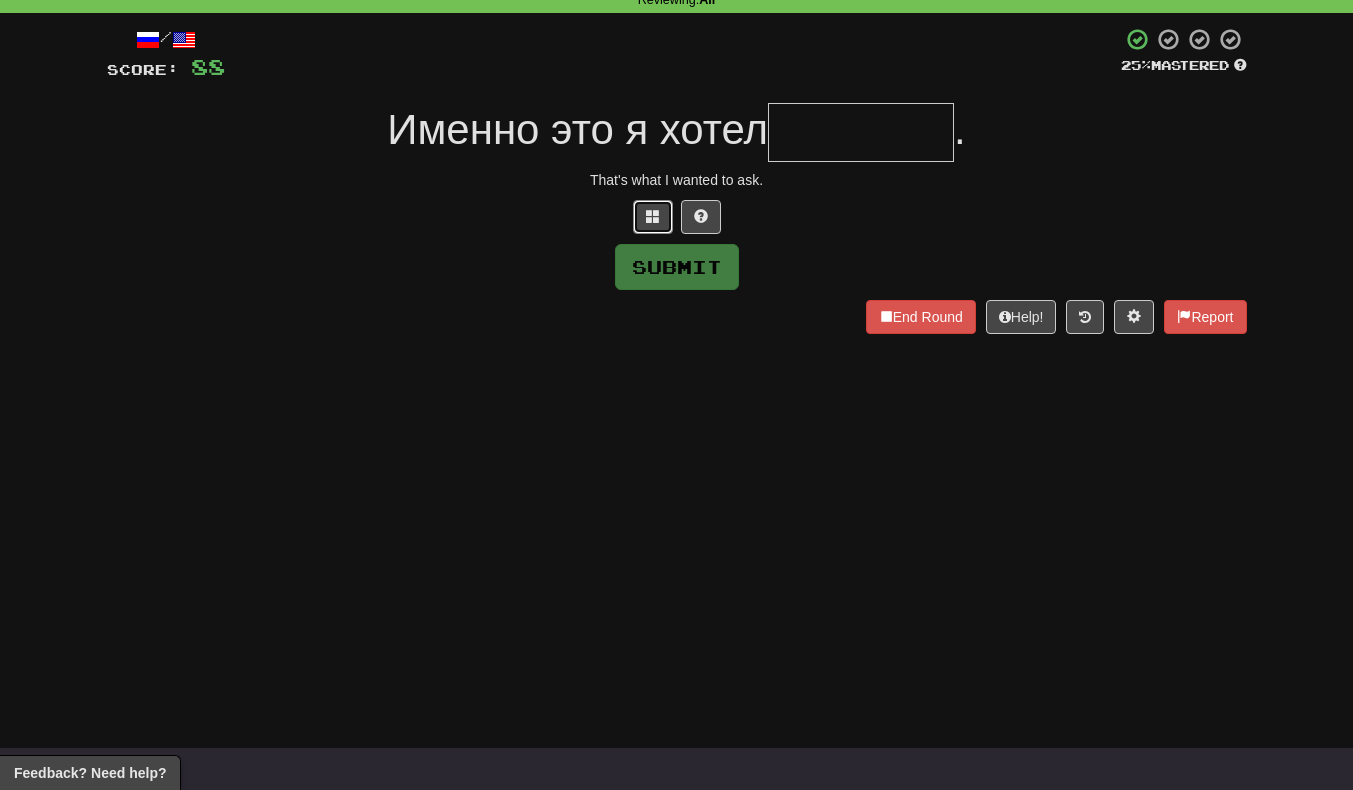 click at bounding box center (653, 217) 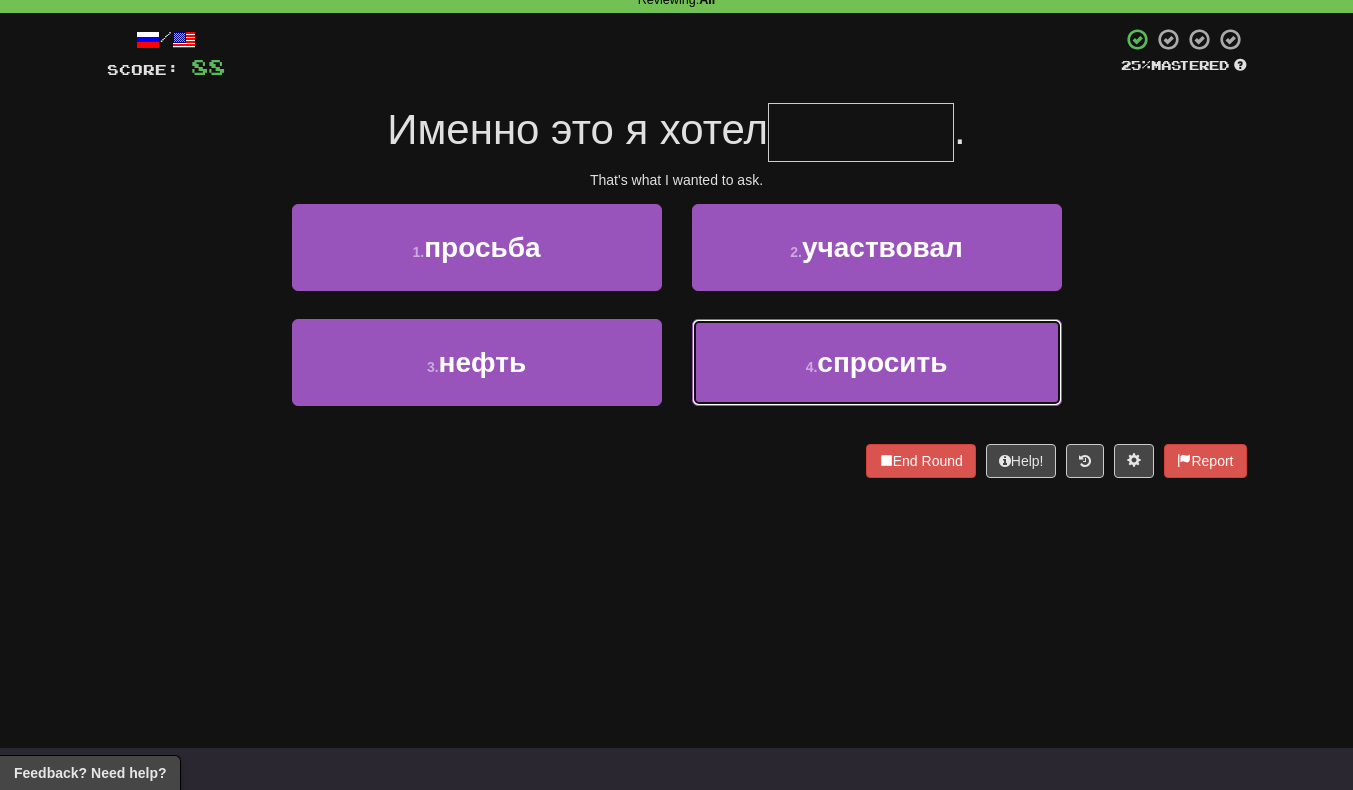 click on "4 .  спросить" at bounding box center [877, 362] 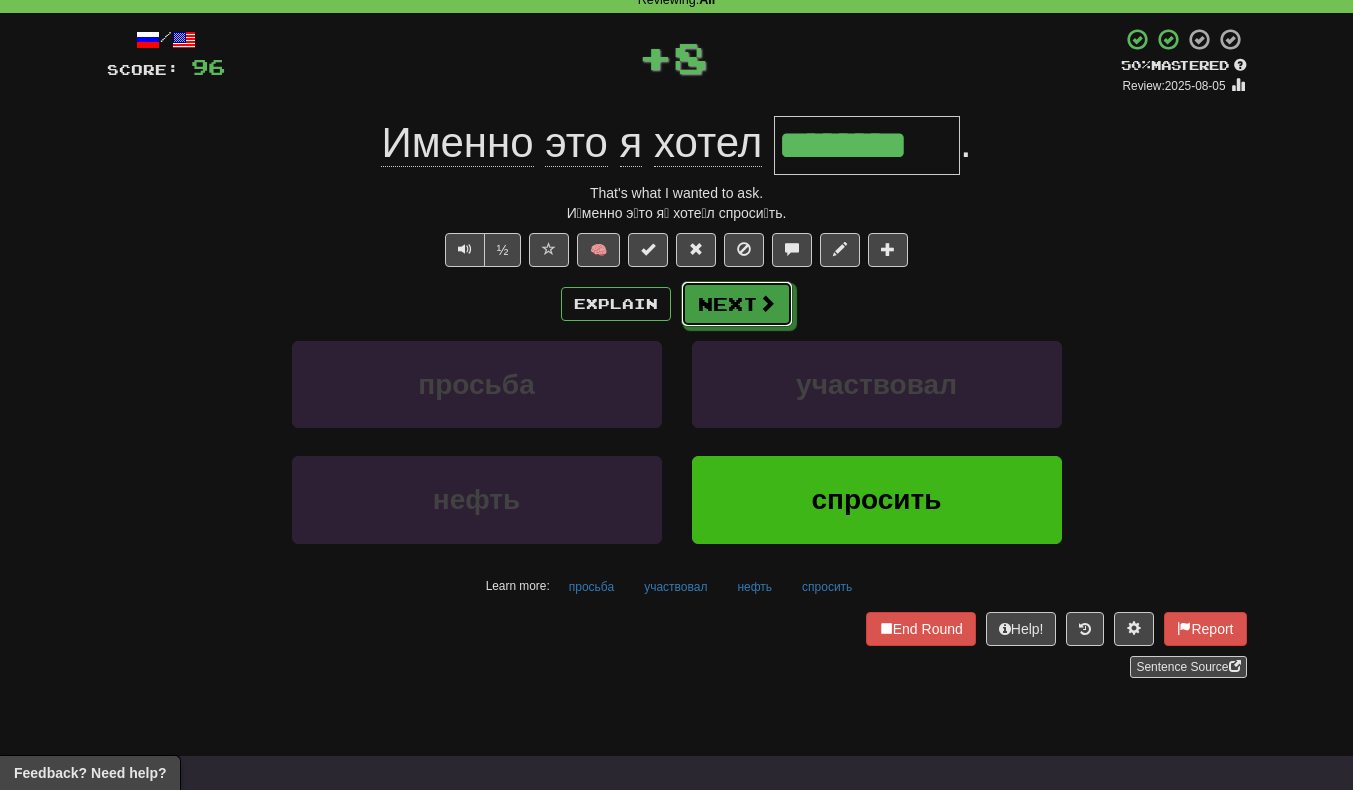 click on "Next" at bounding box center [737, 304] 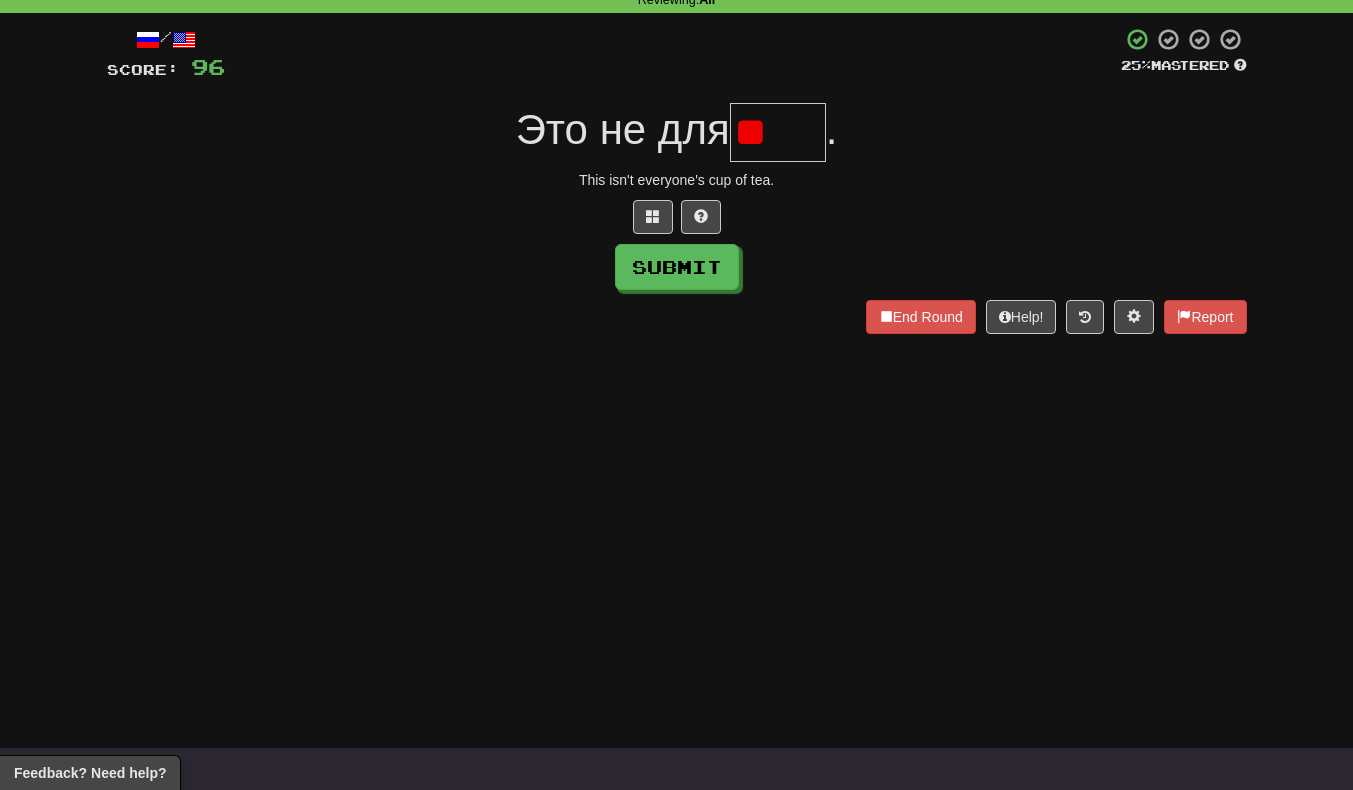 type on "*" 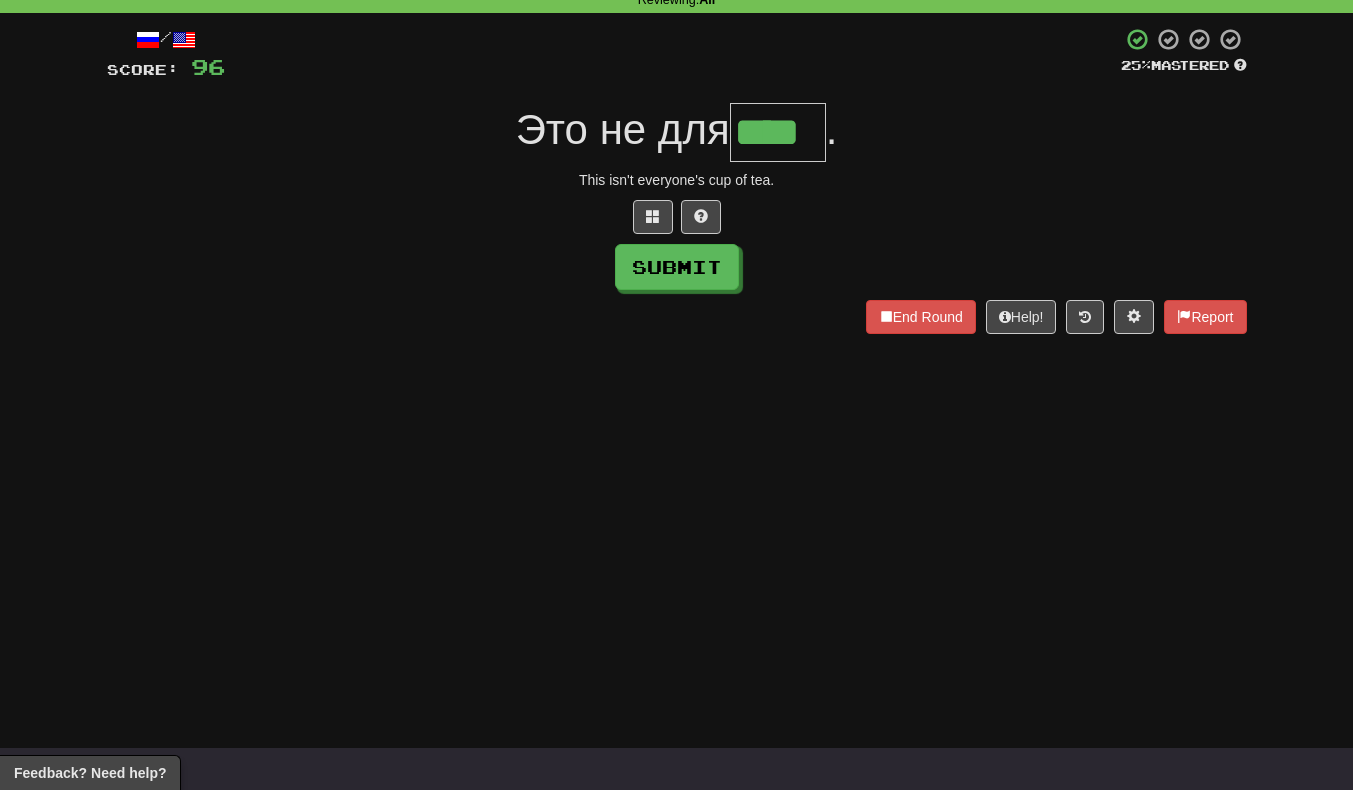 scroll, scrollTop: 0, scrollLeft: 4, axis: horizontal 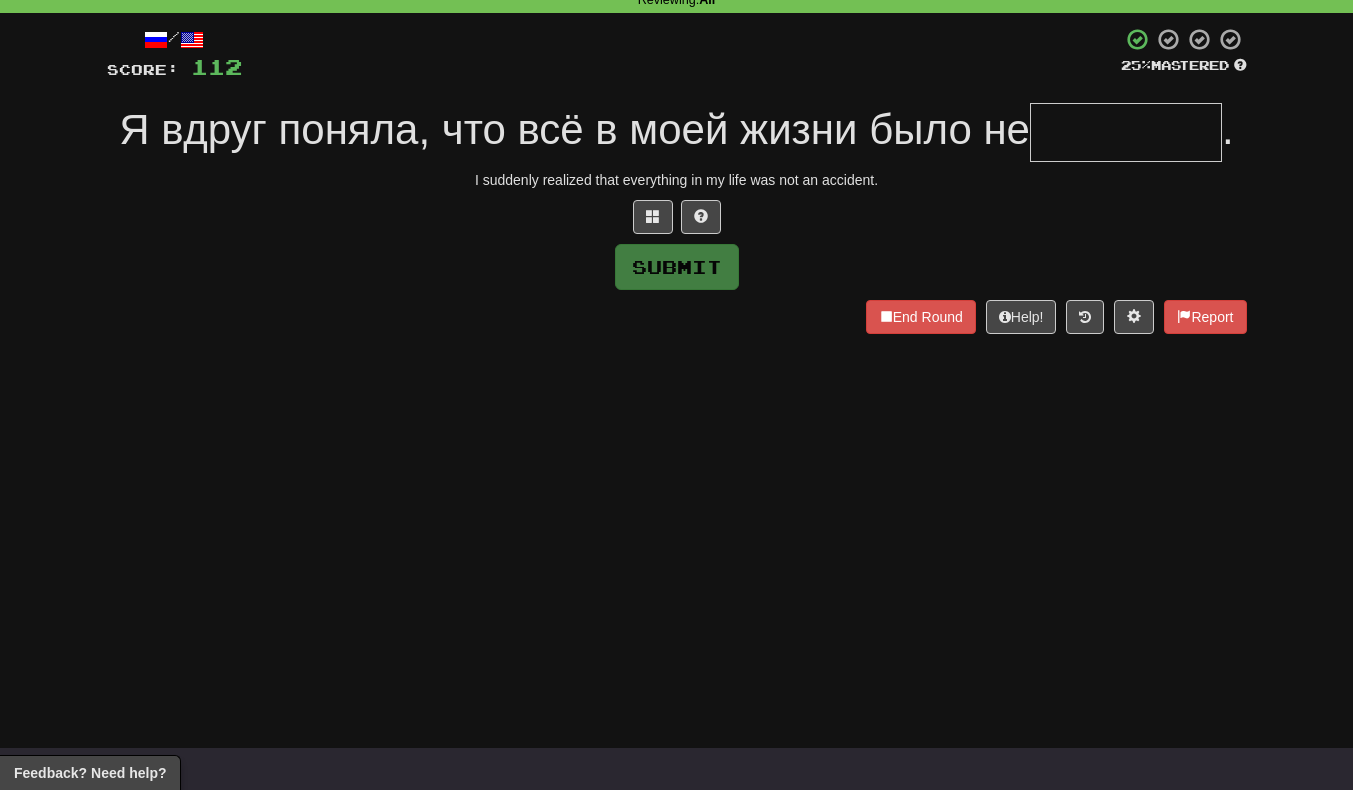 type on "*" 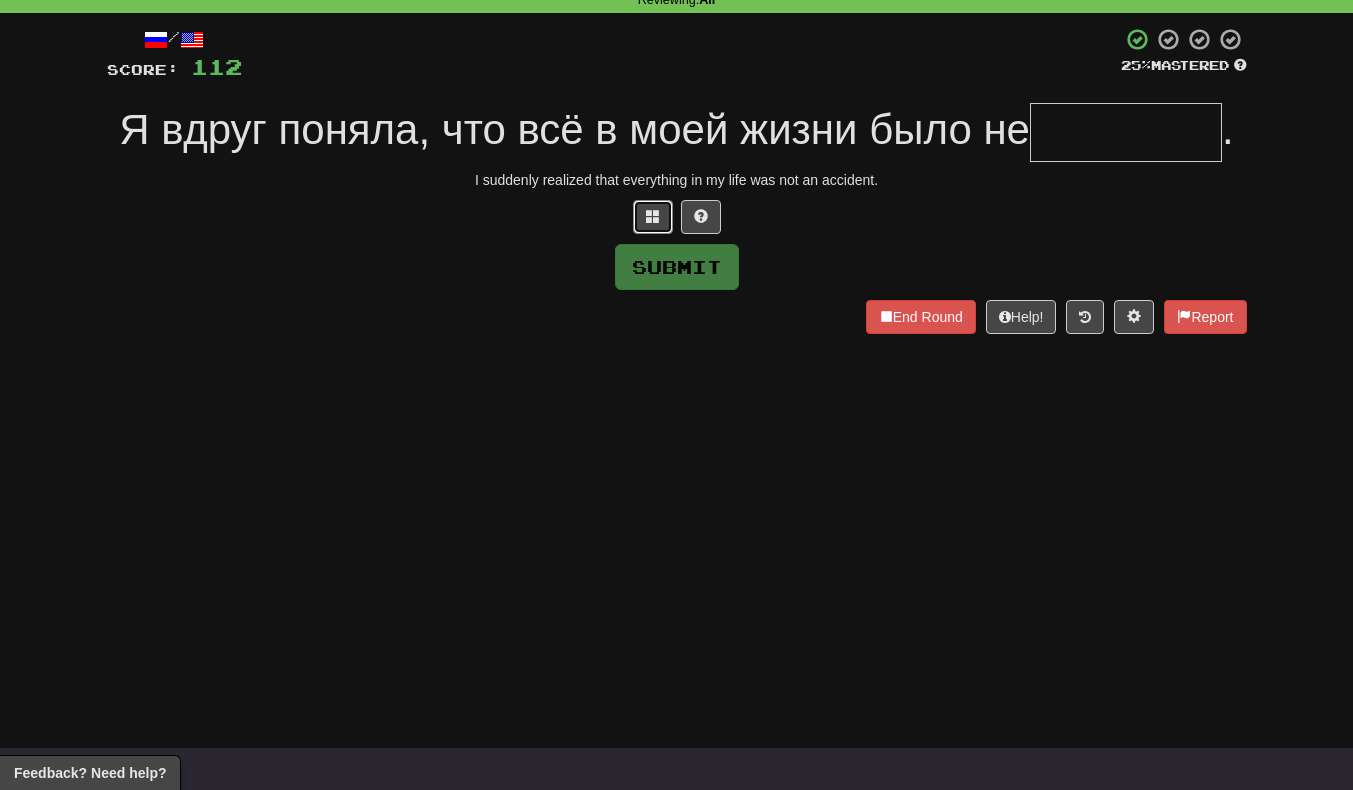 click at bounding box center (653, 216) 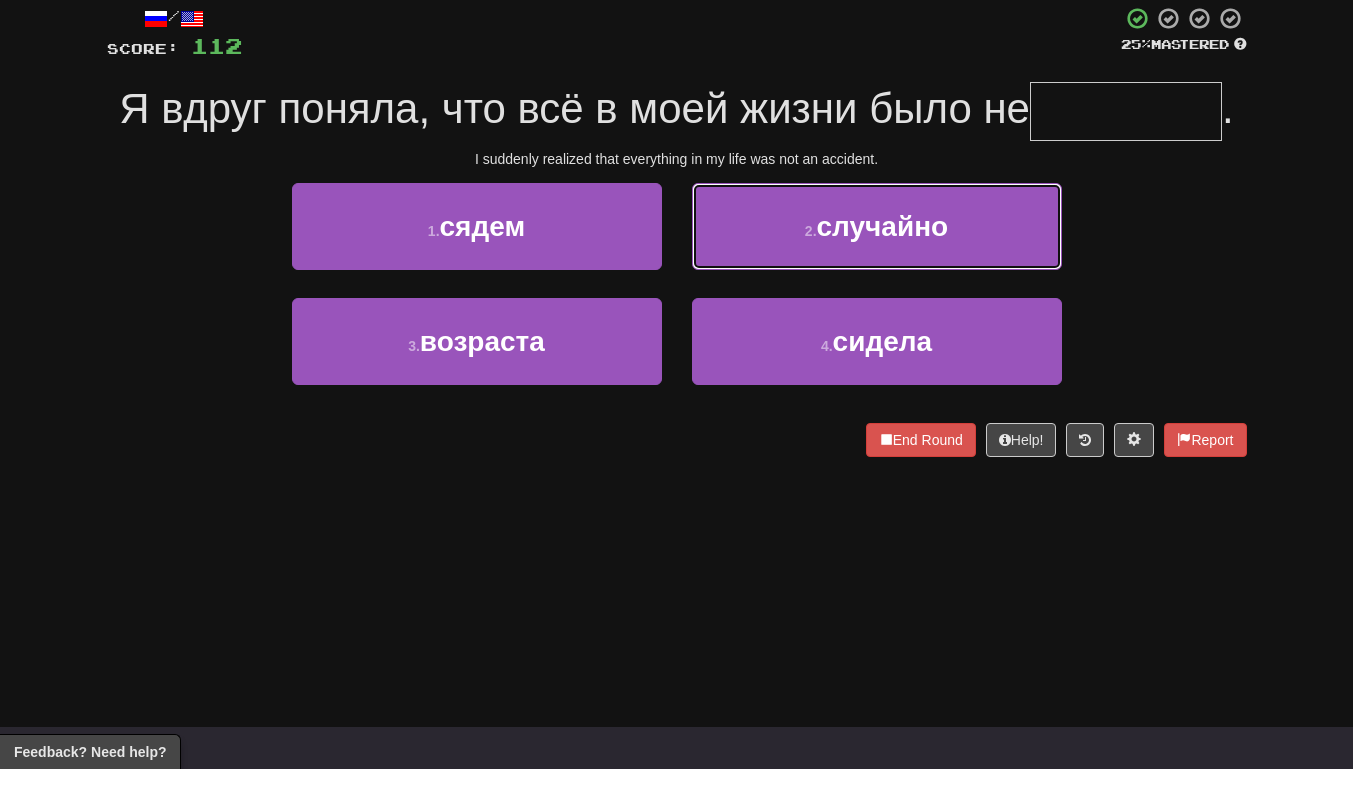 click on "2 .  случайно" at bounding box center [877, 247] 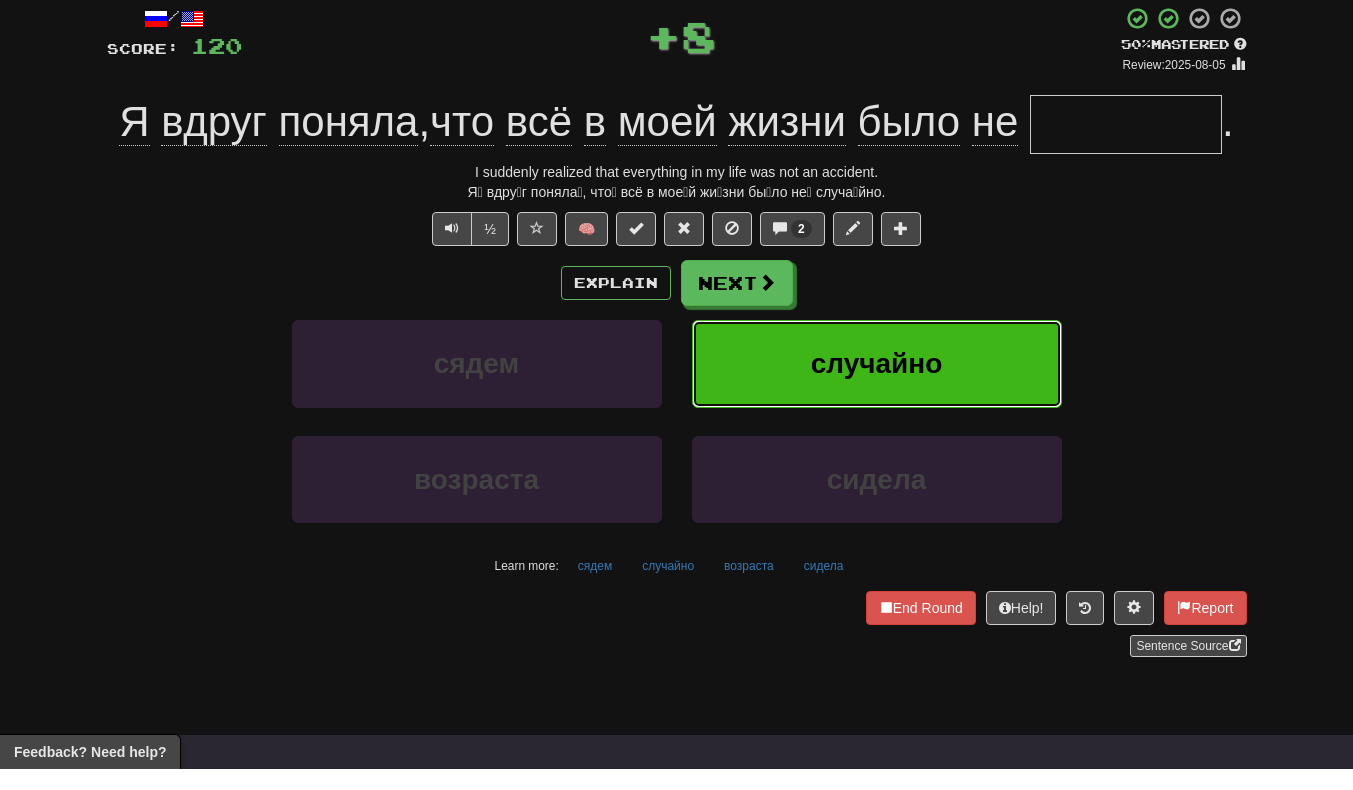 type on "********" 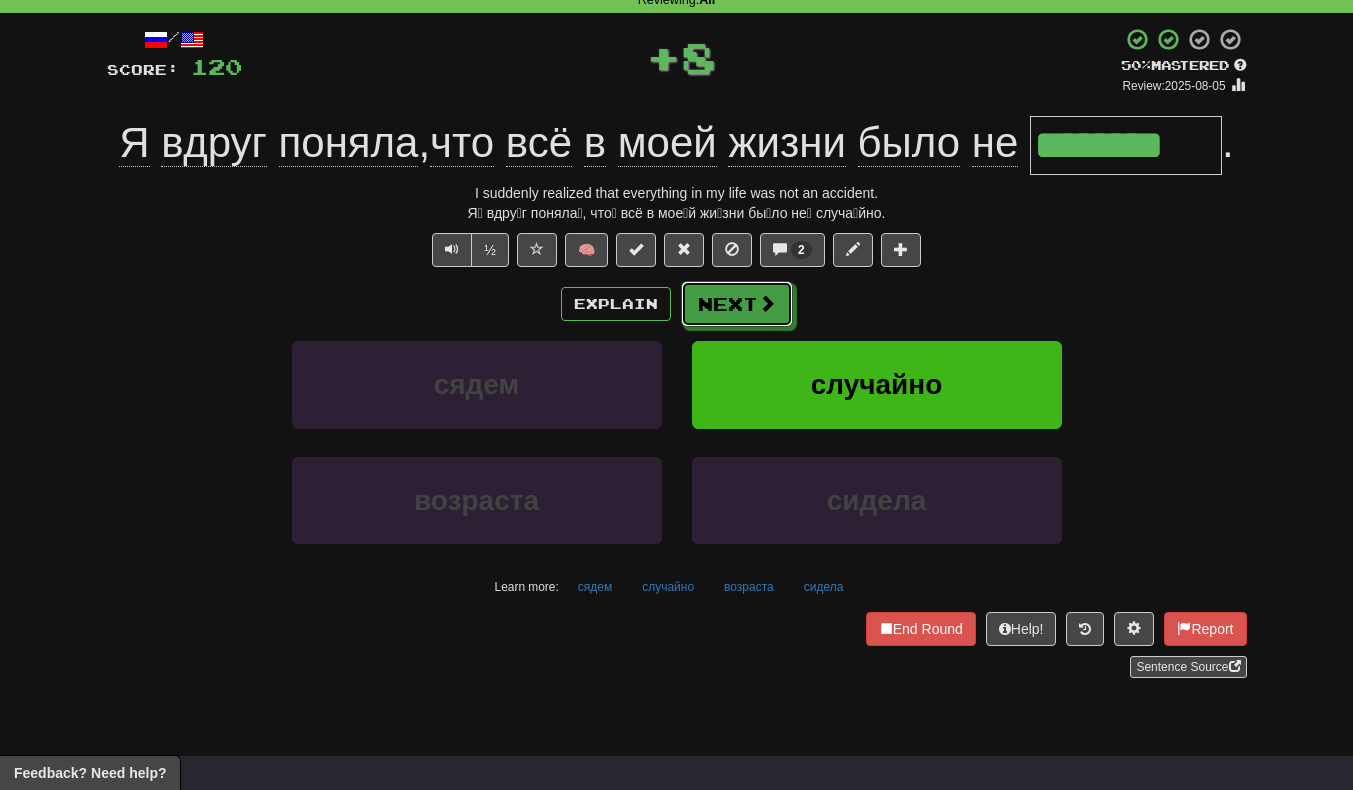 click on "Next" at bounding box center (737, 304) 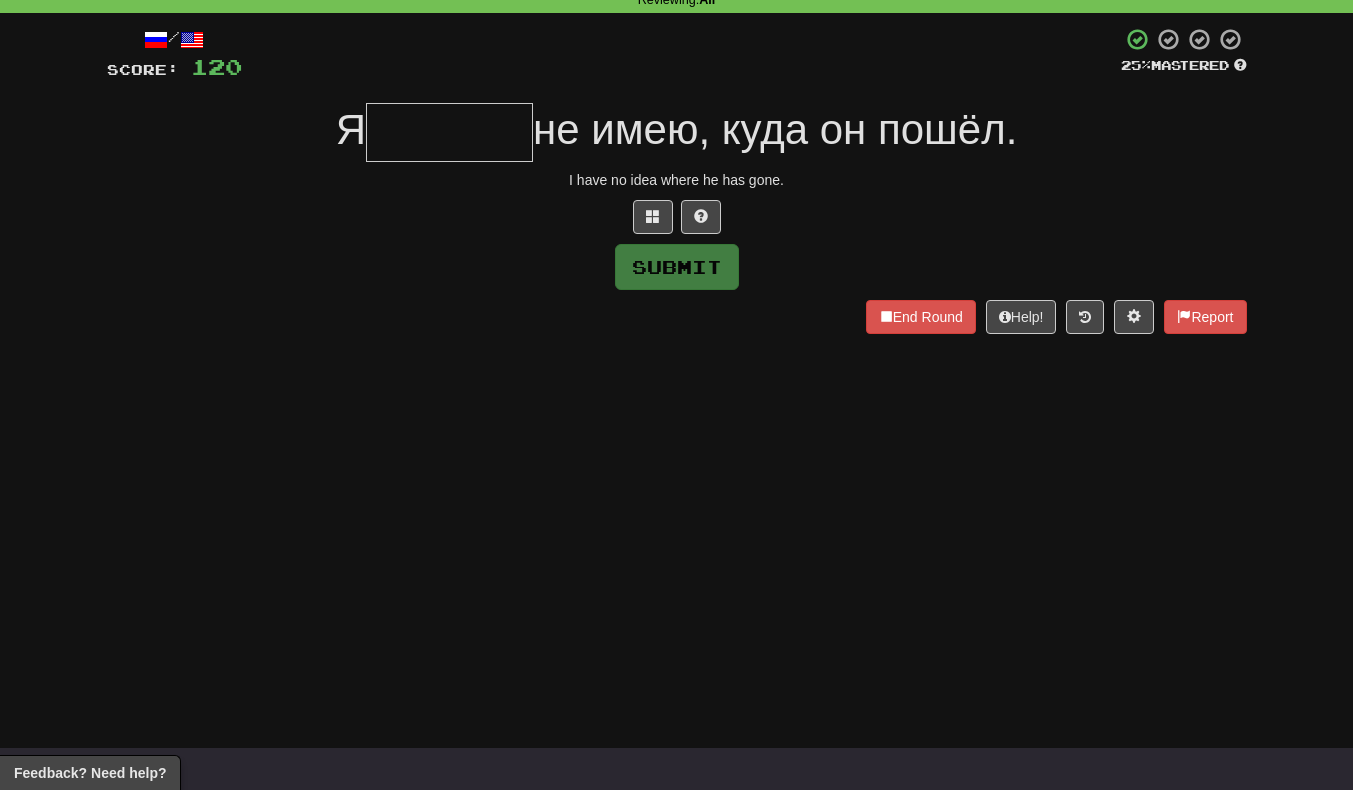 click on "I have no idea where he has gone." at bounding box center [677, 180] 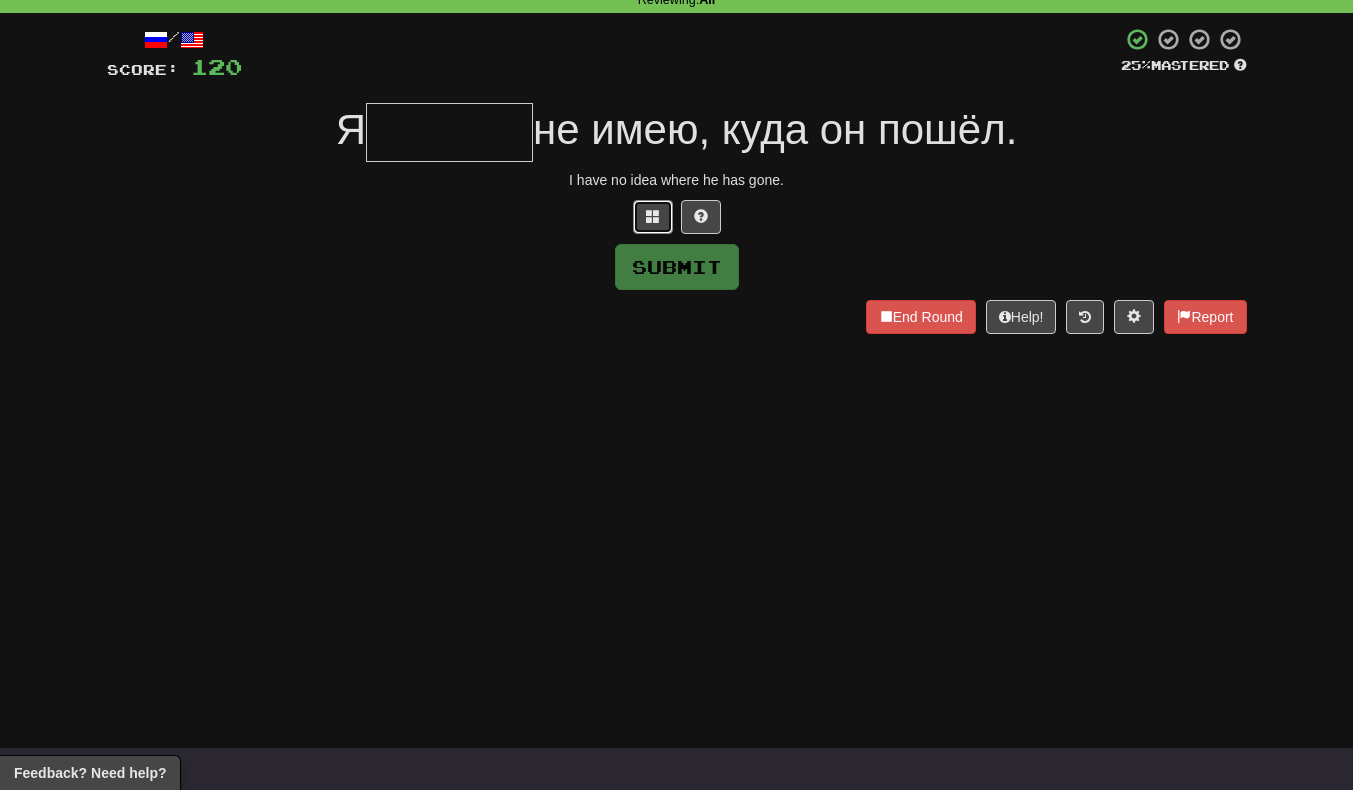 click at bounding box center (653, 217) 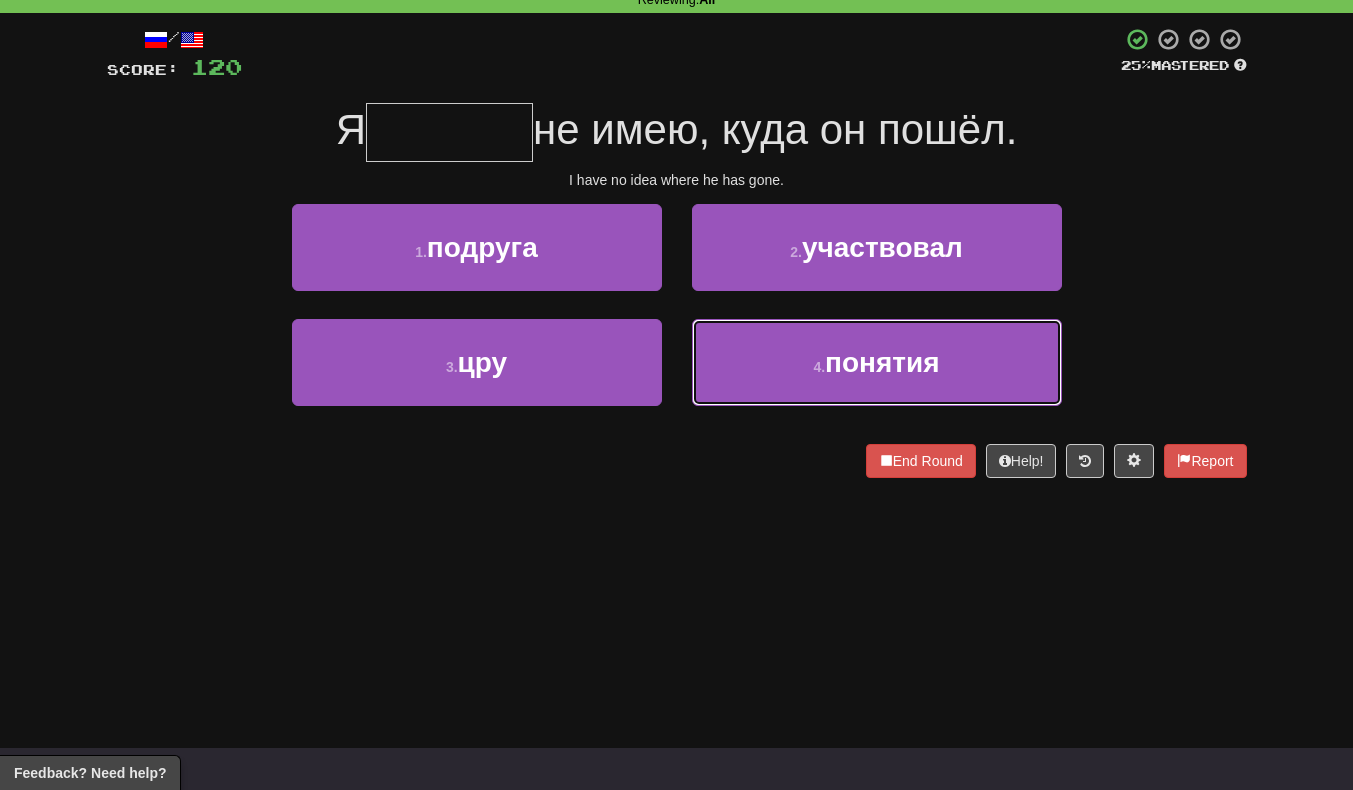 click on "4 .  понятия" at bounding box center (877, 362) 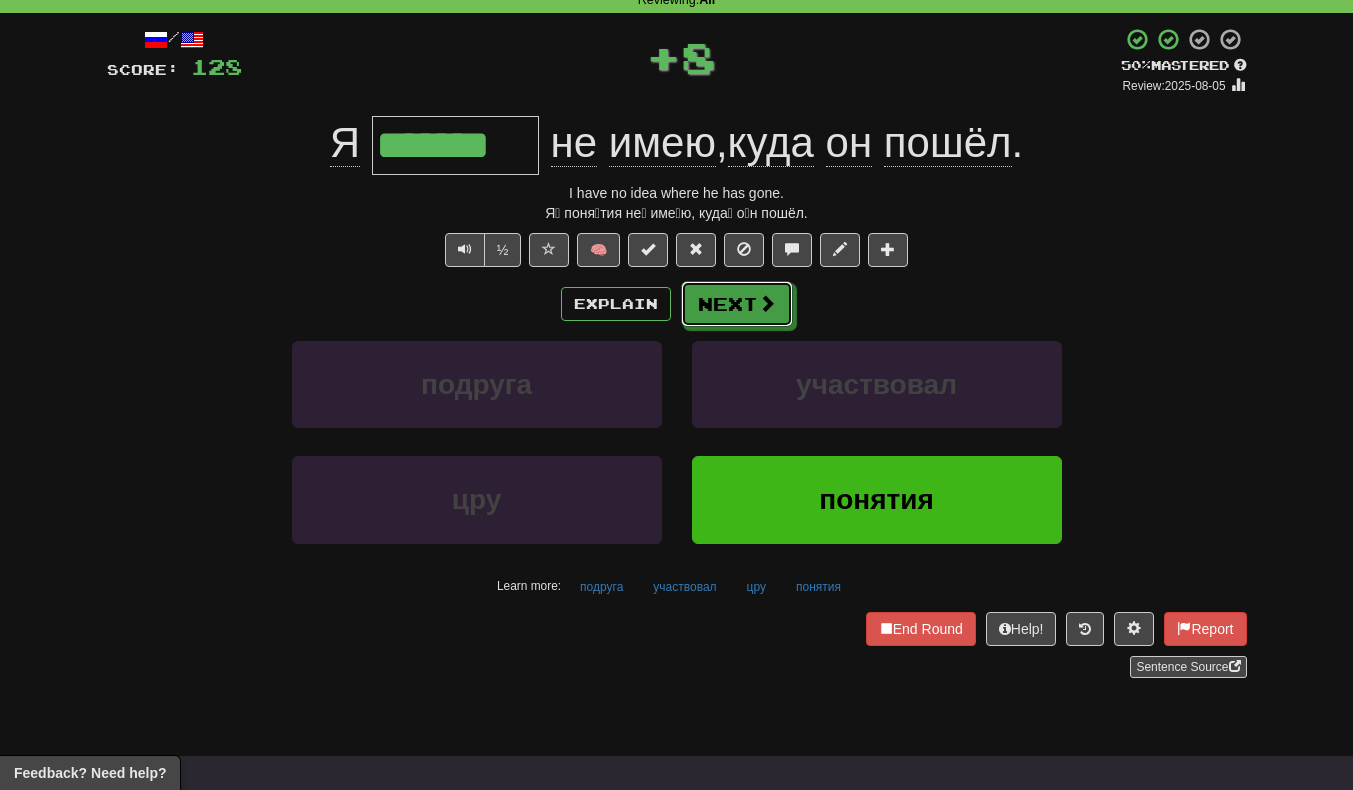 click on "Next" at bounding box center (737, 304) 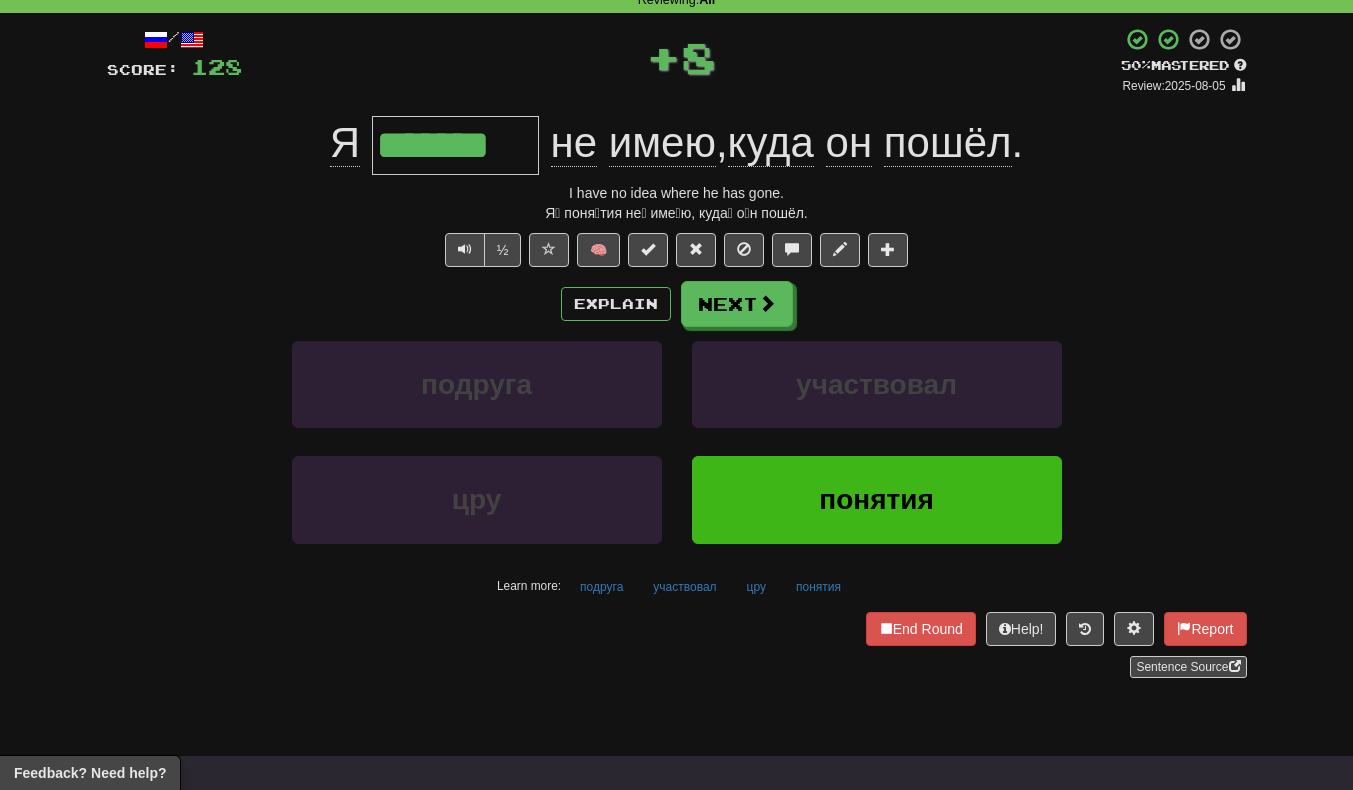 type 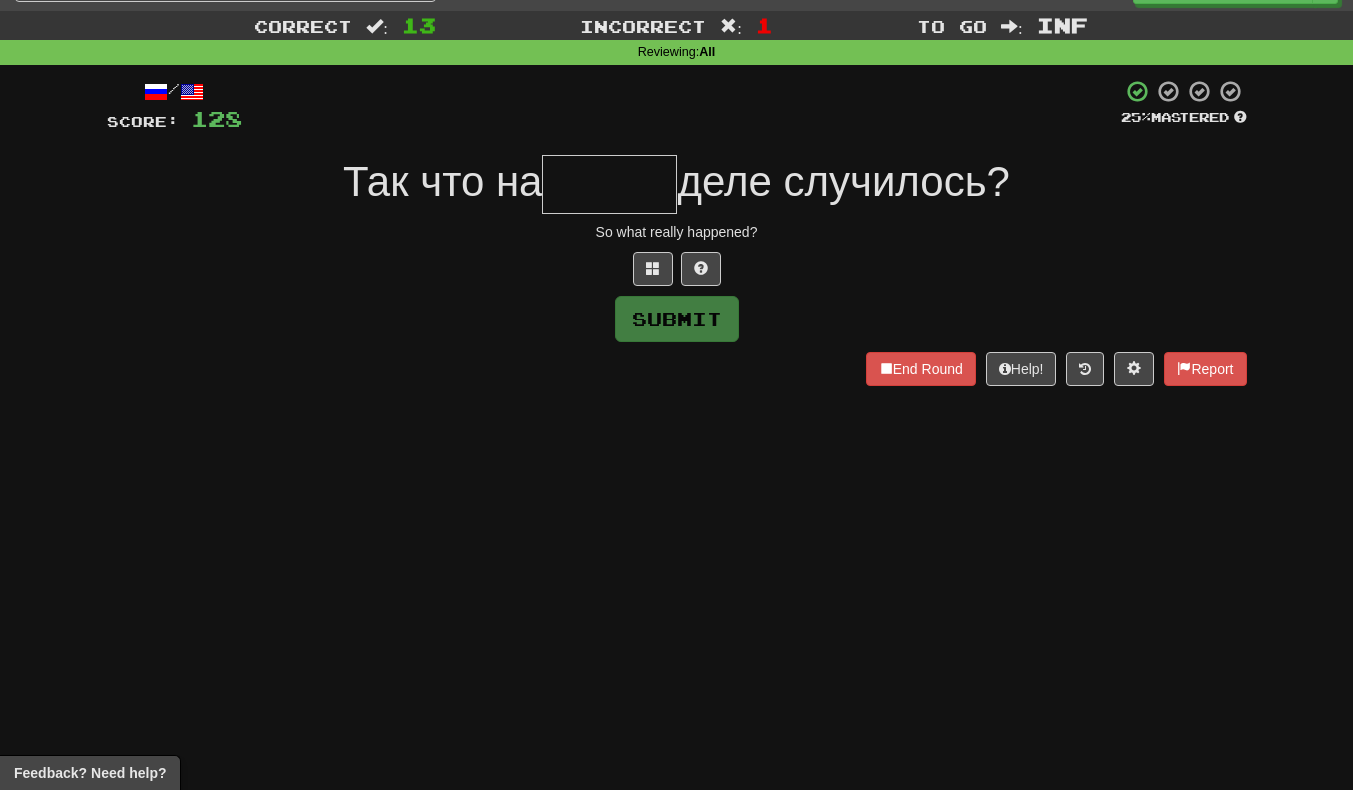 scroll, scrollTop: 19, scrollLeft: 0, axis: vertical 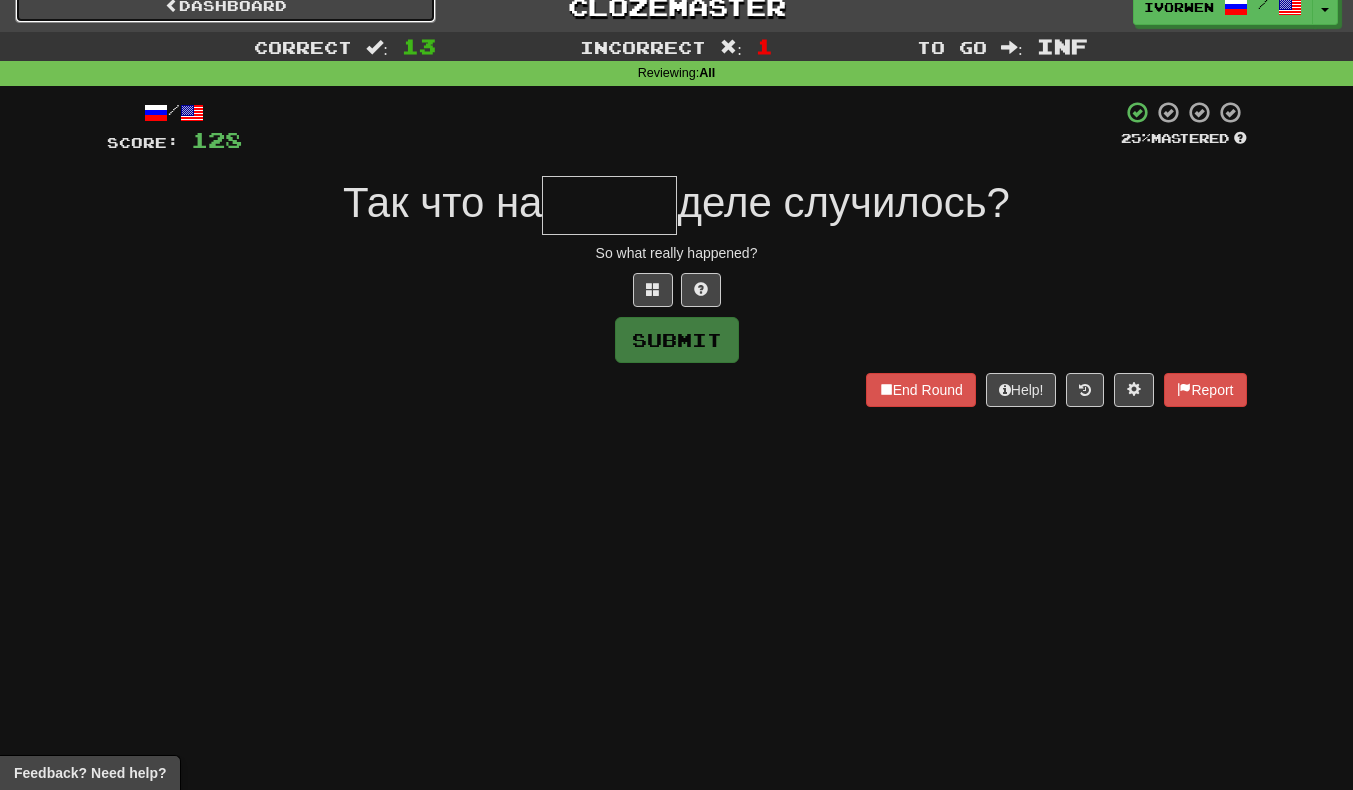 click on "Dashboard" at bounding box center [225, 6] 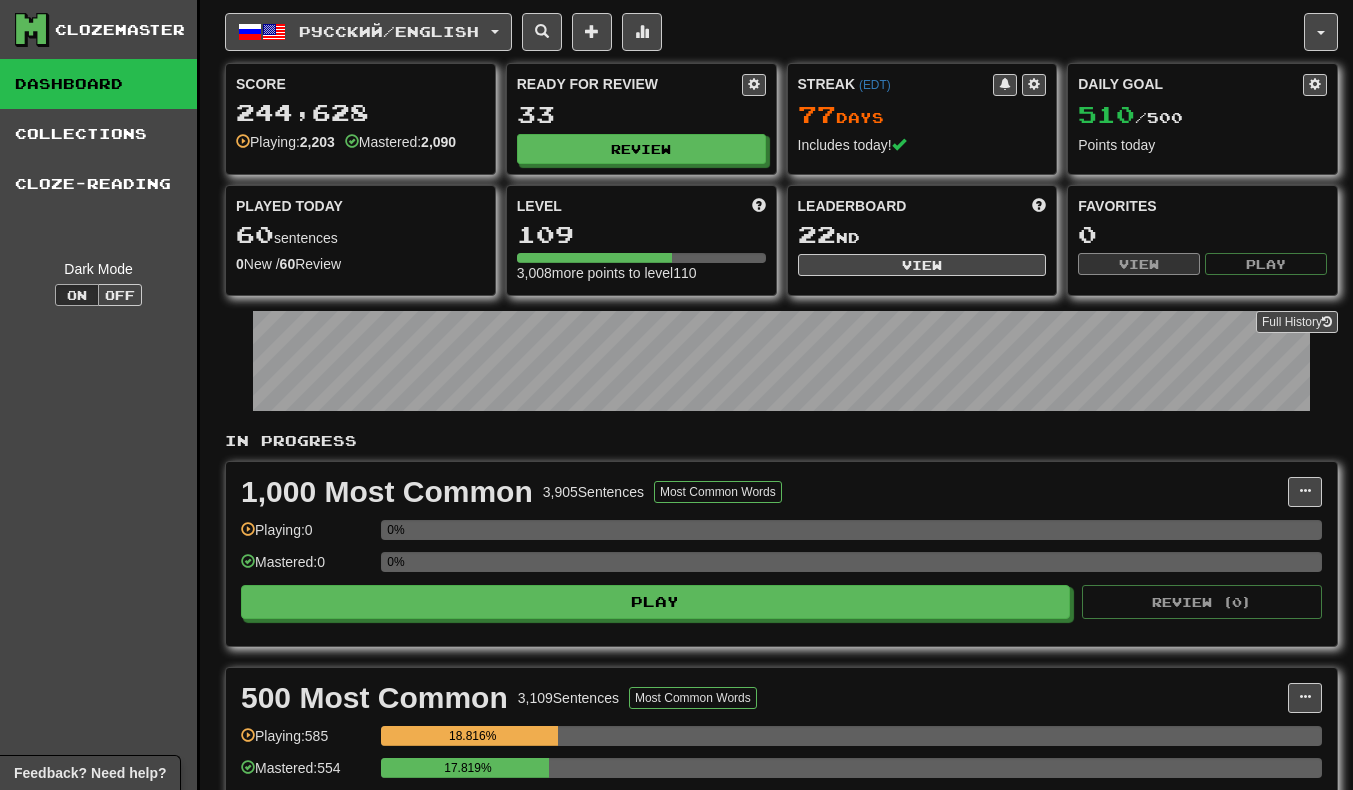 scroll, scrollTop: 0, scrollLeft: 0, axis: both 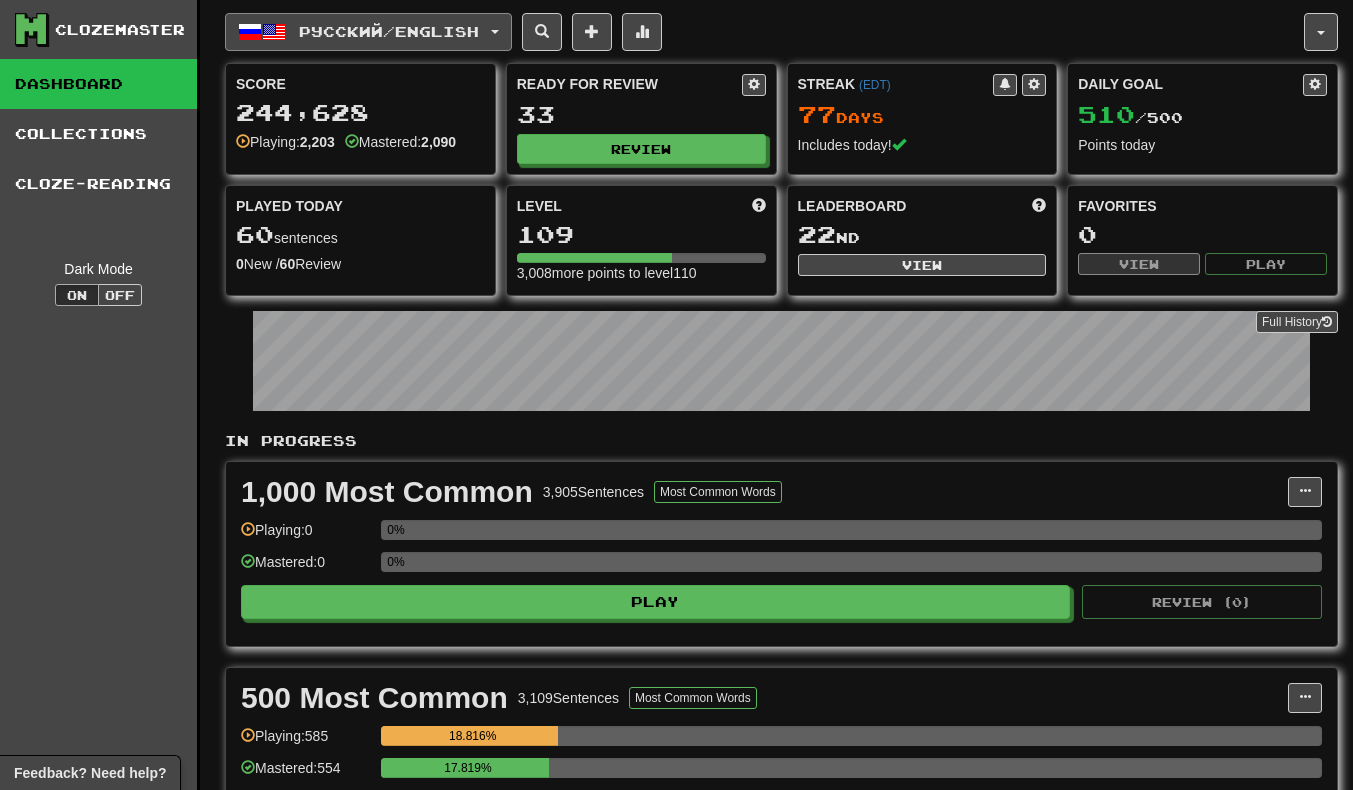 click on "Русский  /  English" at bounding box center (368, 32) 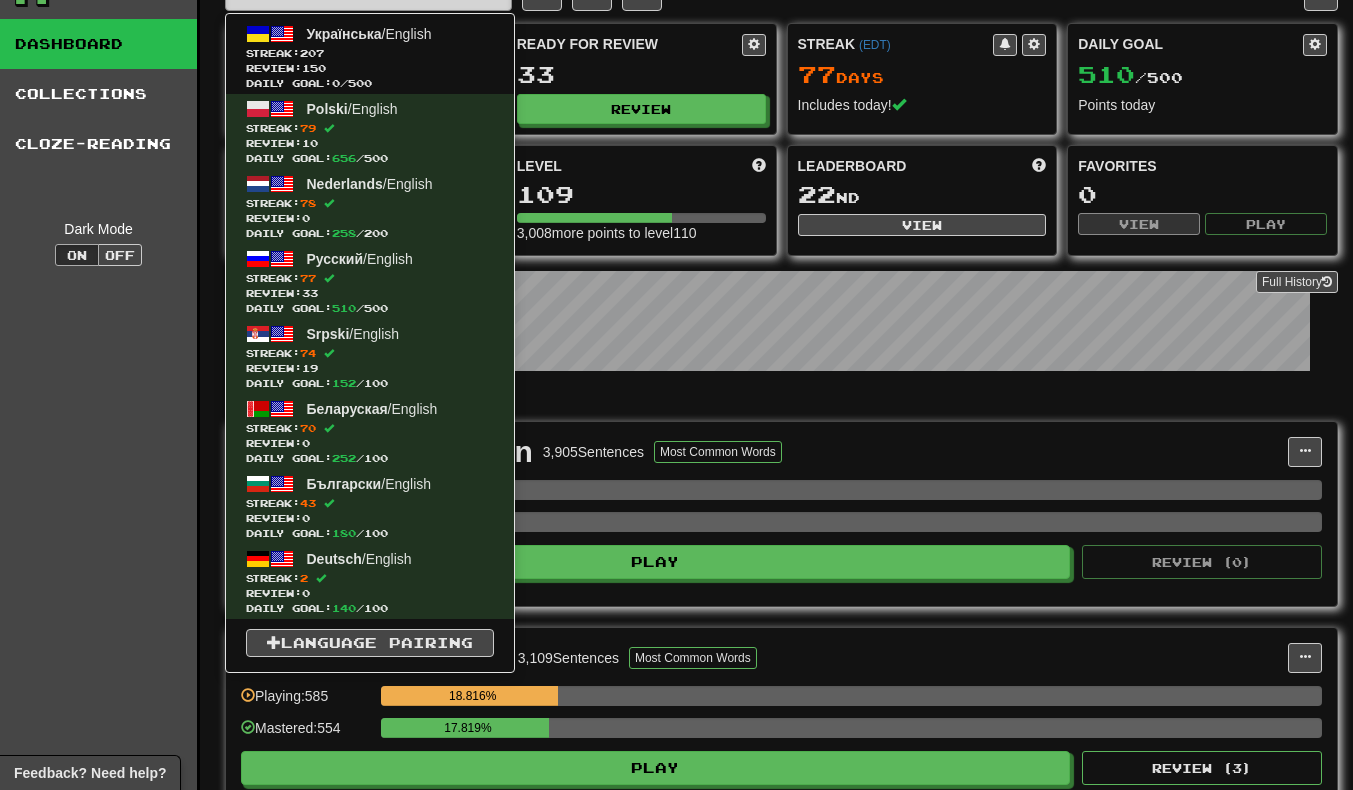 scroll, scrollTop: 0, scrollLeft: 0, axis: both 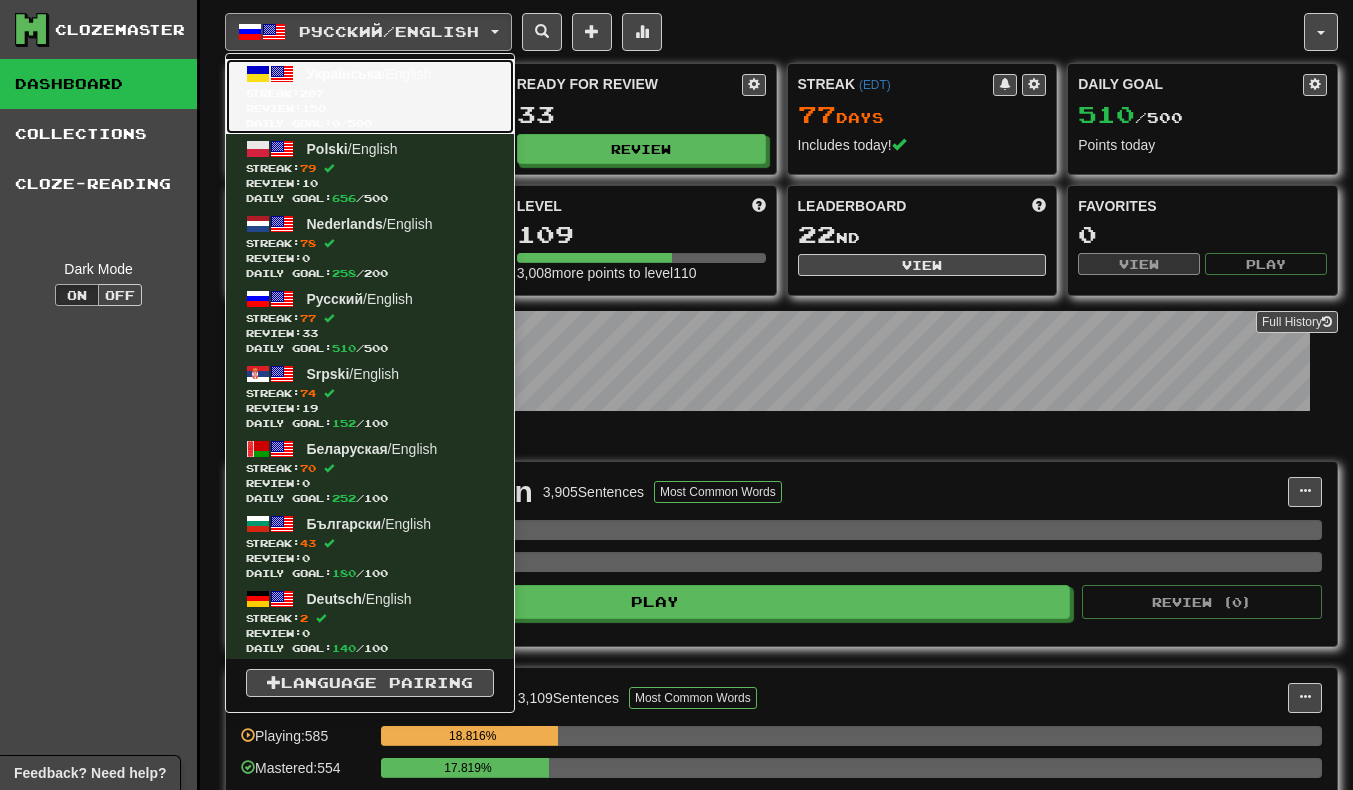 click on "Streak:  207" at bounding box center [370, 93] 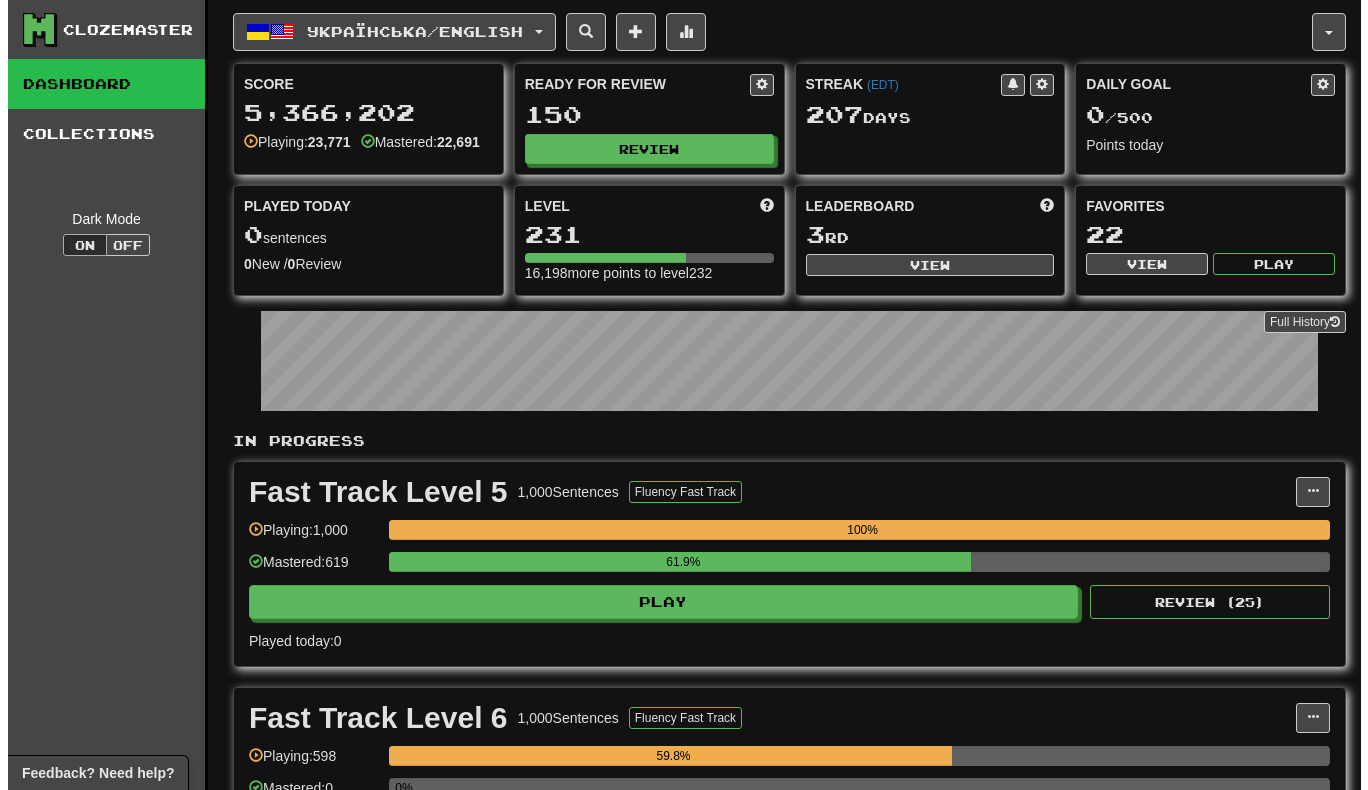 scroll, scrollTop: 0, scrollLeft: 0, axis: both 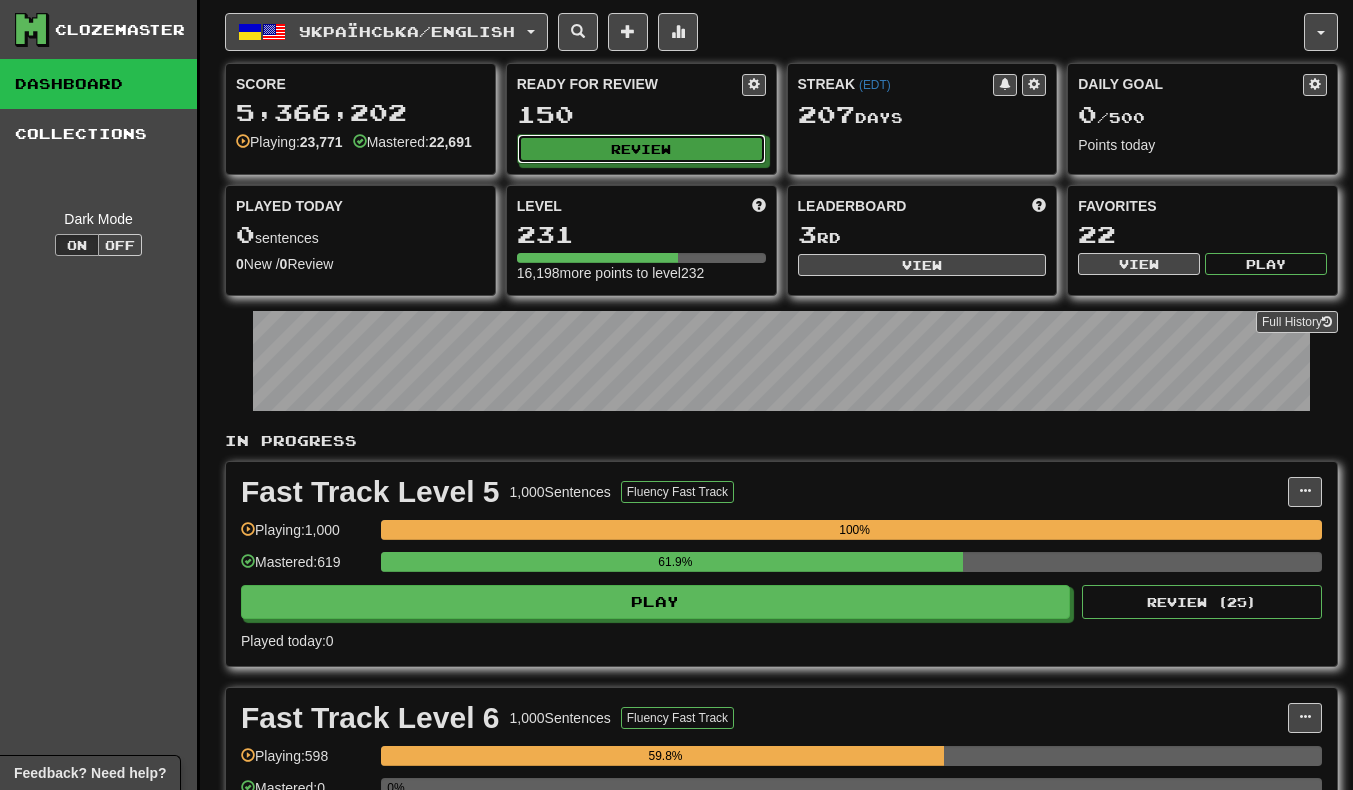 click on "Review" at bounding box center (641, 149) 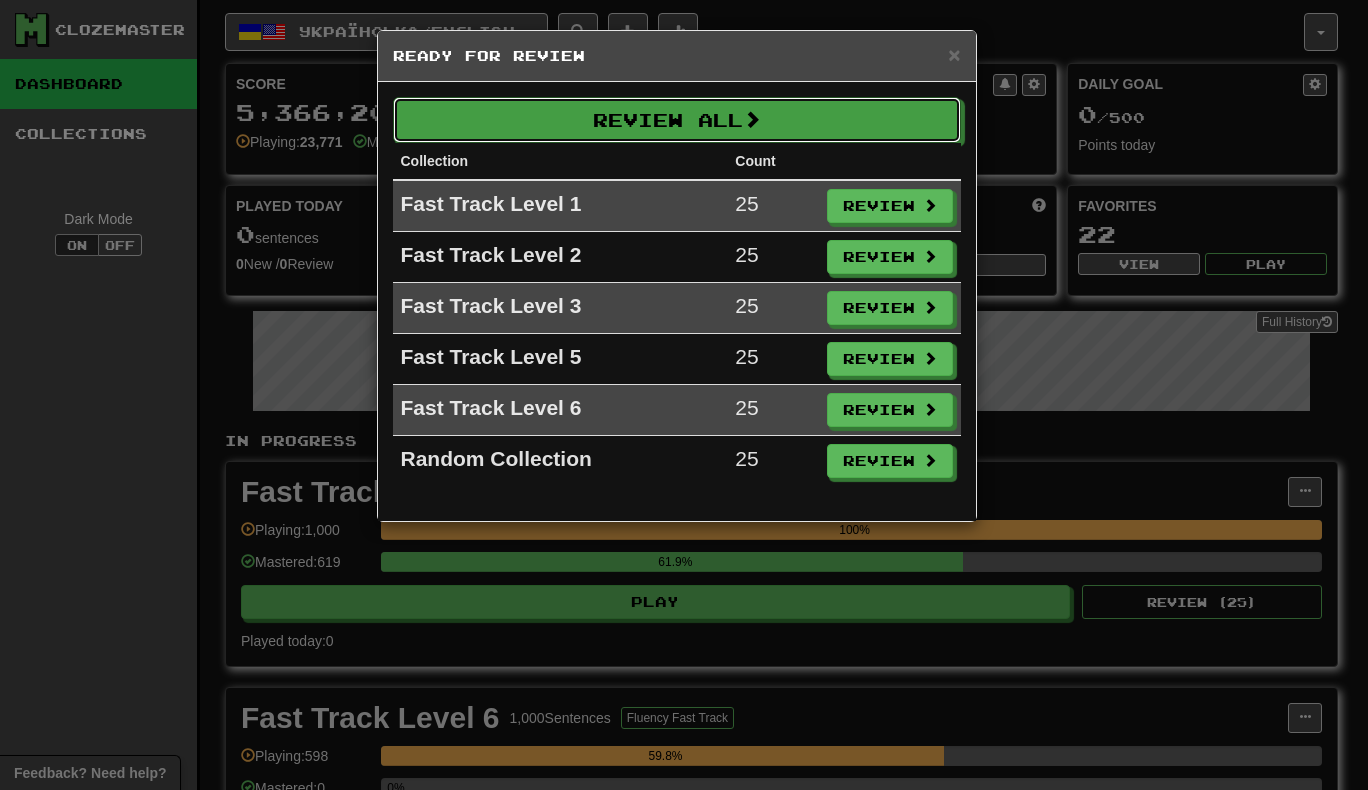 click on "Review All" at bounding box center [677, 120] 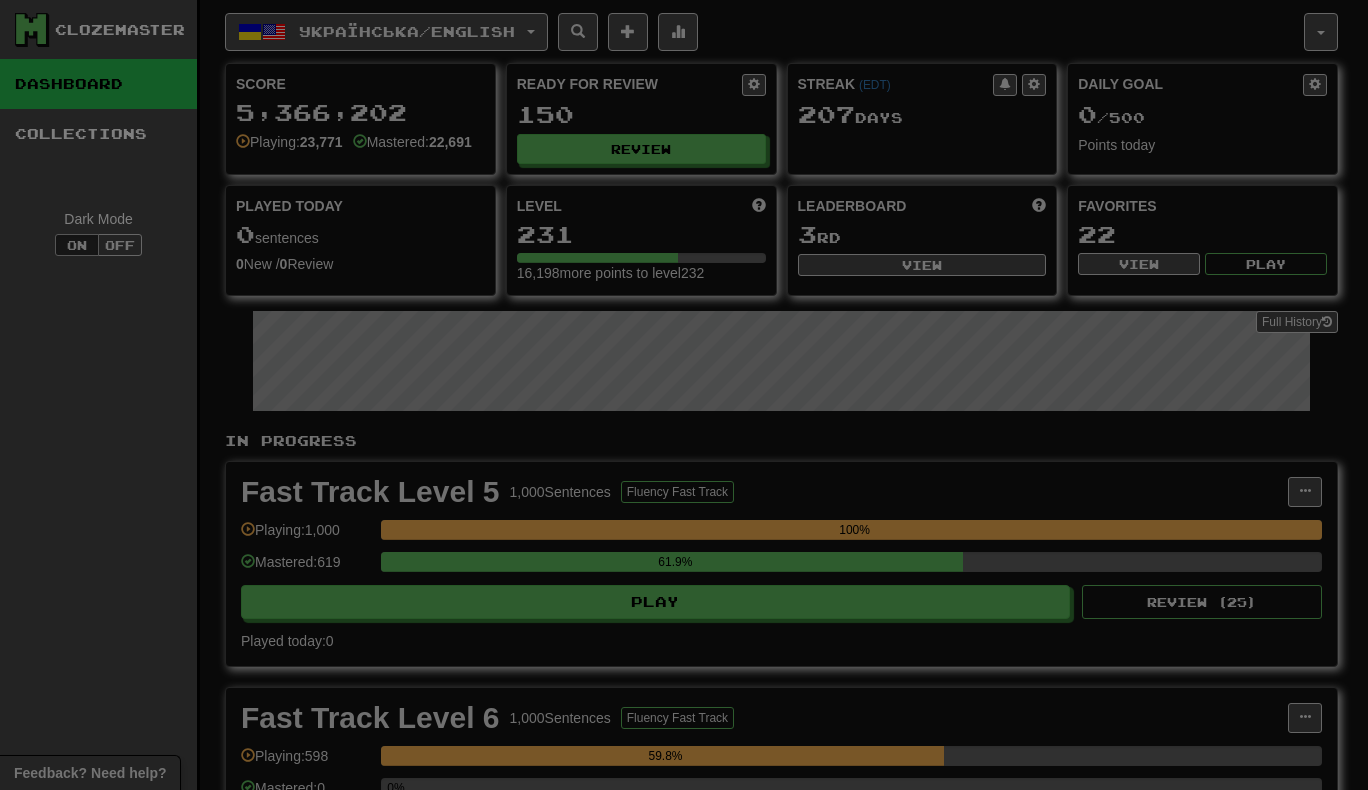 select on "***" 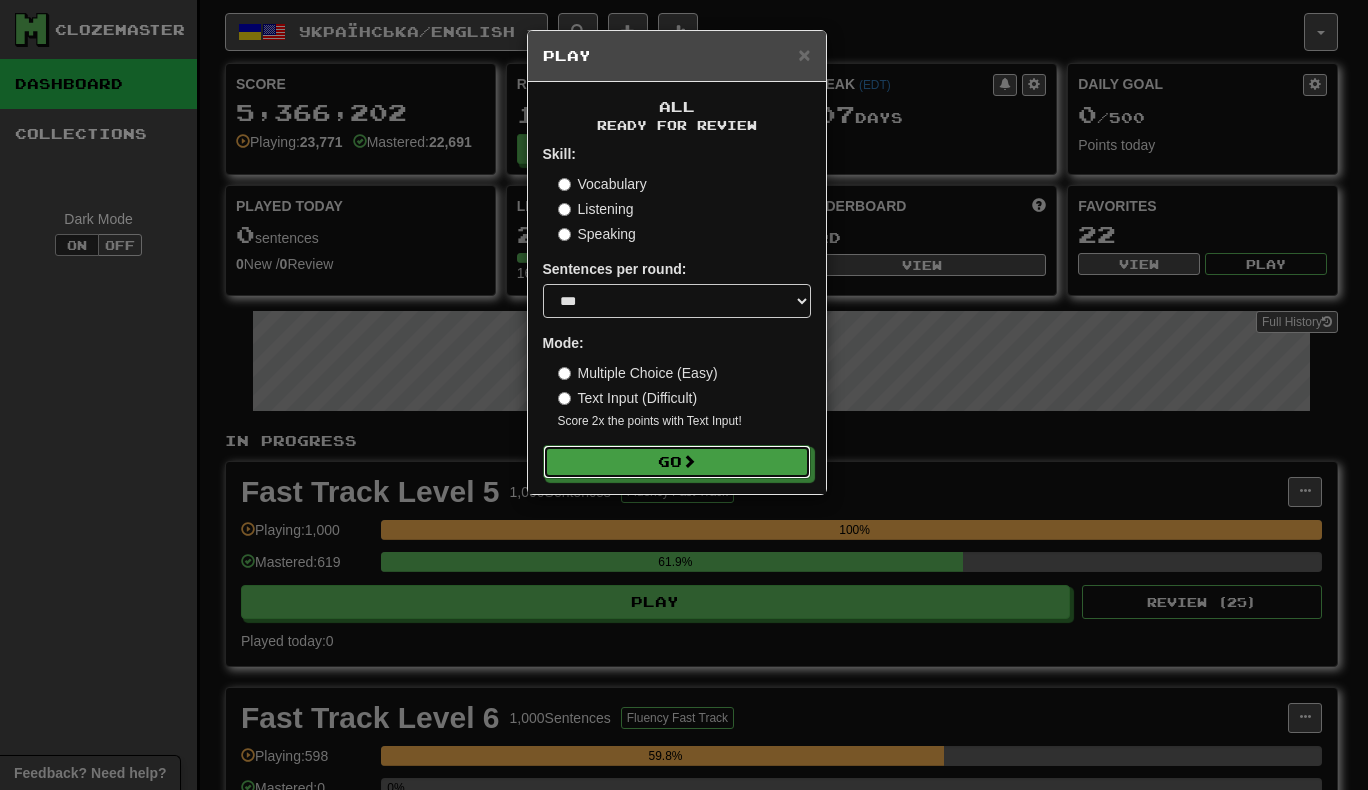 click at bounding box center [689, 461] 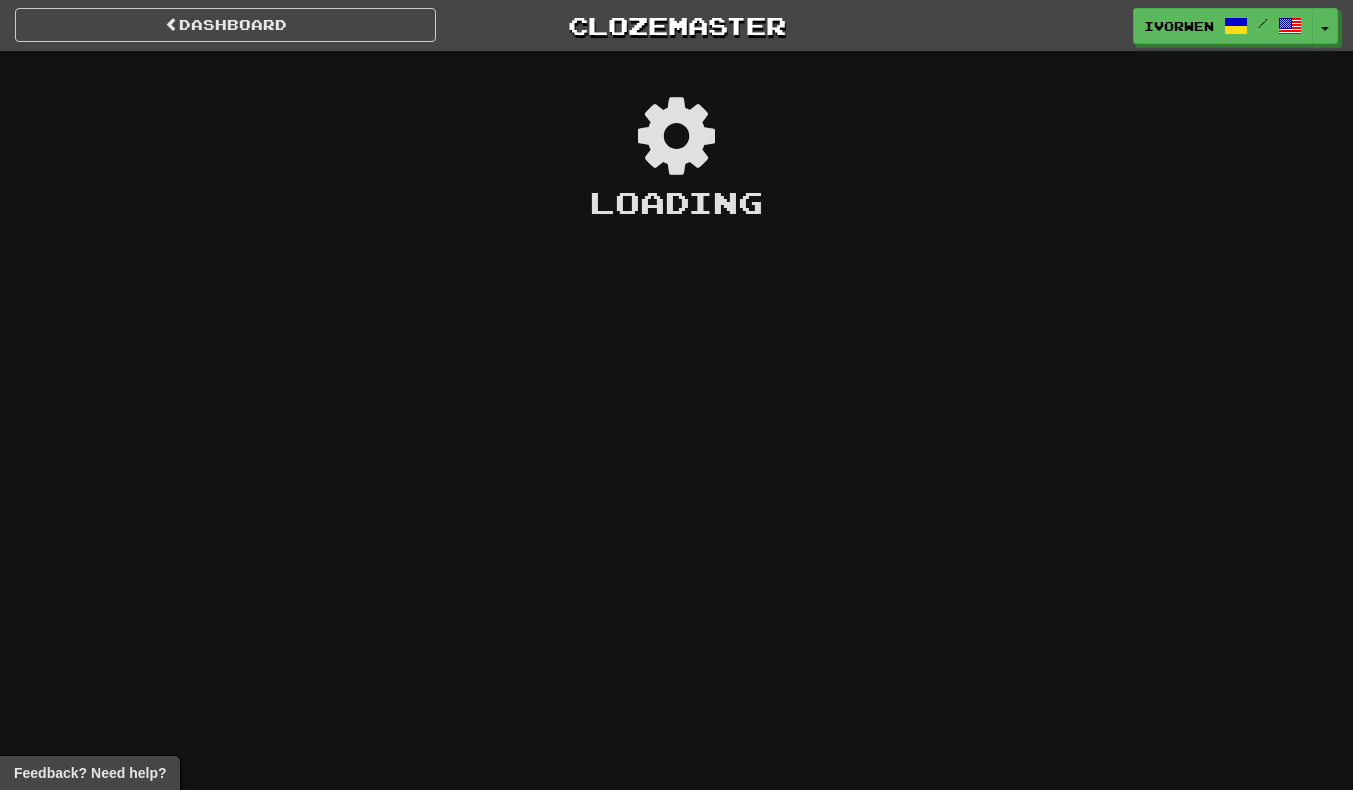 scroll, scrollTop: 0, scrollLeft: 0, axis: both 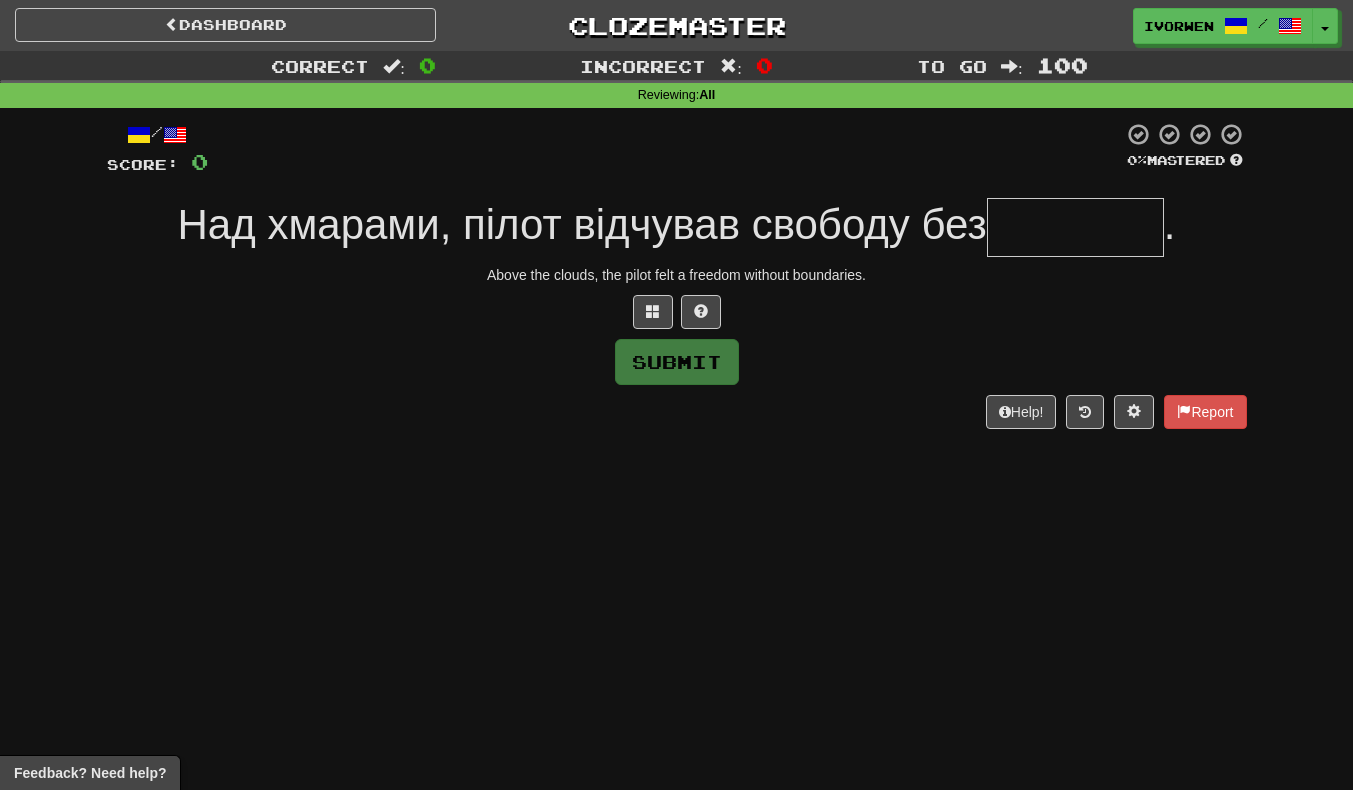 click at bounding box center (1075, 227) 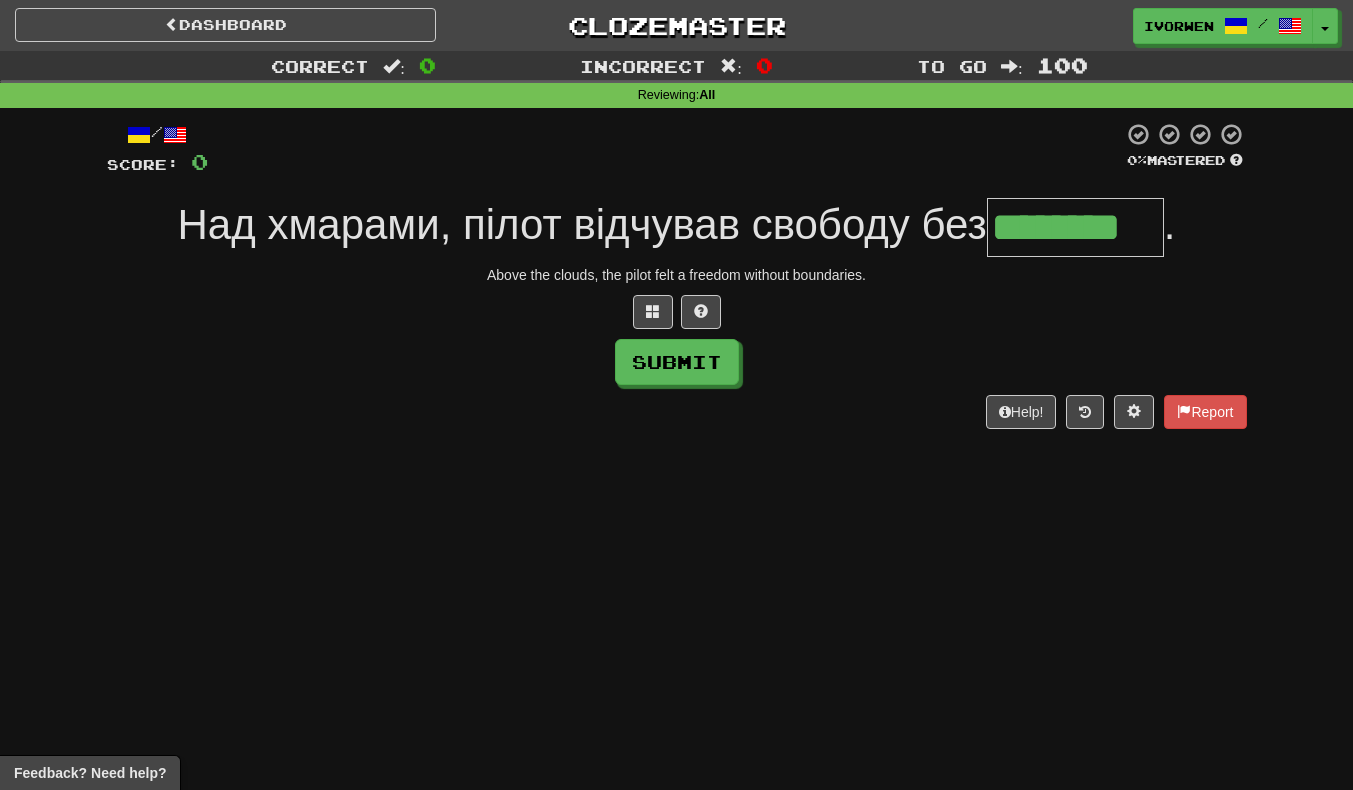 scroll, scrollTop: 0, scrollLeft: 4, axis: horizontal 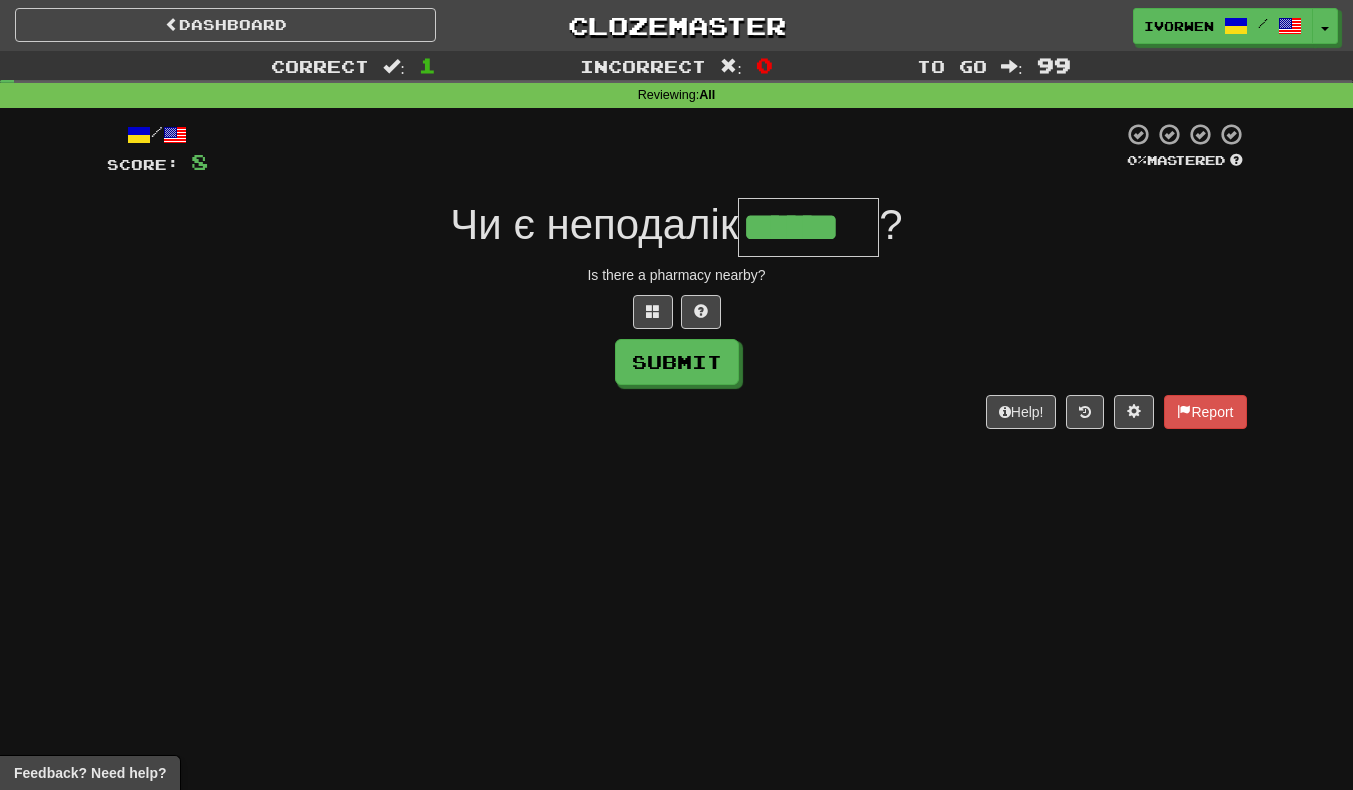 type on "******" 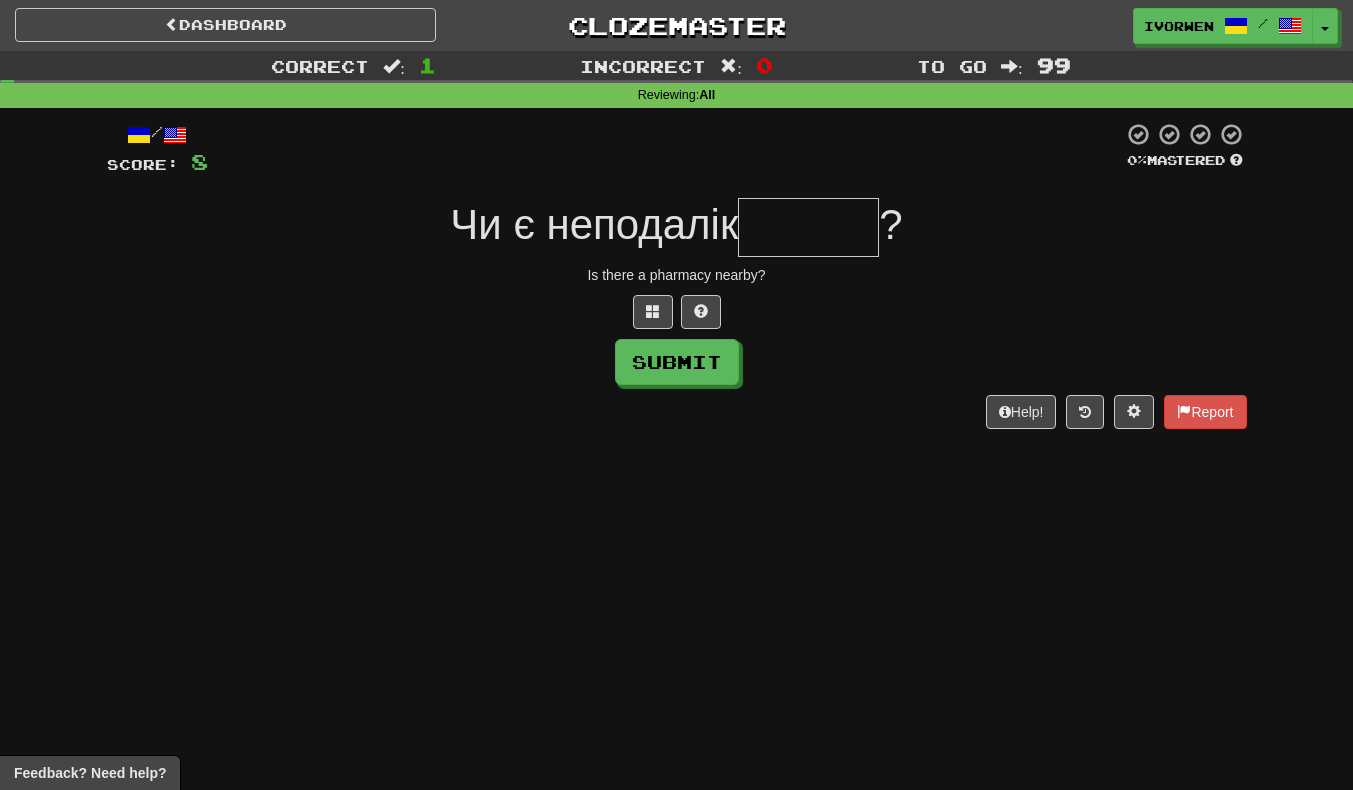 scroll, scrollTop: 0, scrollLeft: 0, axis: both 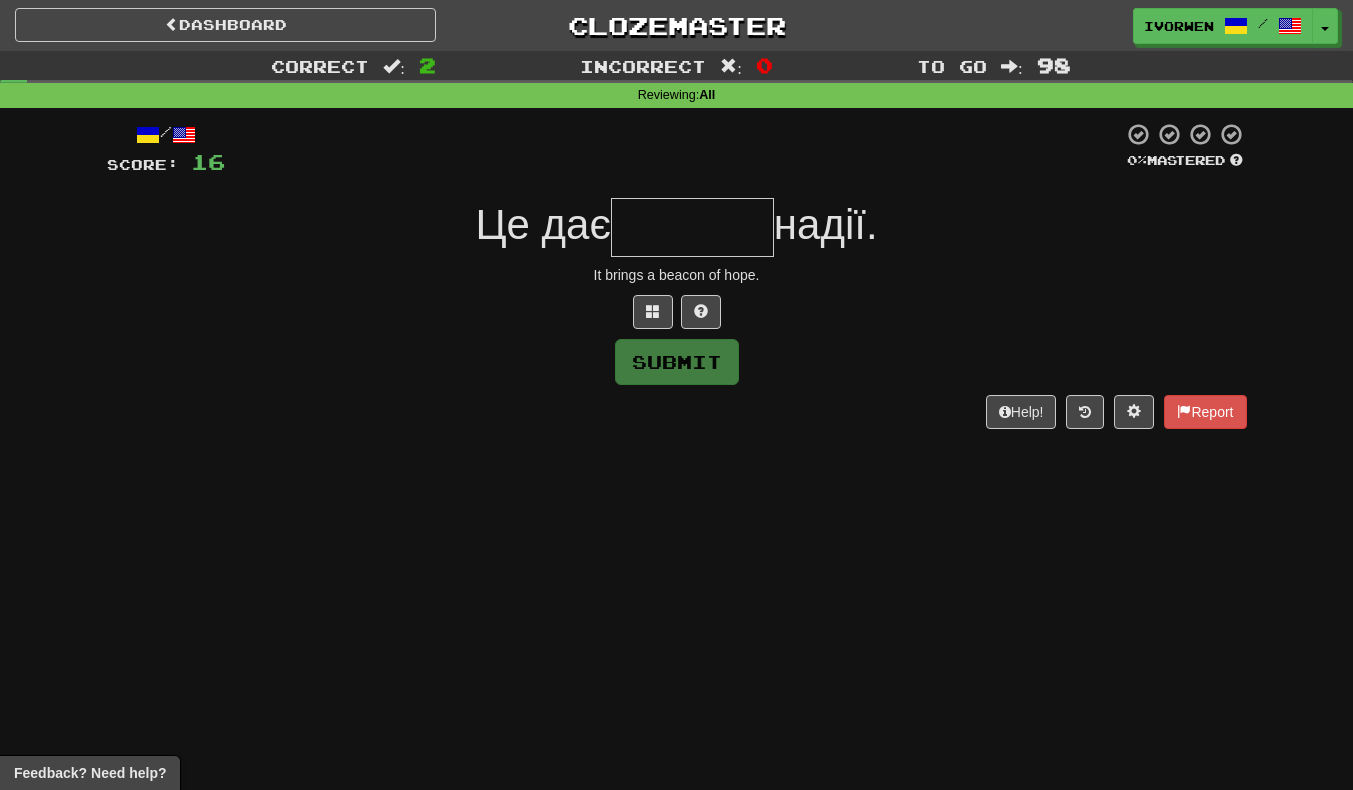 type on "*" 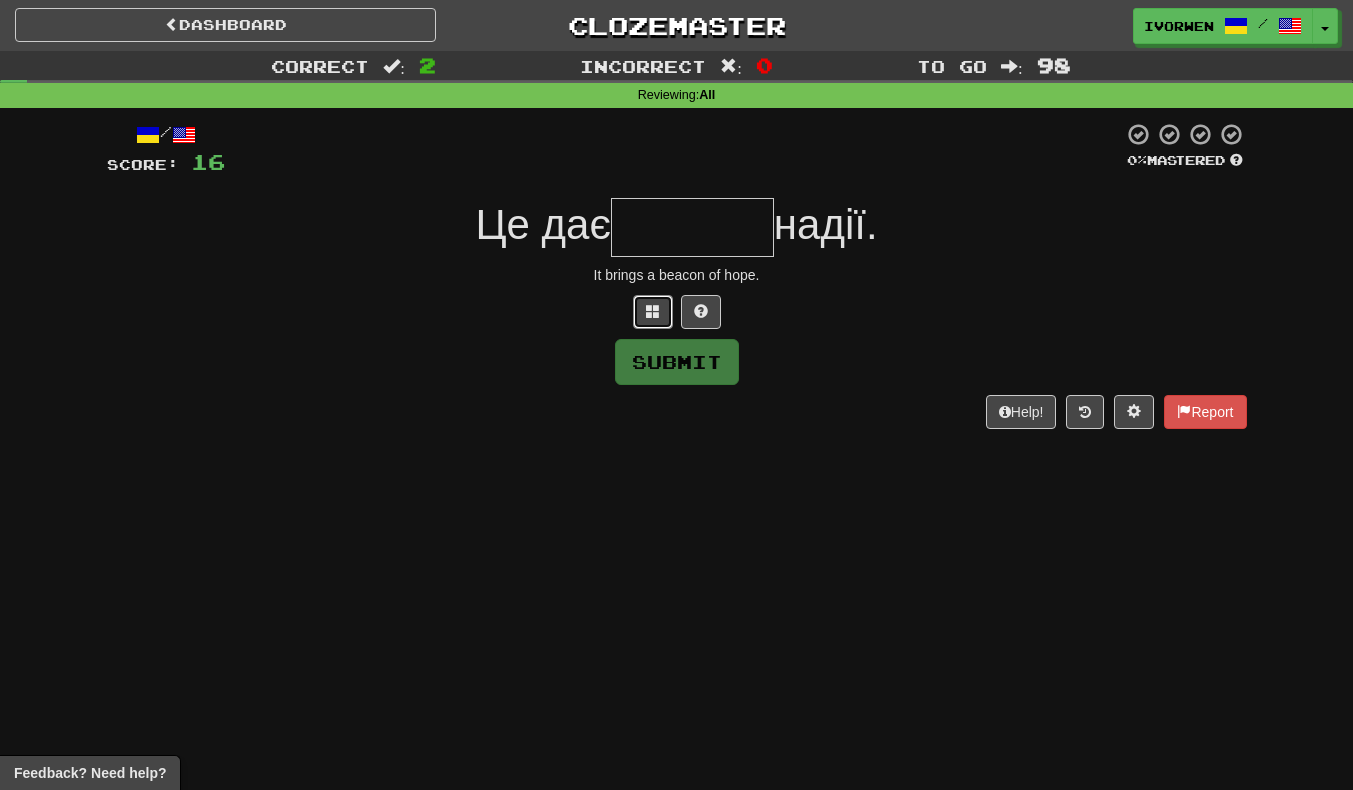click at bounding box center (653, 311) 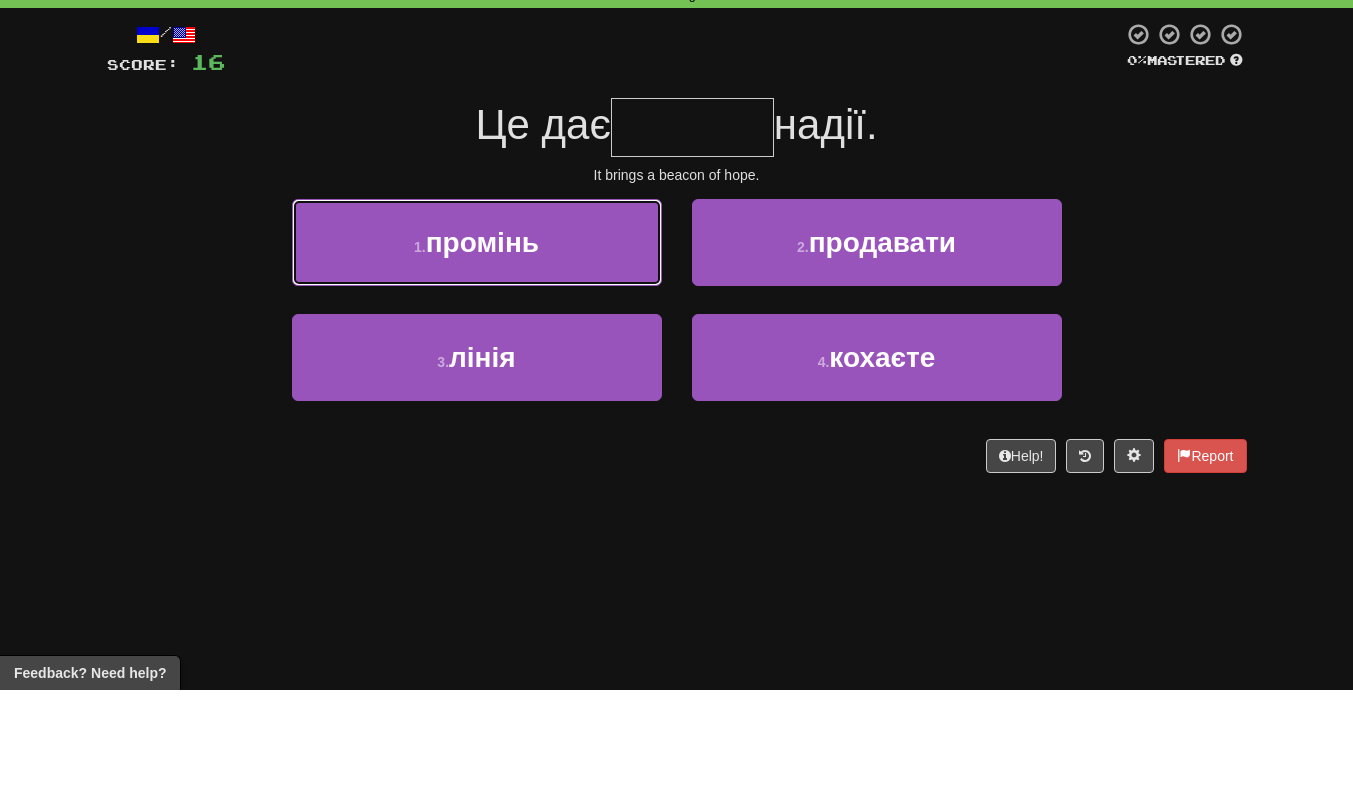 click on "1 .  промінь" at bounding box center [477, 342] 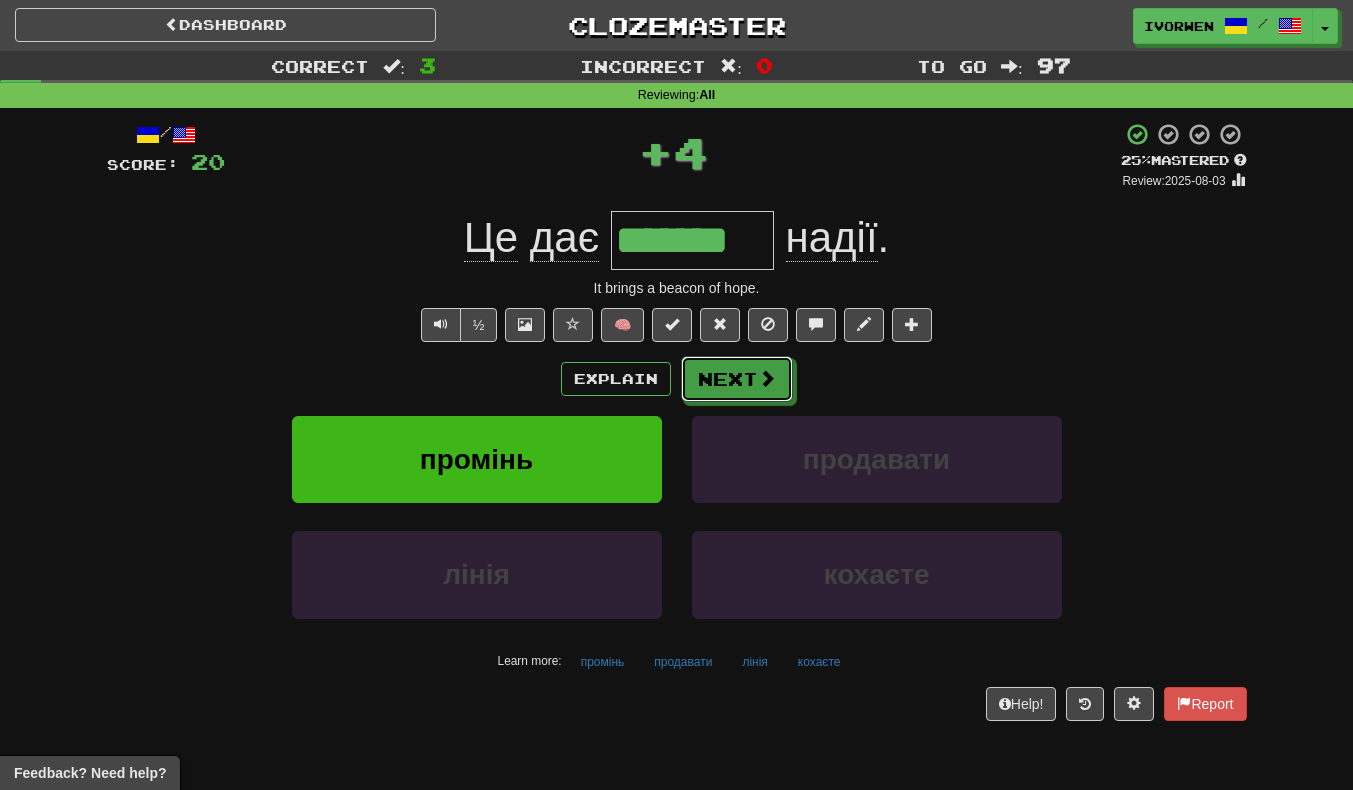 click on "Next" at bounding box center [737, 379] 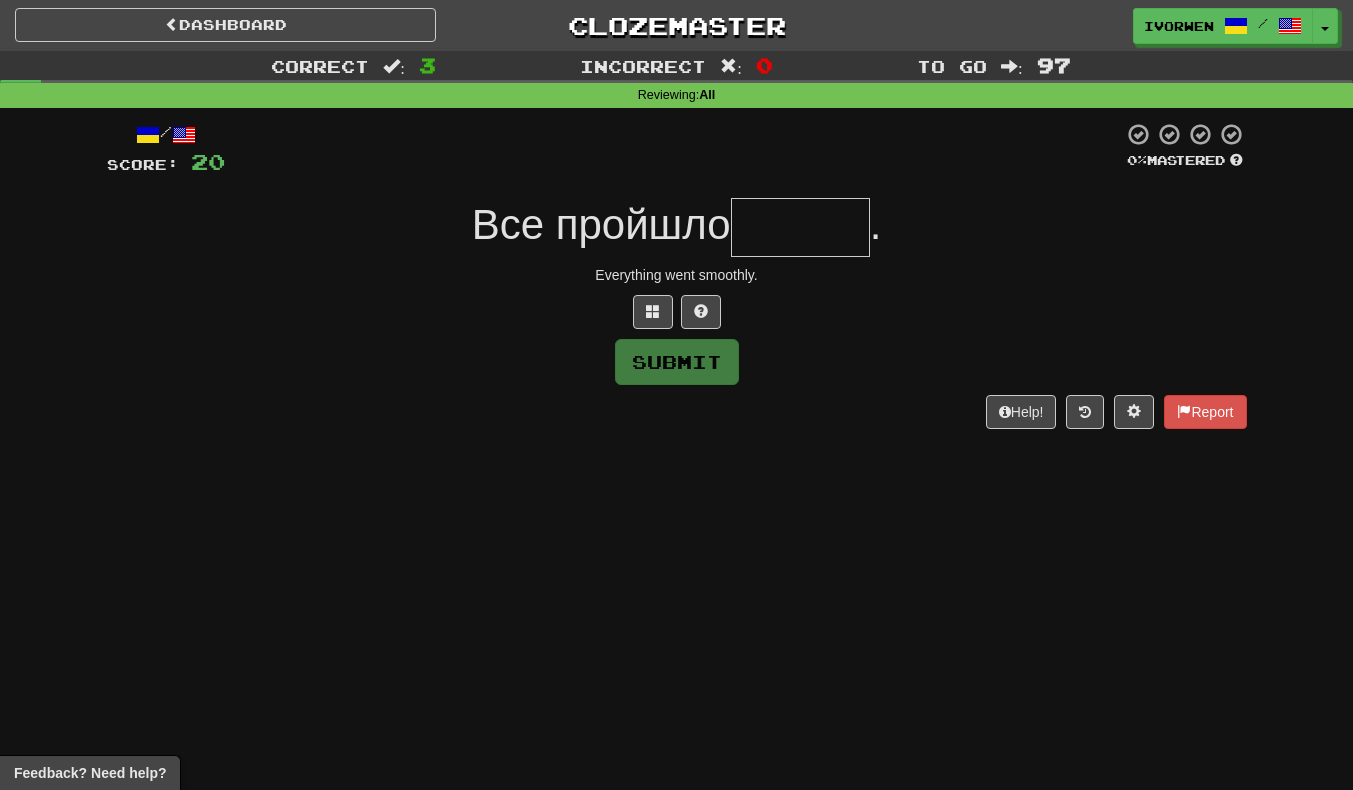 type on "*" 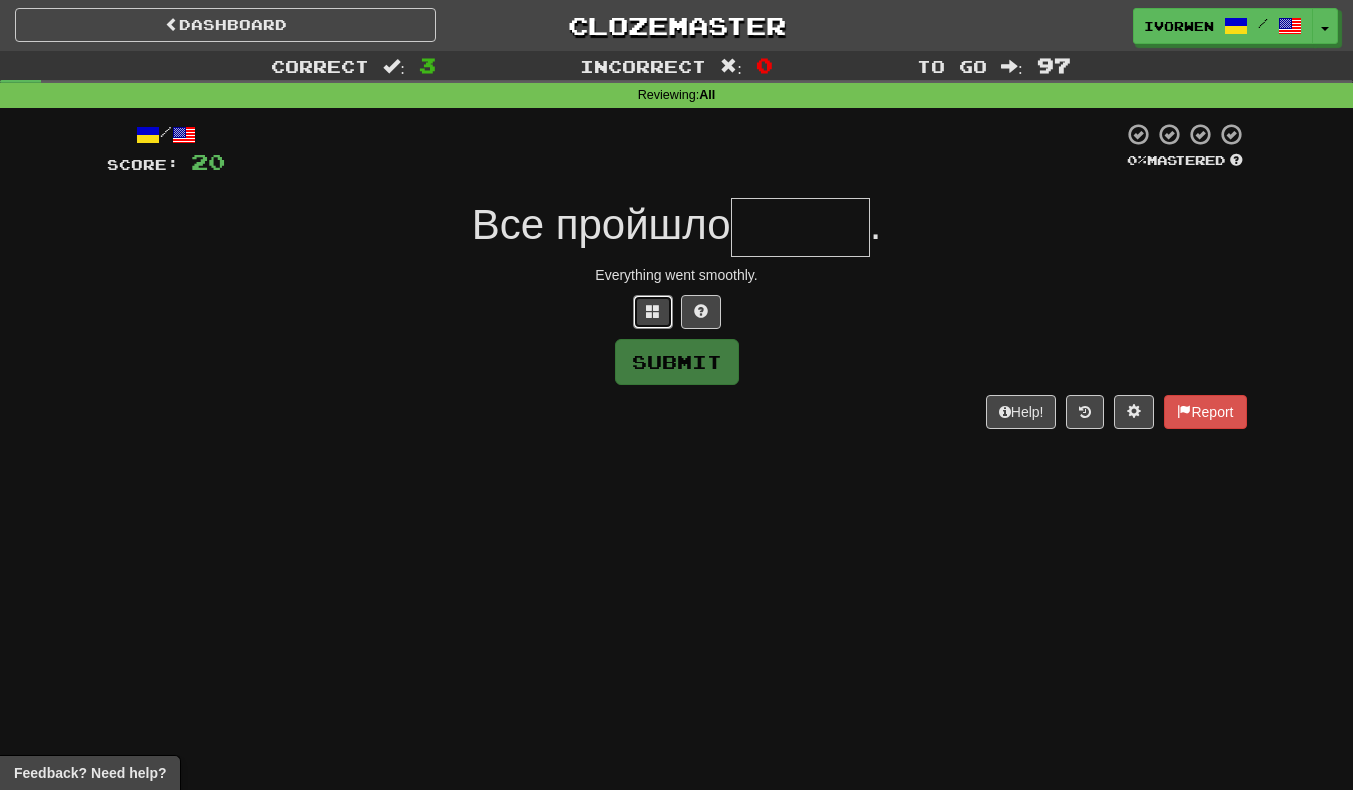 click at bounding box center (653, 311) 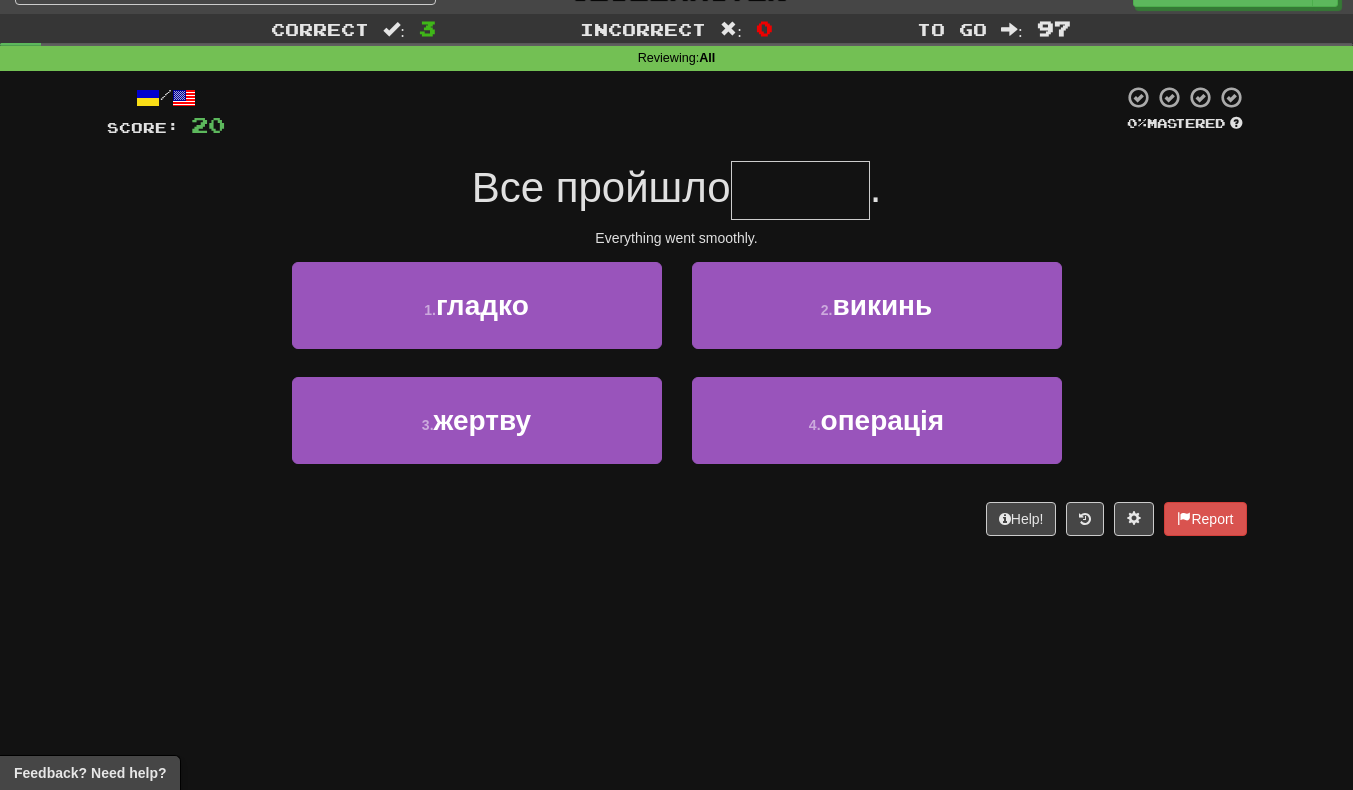 scroll, scrollTop: 82, scrollLeft: 0, axis: vertical 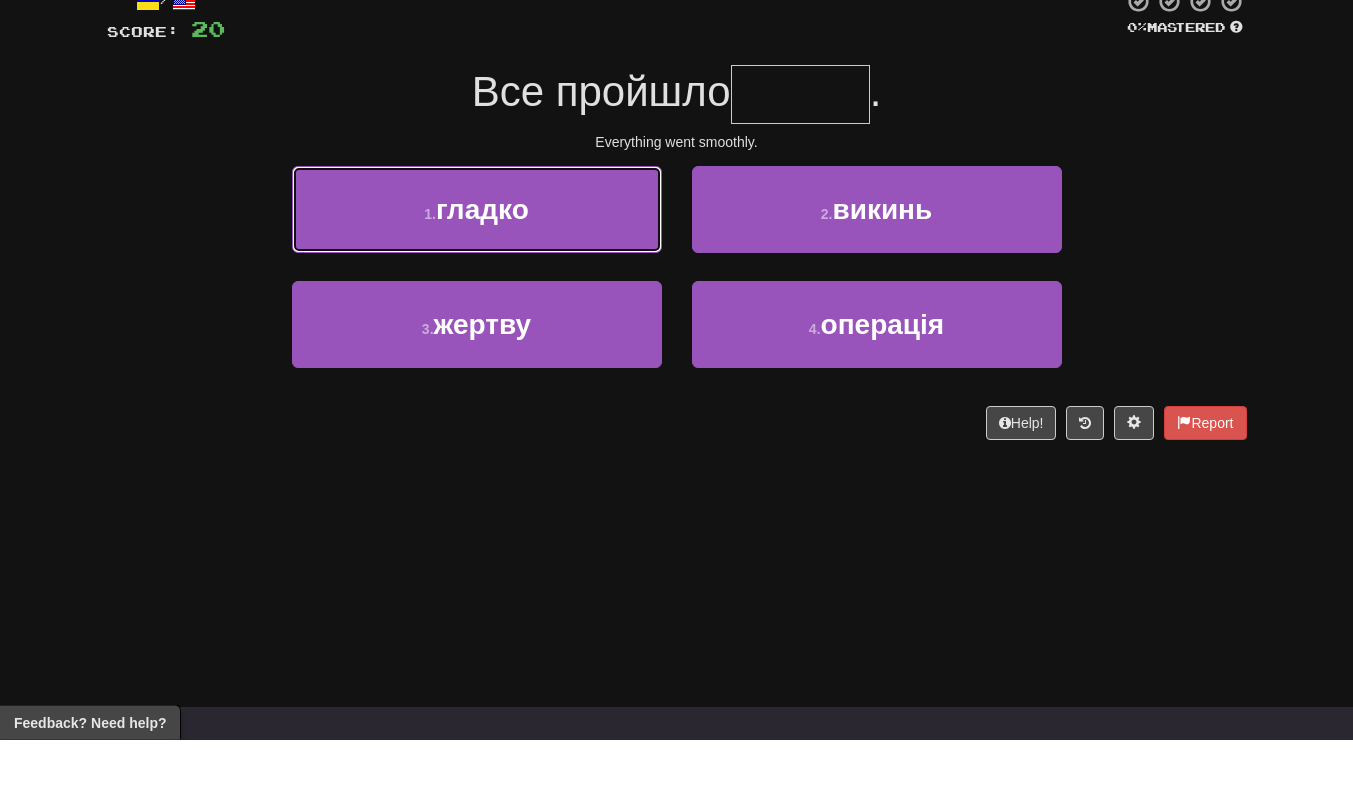 click on "1 .  гладко" at bounding box center [477, 260] 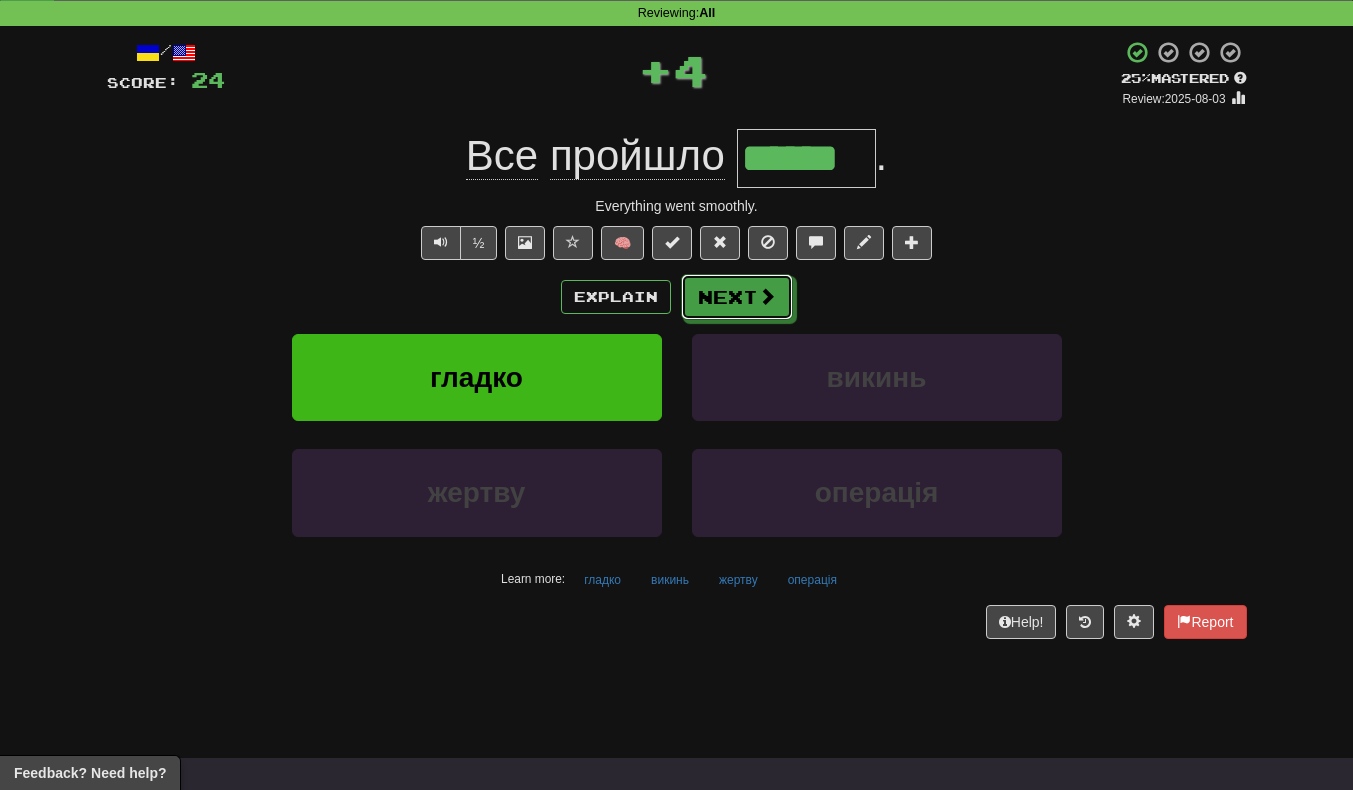 click on "Next" at bounding box center (737, 297) 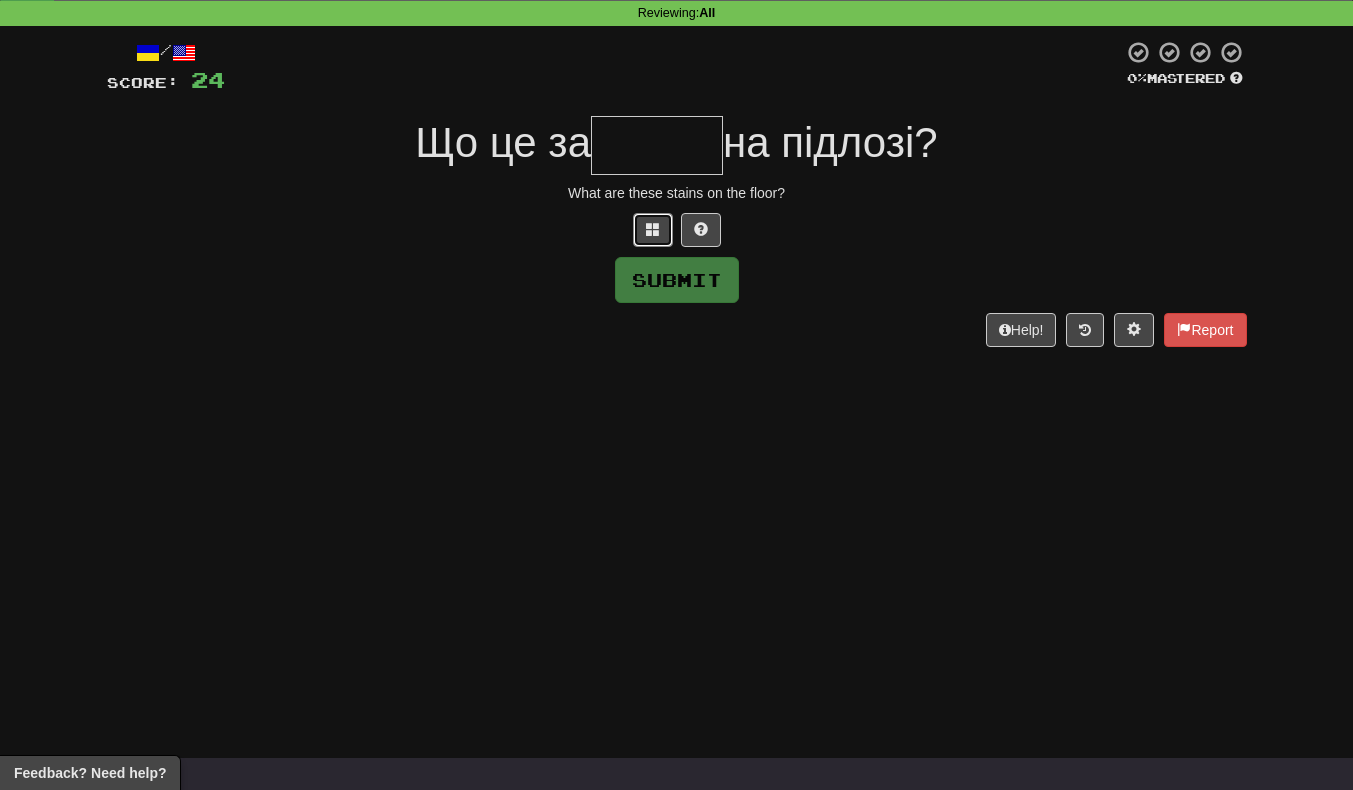 click at bounding box center [653, 230] 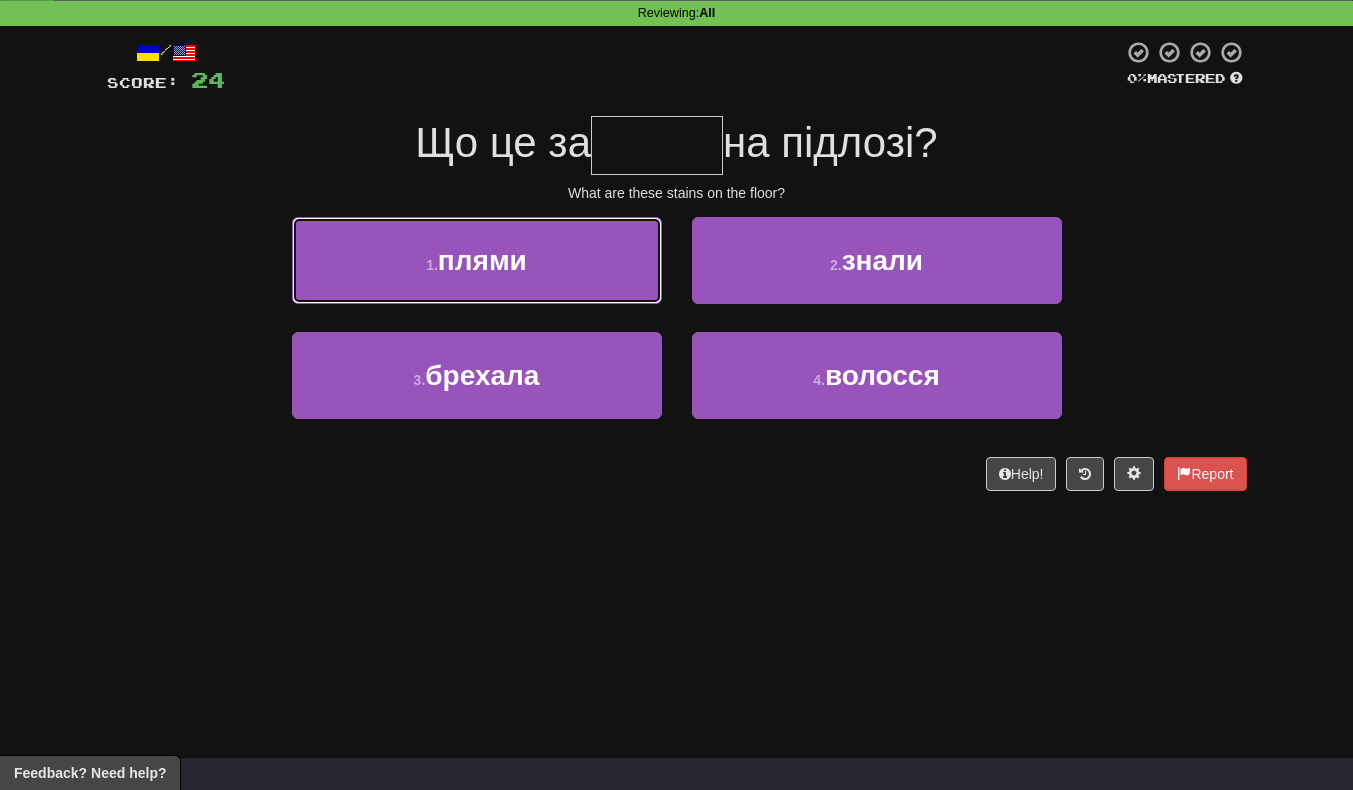 click on "1 .  плями" at bounding box center [477, 260] 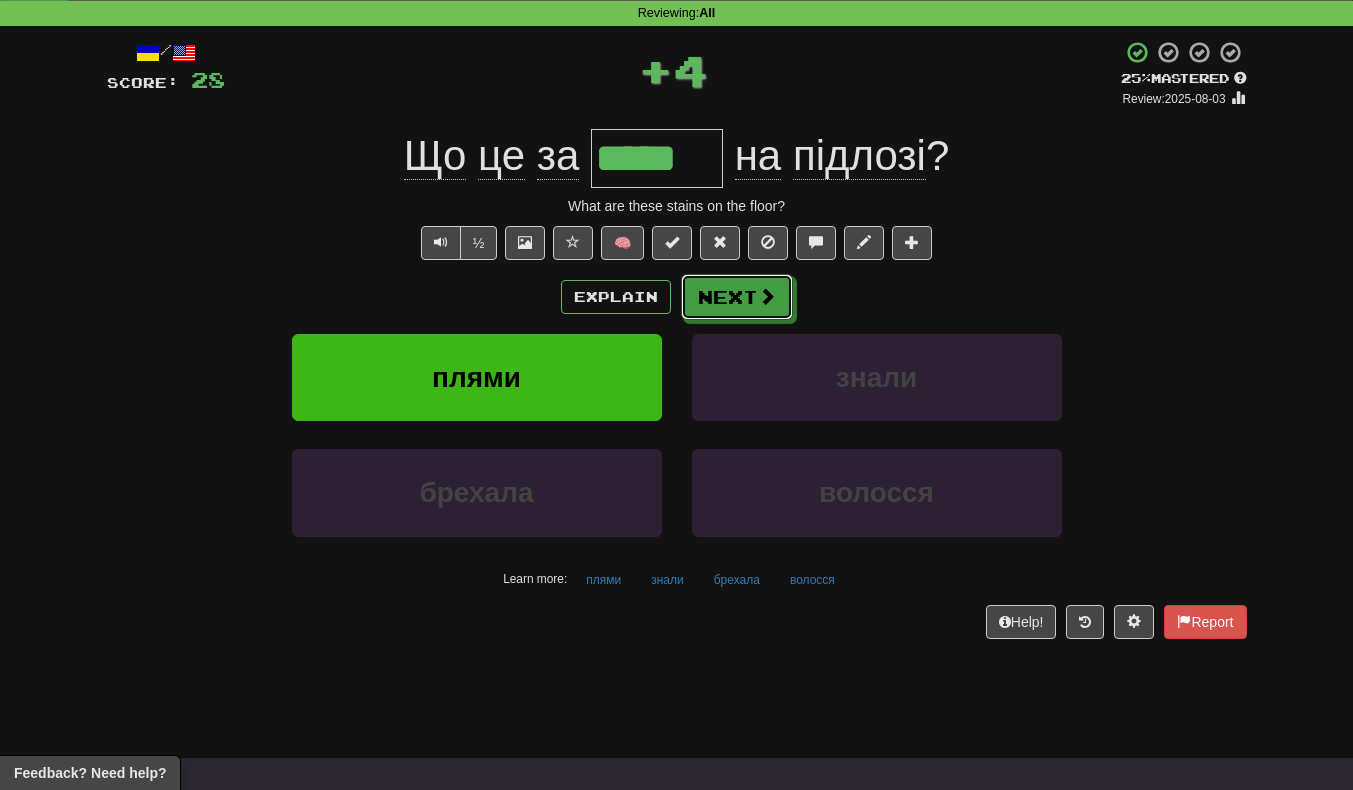 click at bounding box center (767, 296) 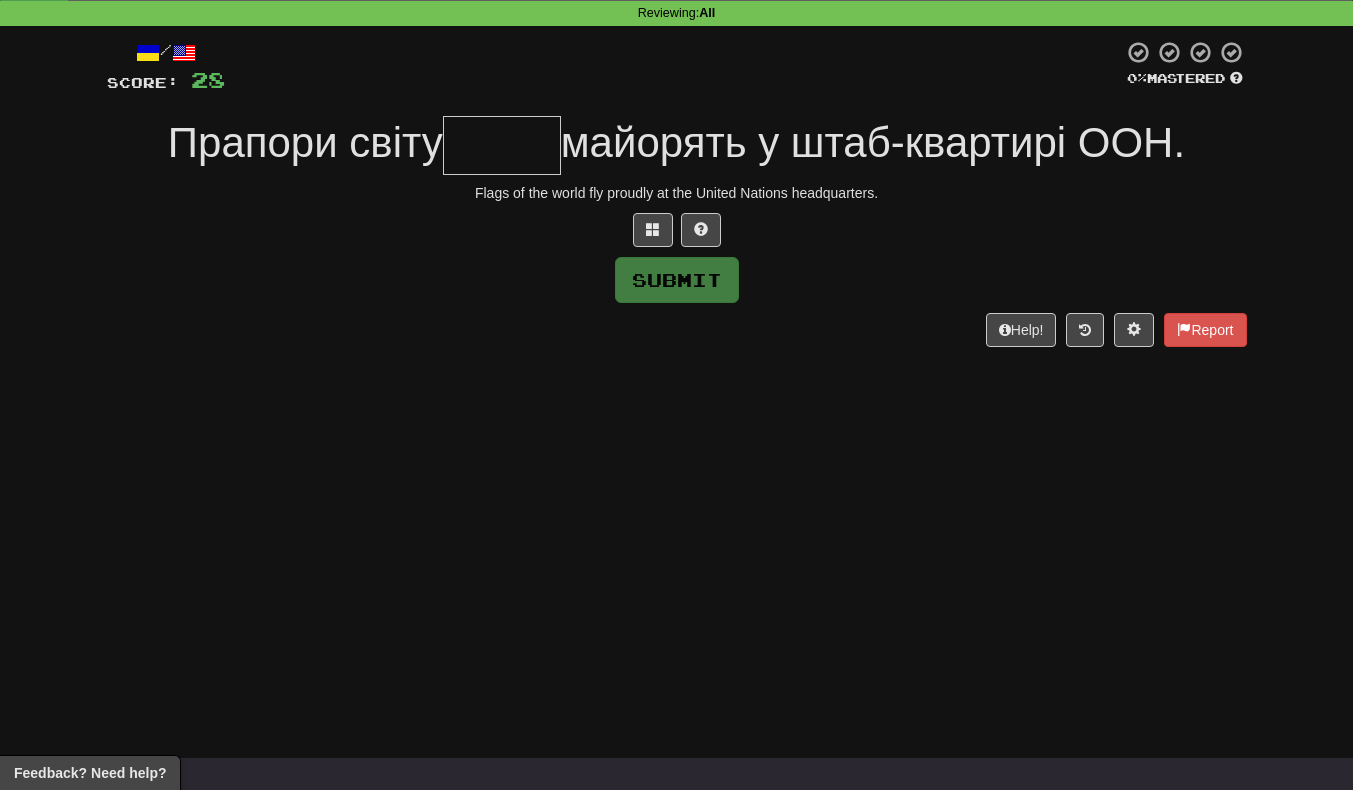 type on "*" 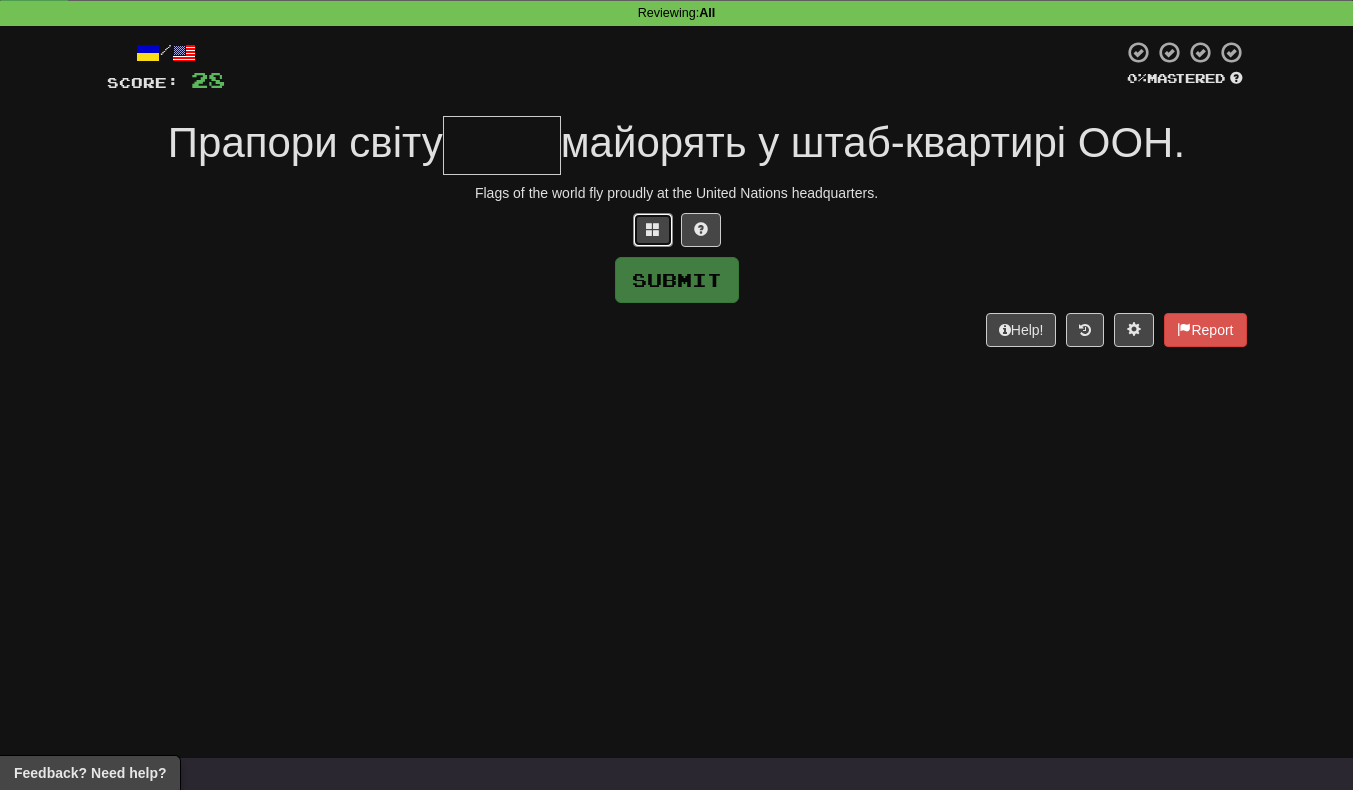 click at bounding box center [653, 229] 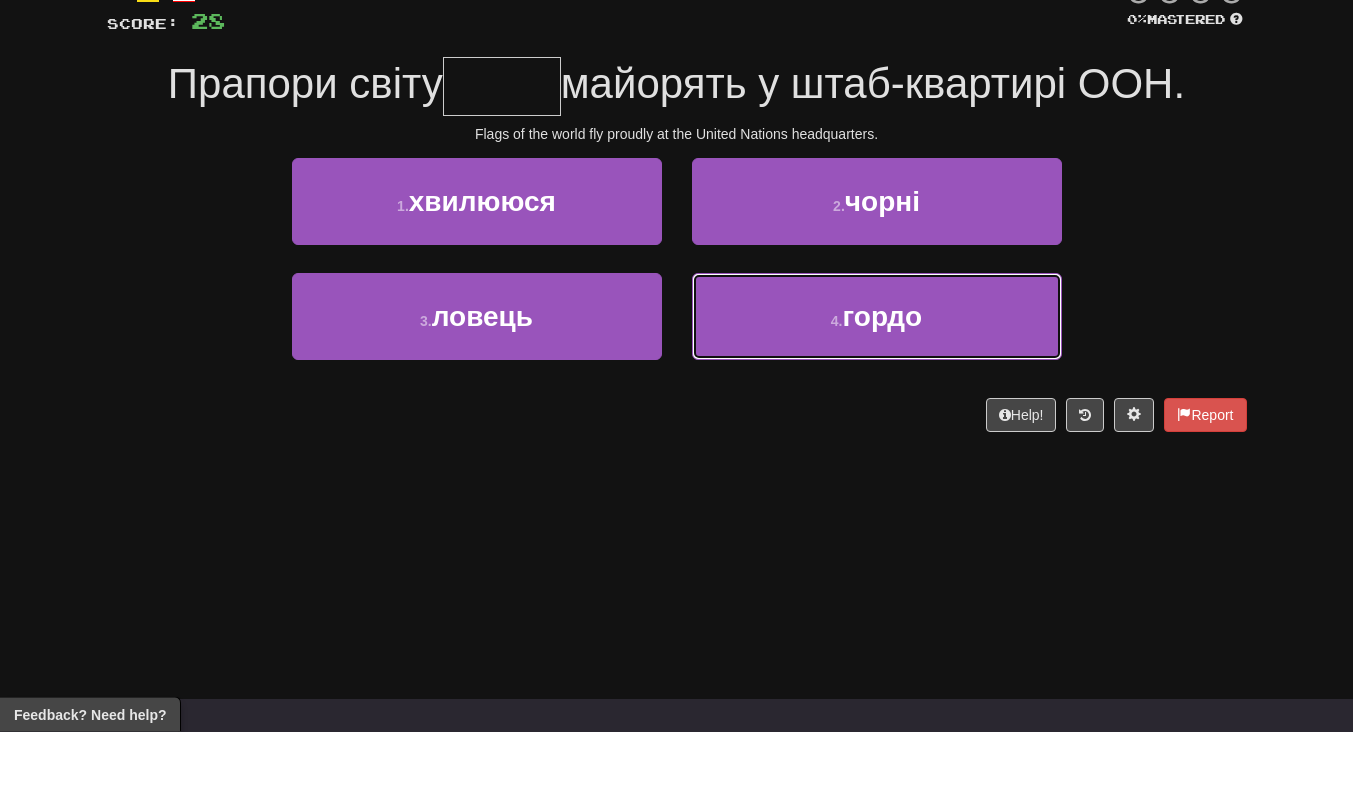 click on "4 .  гордо" at bounding box center (877, 375) 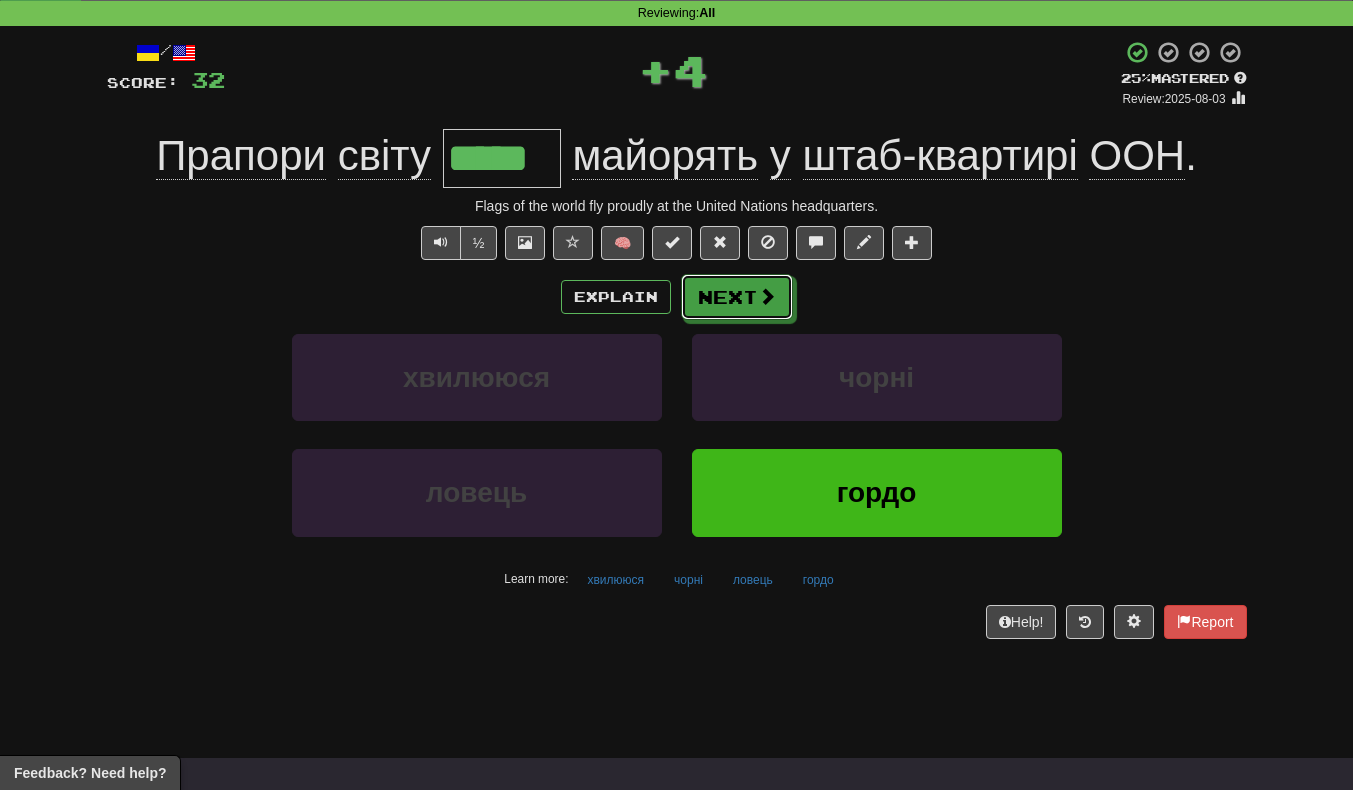 click on "Next" at bounding box center (737, 297) 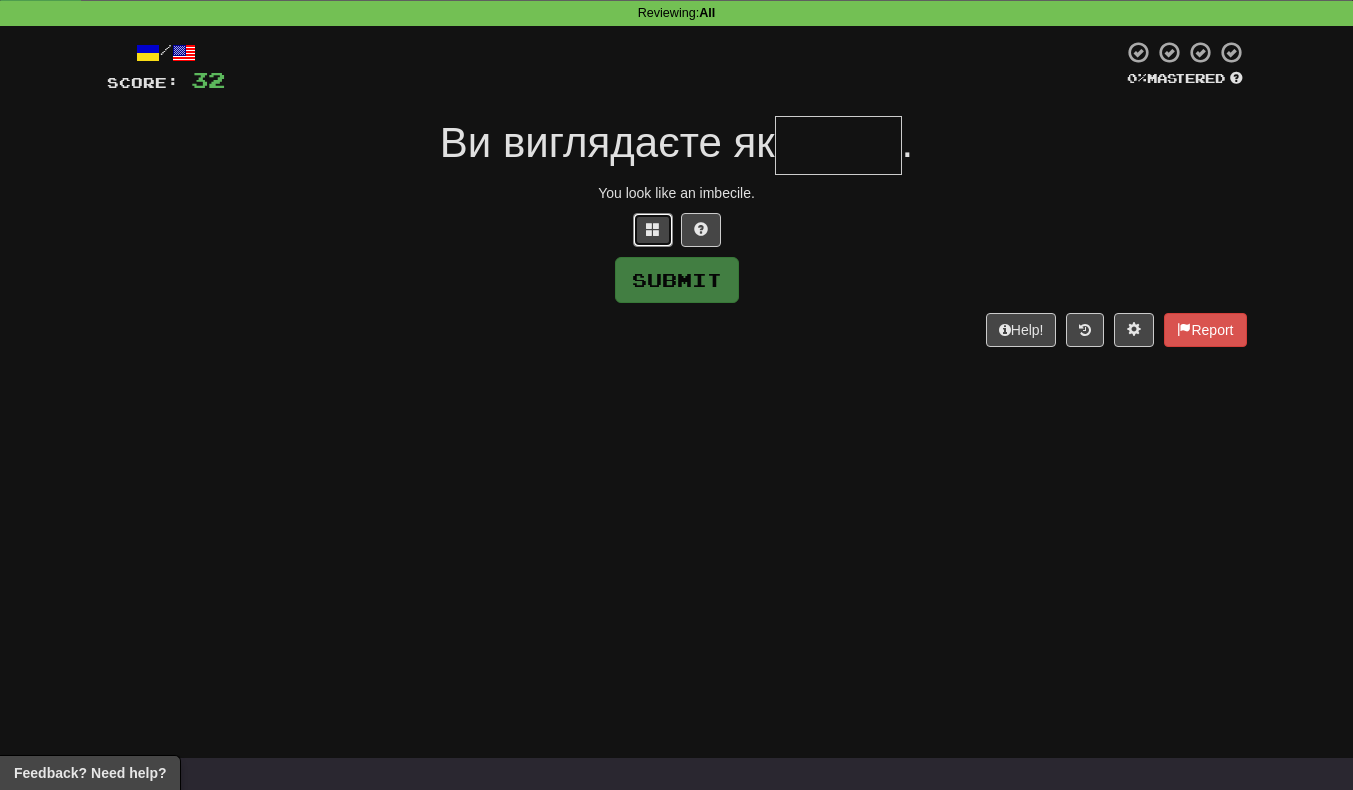 click at bounding box center (653, 229) 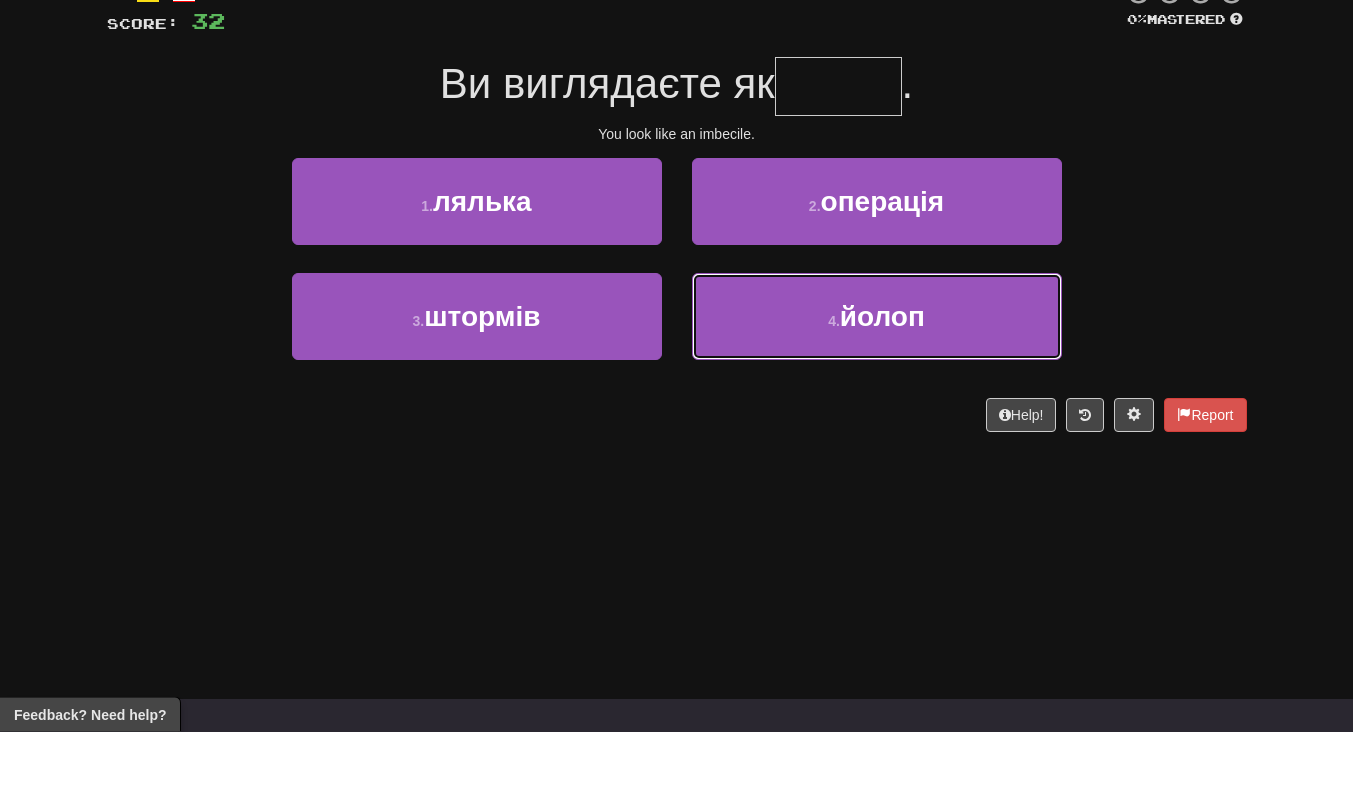 click on "4 .  йолоп" at bounding box center [877, 375] 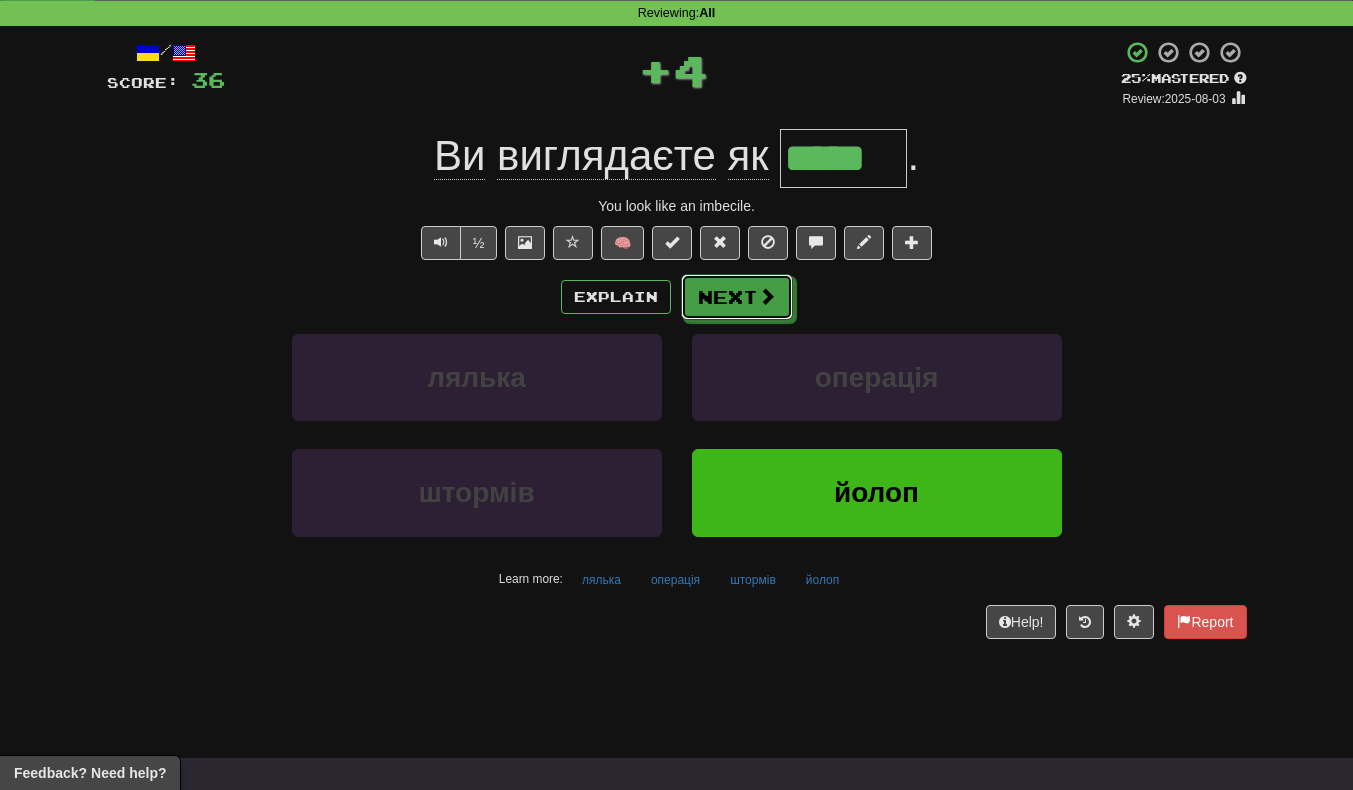 click at bounding box center (767, 296) 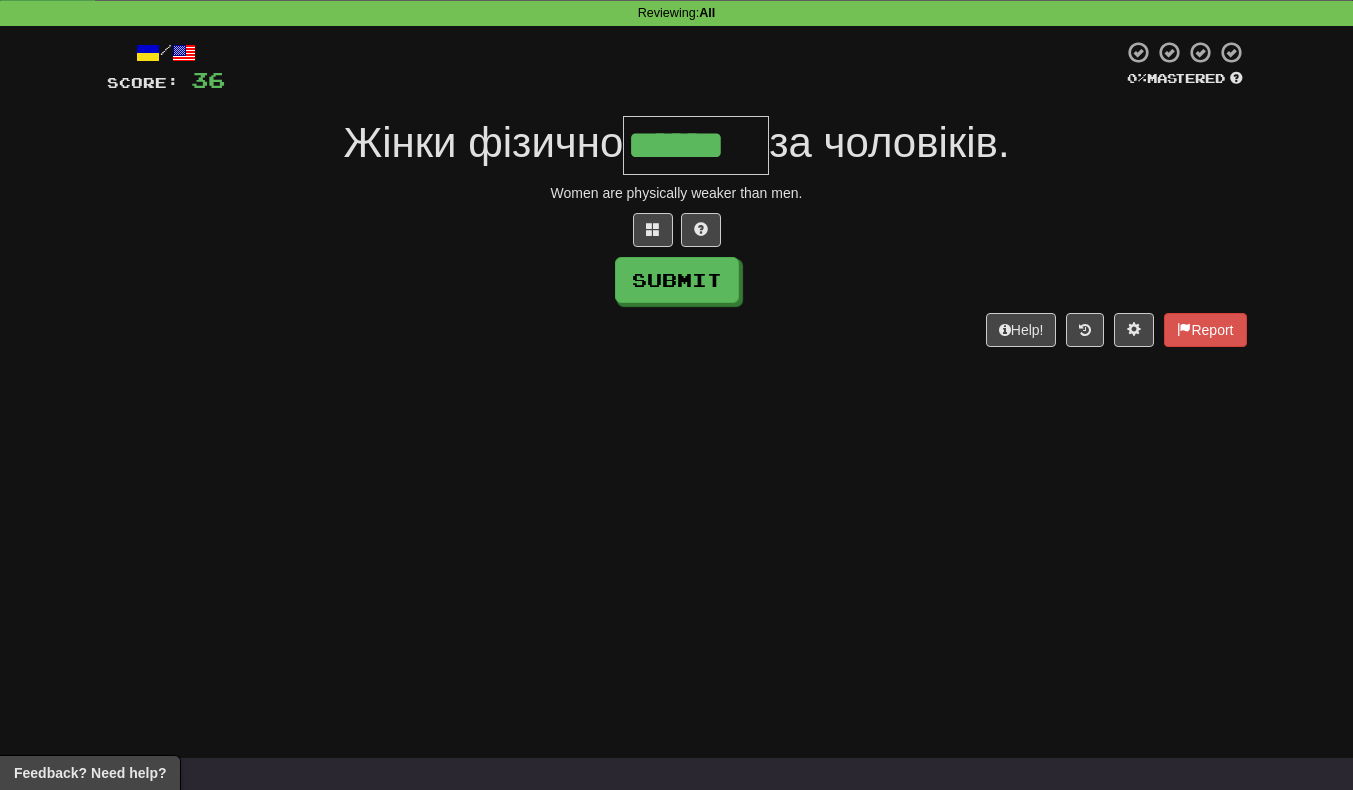 scroll, scrollTop: 0, scrollLeft: 7, axis: horizontal 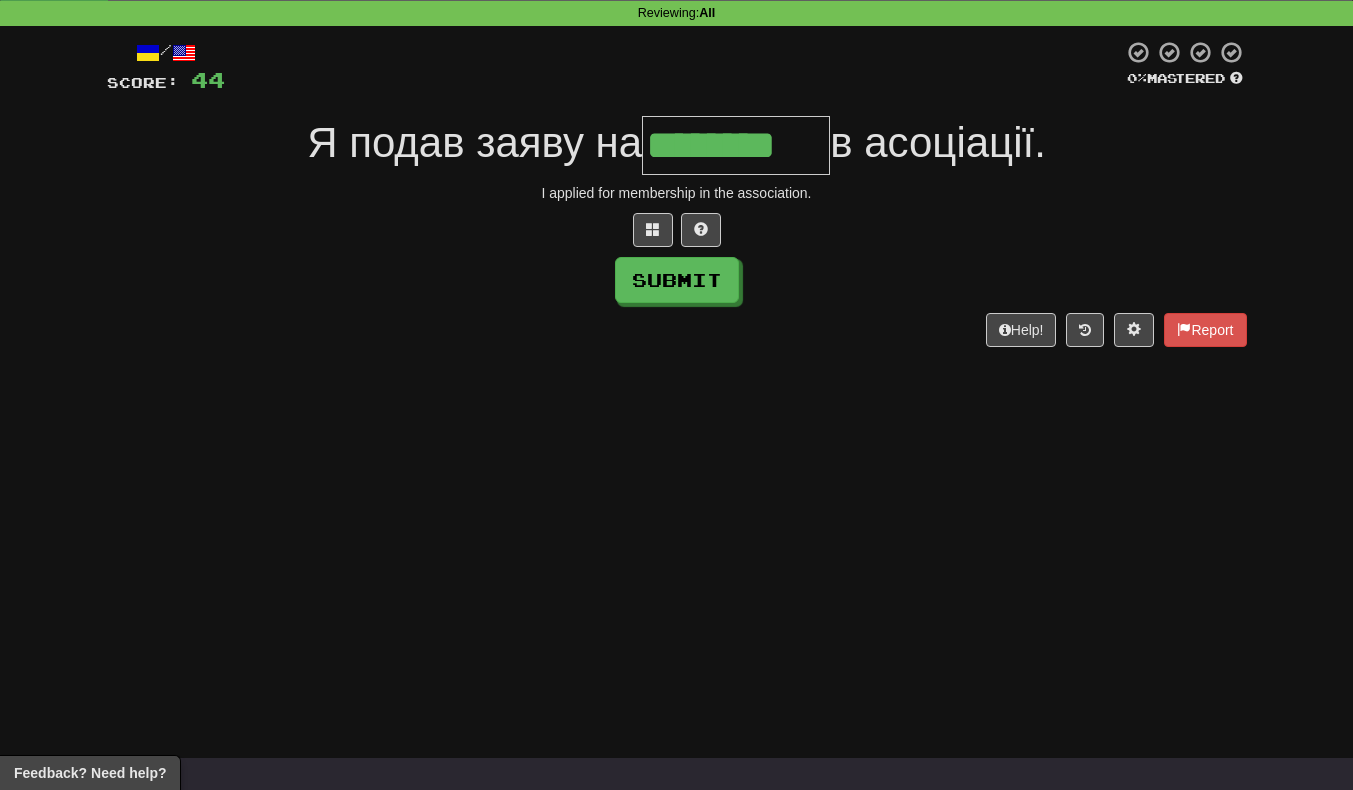 type on "********" 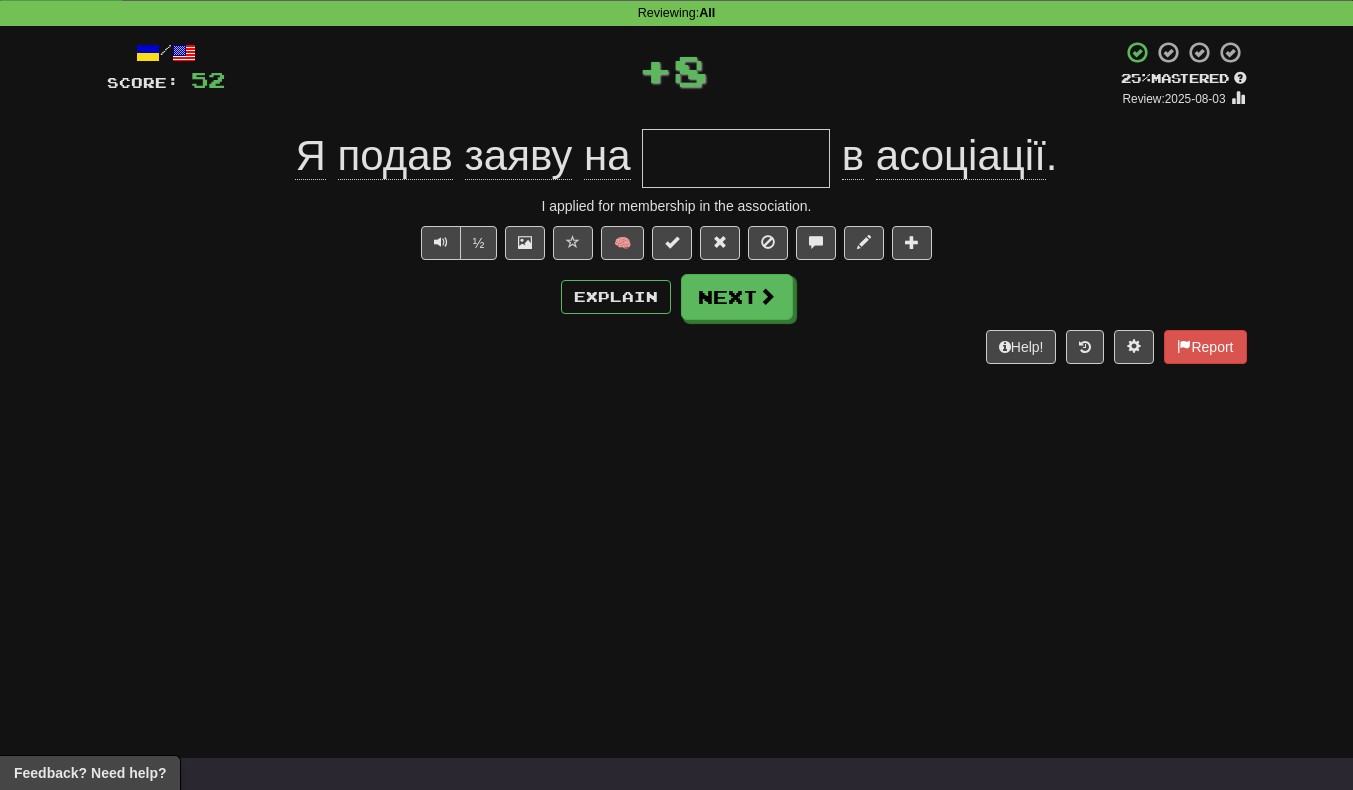 scroll, scrollTop: 0, scrollLeft: 0, axis: both 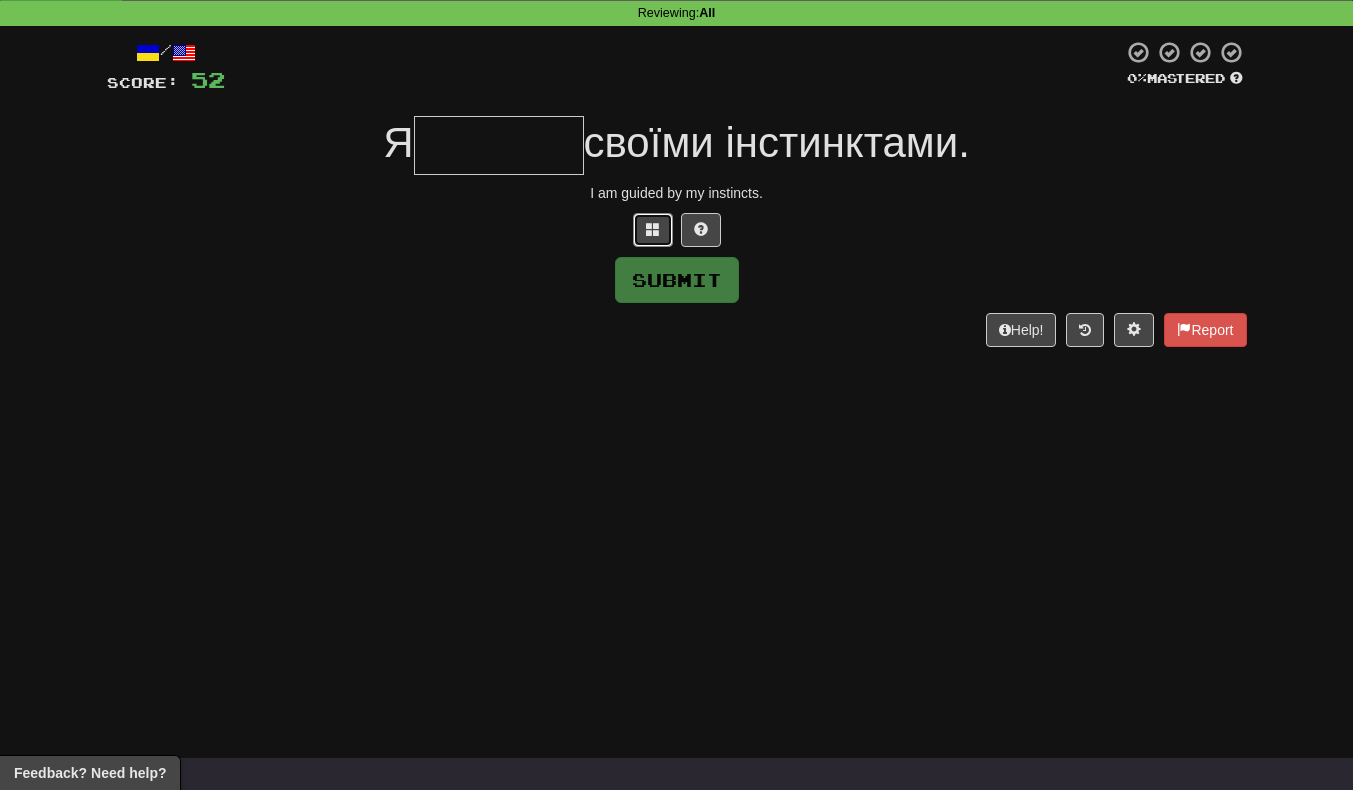 click at bounding box center (653, 230) 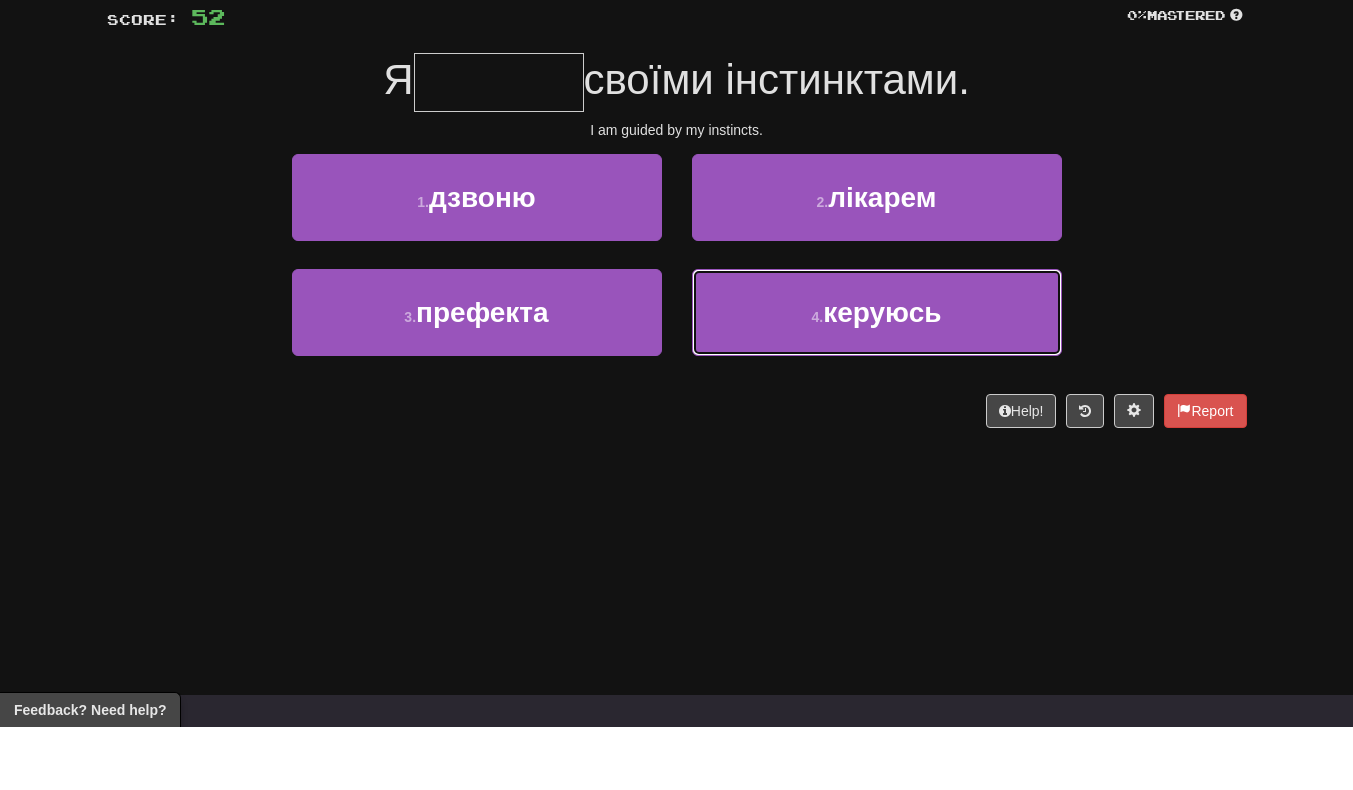 click on "керуюсь" at bounding box center [882, 375] 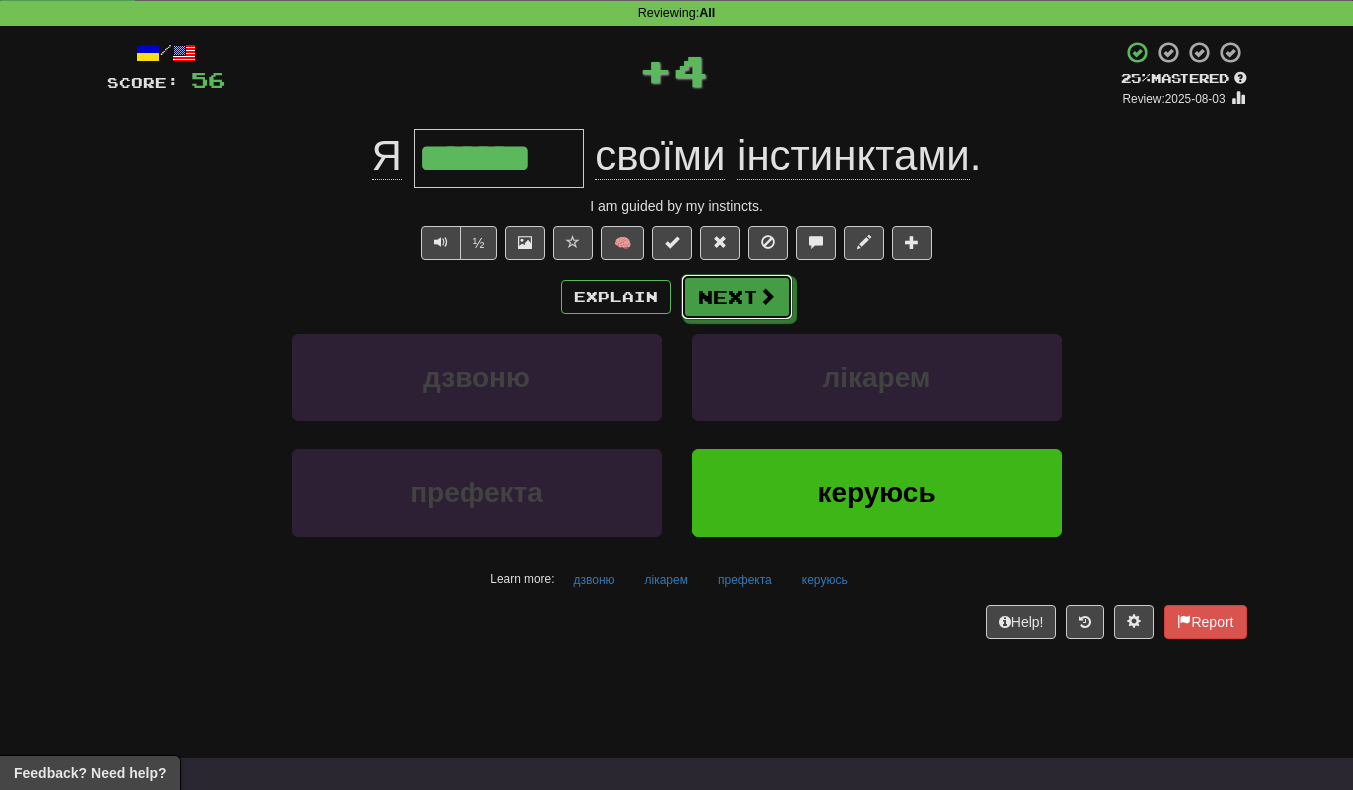click at bounding box center (767, 296) 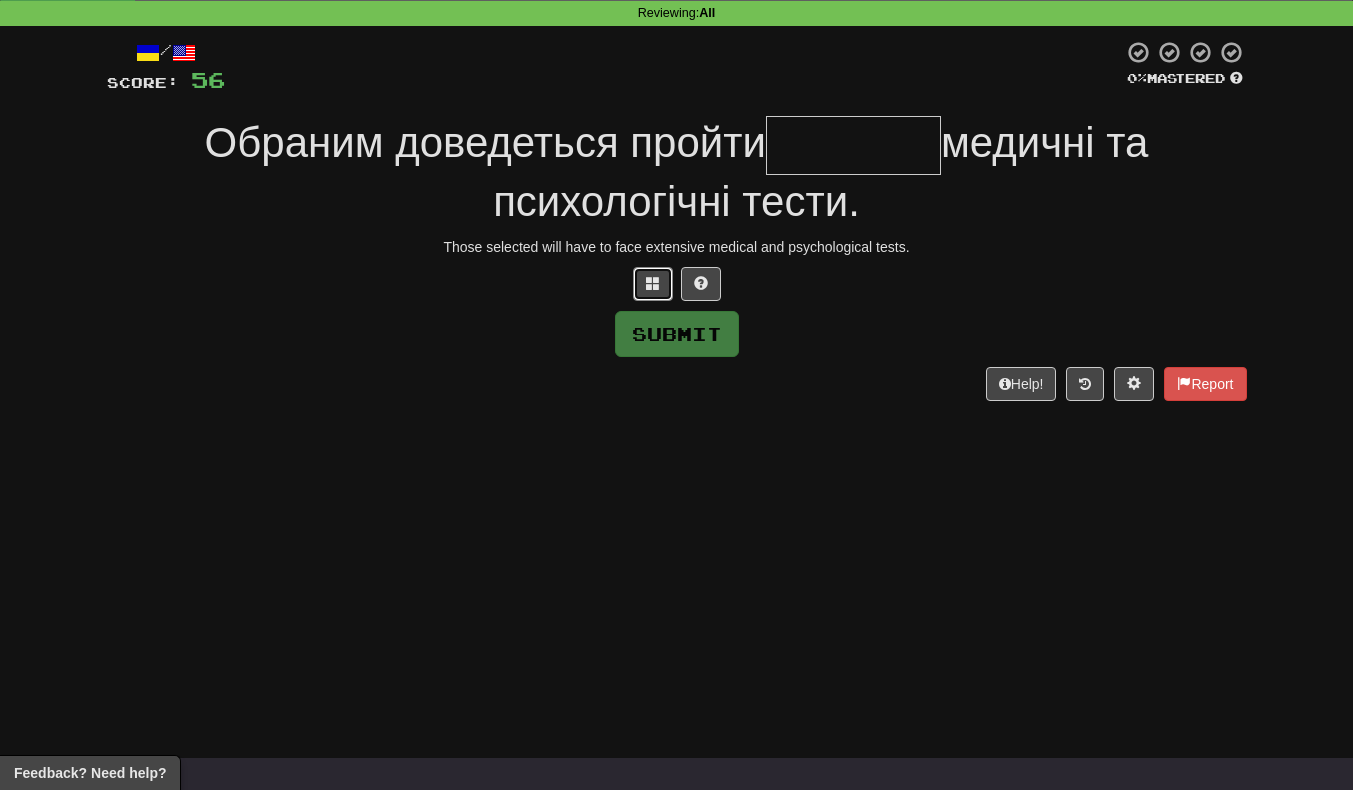 click at bounding box center (653, 284) 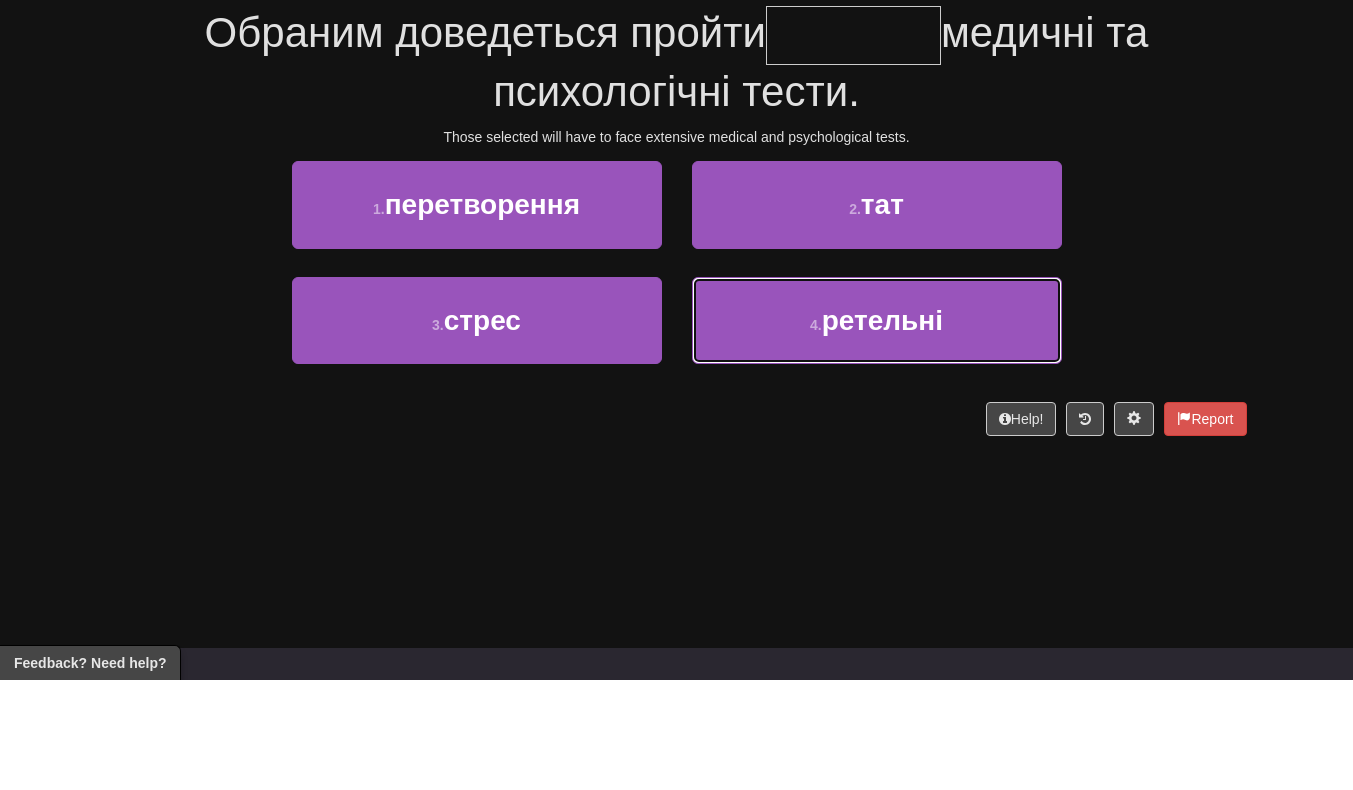 click on "4 .  ретельні" at bounding box center [877, 430] 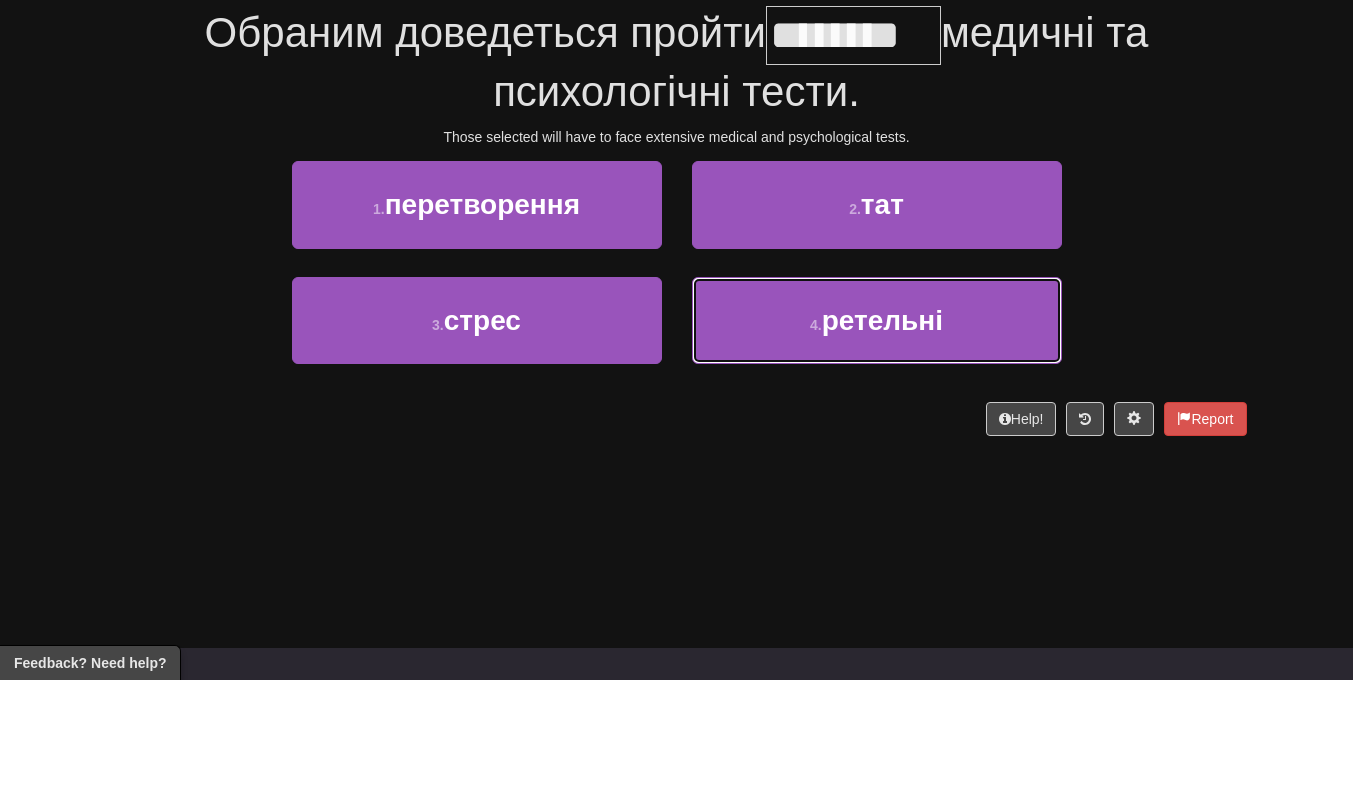 scroll, scrollTop: 95, scrollLeft: 0, axis: vertical 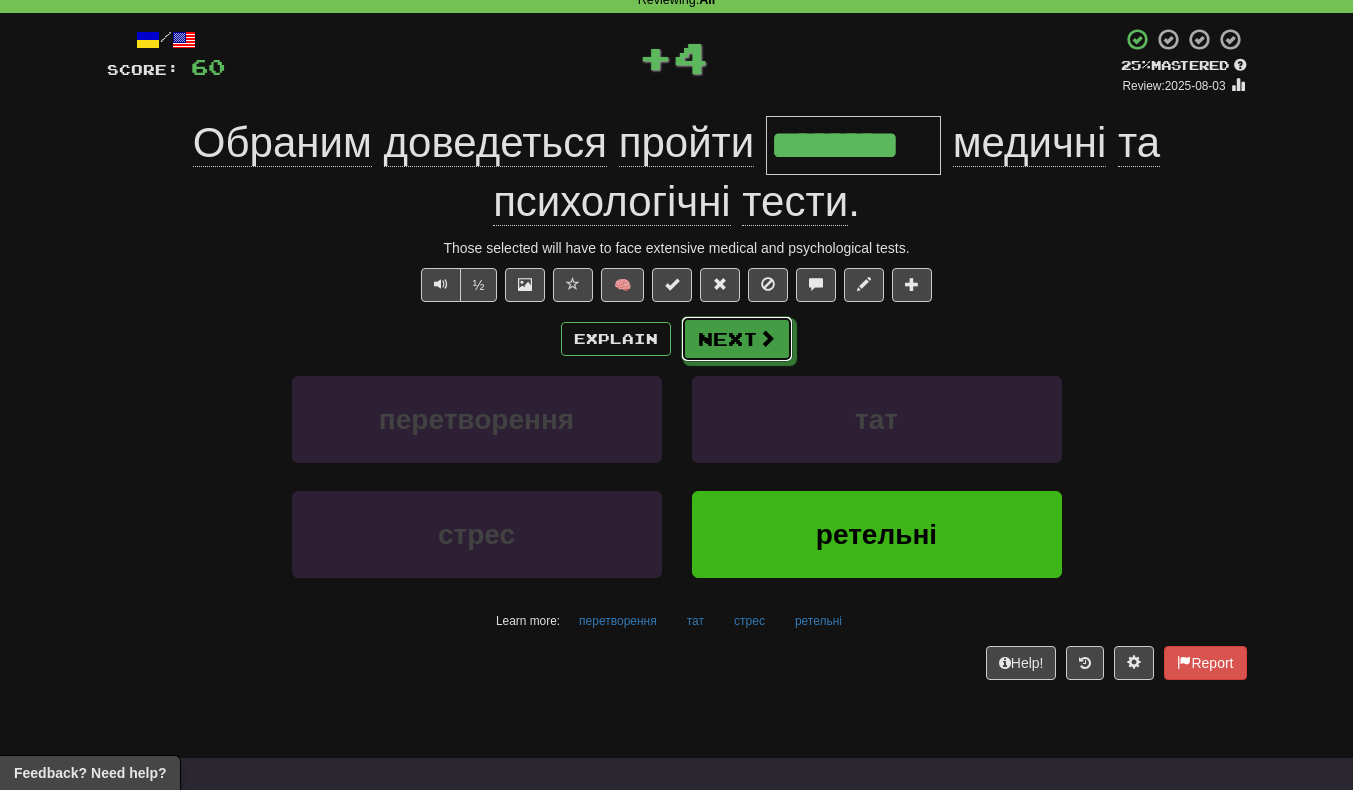 click on "Next" at bounding box center [737, 339] 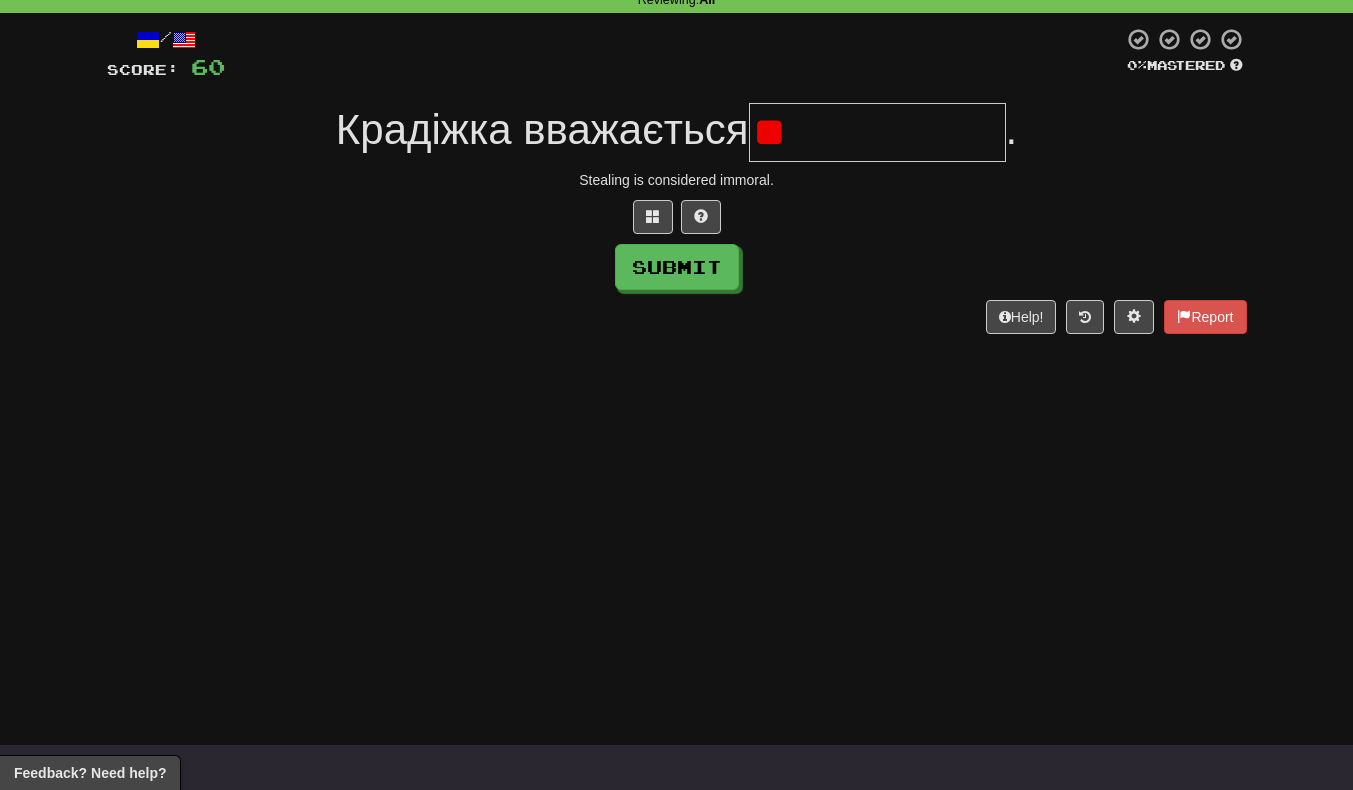 type on "*" 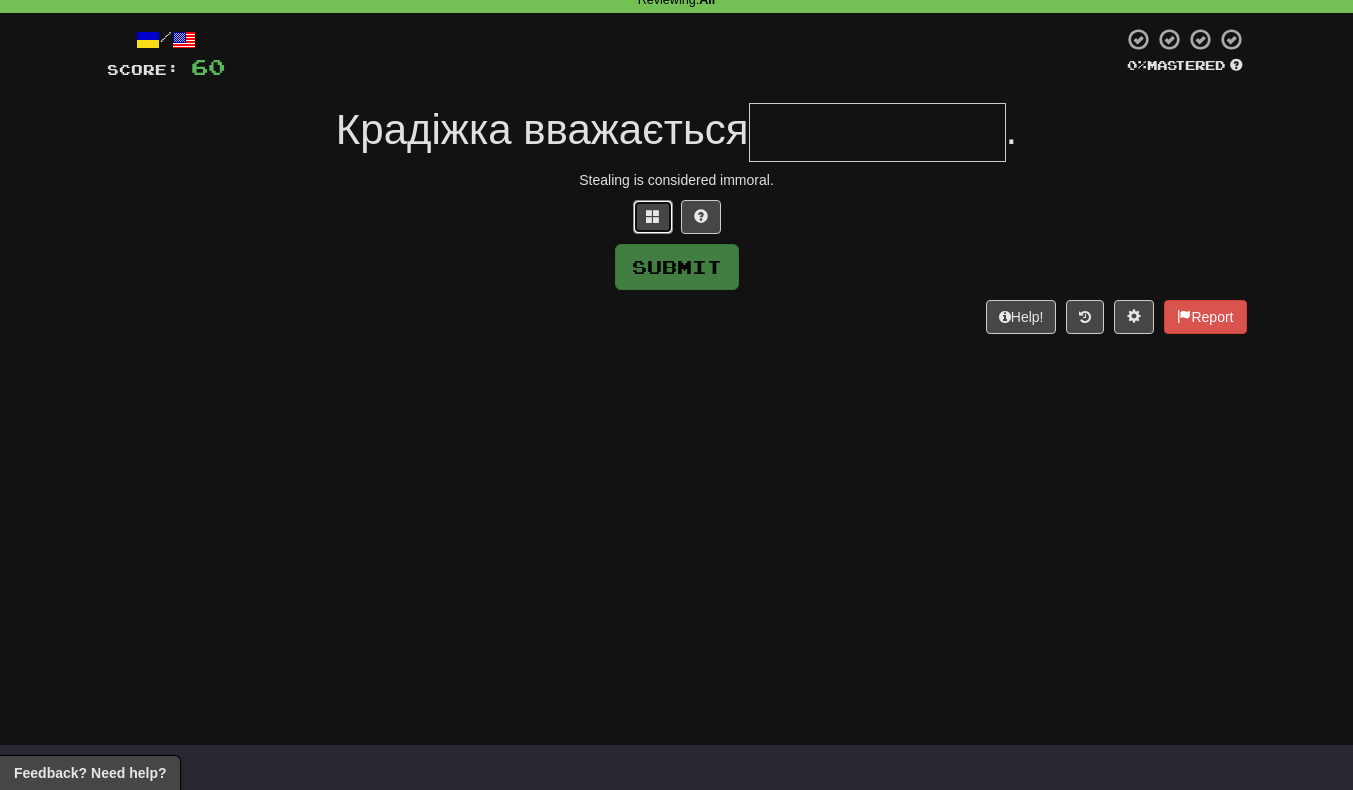 click at bounding box center [653, 217] 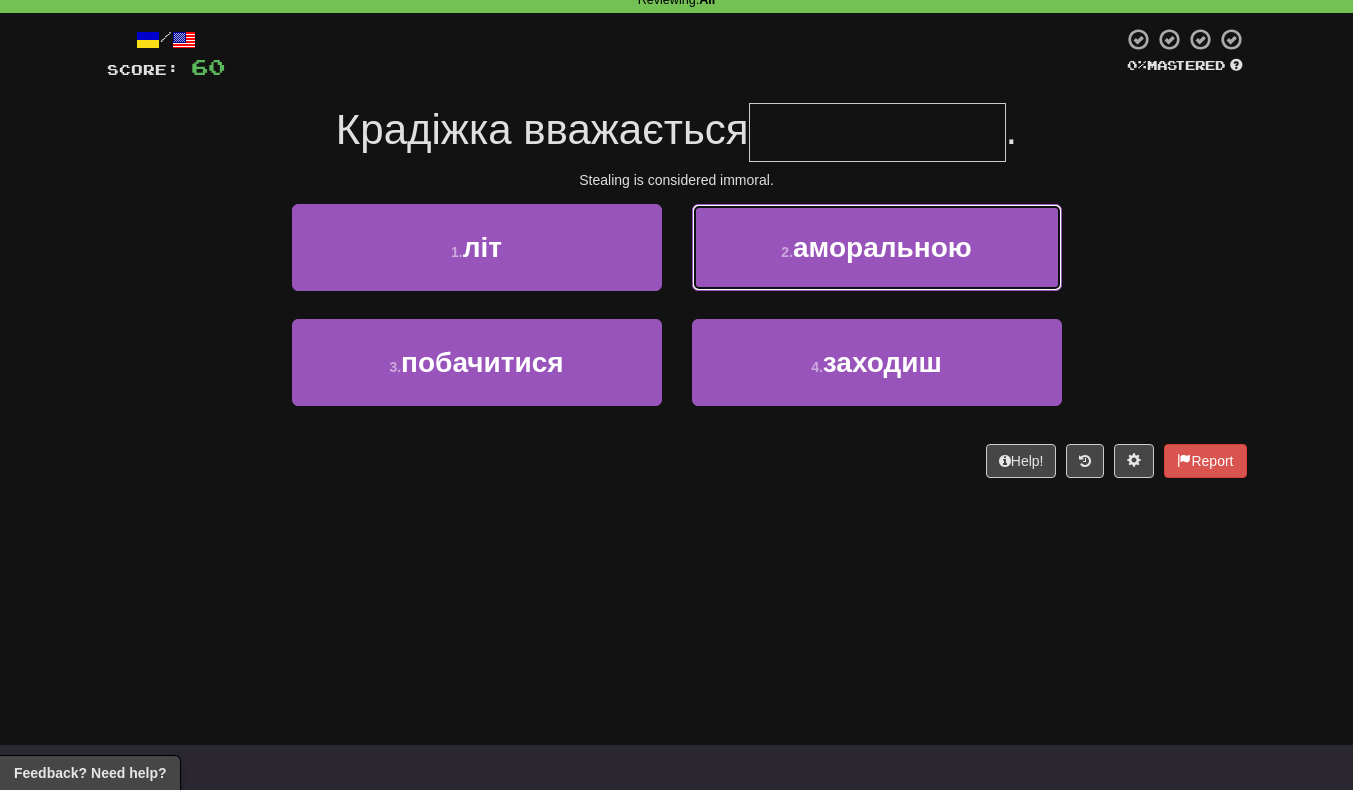 click on "2 .  аморальною" at bounding box center [877, 247] 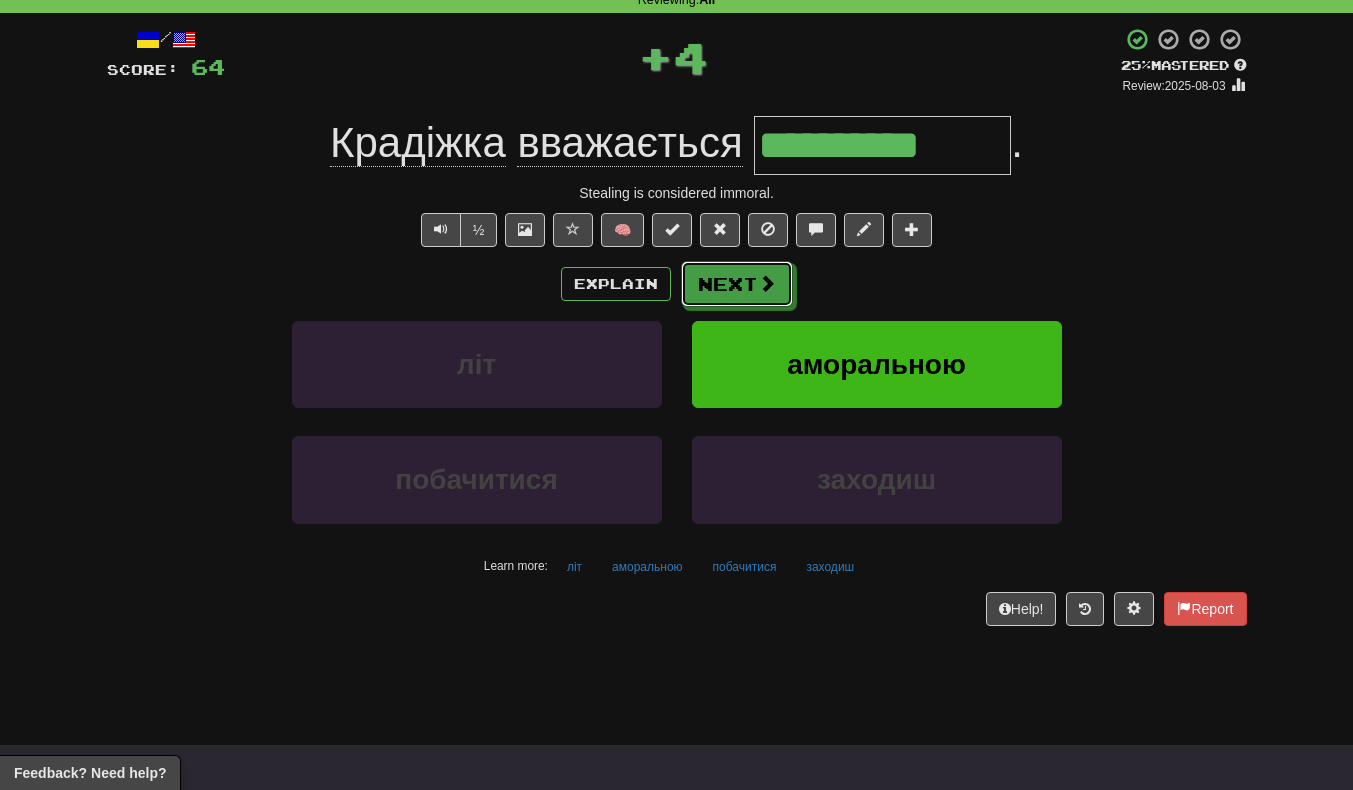 click on "Next" at bounding box center [737, 284] 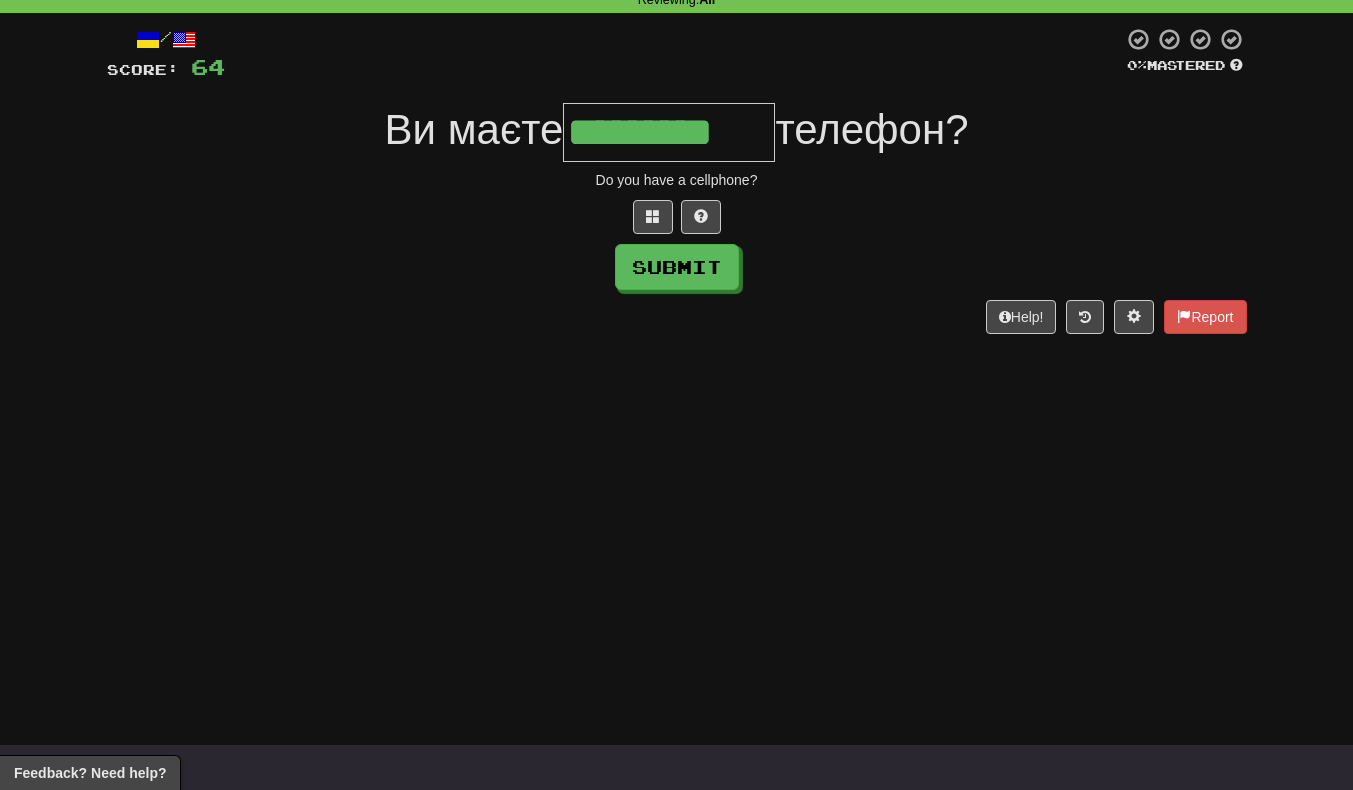 scroll, scrollTop: 0, scrollLeft: 4, axis: horizontal 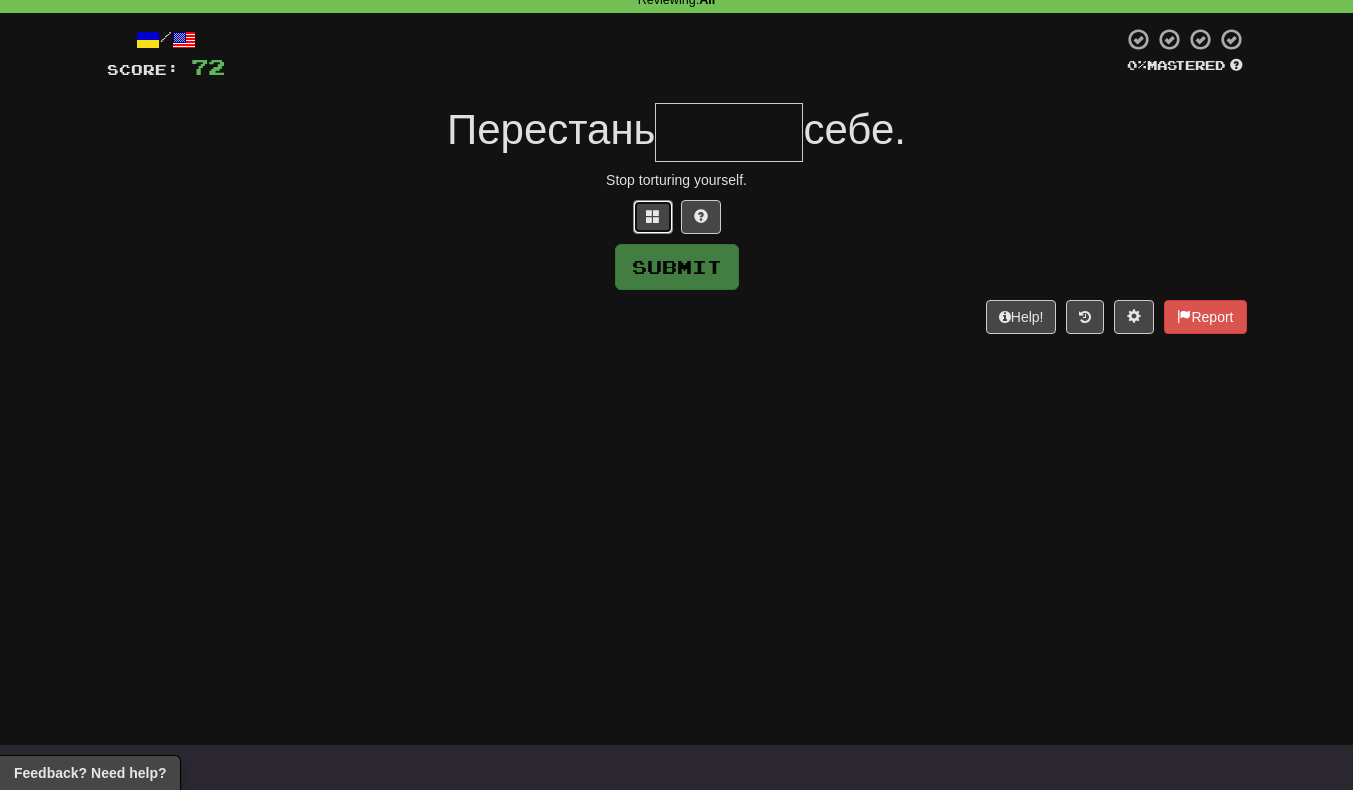 click at bounding box center [653, 217] 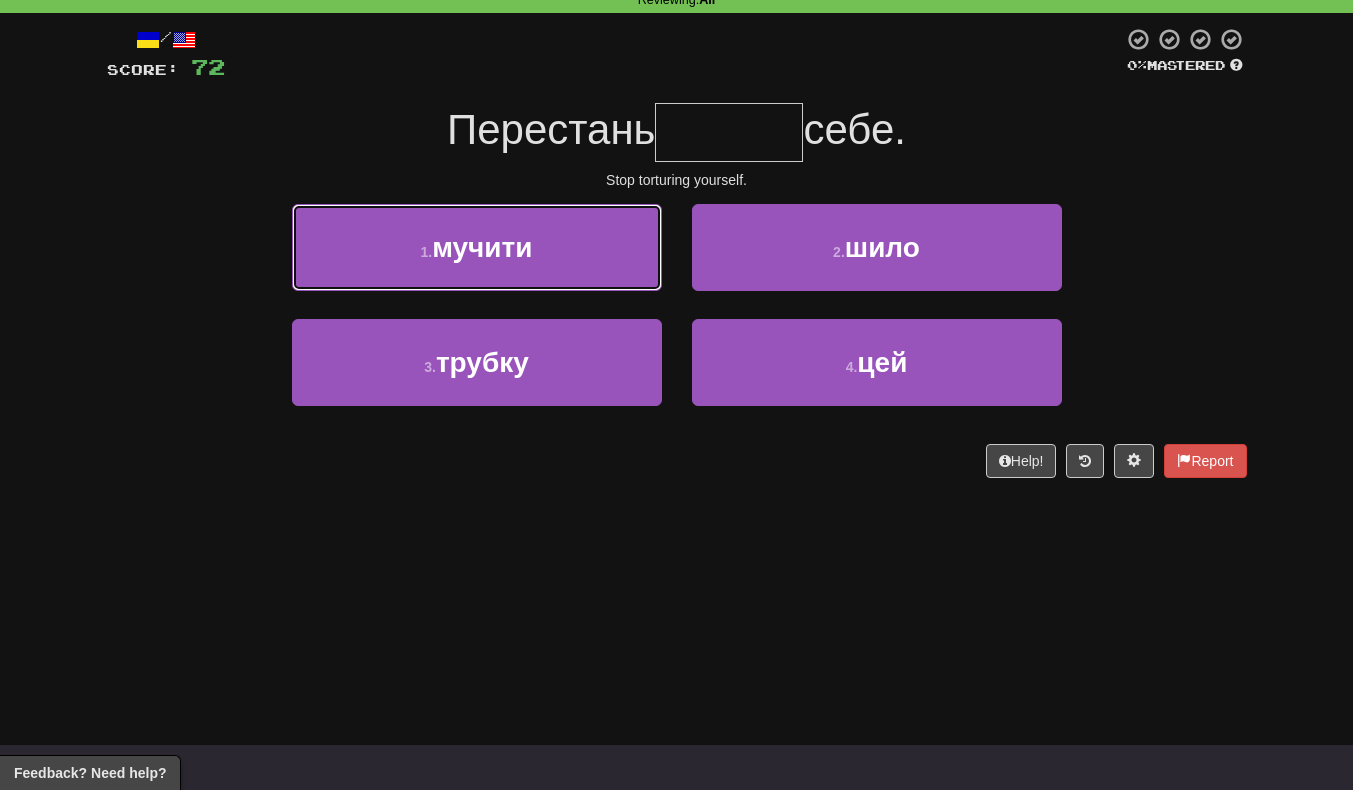 click on "1 .  мучити" at bounding box center (477, 247) 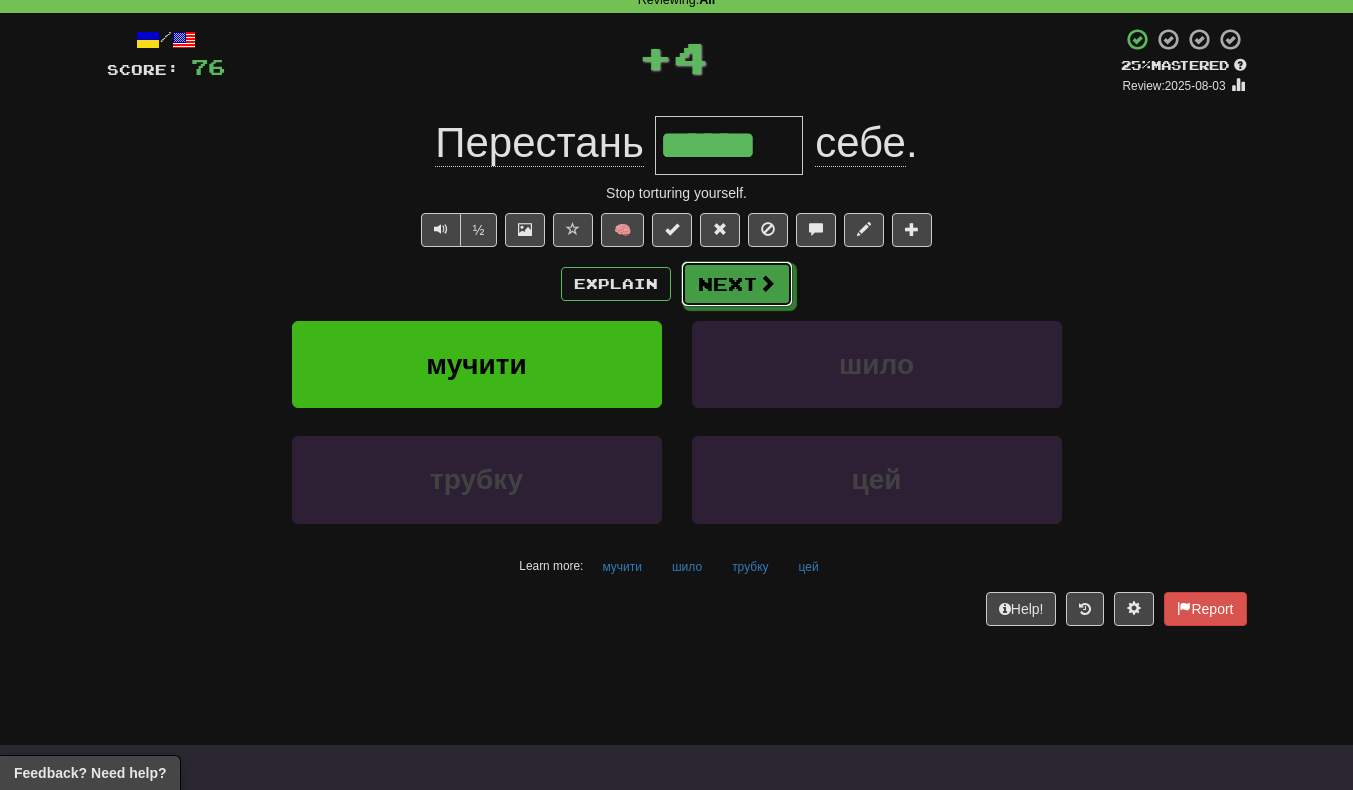 click at bounding box center (767, 283) 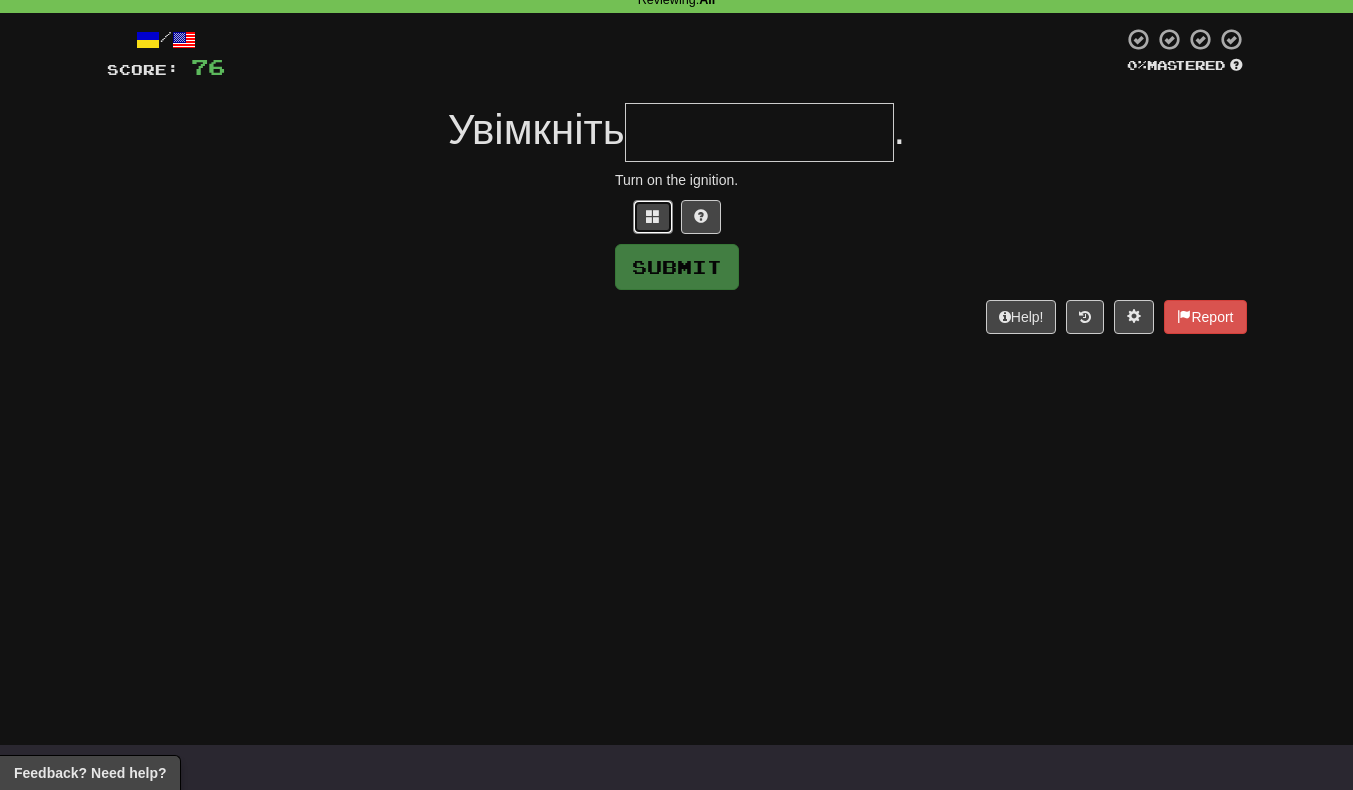 click at bounding box center [653, 216] 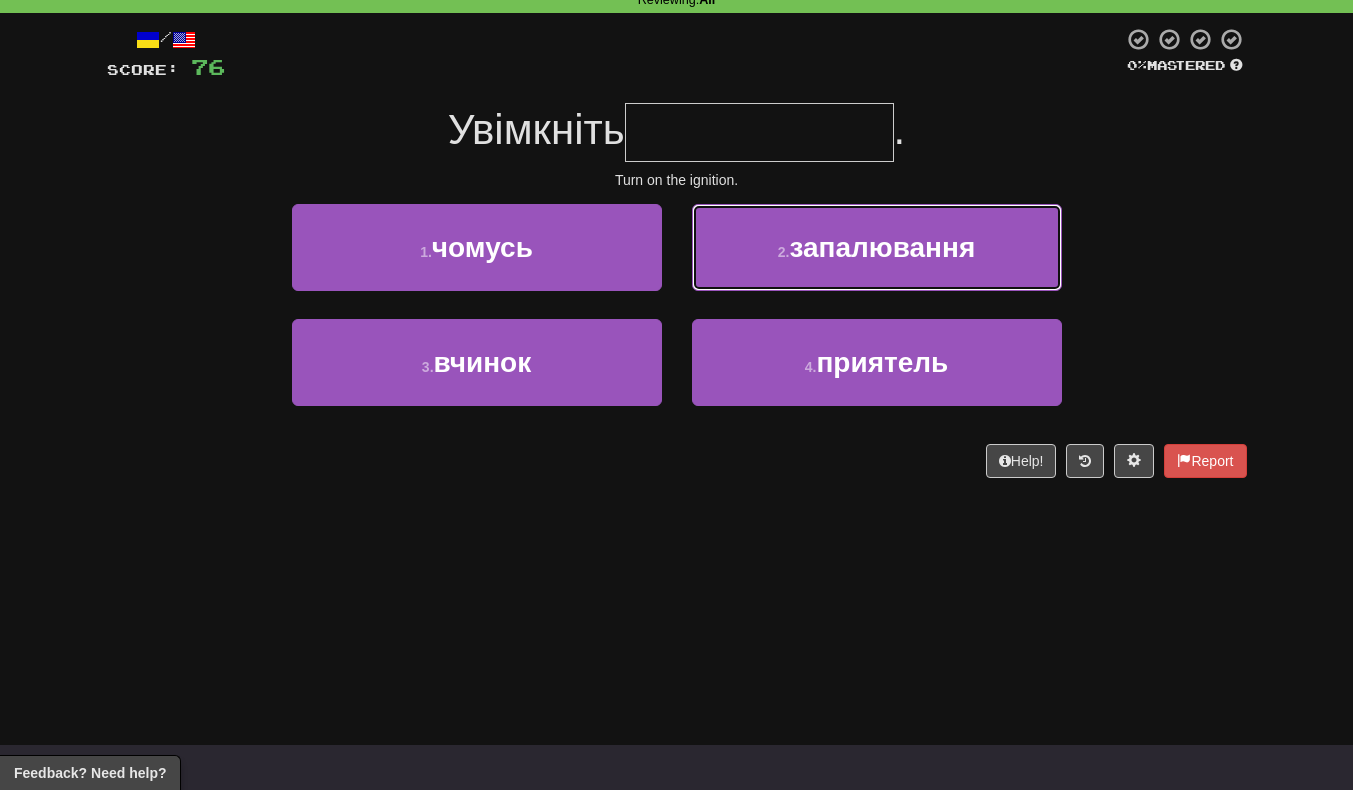 click on "2 .  запалювання" at bounding box center [877, 247] 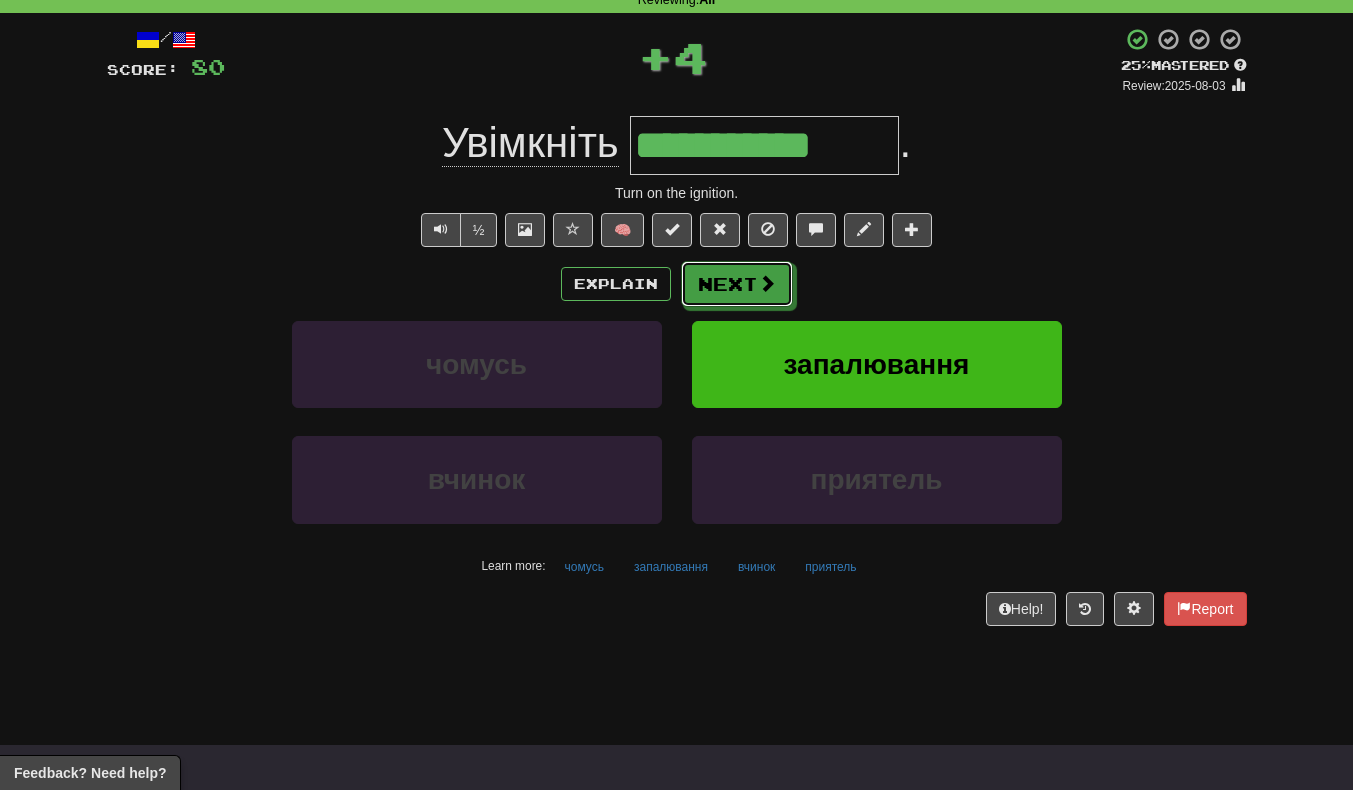 click on "Next" at bounding box center [737, 284] 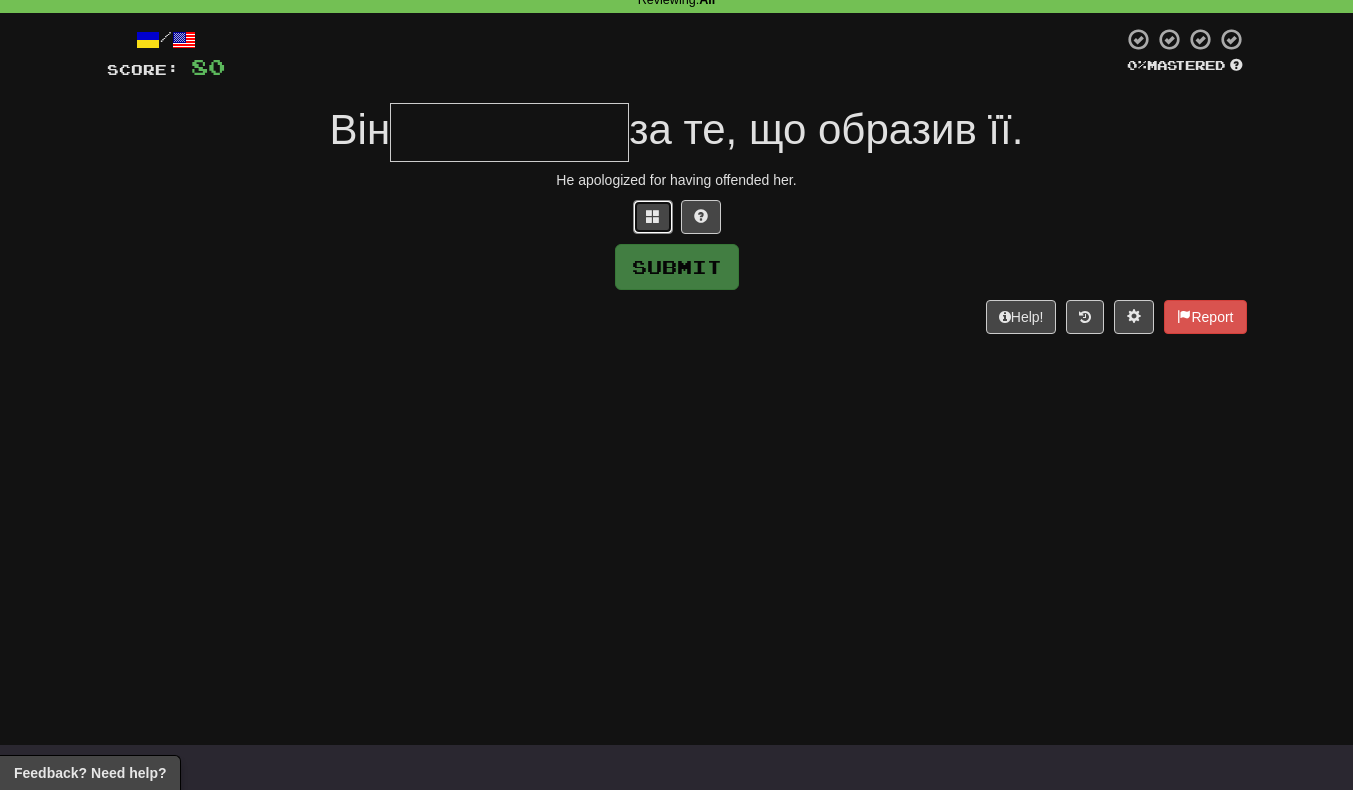 click at bounding box center (653, 216) 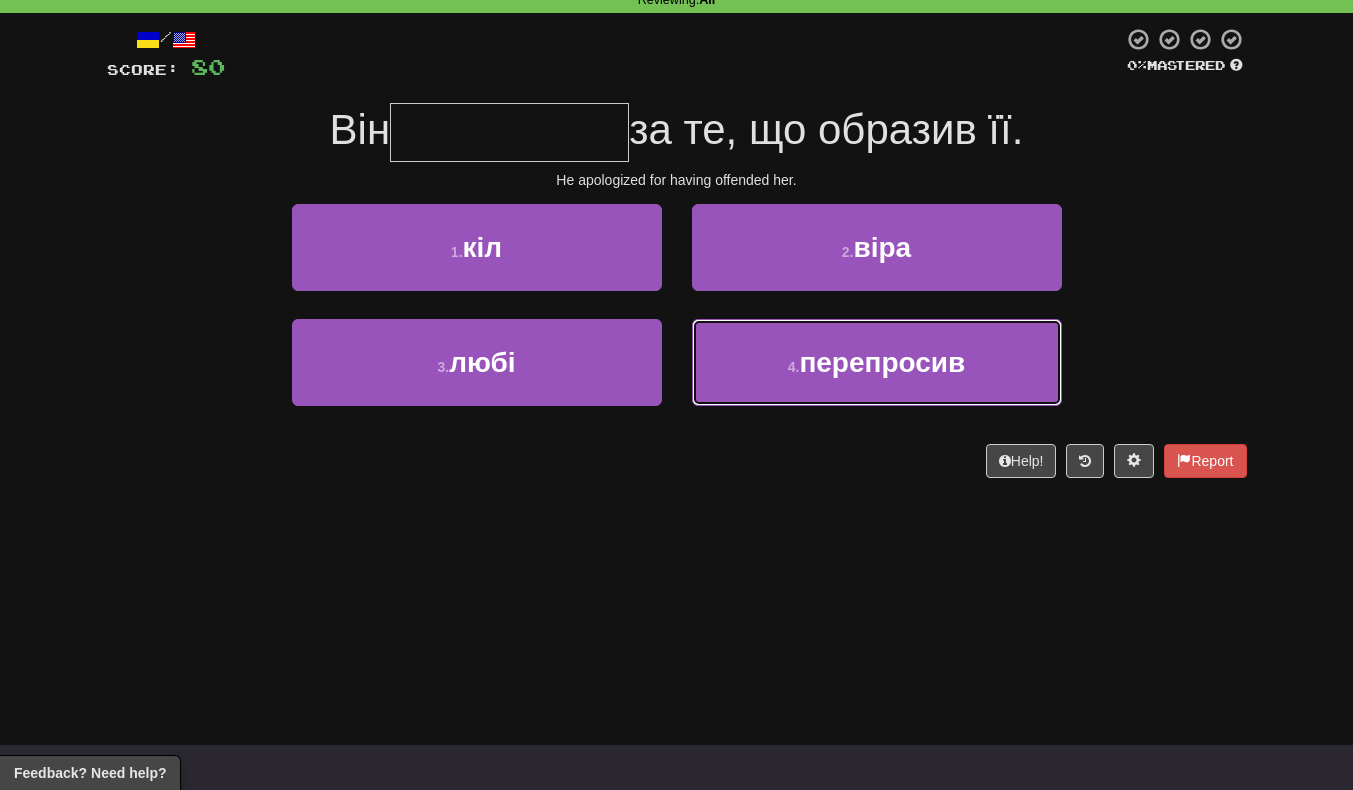 click on "4 .  перепросив" at bounding box center (877, 362) 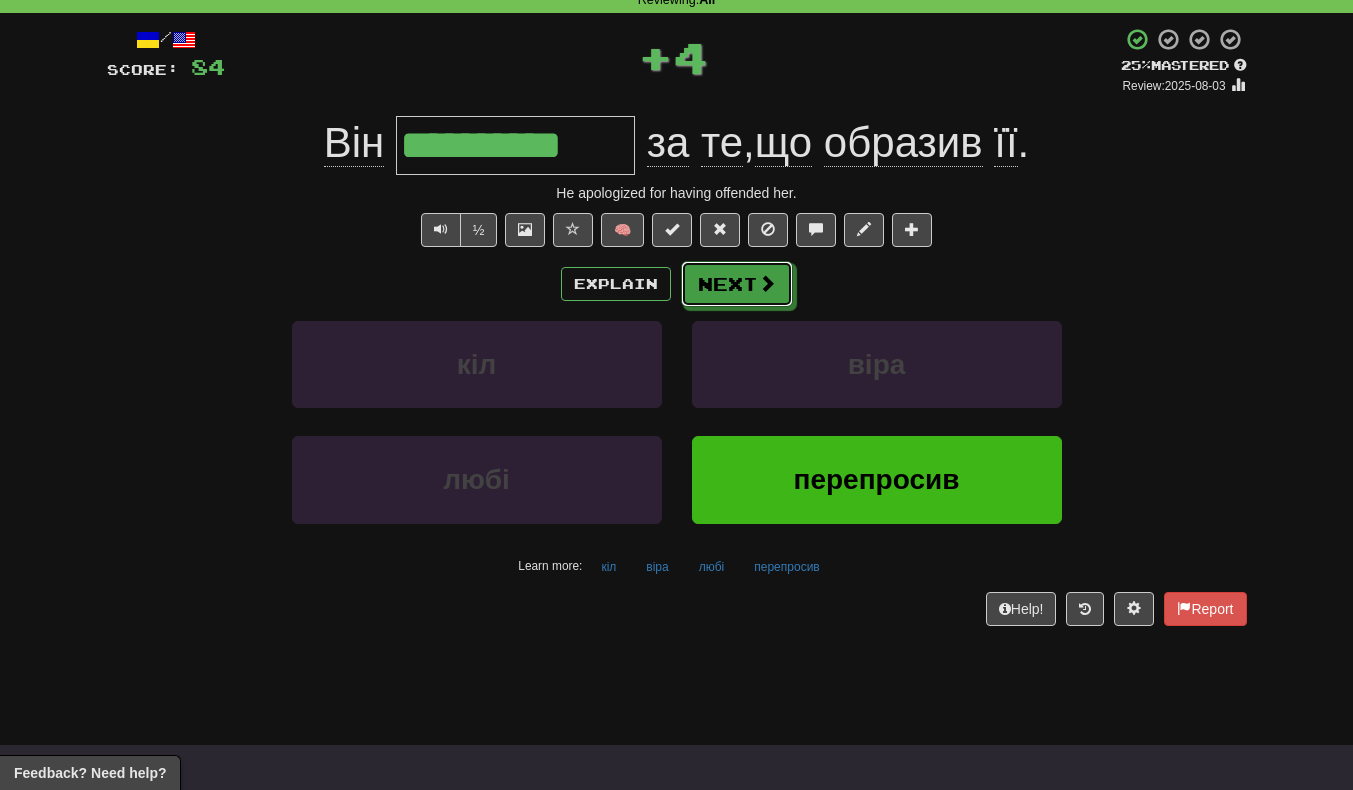 click on "Next" at bounding box center [737, 284] 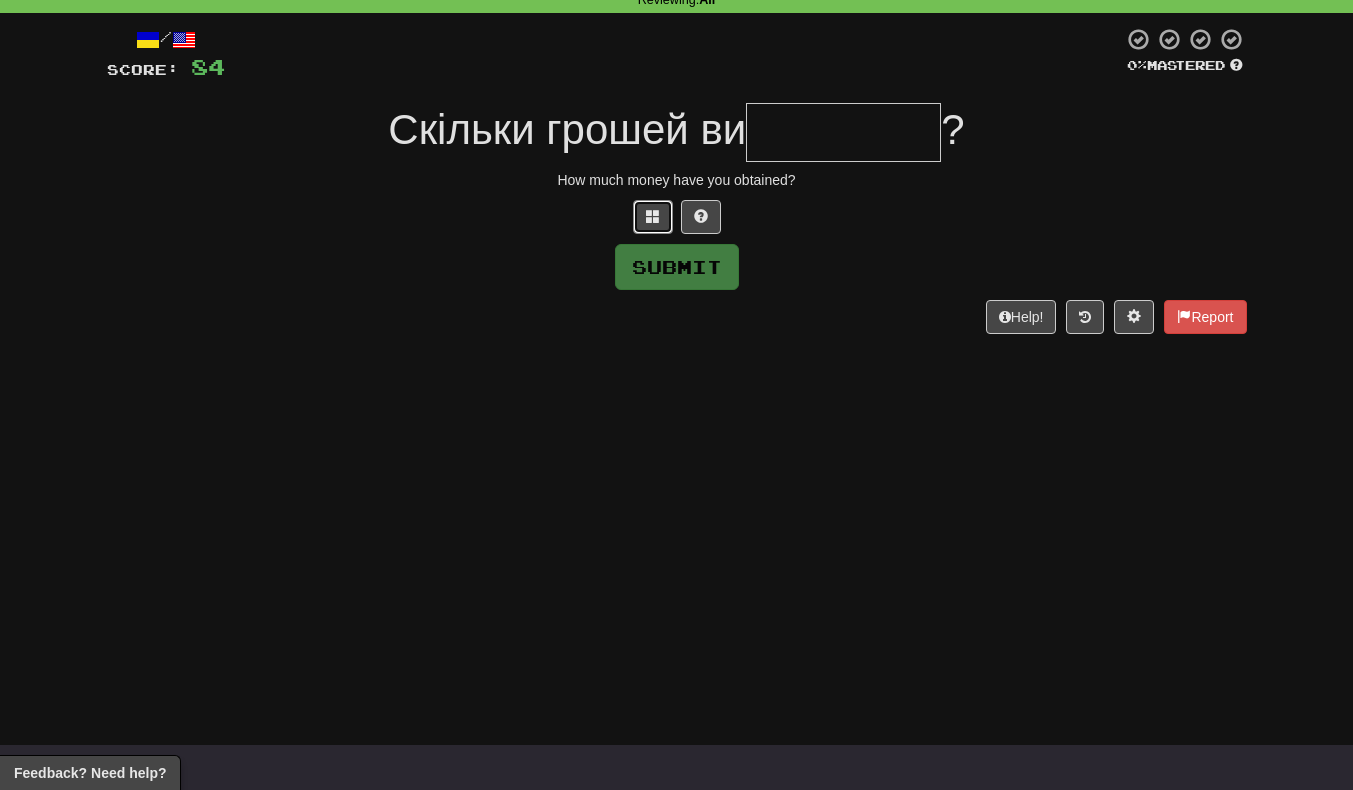 click at bounding box center [653, 217] 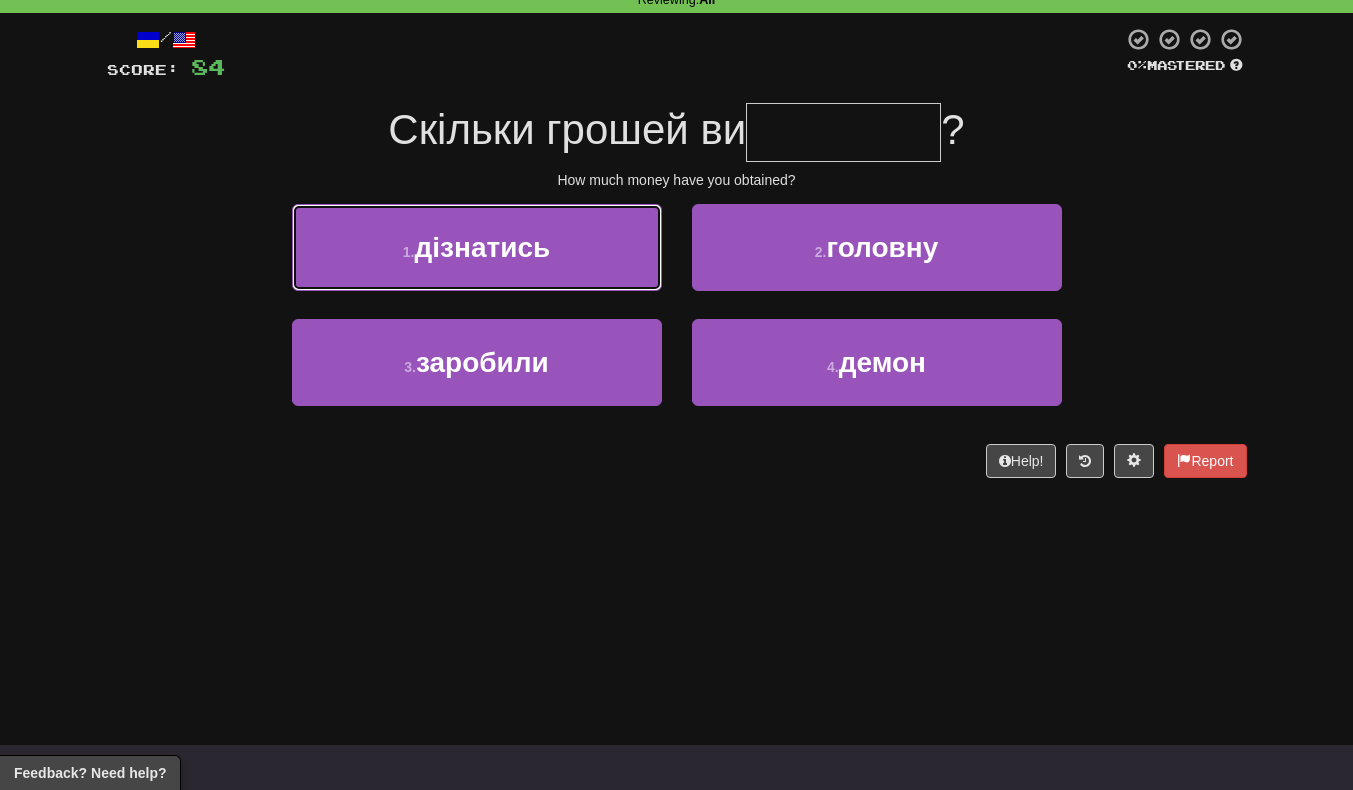 click on "1 .  дізнатись" at bounding box center (477, 247) 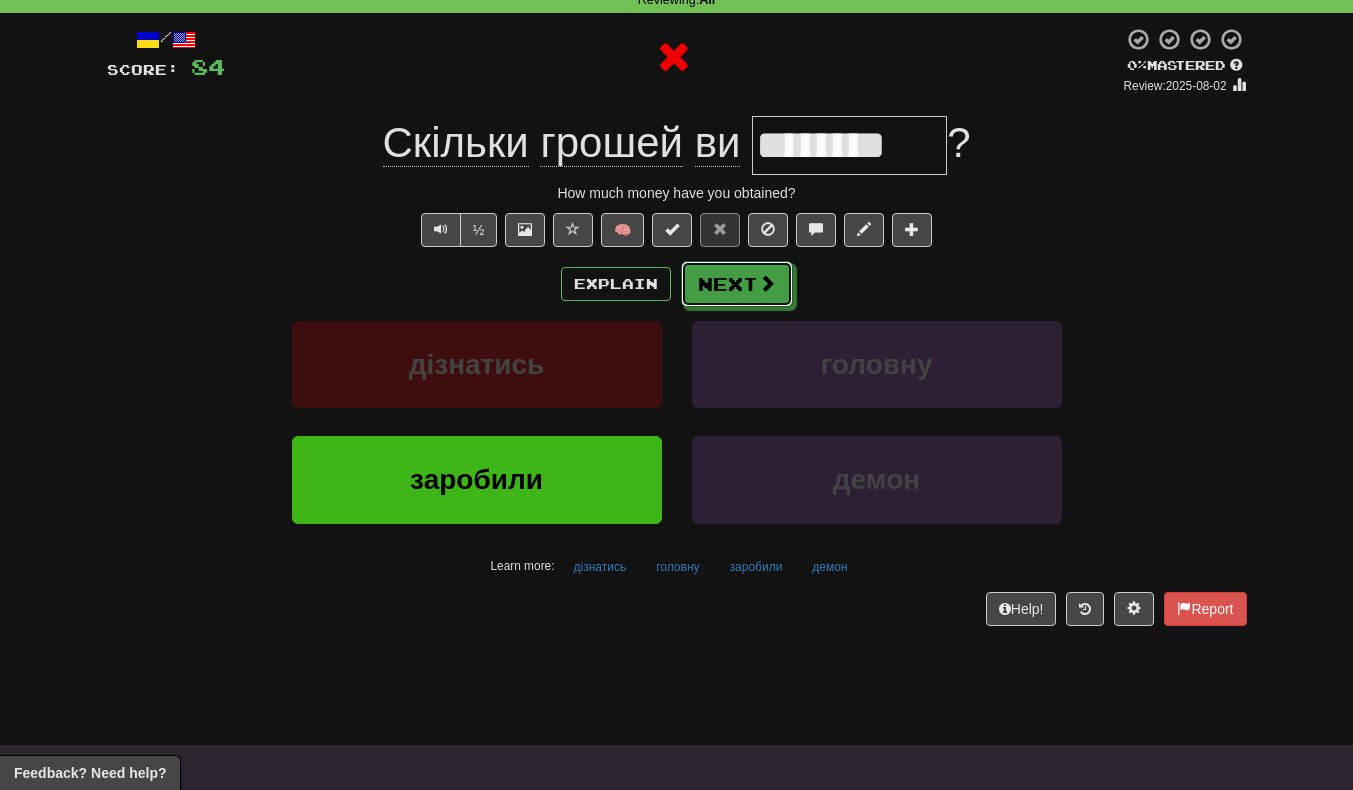 click on "Next" at bounding box center (737, 284) 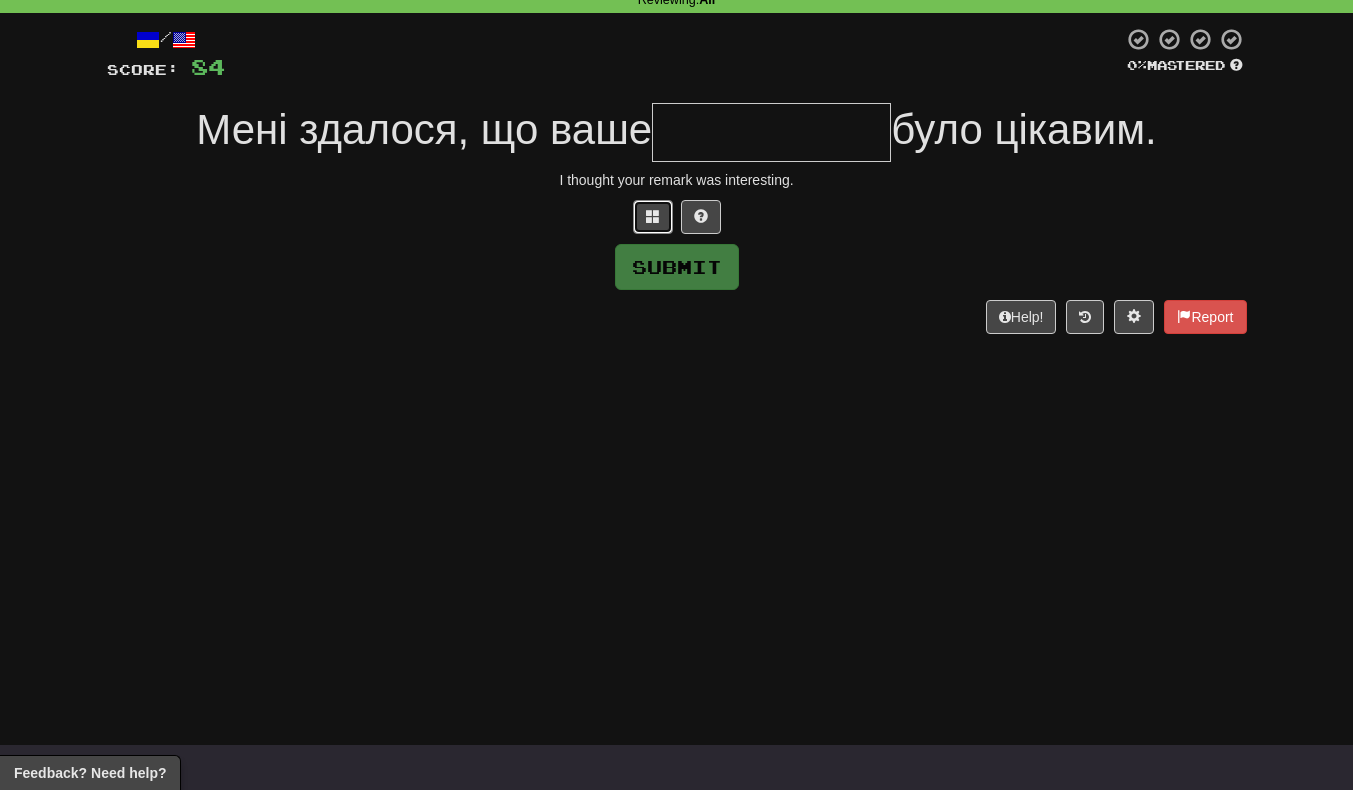 click at bounding box center (653, 217) 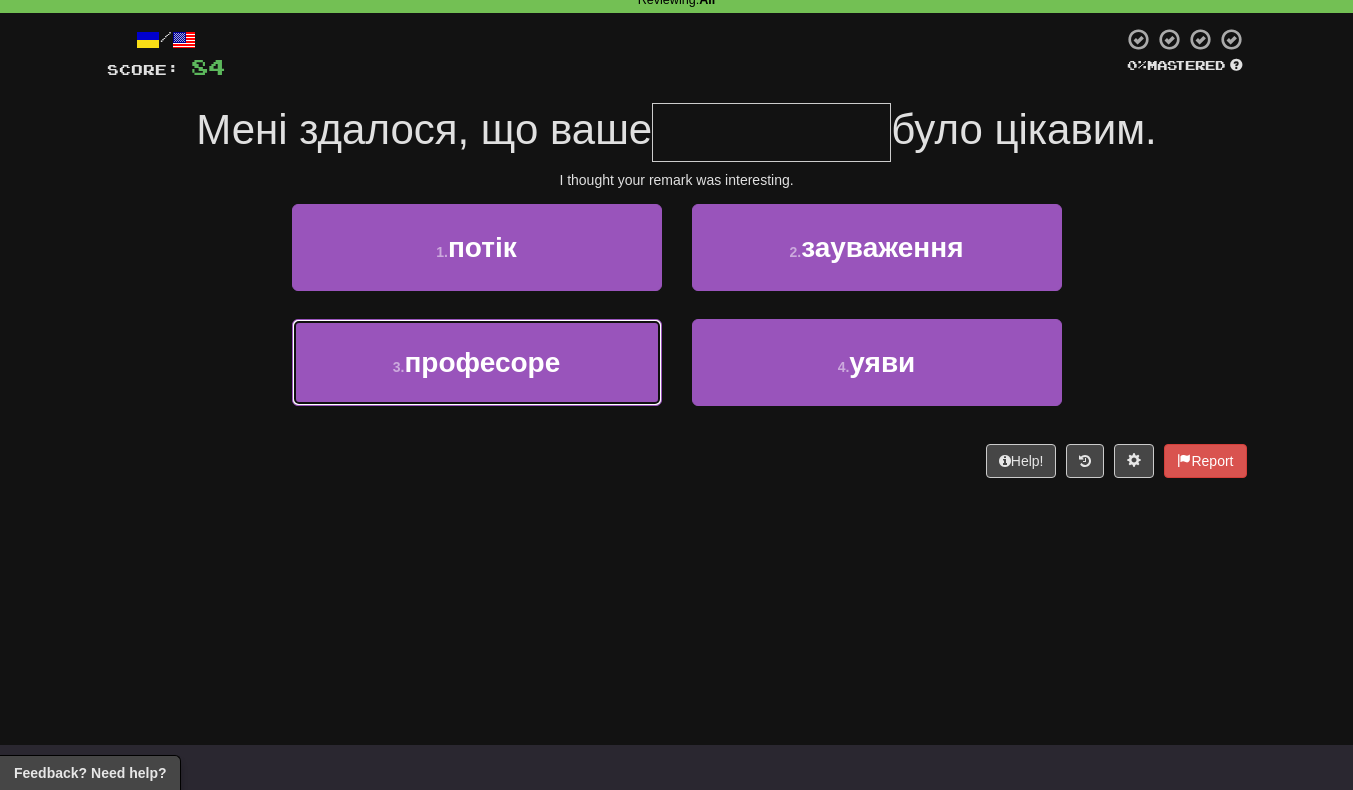 click on "3 .  професоре" at bounding box center [477, 362] 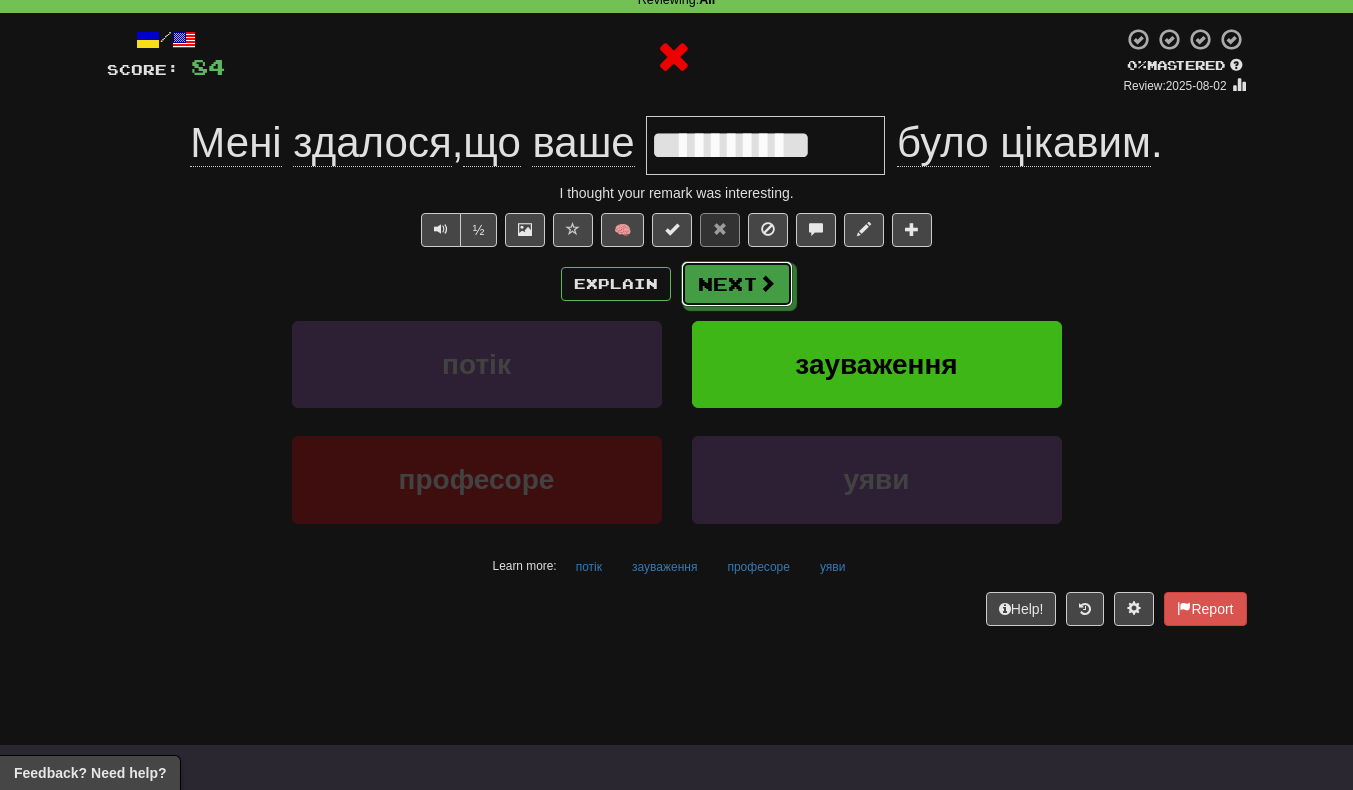 click on "Next" at bounding box center [737, 284] 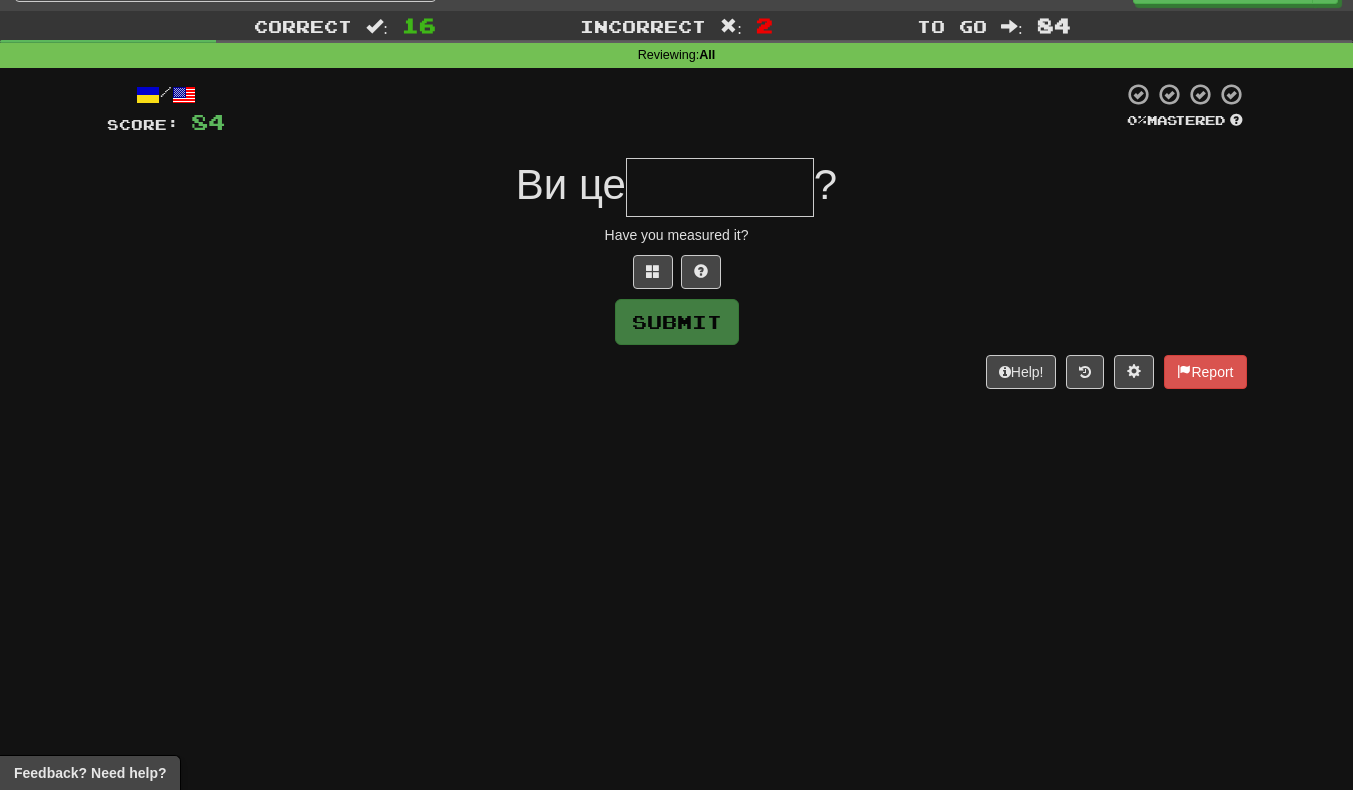 scroll, scrollTop: 0, scrollLeft: 0, axis: both 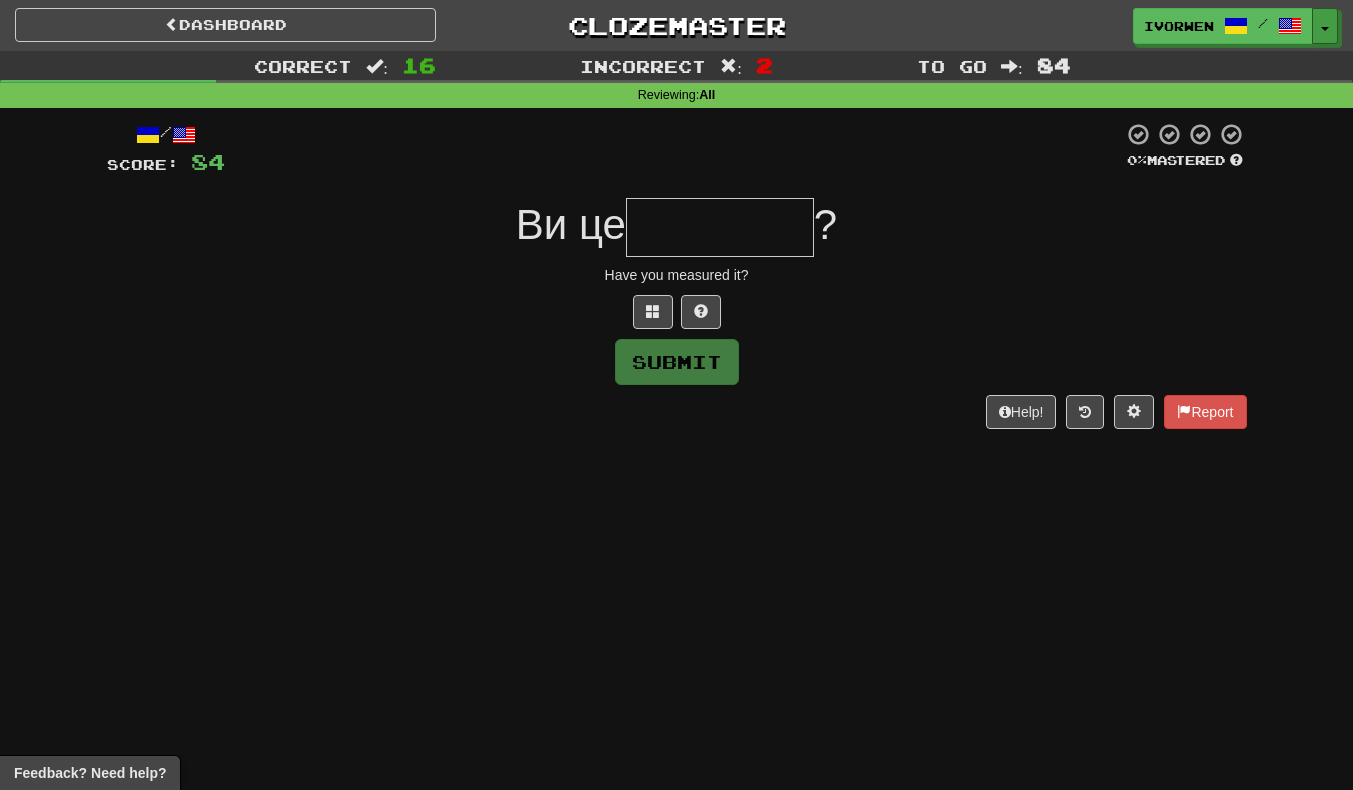 click at bounding box center (1325, 29) 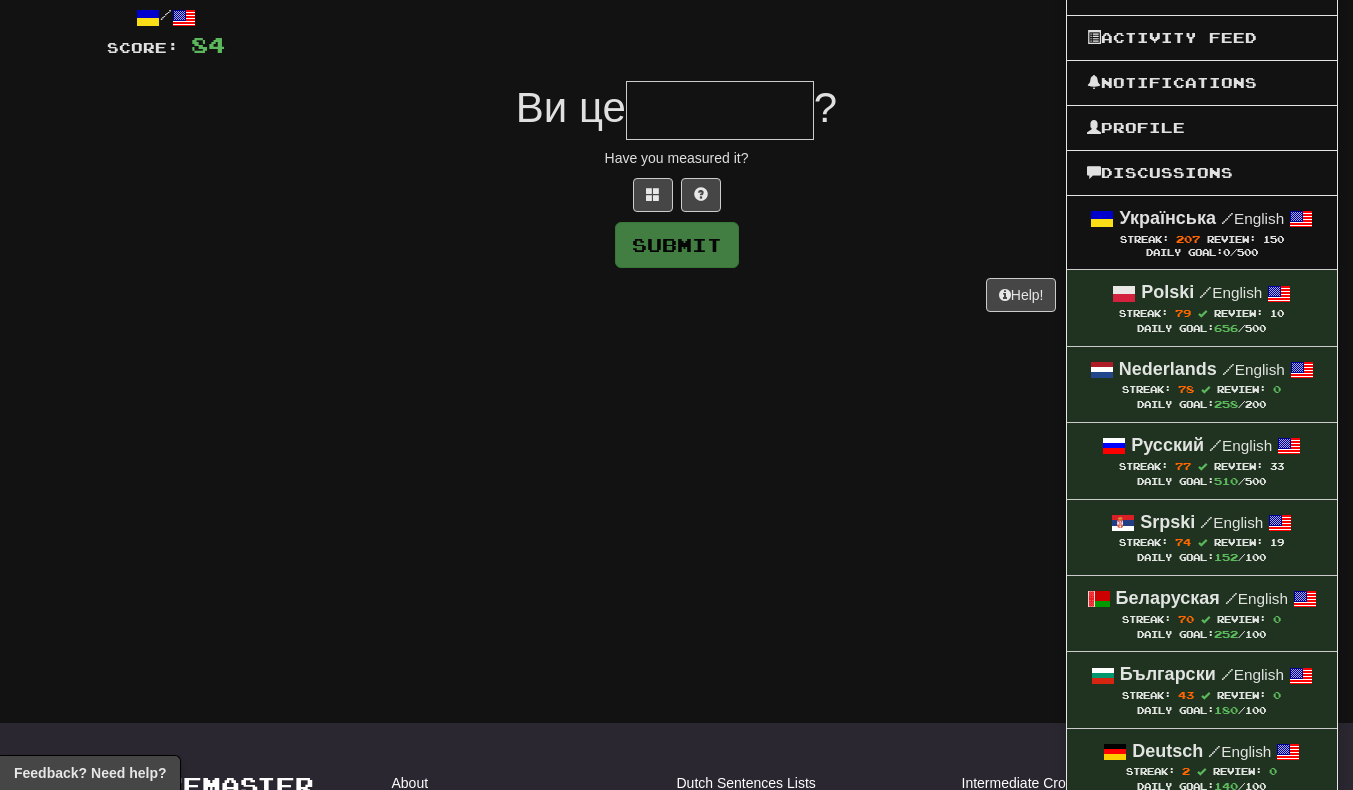 scroll, scrollTop: 113, scrollLeft: 0, axis: vertical 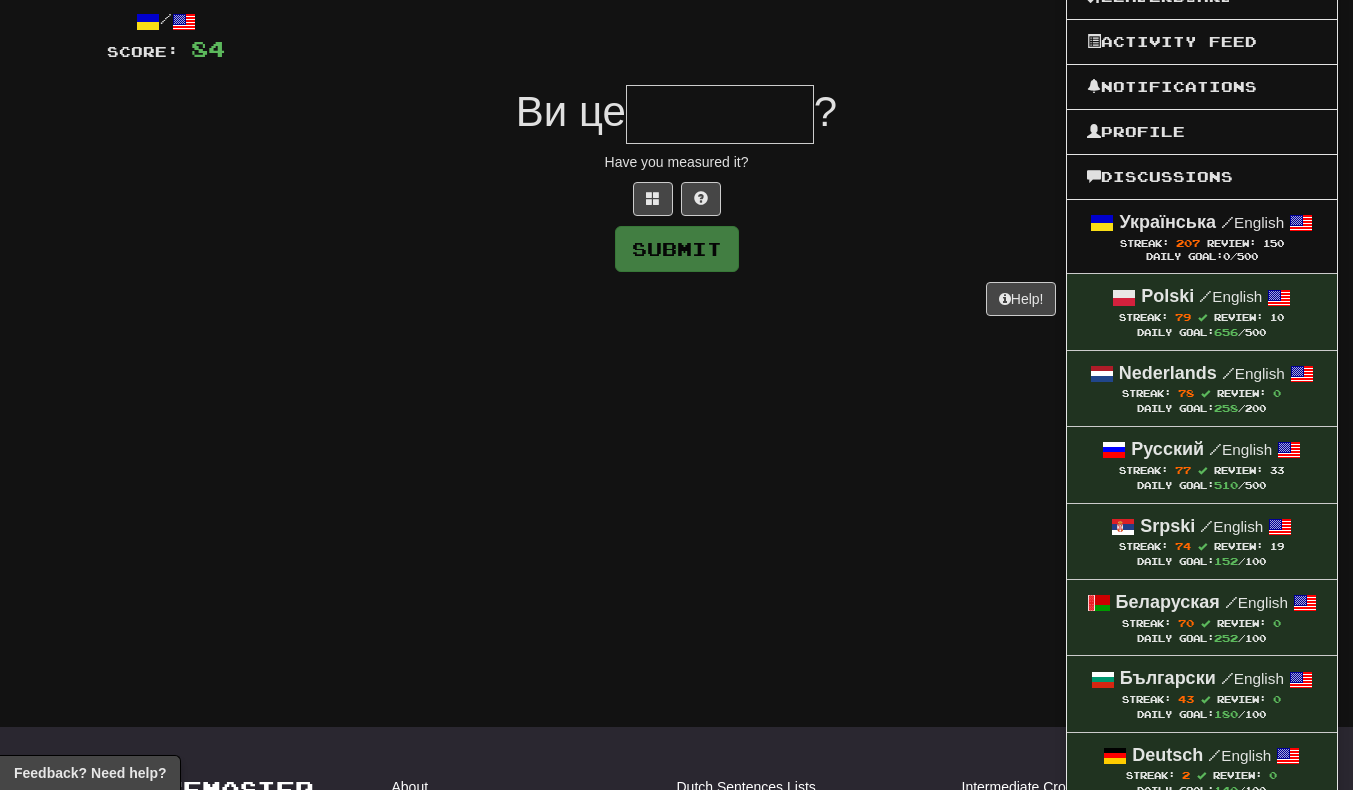 click on "Dashboard
Clozemaster
ivorwen
/
Toggle Dropdown
Dashboard
Leaderboard
Activity Feed
Notifications
Profile
Discussions
Українська
/
English
Streak:
207
Review:
150
Daily Goal:  0 /500
Polski
/
English
Streak:
79
Review:
10
Daily Goal:  656 /500
Nederlands
/
English
Streak:
78
Review:
0
Daily Goal:  258 /200
Русский
/
English
Streak:
77
Review:
33
Daily Goal:  510 /500
Srpski
/
English
Streak:
74
Review:
19
Daily Goal:  152 /100
Беларуская
/
English
Streak:
70
Review:
0
Daily Goal:  252 /100
Български
/
English
Streak:
43" at bounding box center (676, 282) 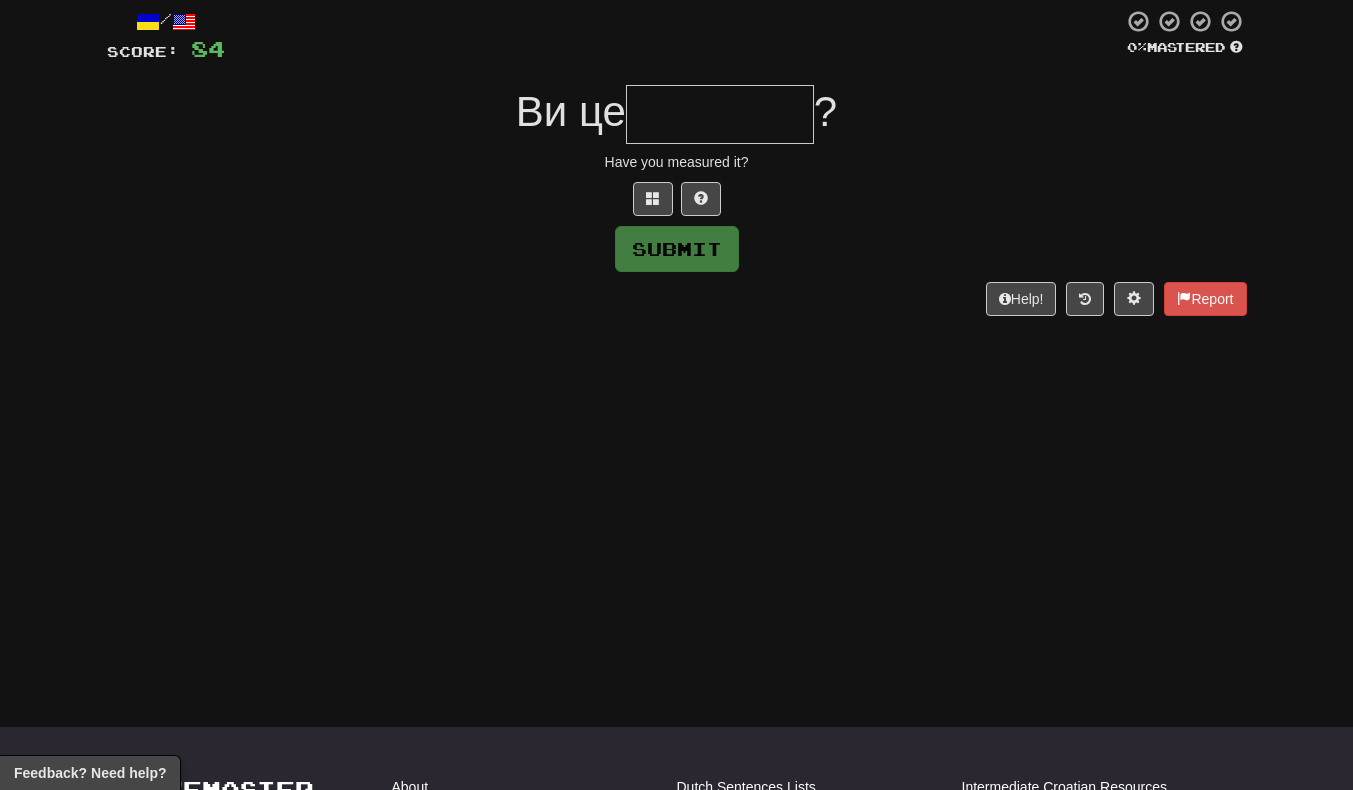 click at bounding box center (720, 114) 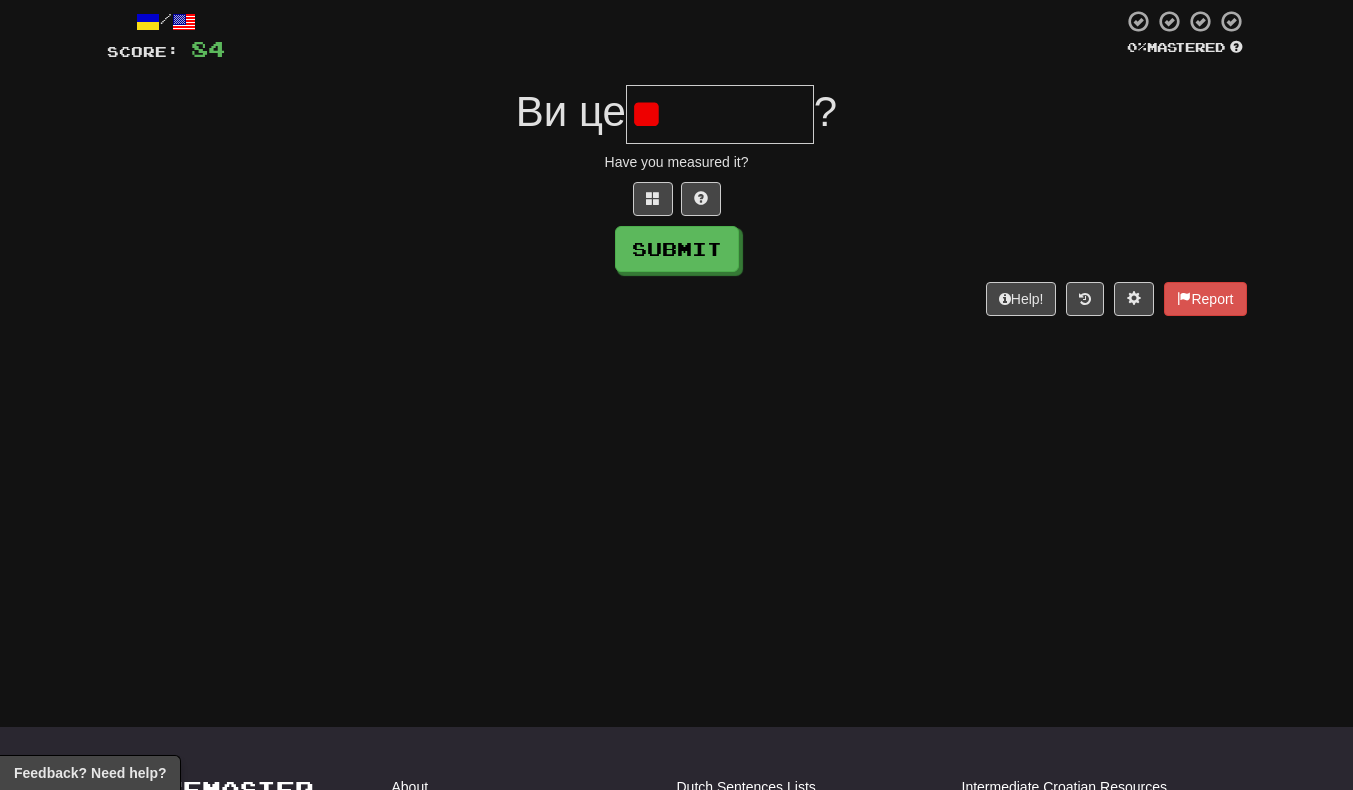 type on "*" 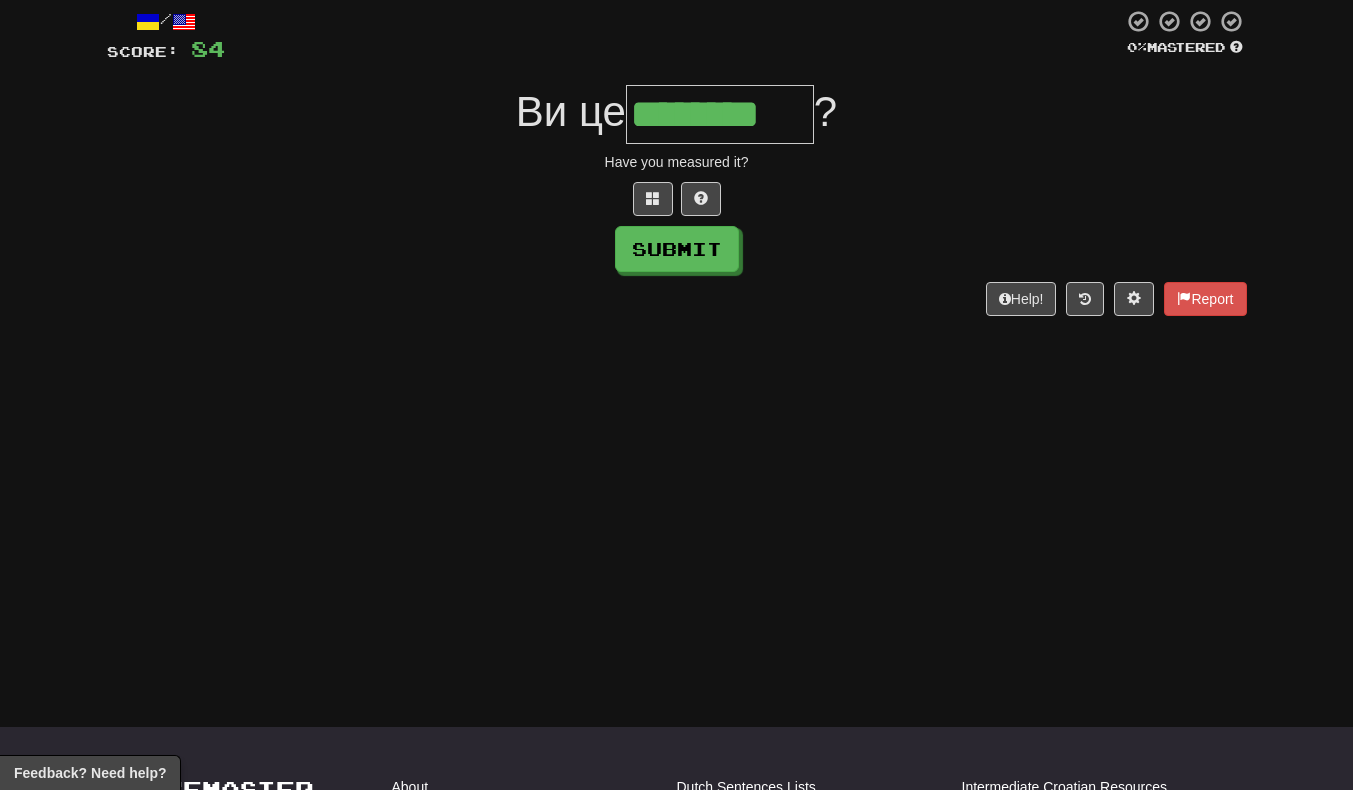 scroll, scrollTop: 0, scrollLeft: 3, axis: horizontal 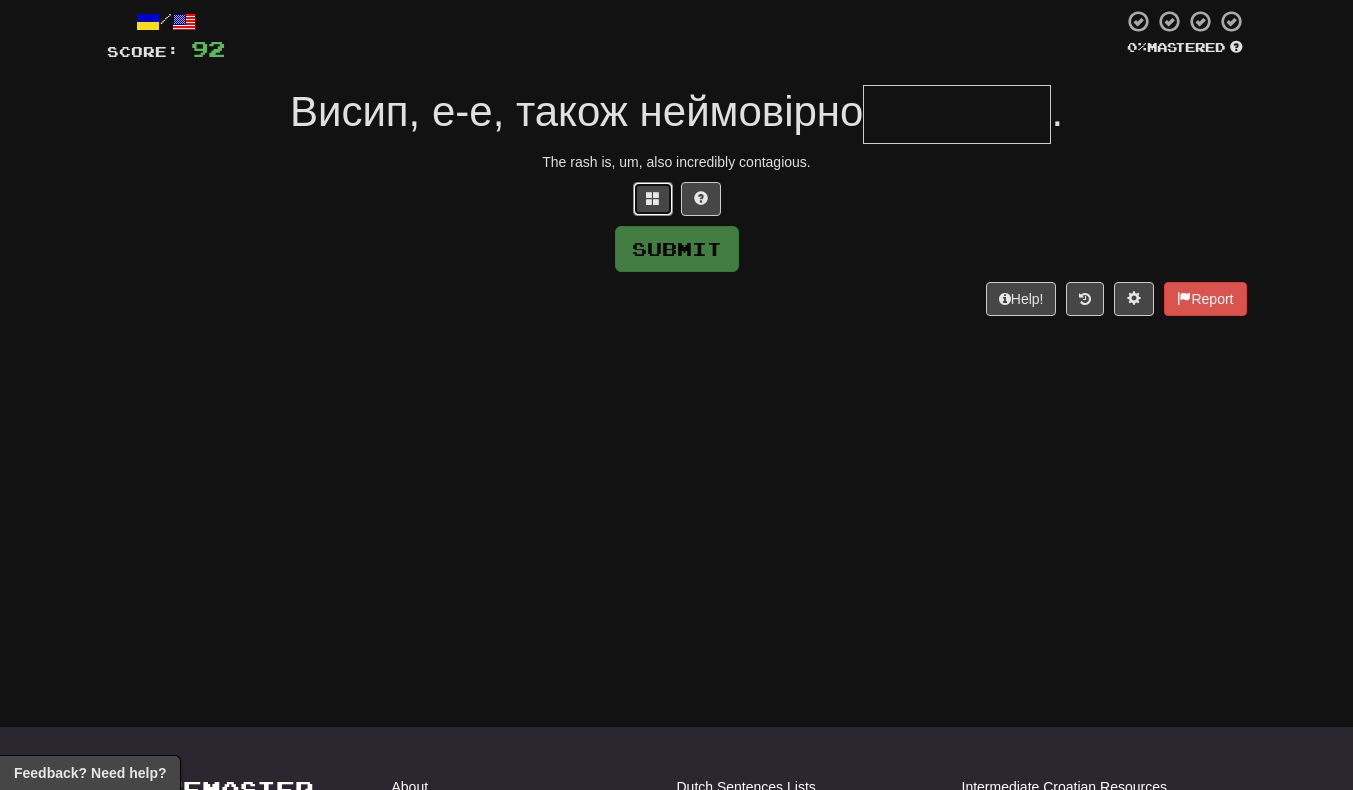 click at bounding box center [653, 198] 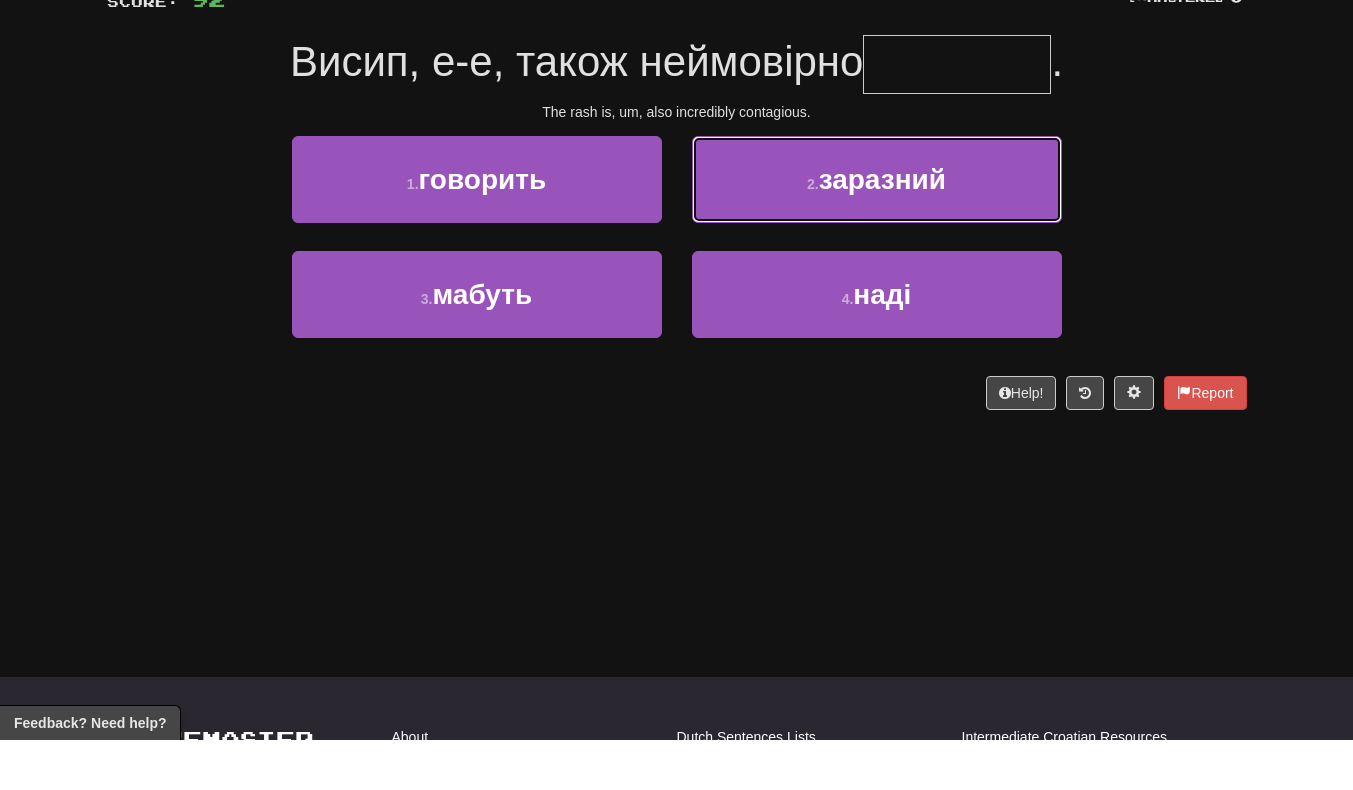 click on "2 .  заразний" at bounding box center [877, 229] 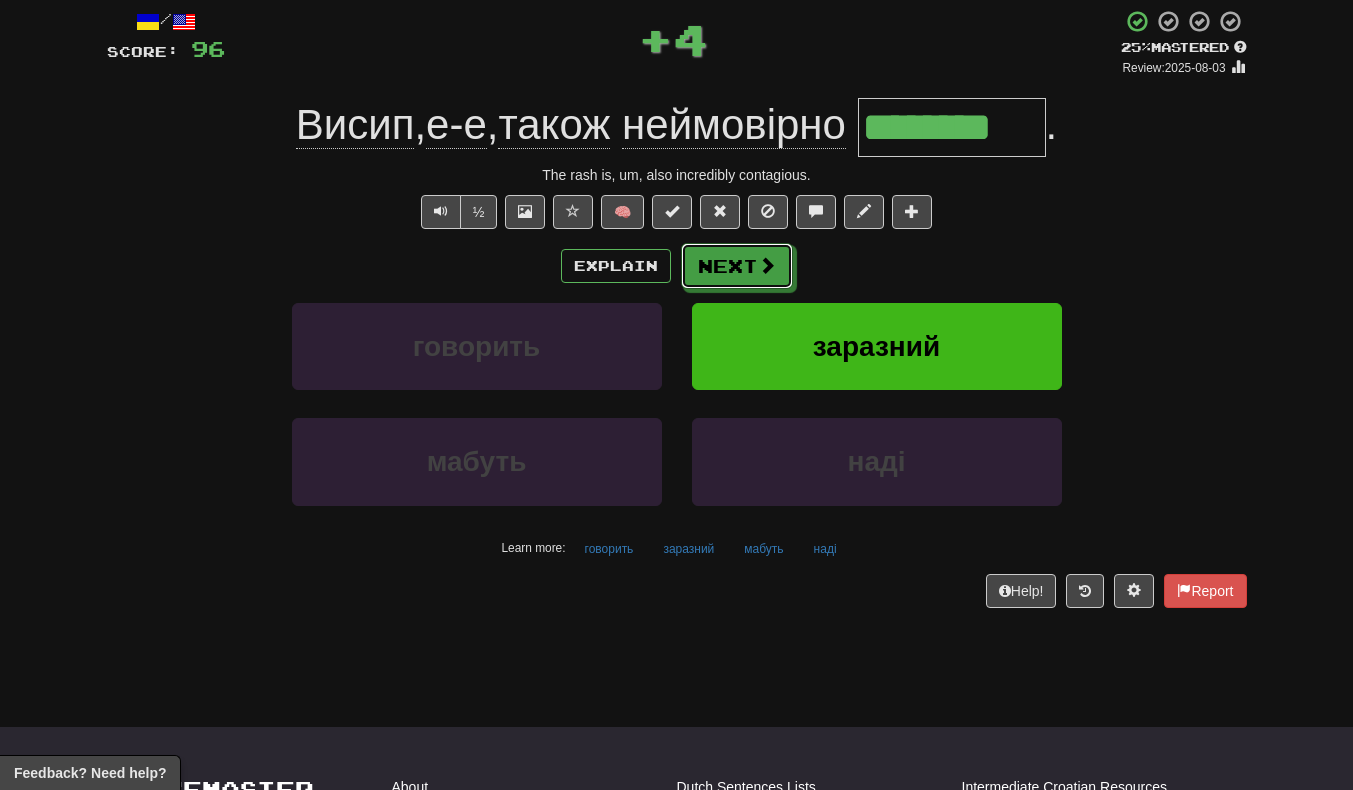 click at bounding box center [767, 265] 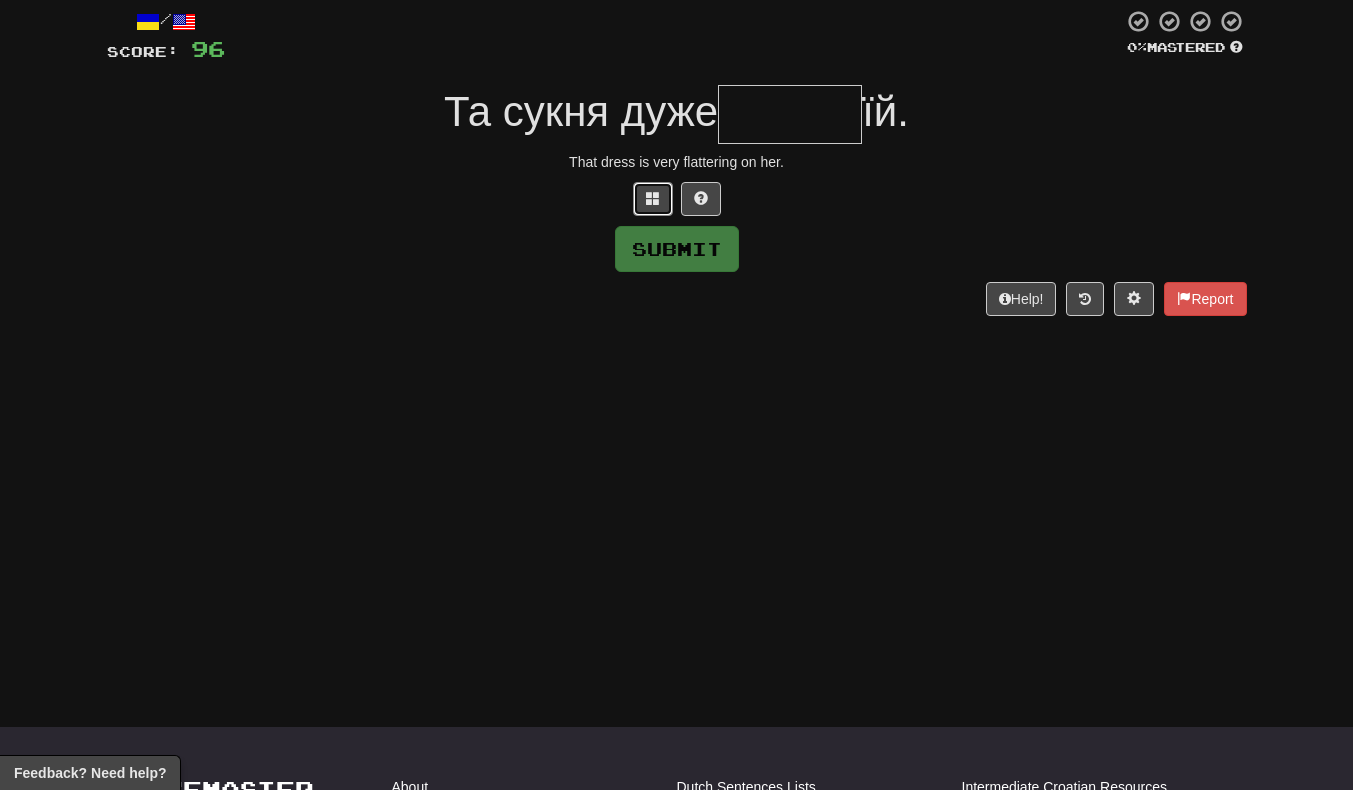 click at bounding box center (653, 198) 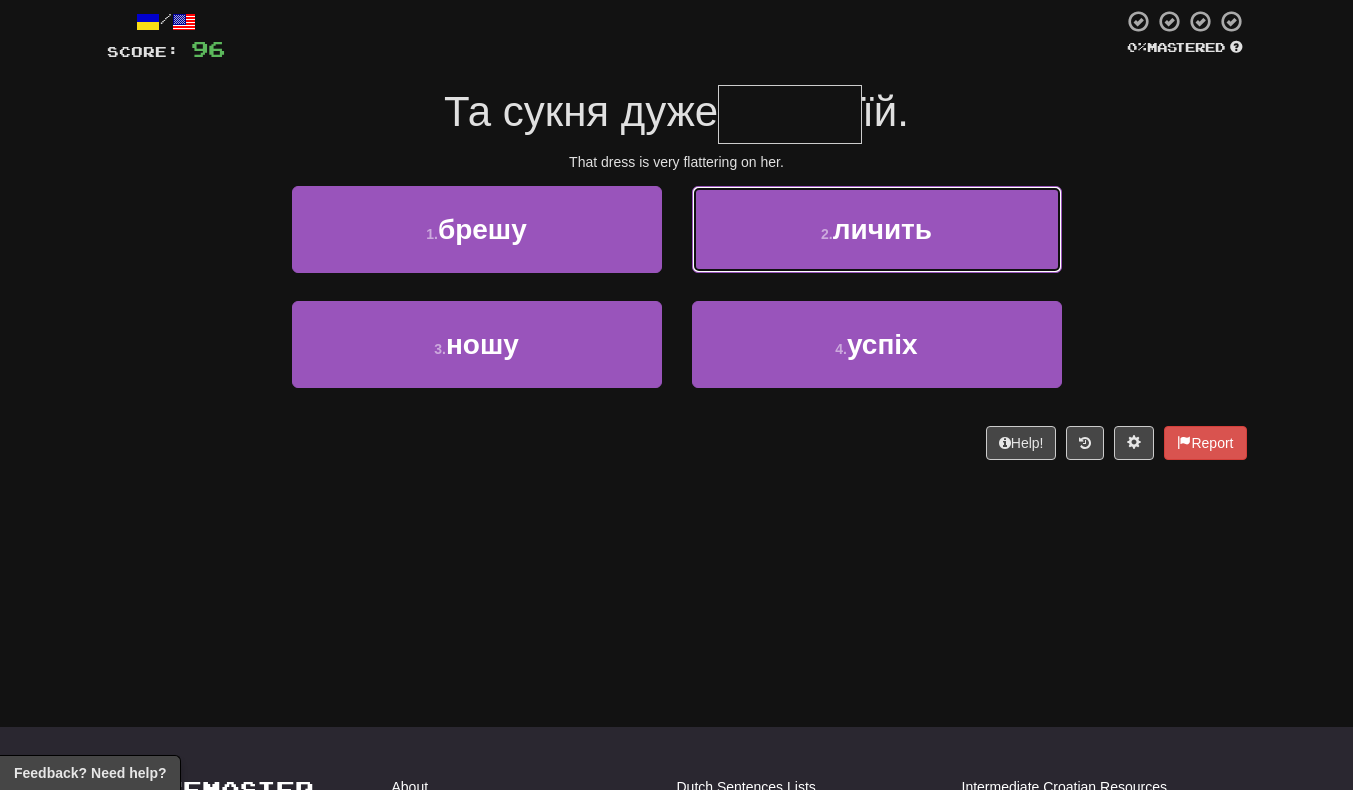 click on "2 .  личить" at bounding box center (877, 229) 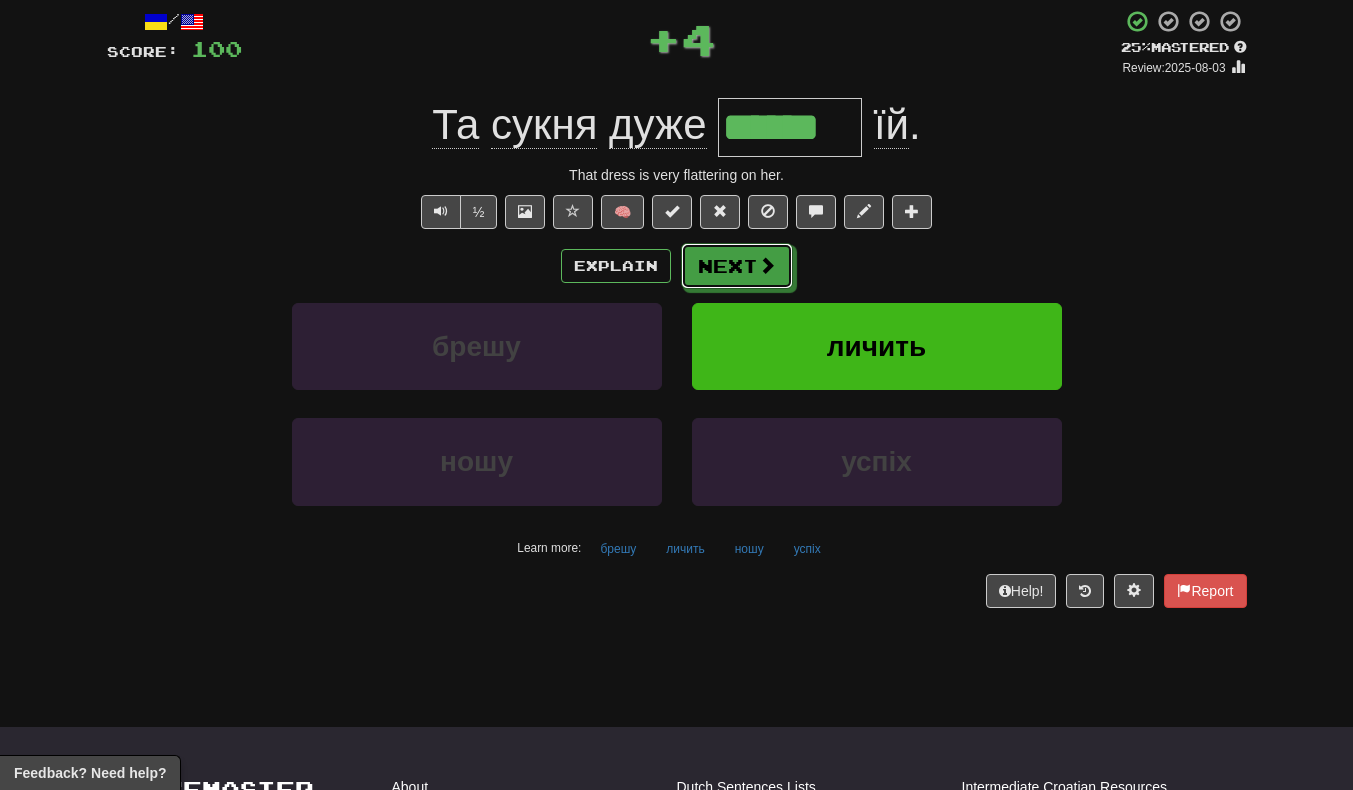 click on "Next" at bounding box center [737, 266] 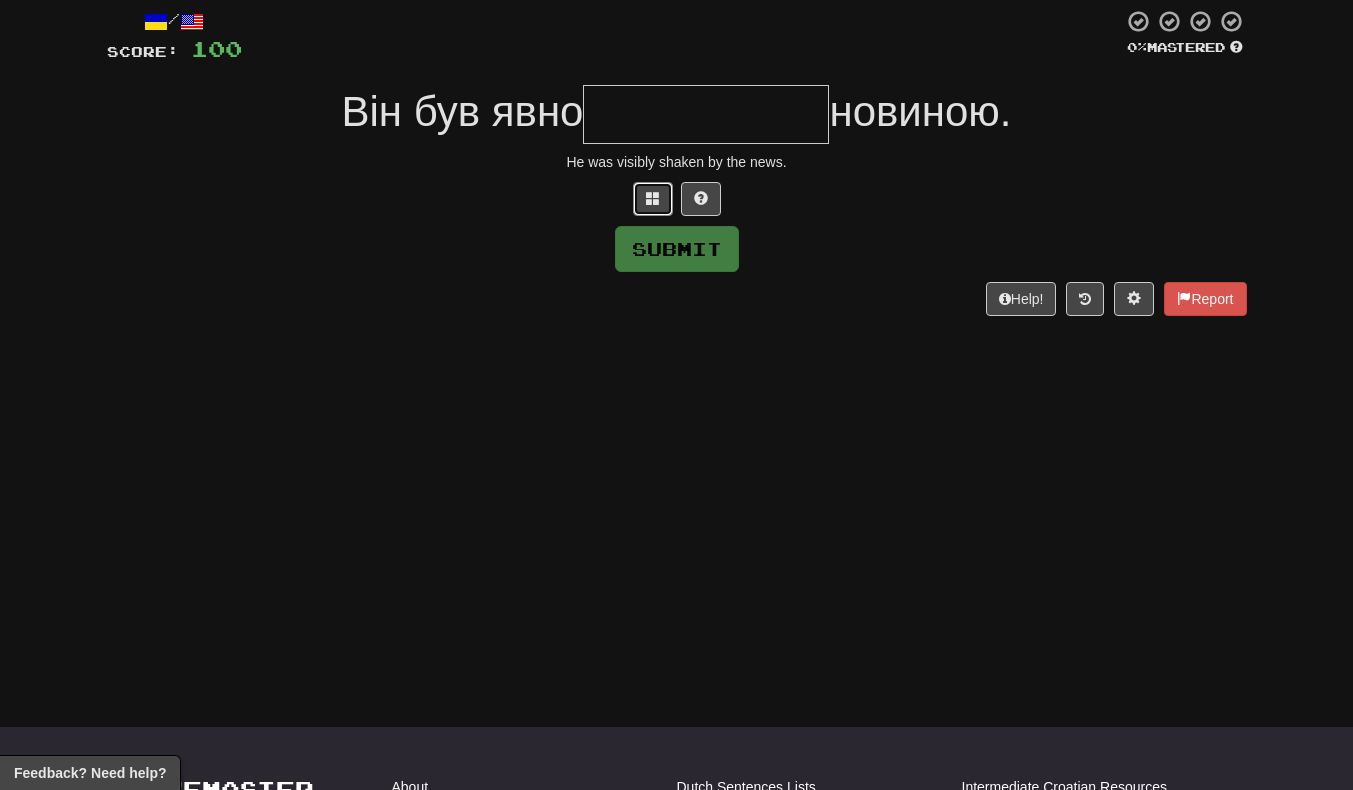 click at bounding box center [653, 198] 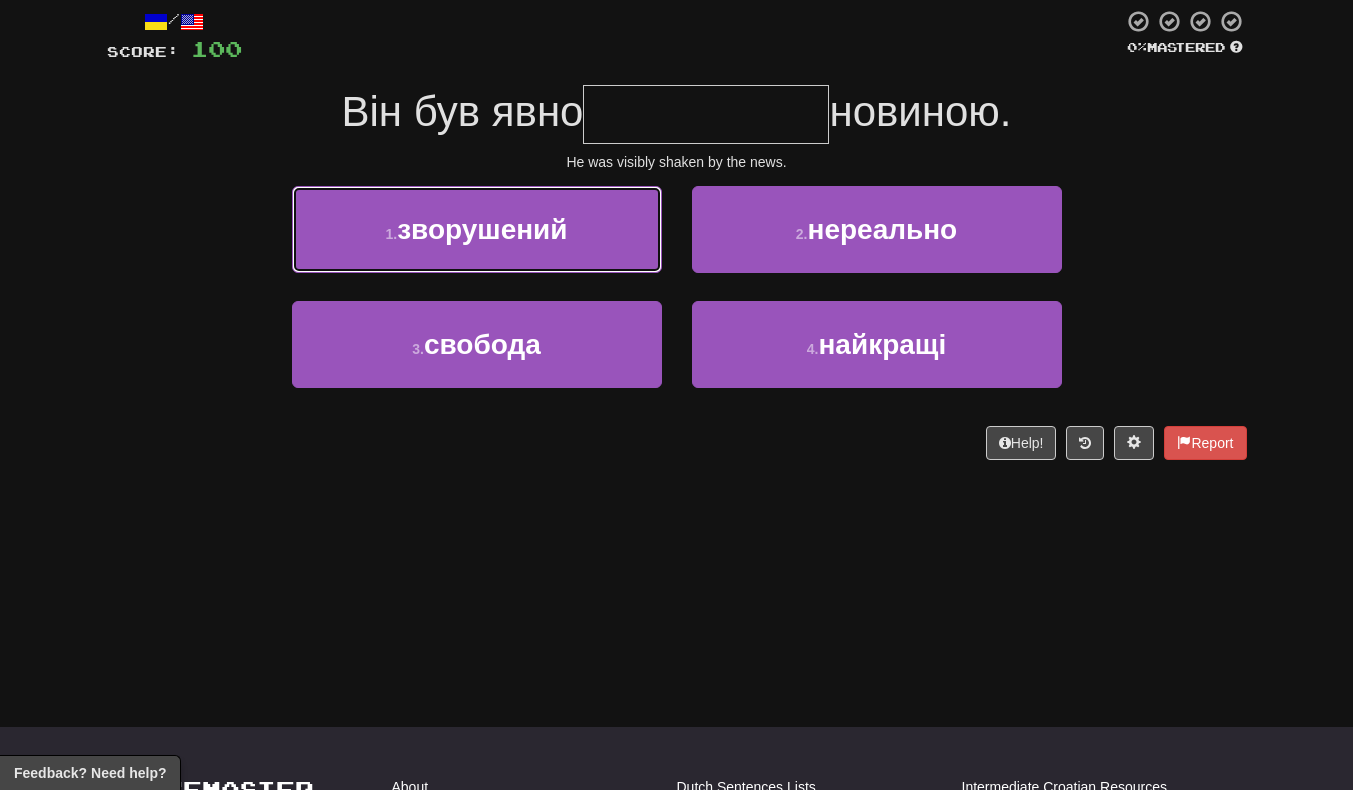 click on "1 .  зворушений" at bounding box center (477, 229) 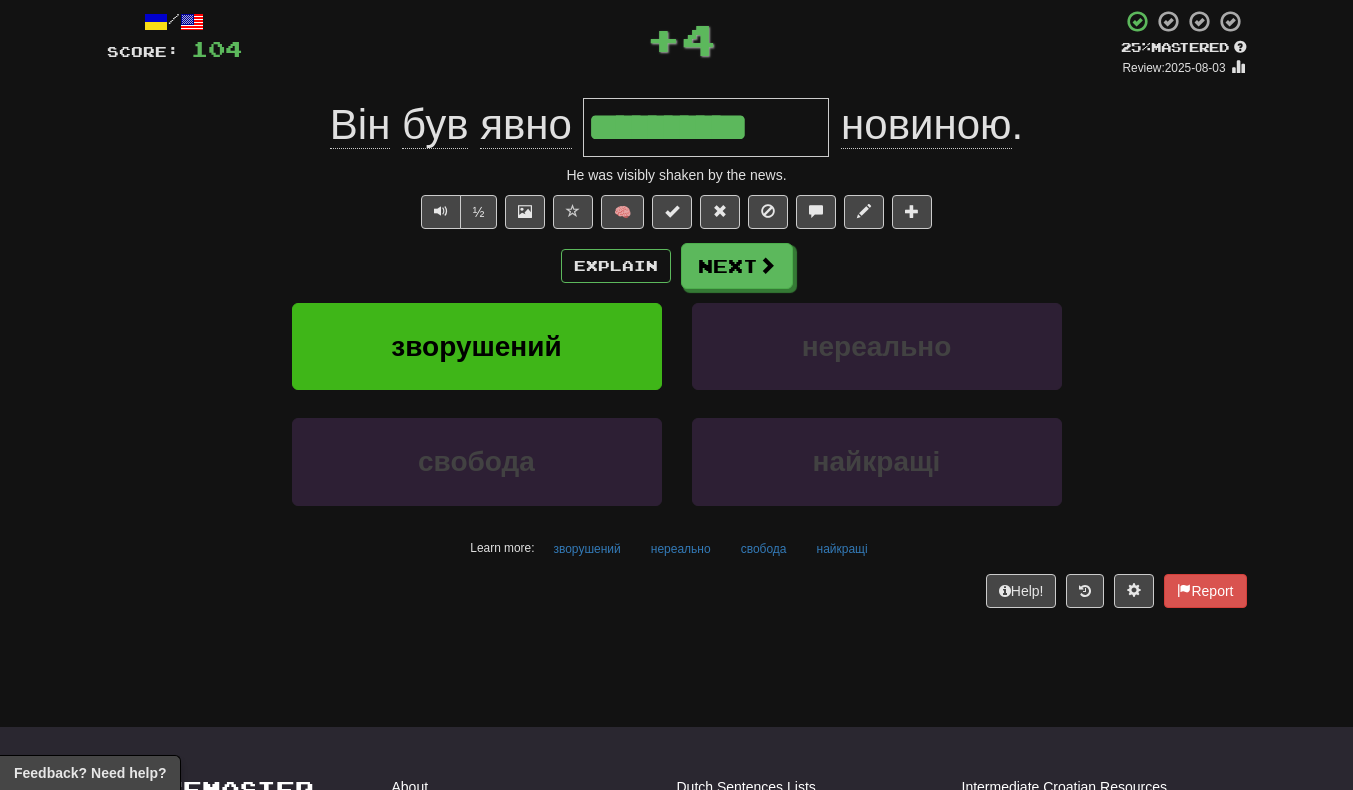 click on "½ 🧠" at bounding box center (677, 212) 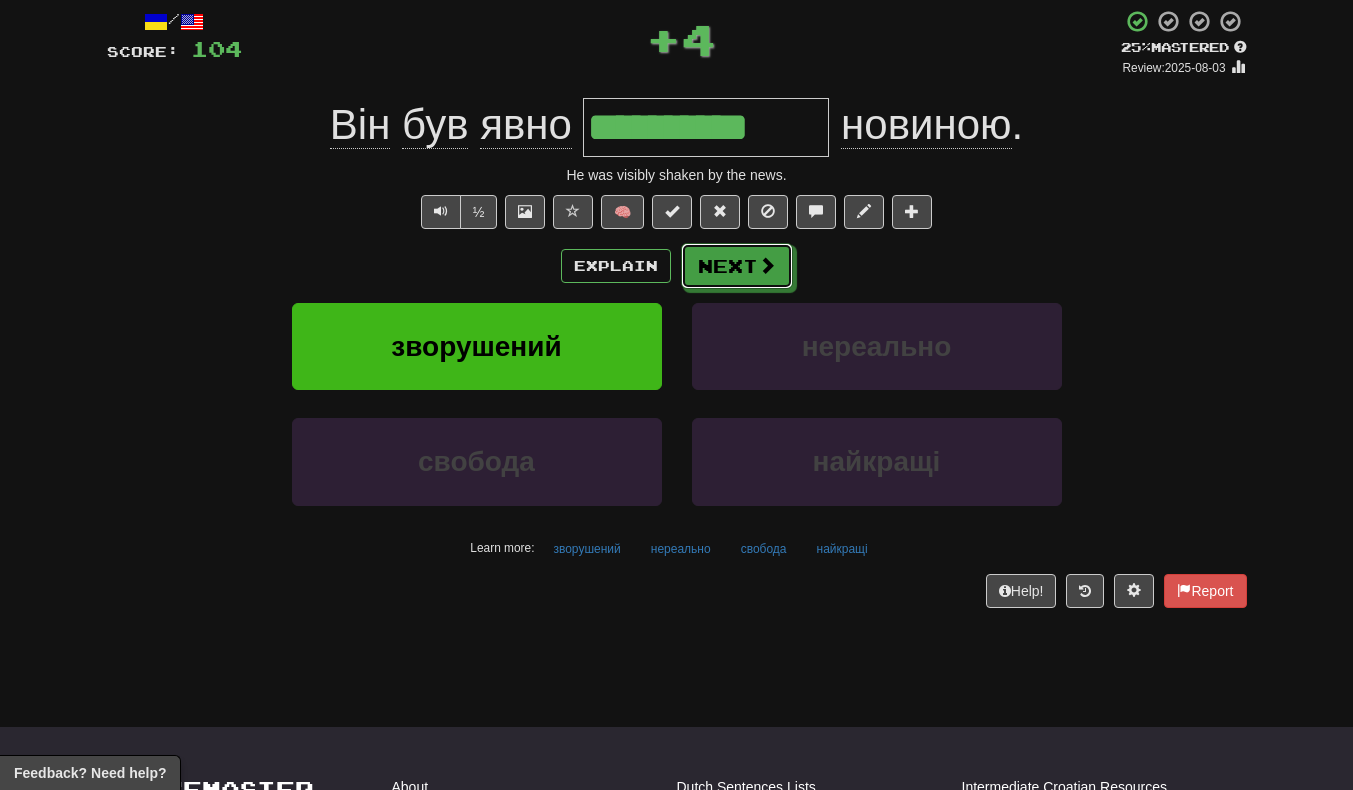 click on "Next" at bounding box center (737, 266) 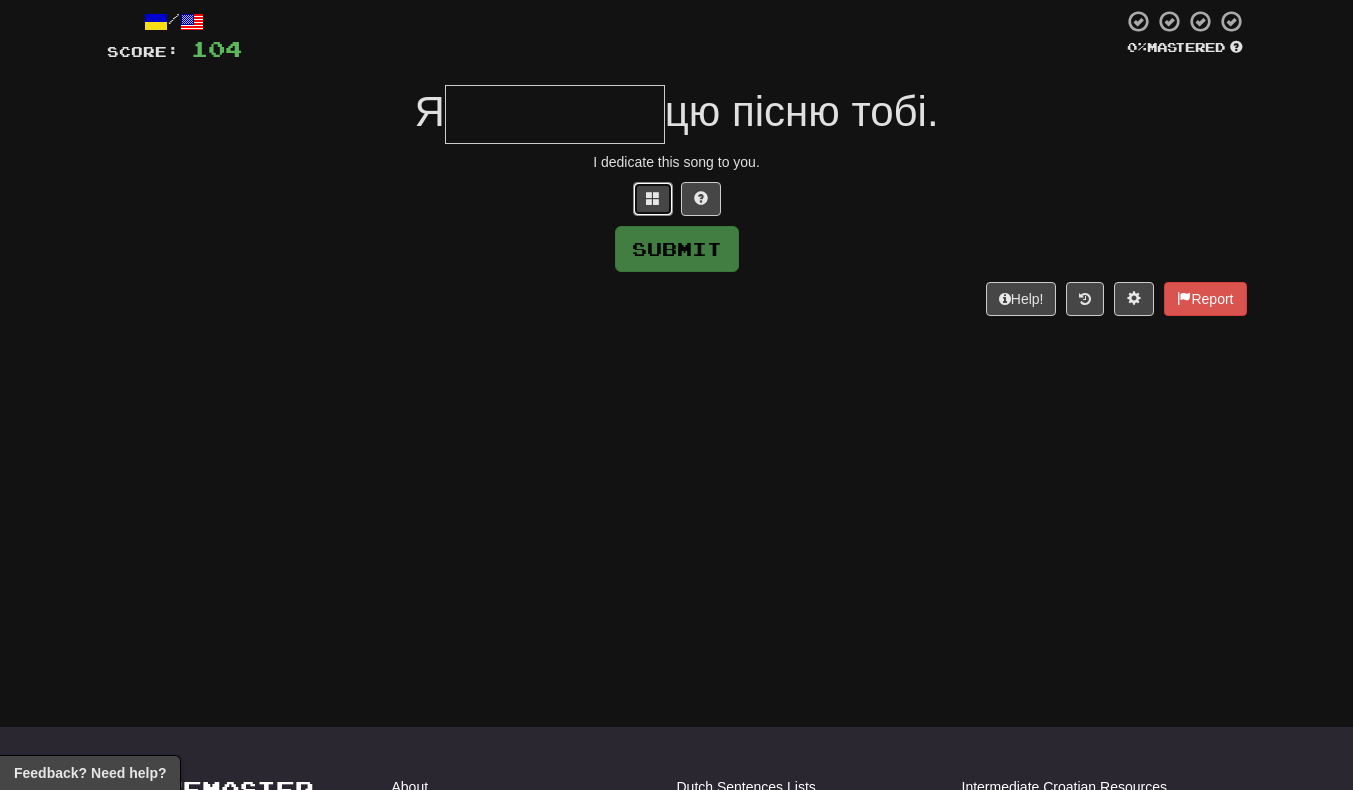 click at bounding box center [653, 199] 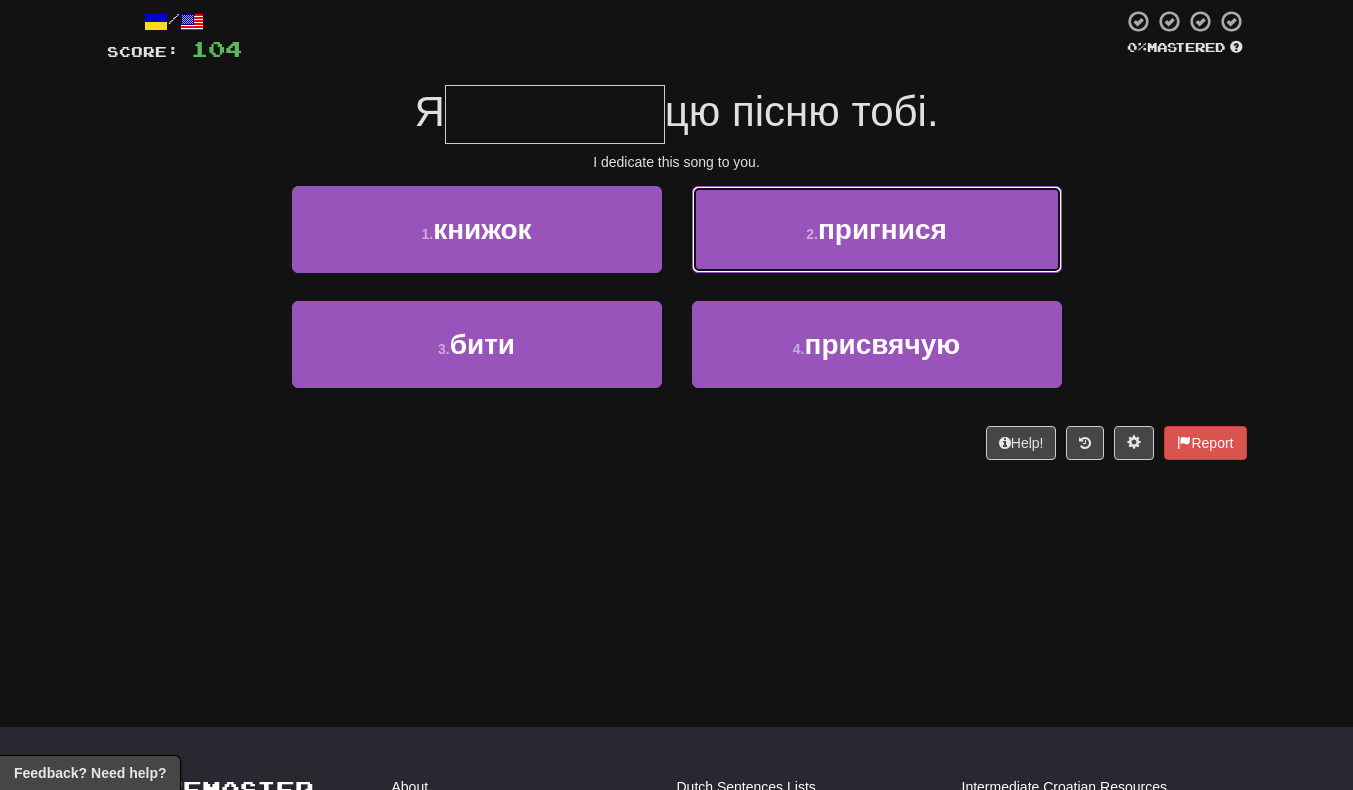 click on "2 .  пригнися" at bounding box center (877, 229) 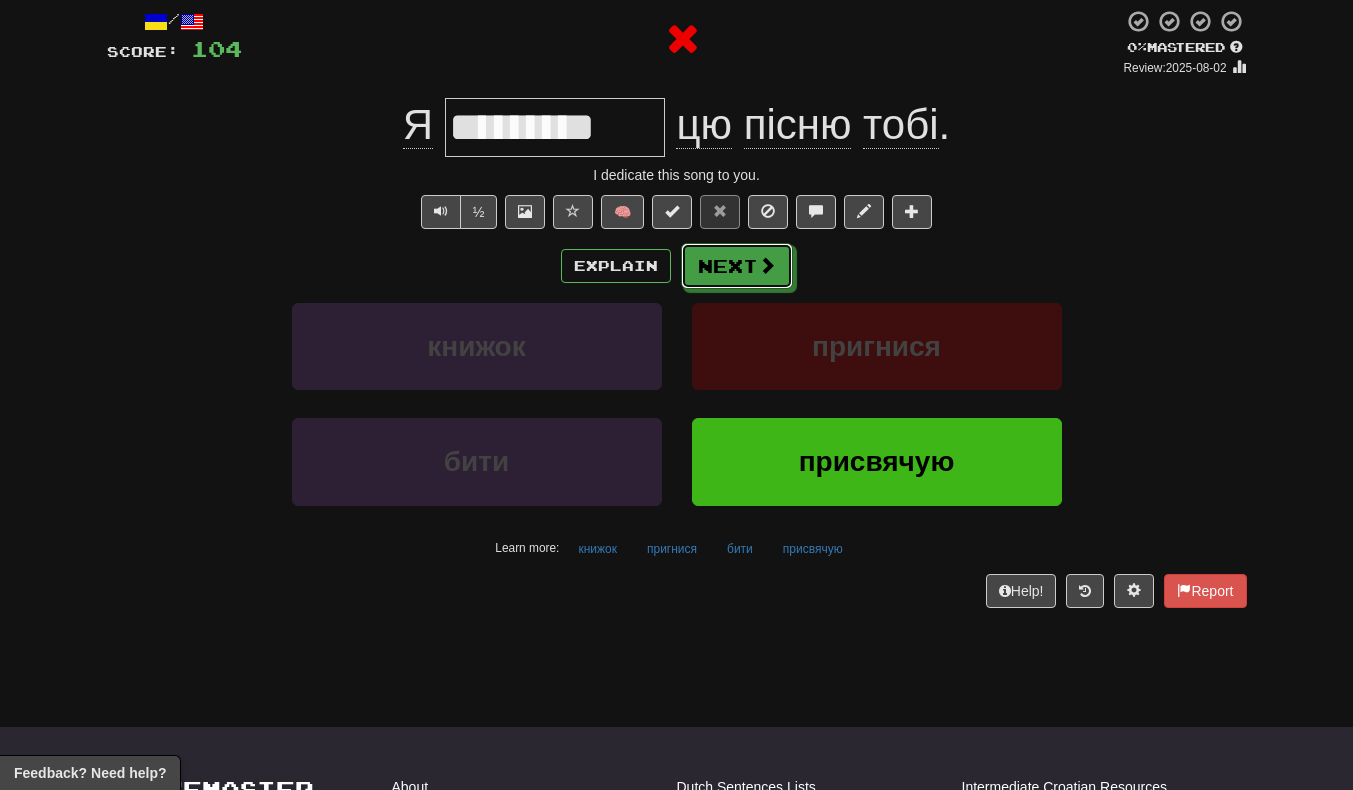 click on "Next" at bounding box center [737, 266] 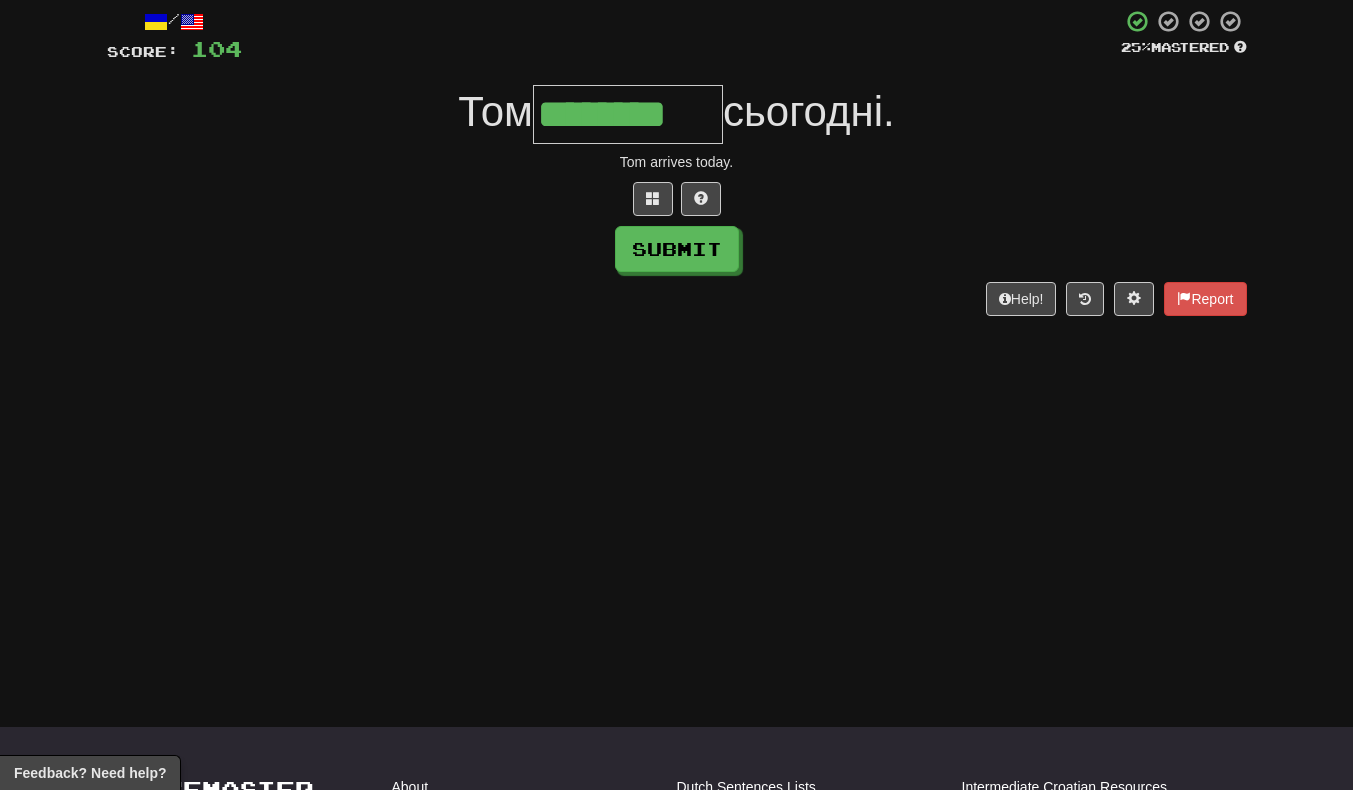 scroll, scrollTop: 0, scrollLeft: 5, axis: horizontal 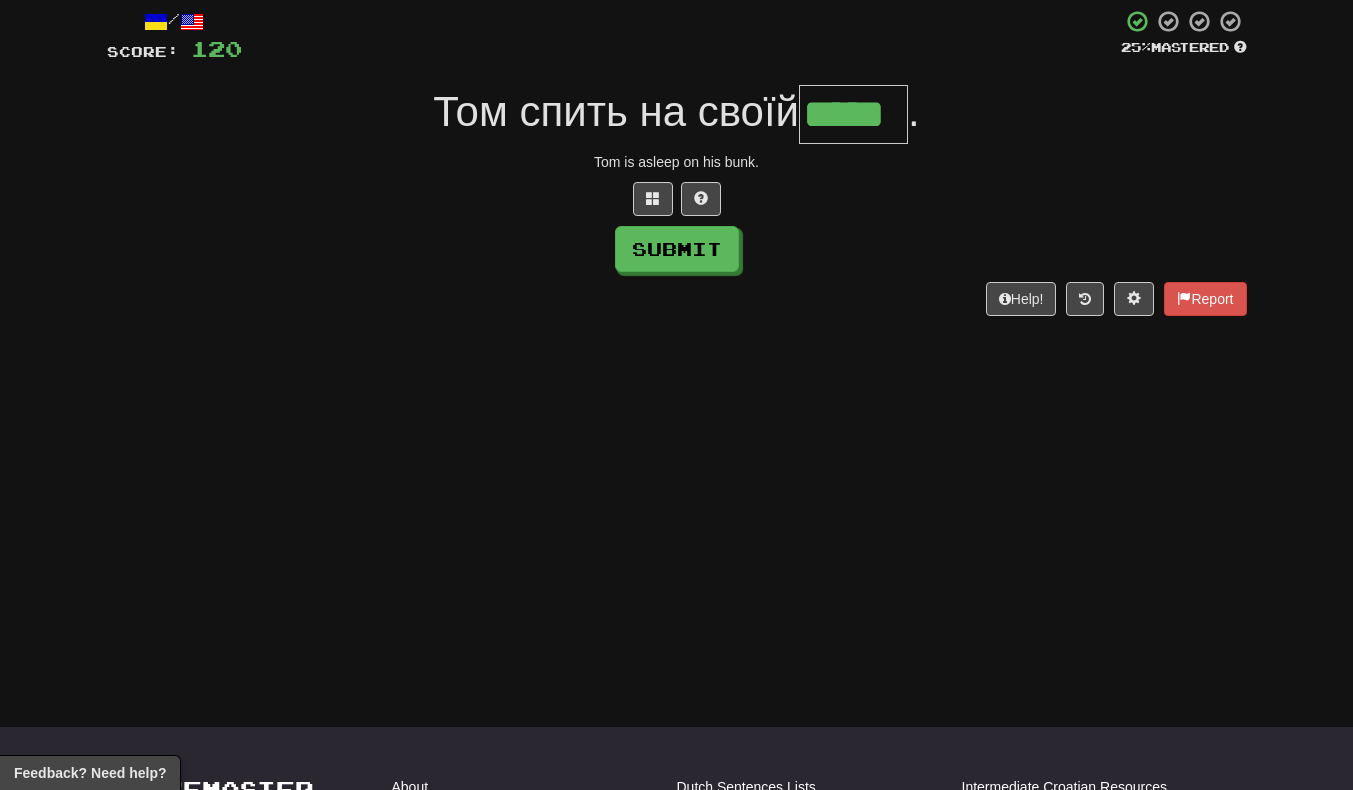 type on "*****" 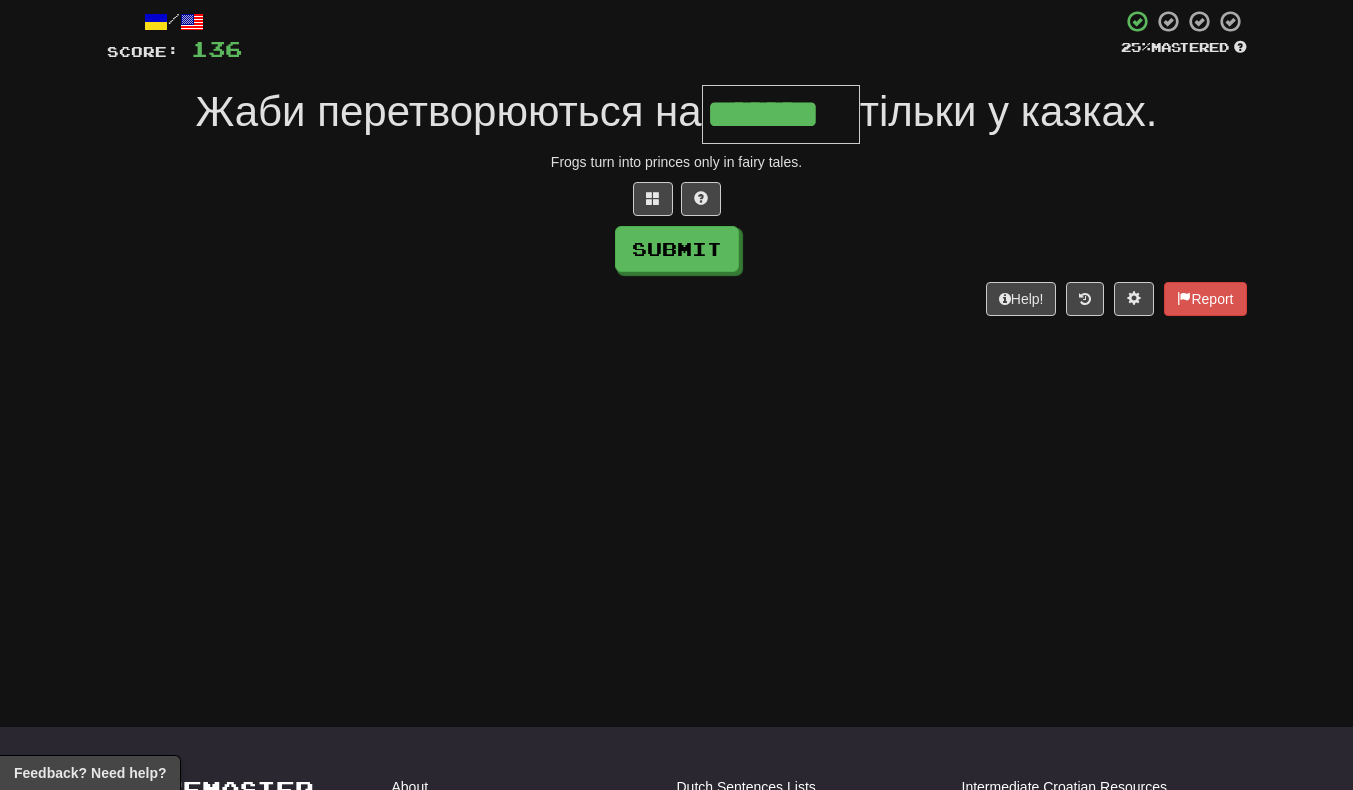 scroll, scrollTop: 0, scrollLeft: 6, axis: horizontal 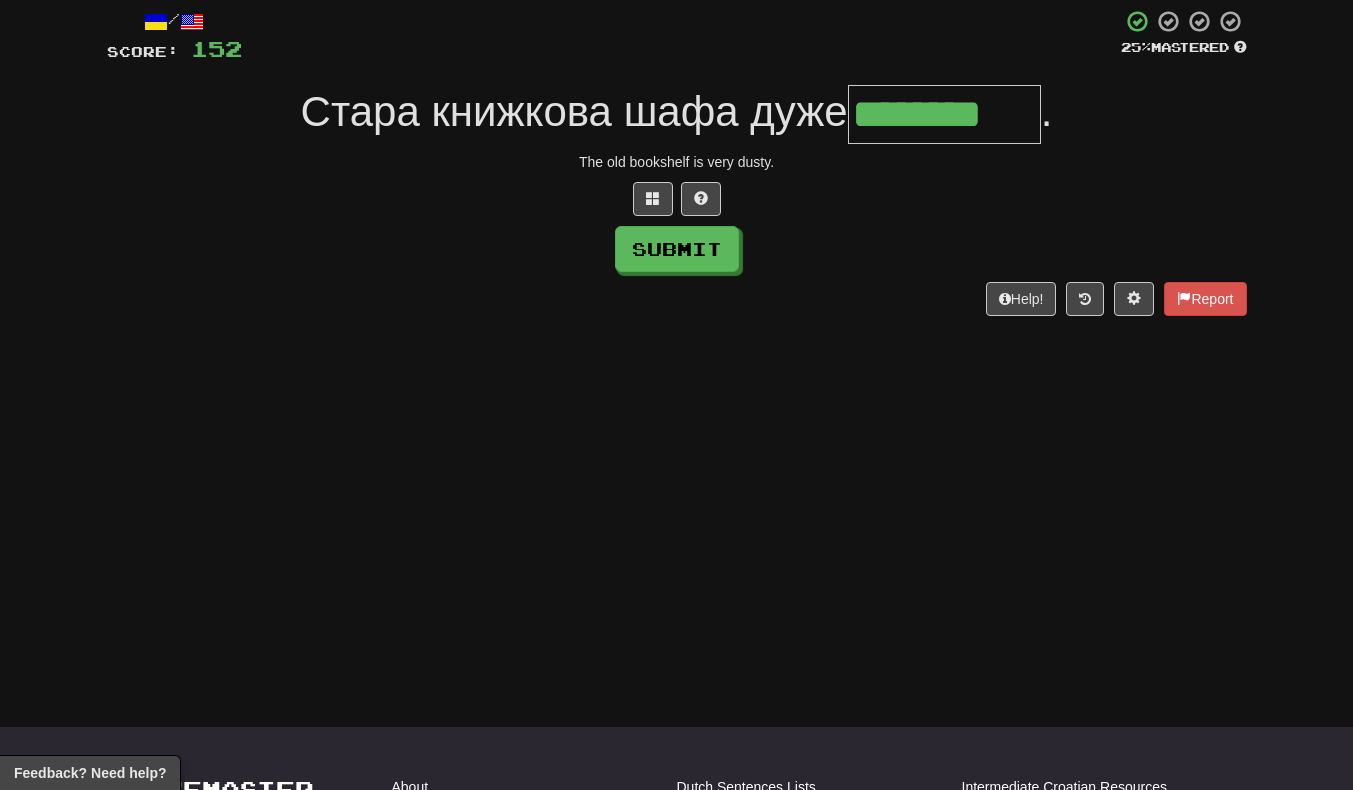 type on "********" 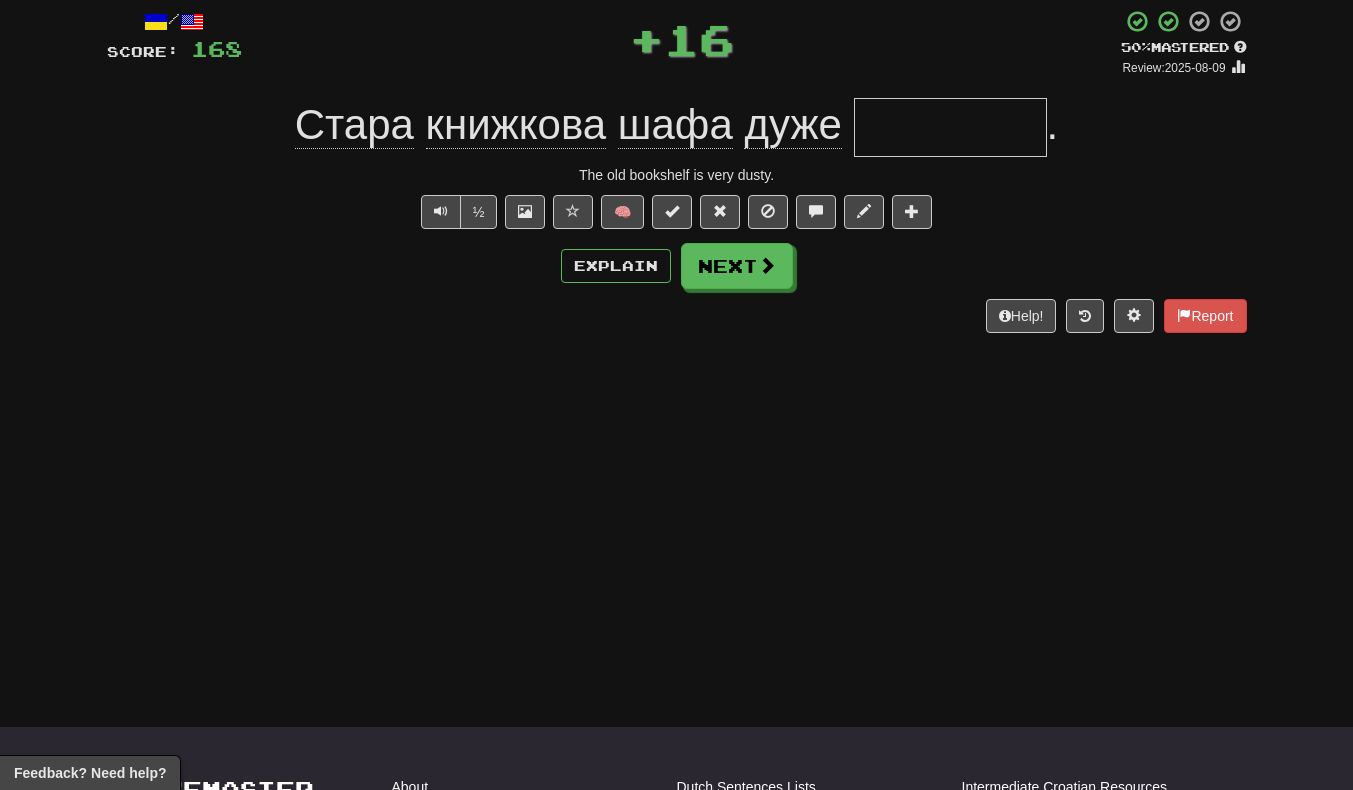 scroll, scrollTop: 0, scrollLeft: 0, axis: both 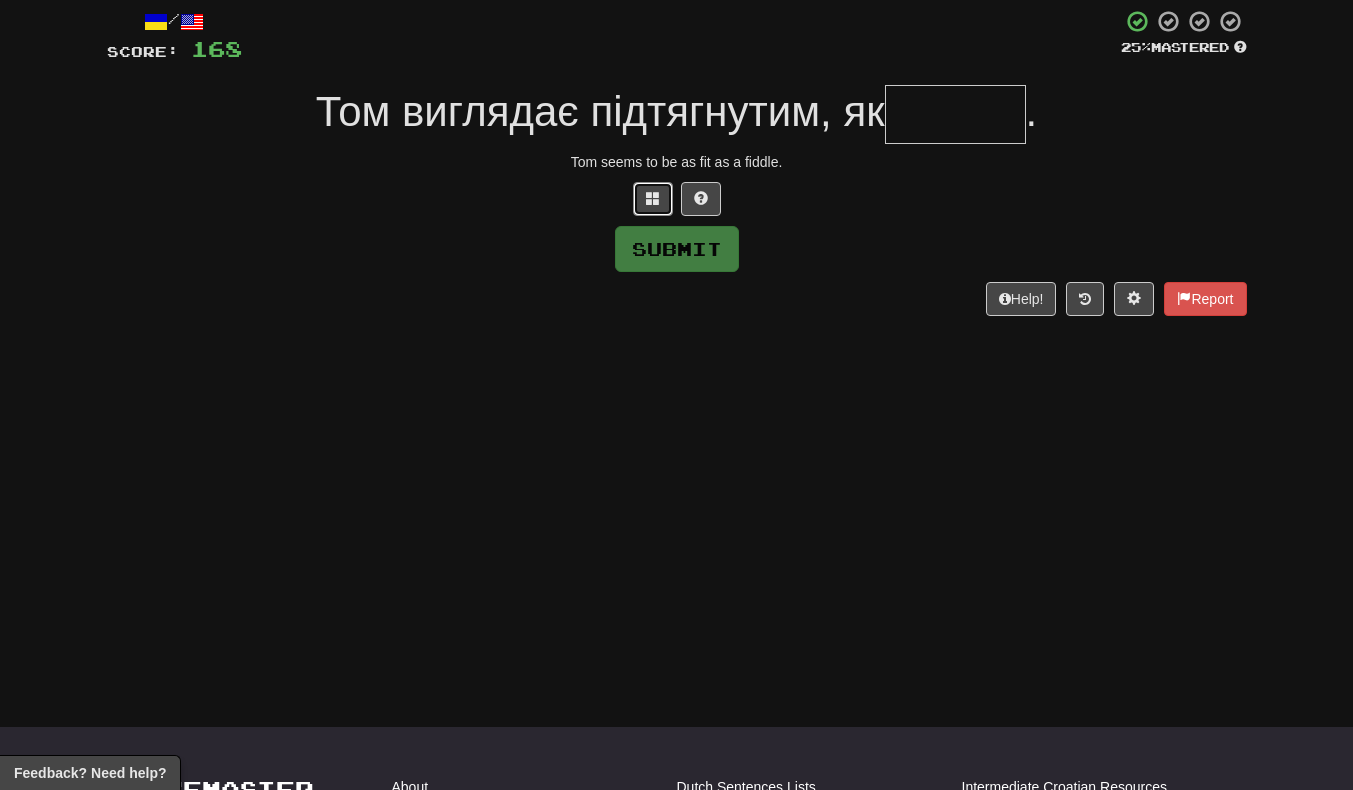 click at bounding box center [653, 199] 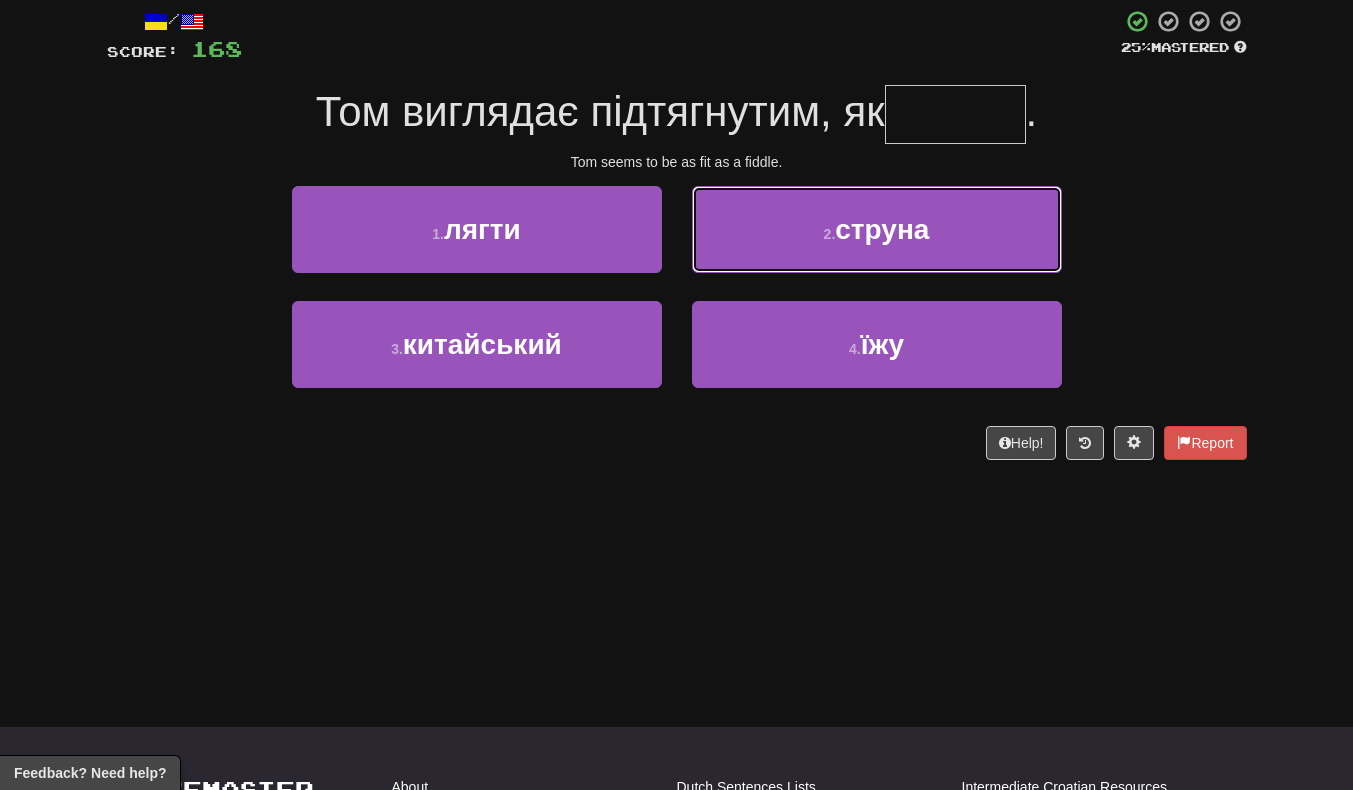 click on "2 .  струна" at bounding box center [877, 229] 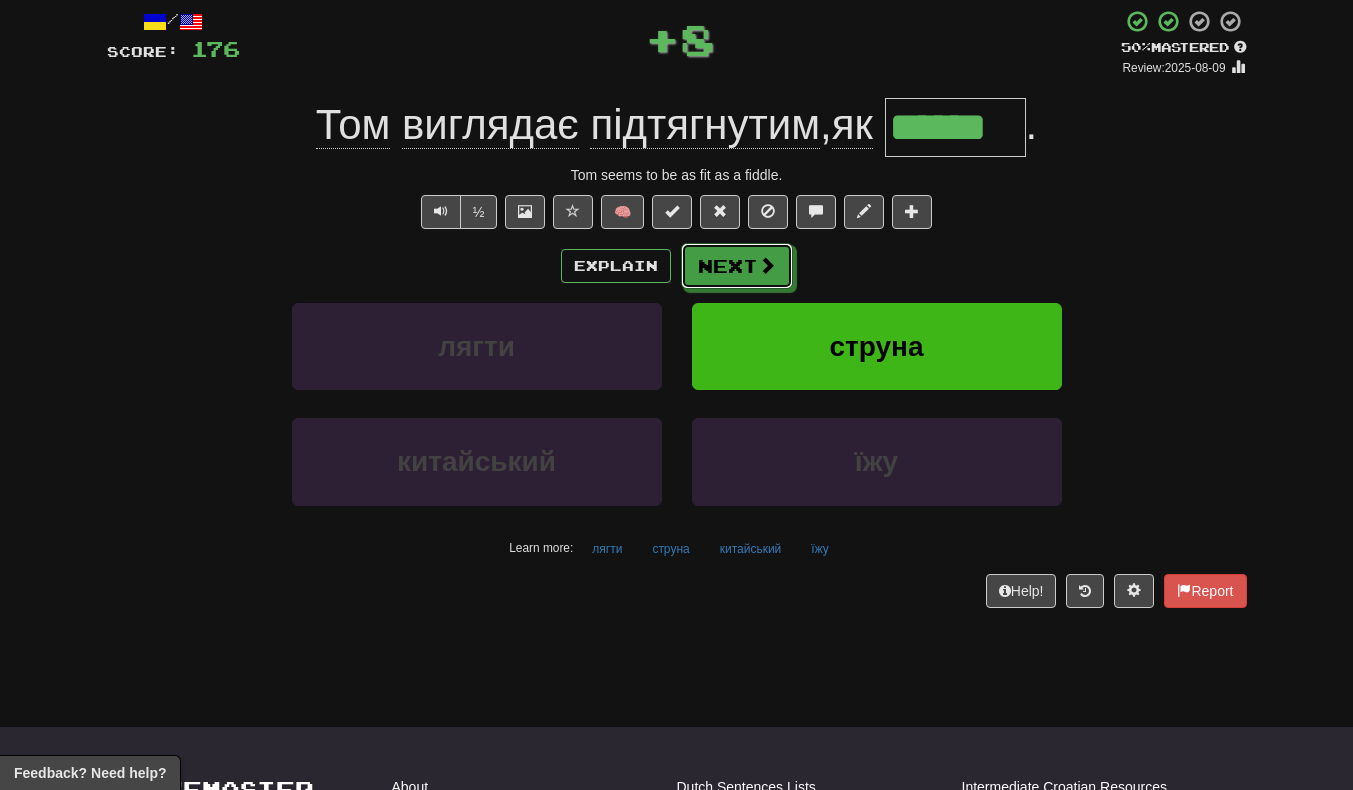 click at bounding box center (767, 265) 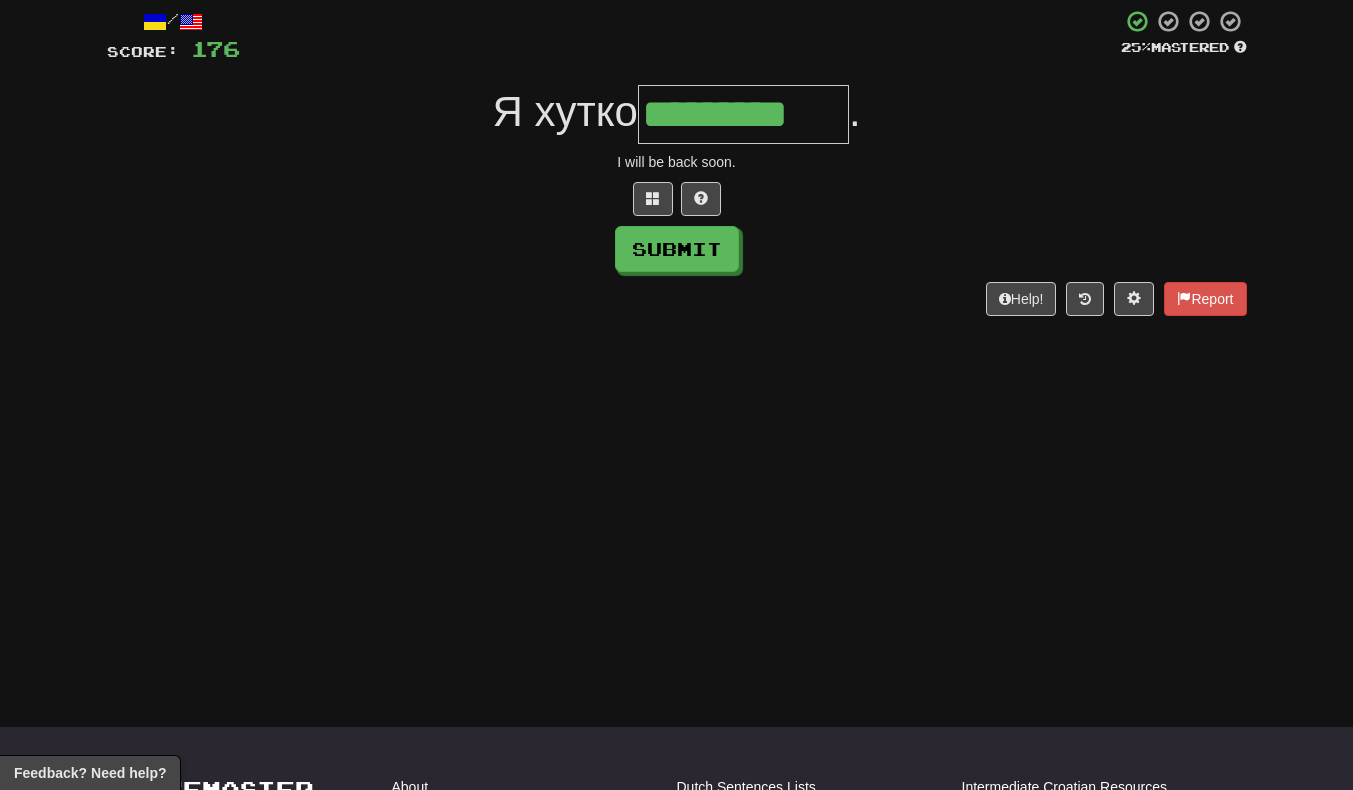 scroll, scrollTop: 0, scrollLeft: 5, axis: horizontal 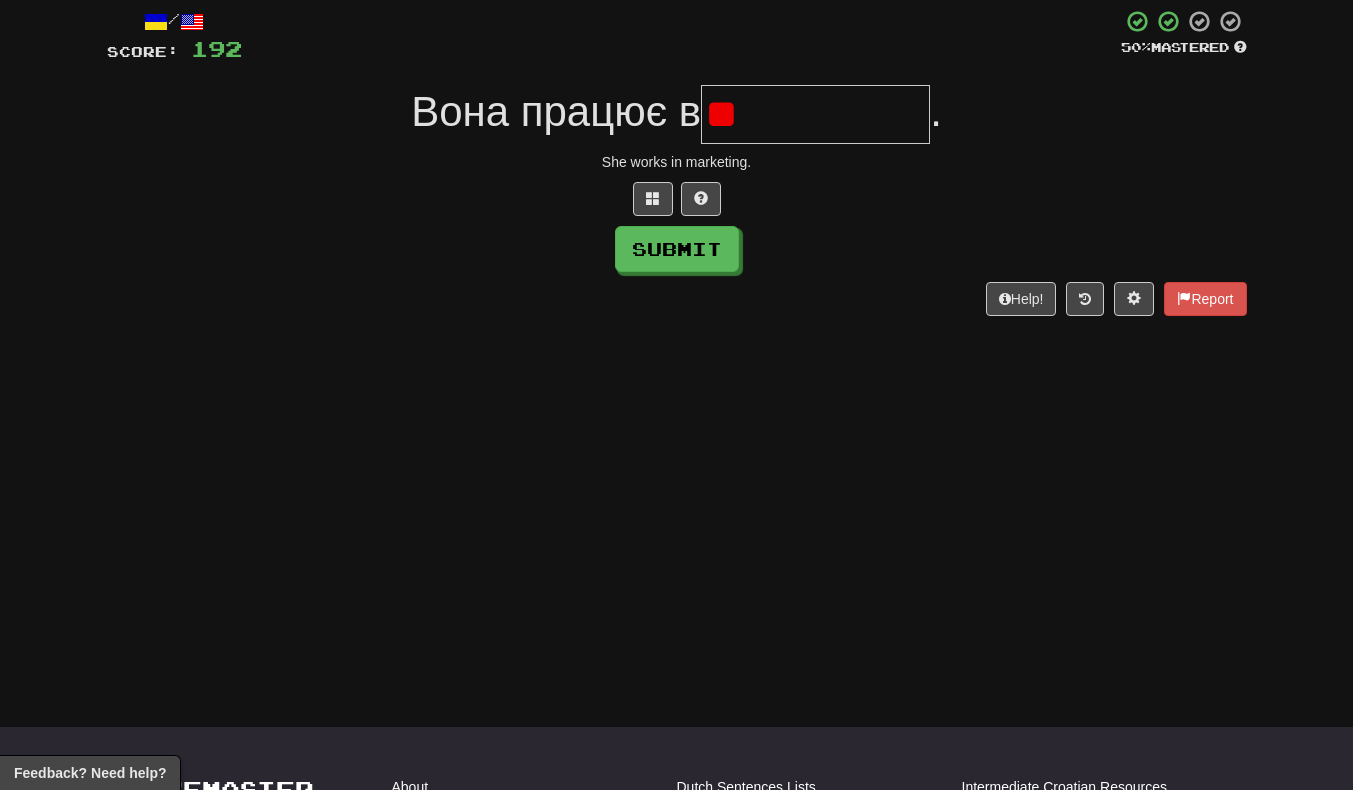 type on "*" 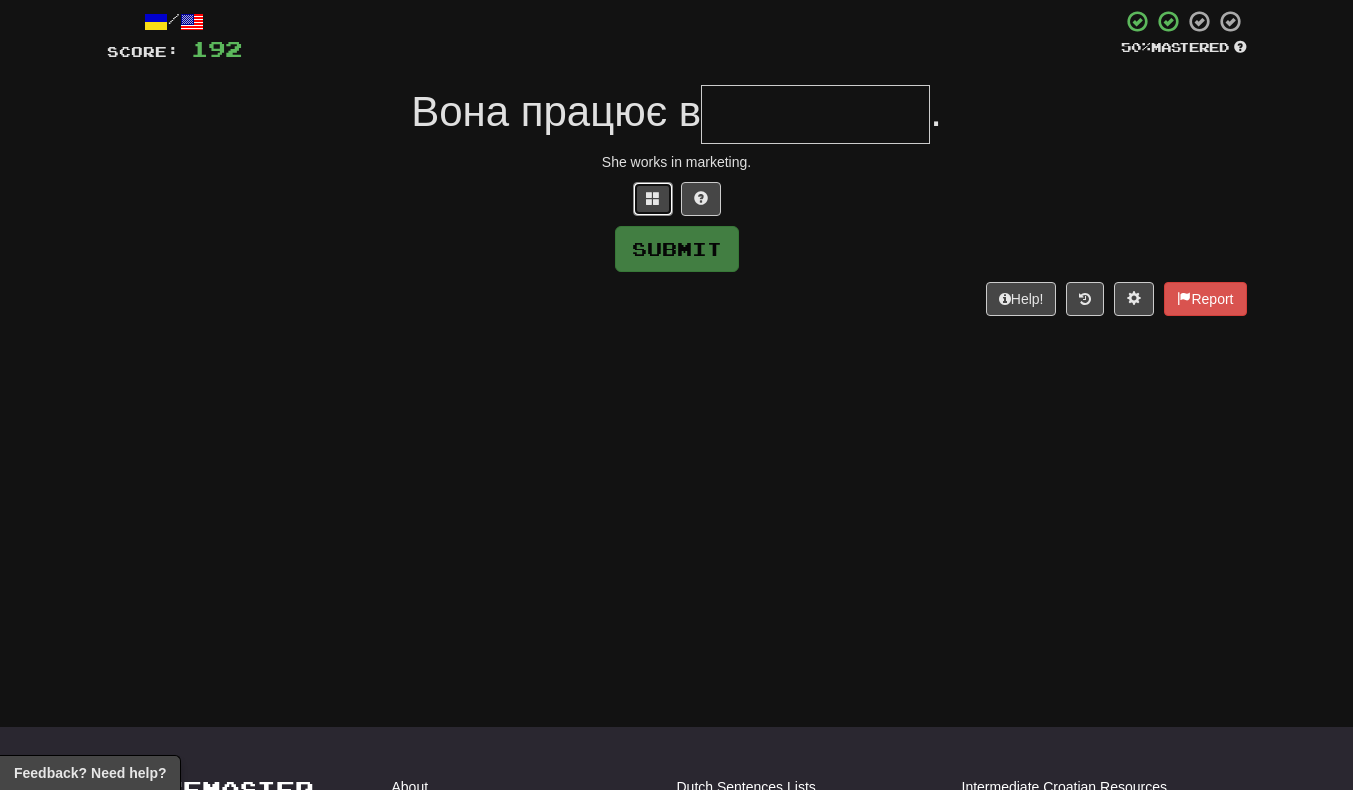 click at bounding box center (653, 199) 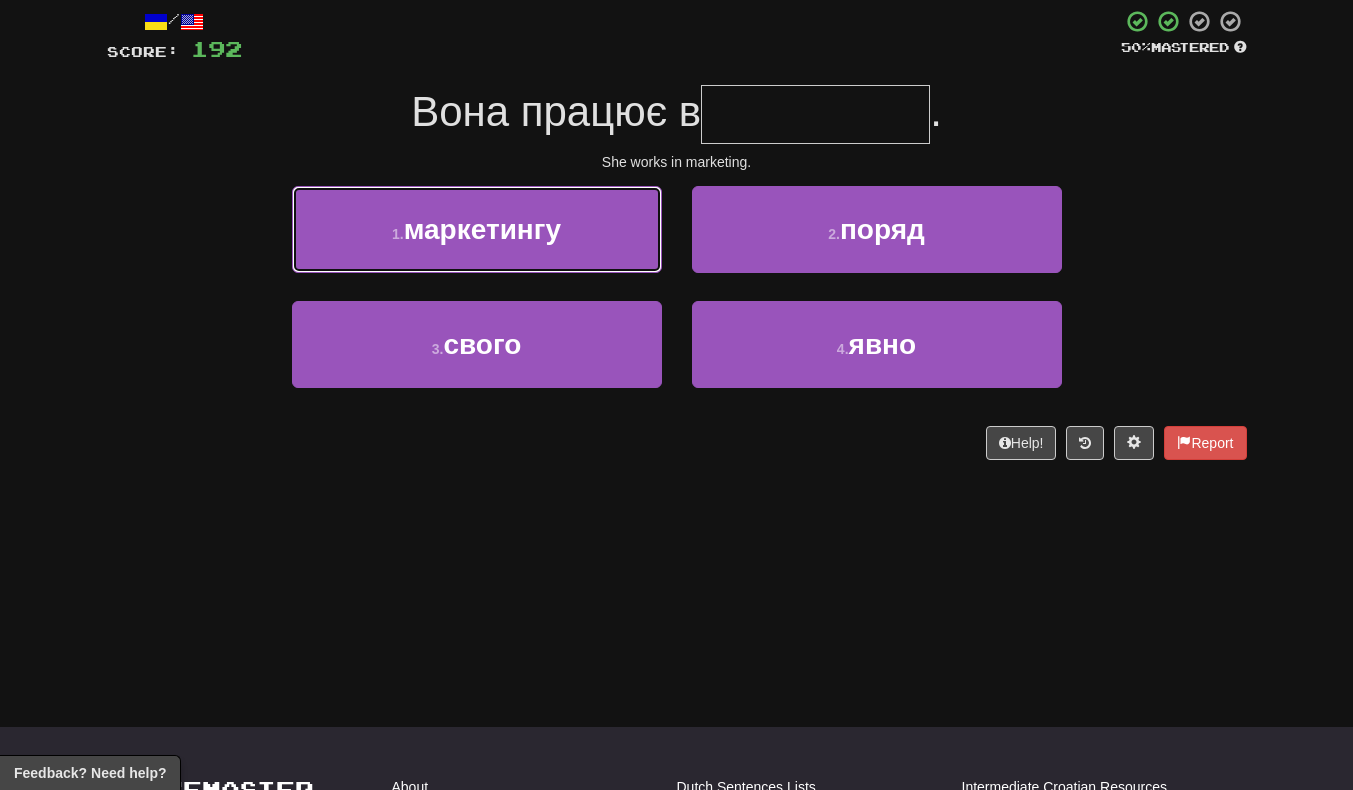 click on "1 .  маркетингу" at bounding box center [477, 229] 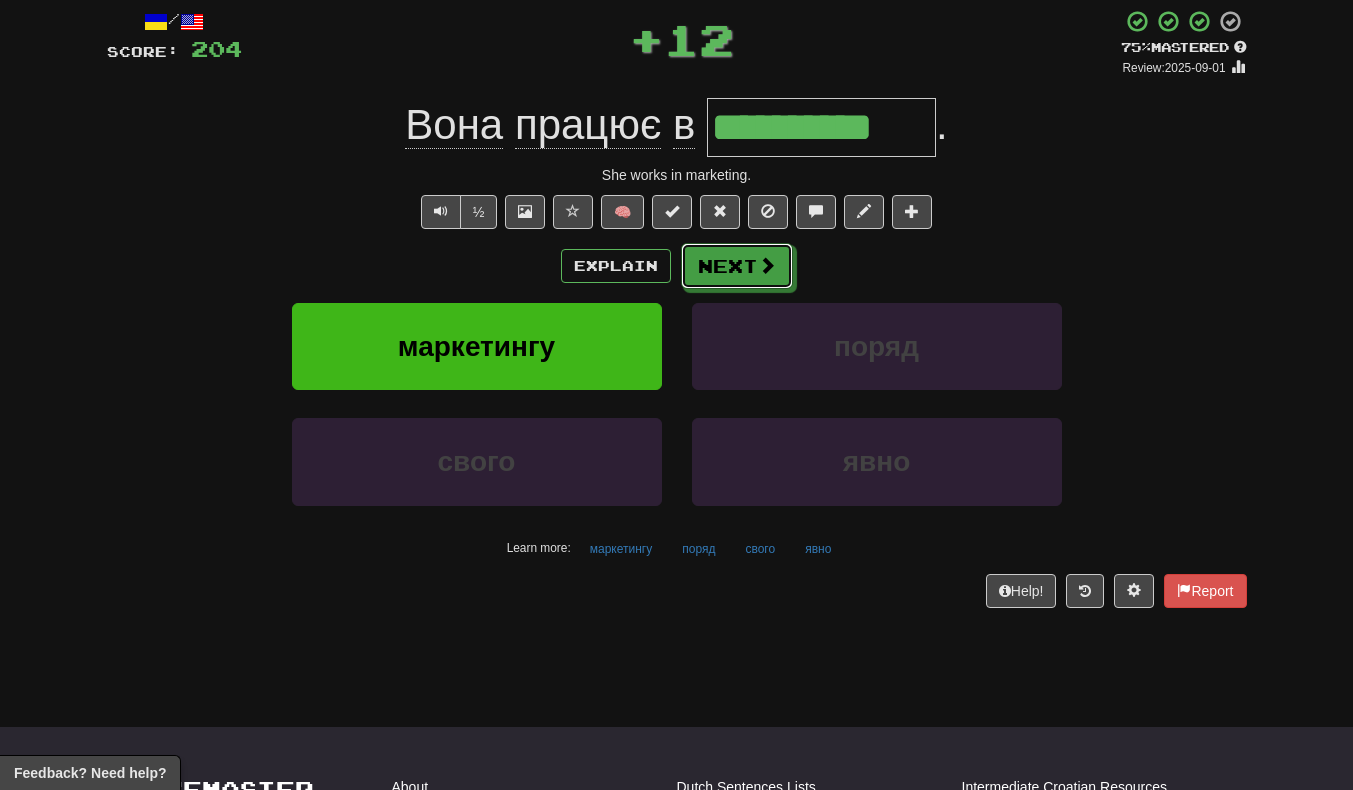 click on "Next" at bounding box center [737, 266] 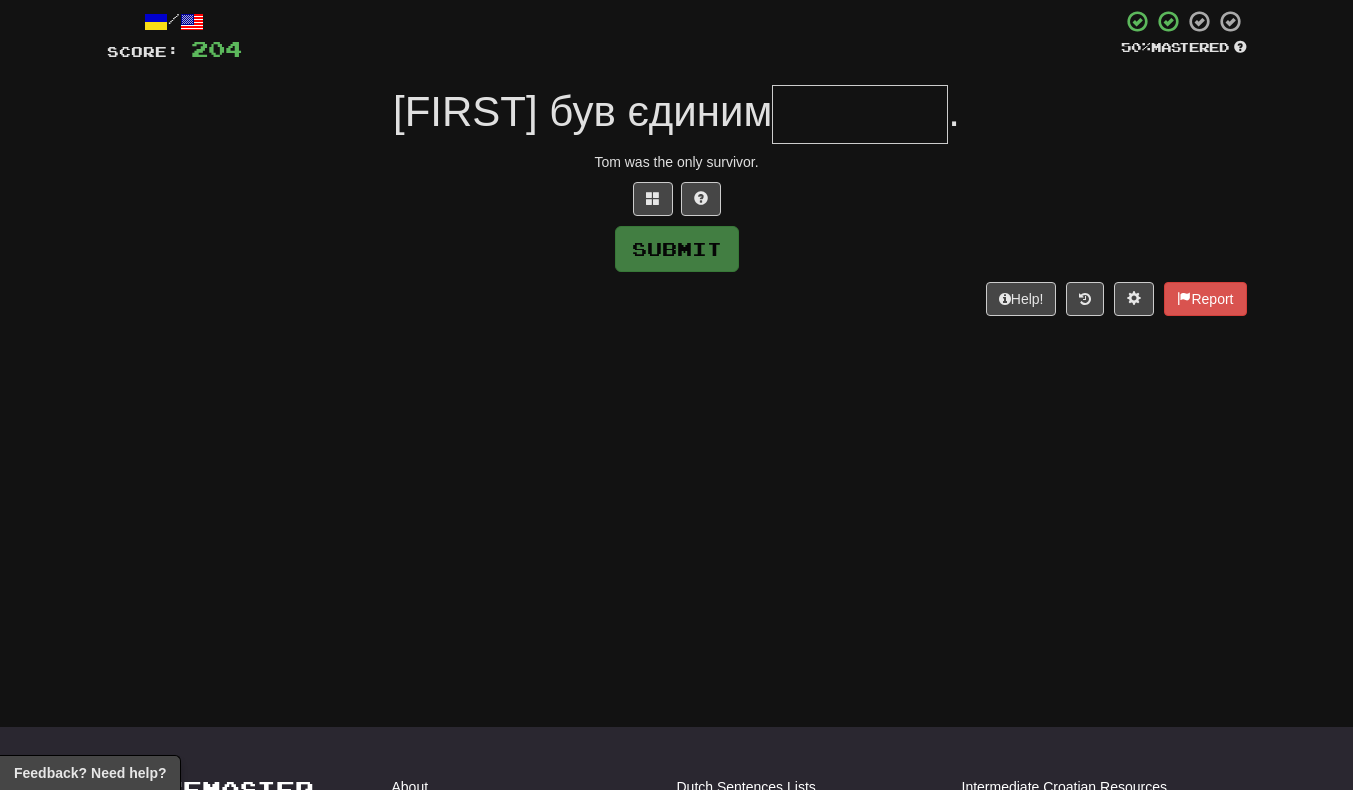 type on "*" 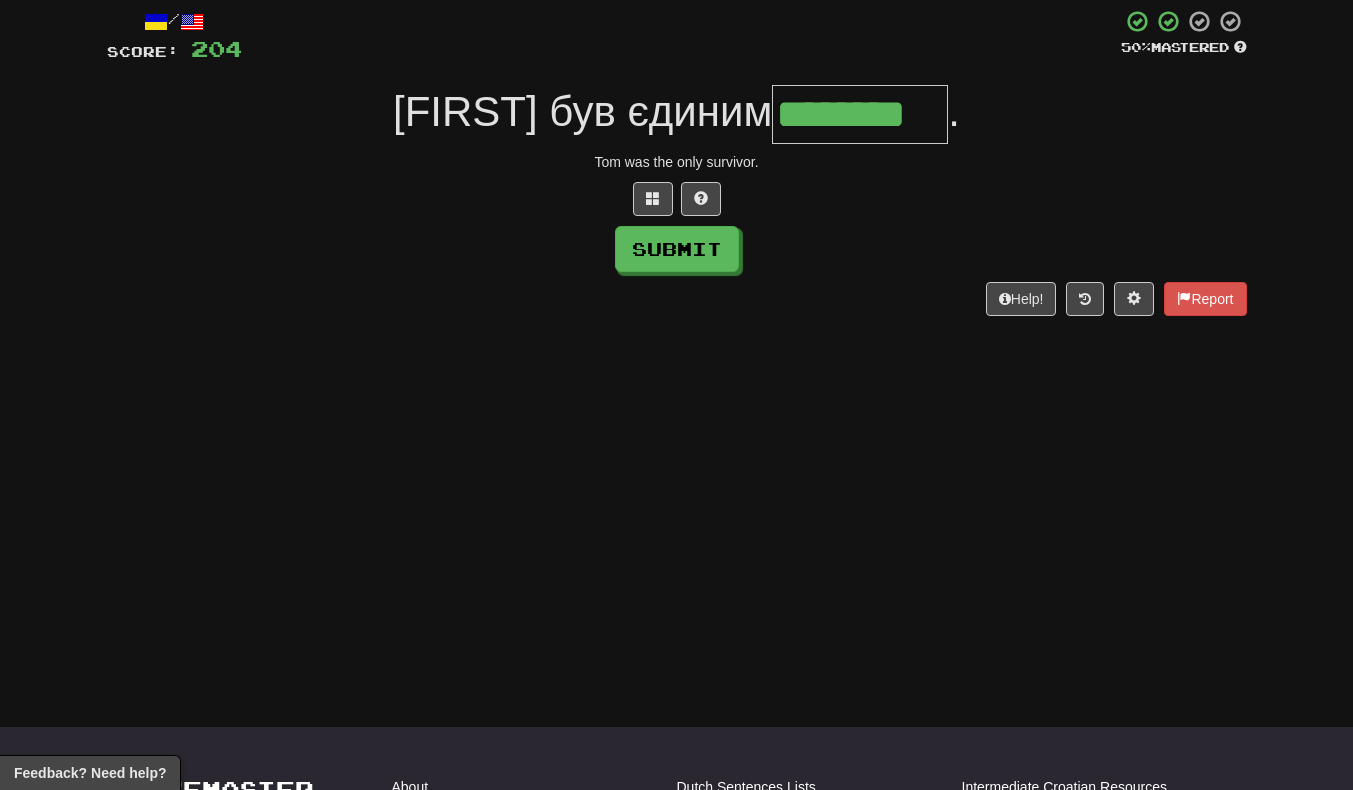scroll, scrollTop: 0, scrollLeft: 4, axis: horizontal 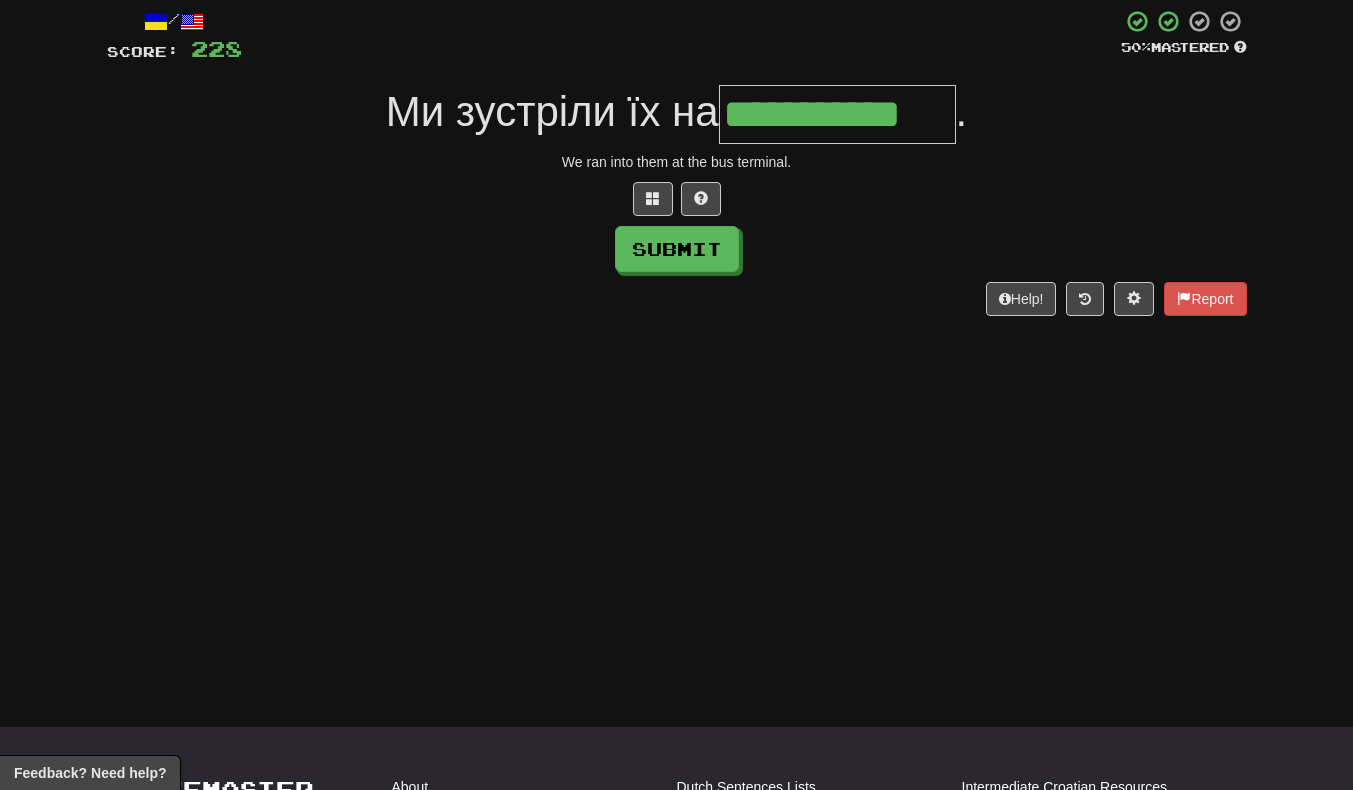 type on "**********" 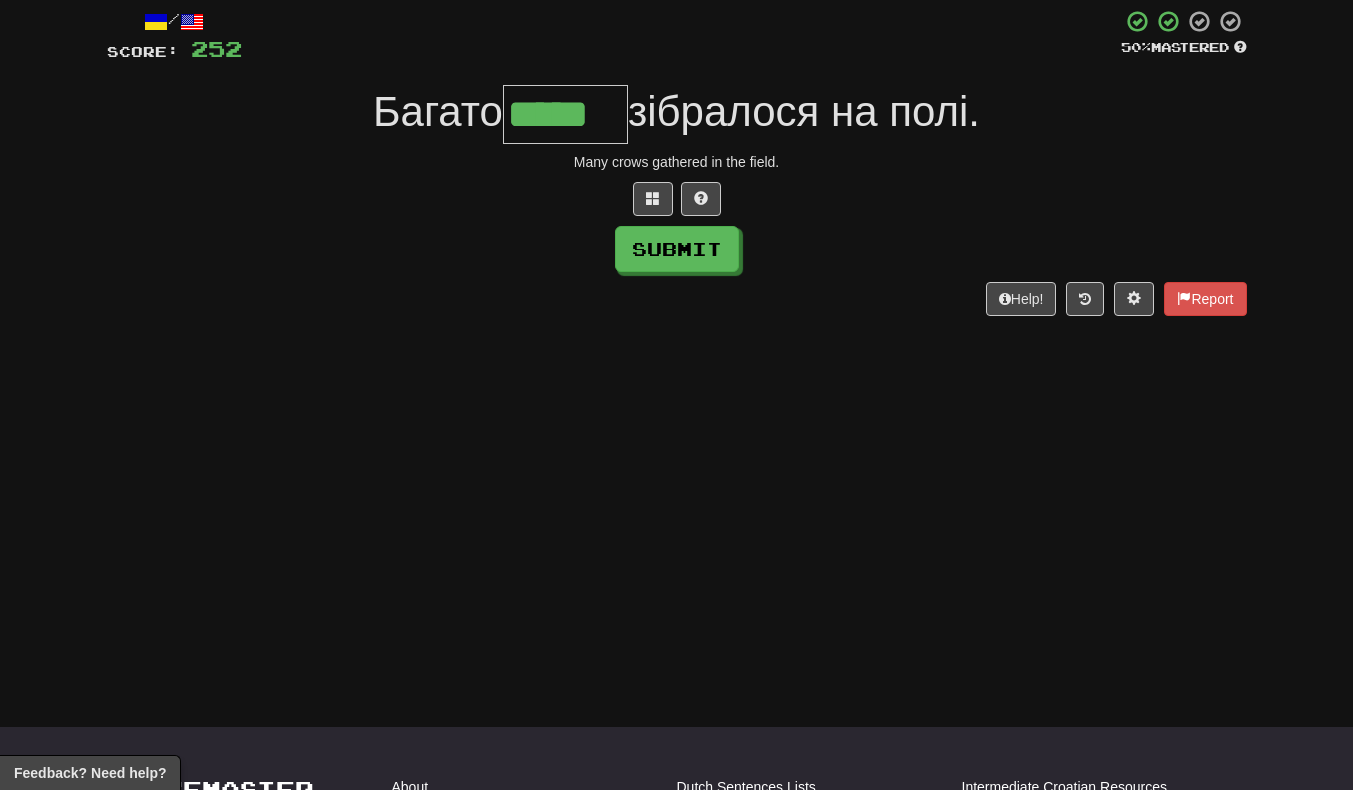 scroll, scrollTop: 0, scrollLeft: 4, axis: horizontal 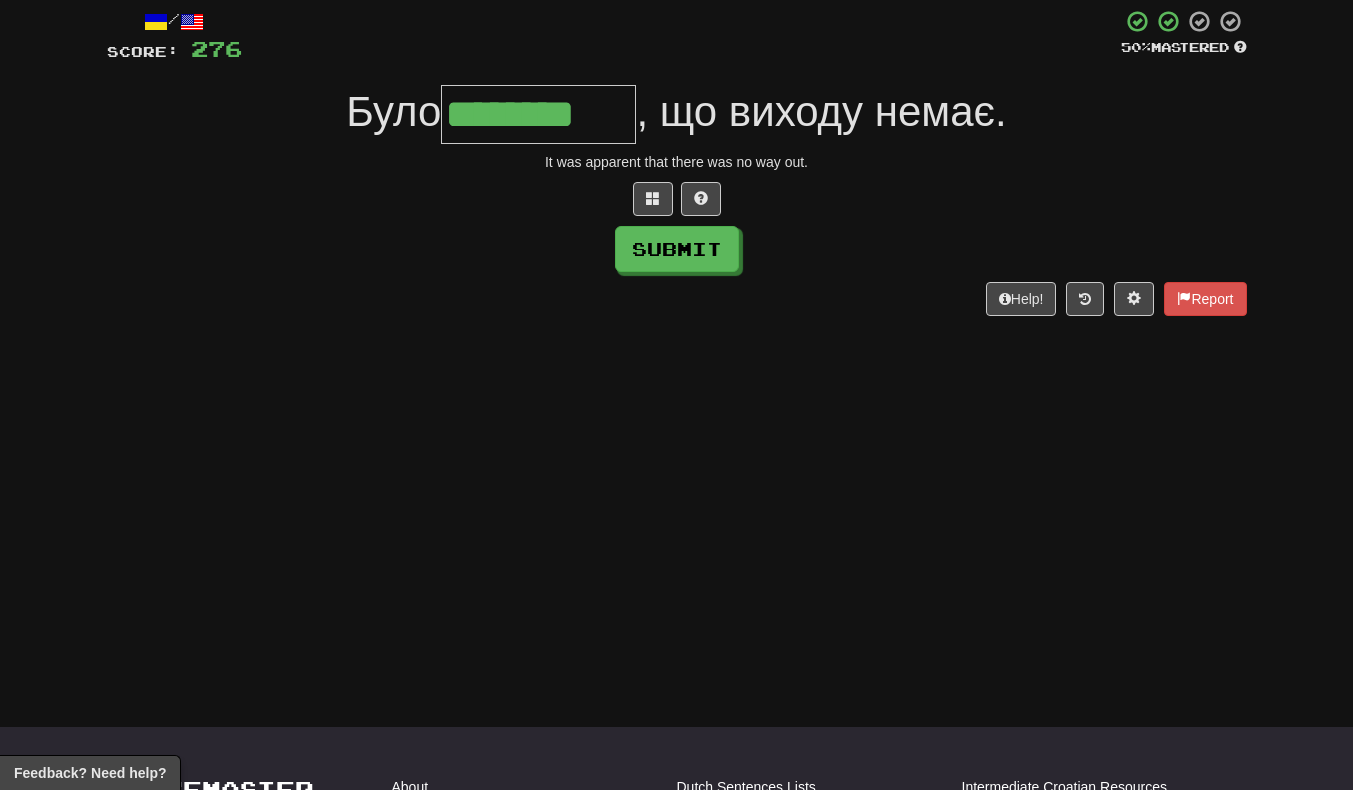 type on "********" 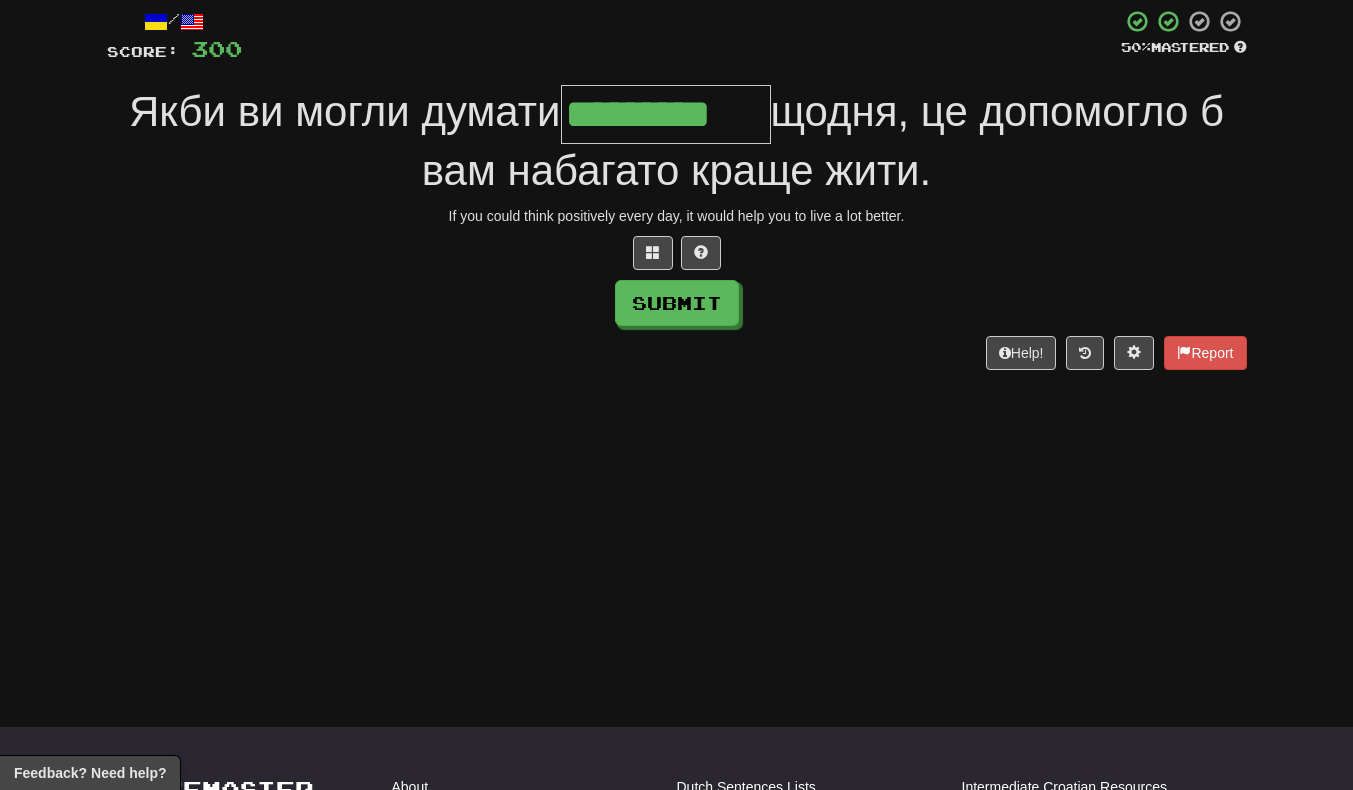 scroll, scrollTop: 0, scrollLeft: 5, axis: horizontal 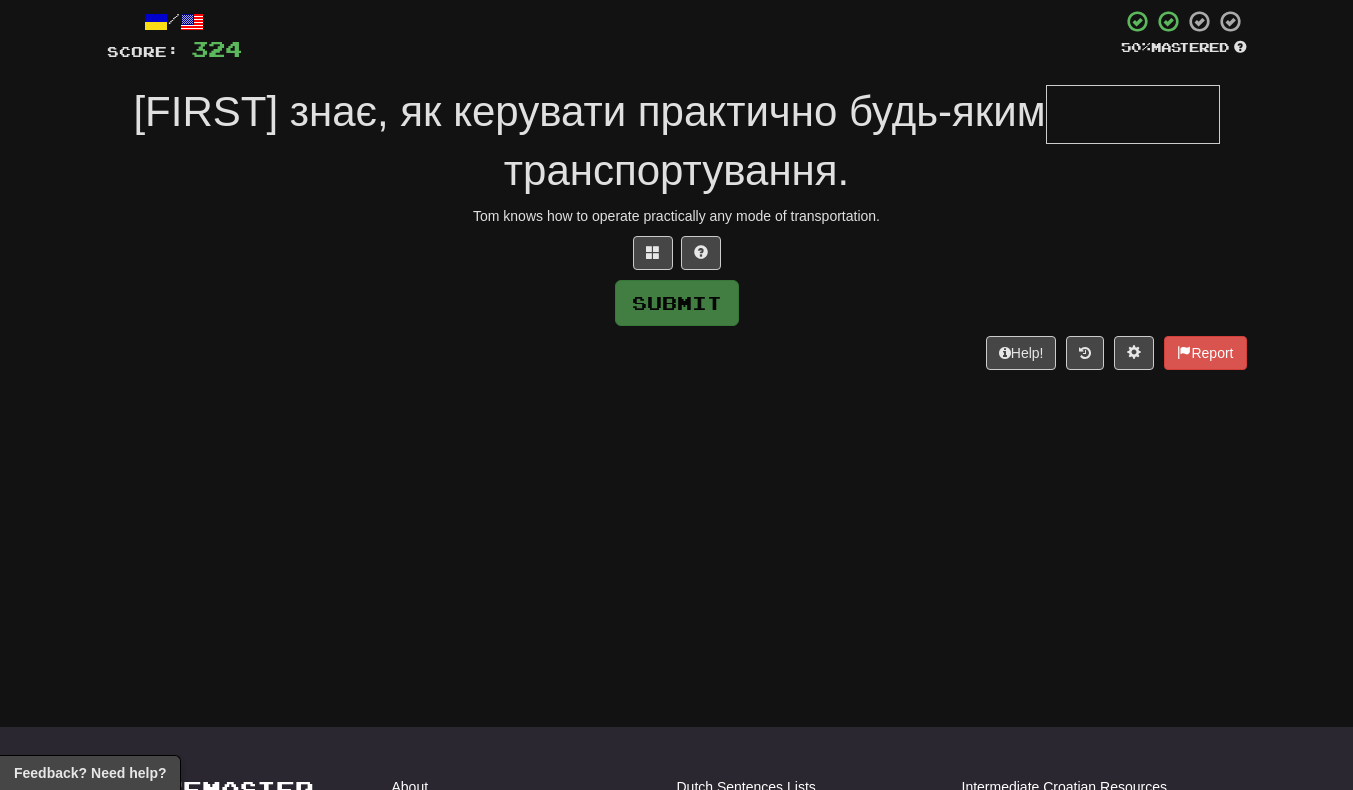 type on "*" 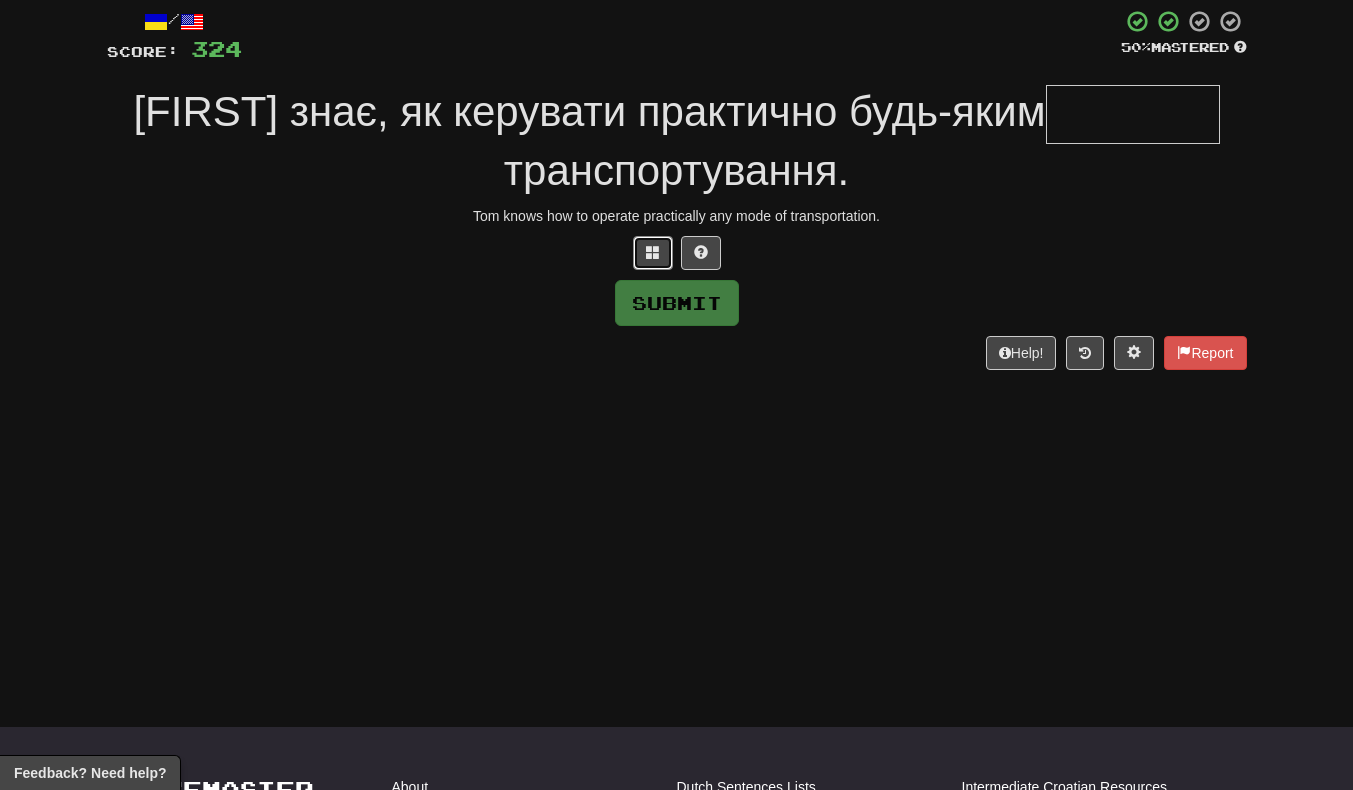 click at bounding box center (653, 252) 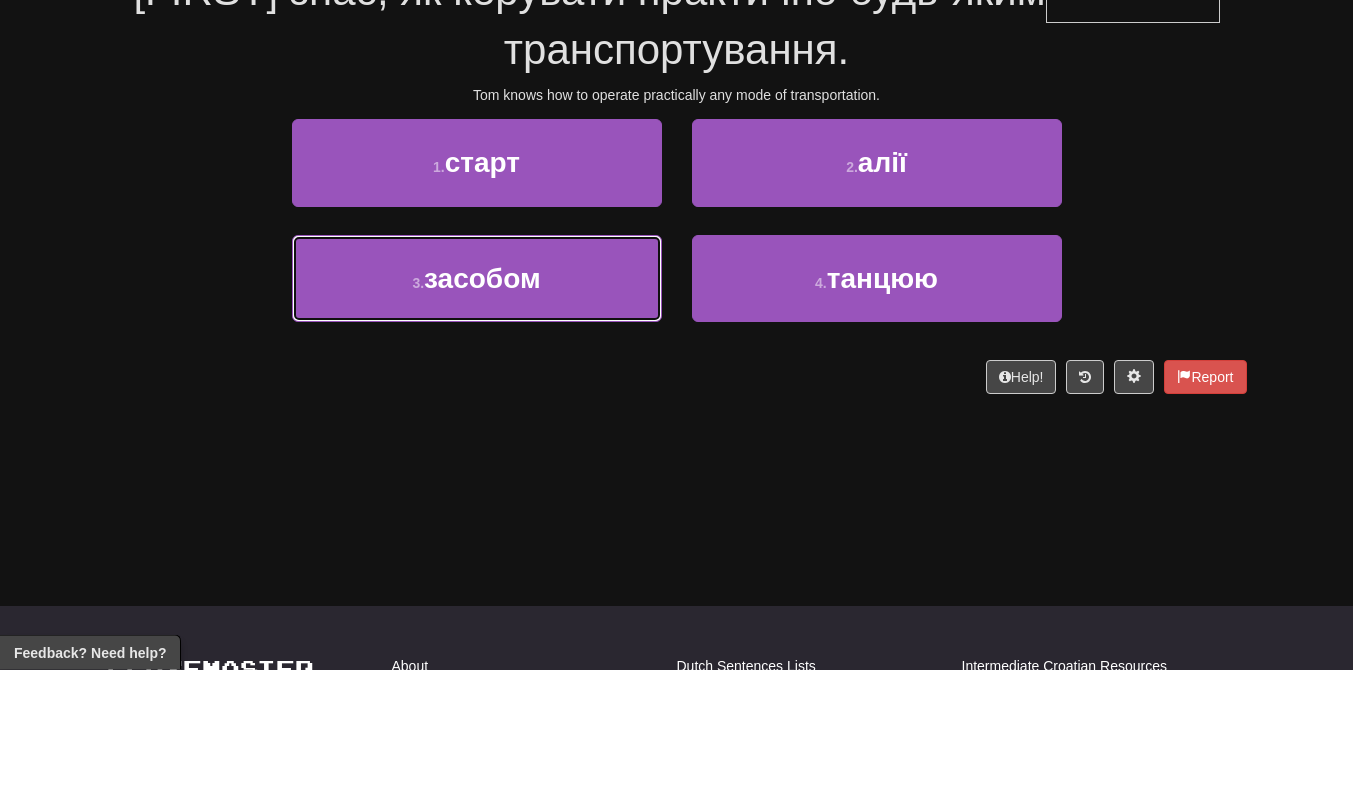 click on "3 .  засобом" at bounding box center (477, 399) 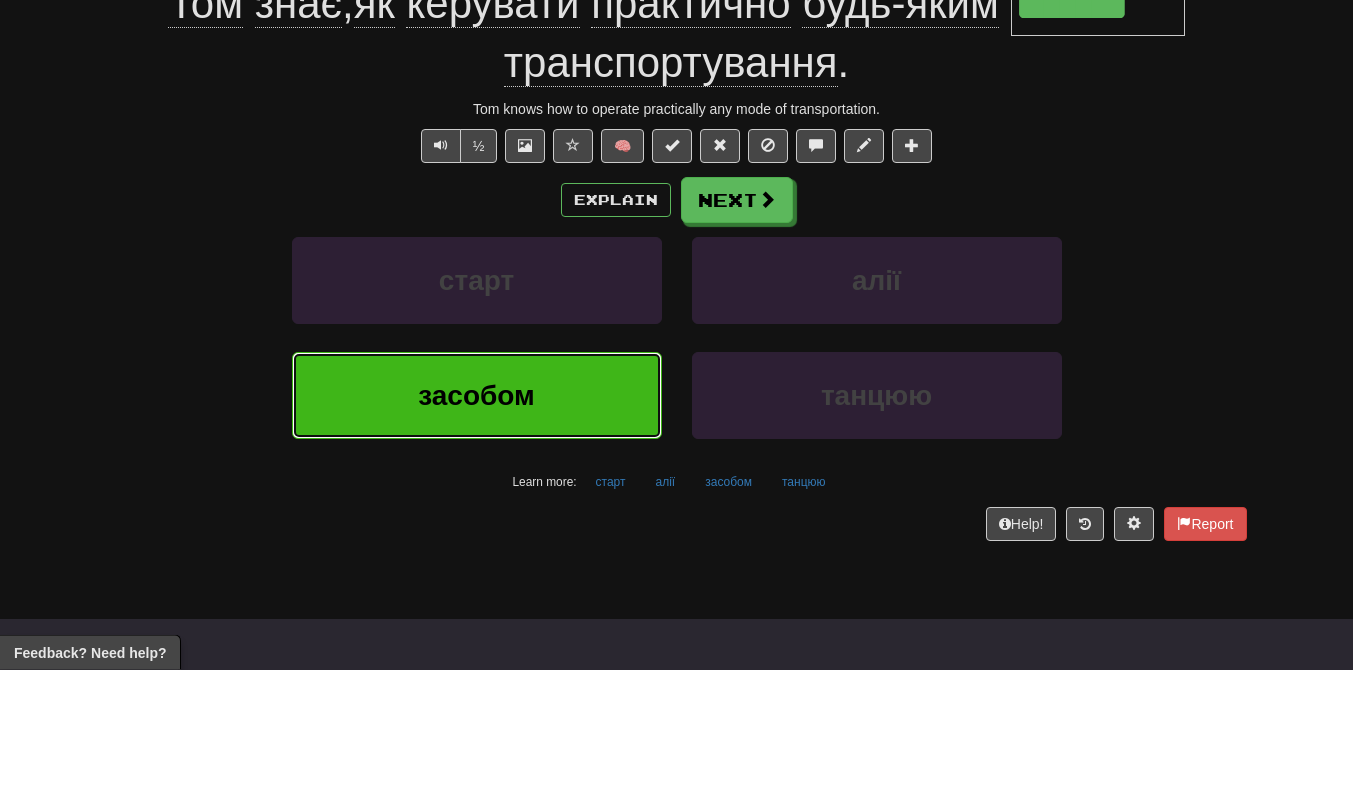 scroll, scrollTop: 126, scrollLeft: 0, axis: vertical 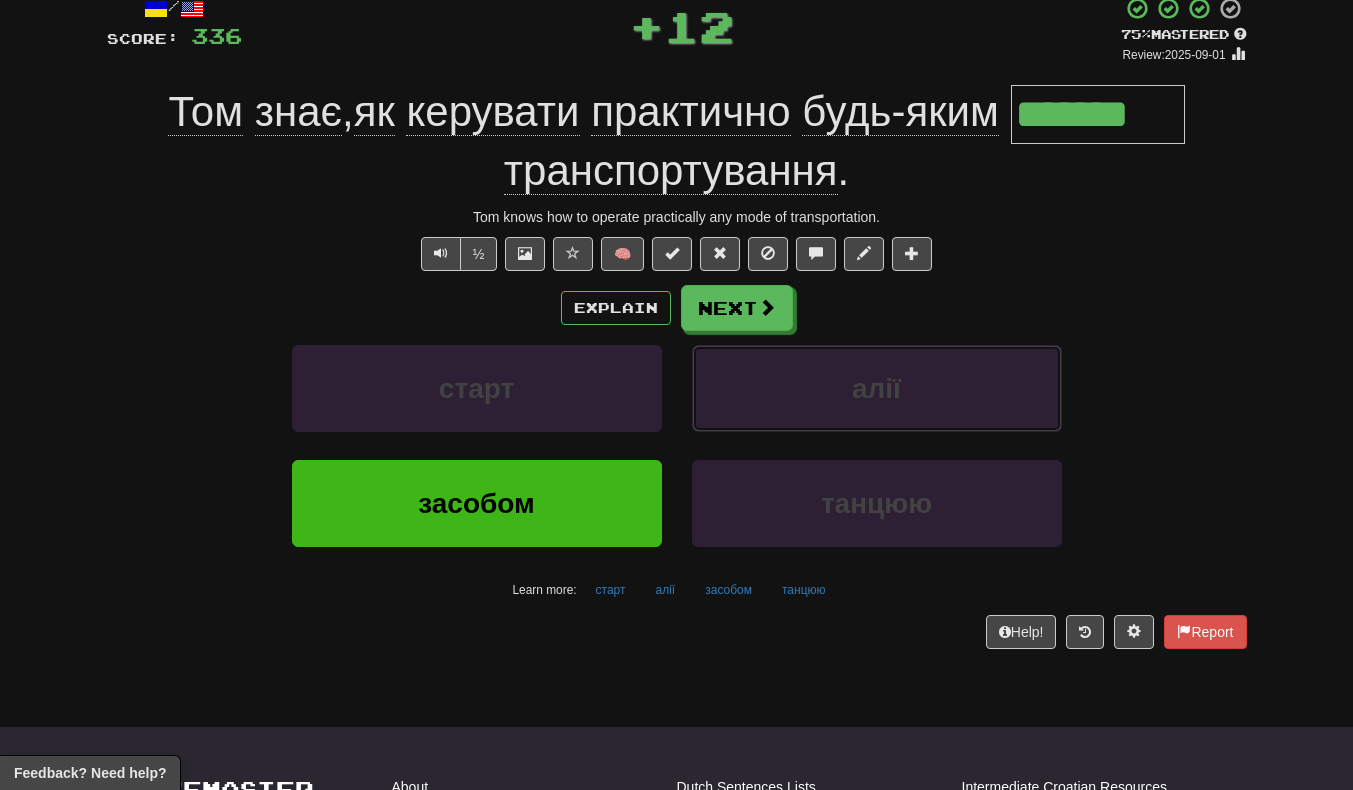 click on "алії" at bounding box center (877, 388) 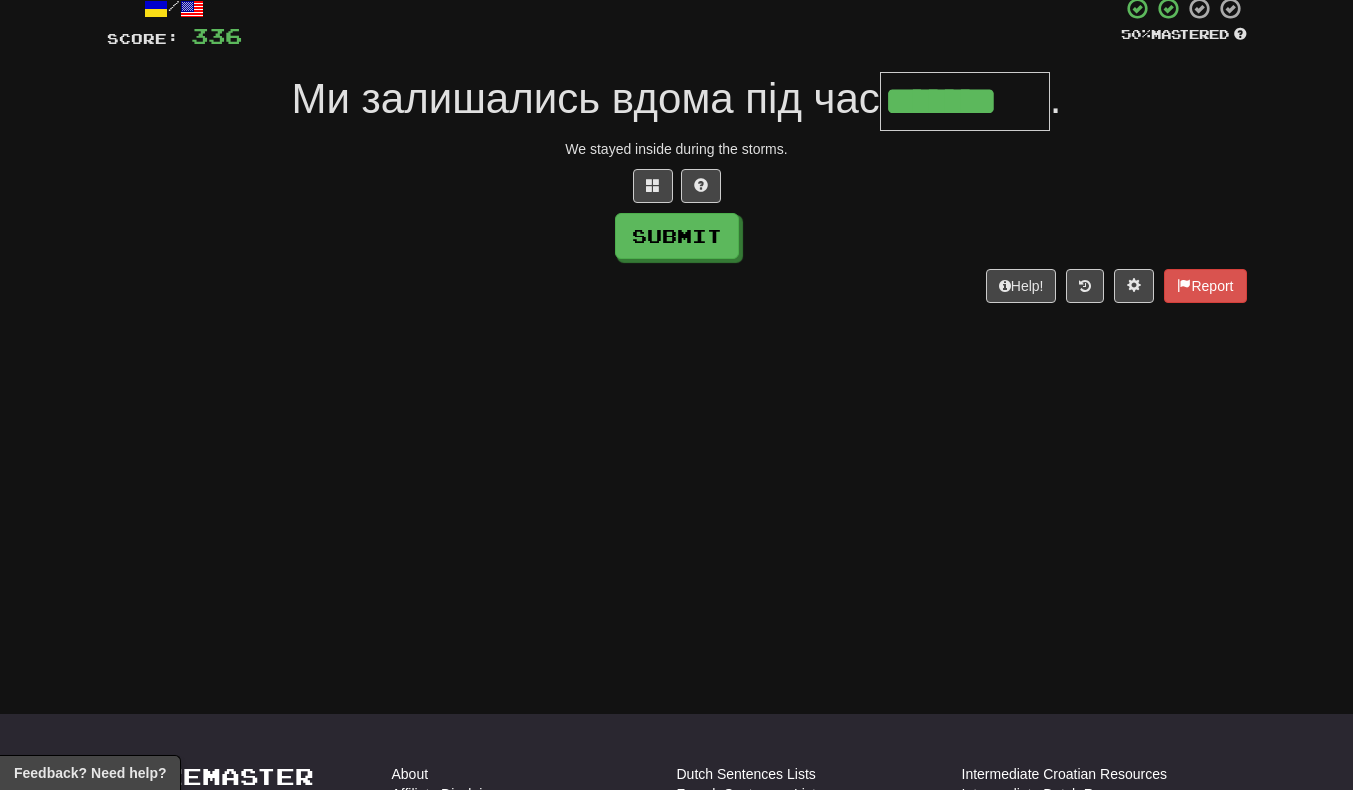 scroll, scrollTop: 0, scrollLeft: 2, axis: horizontal 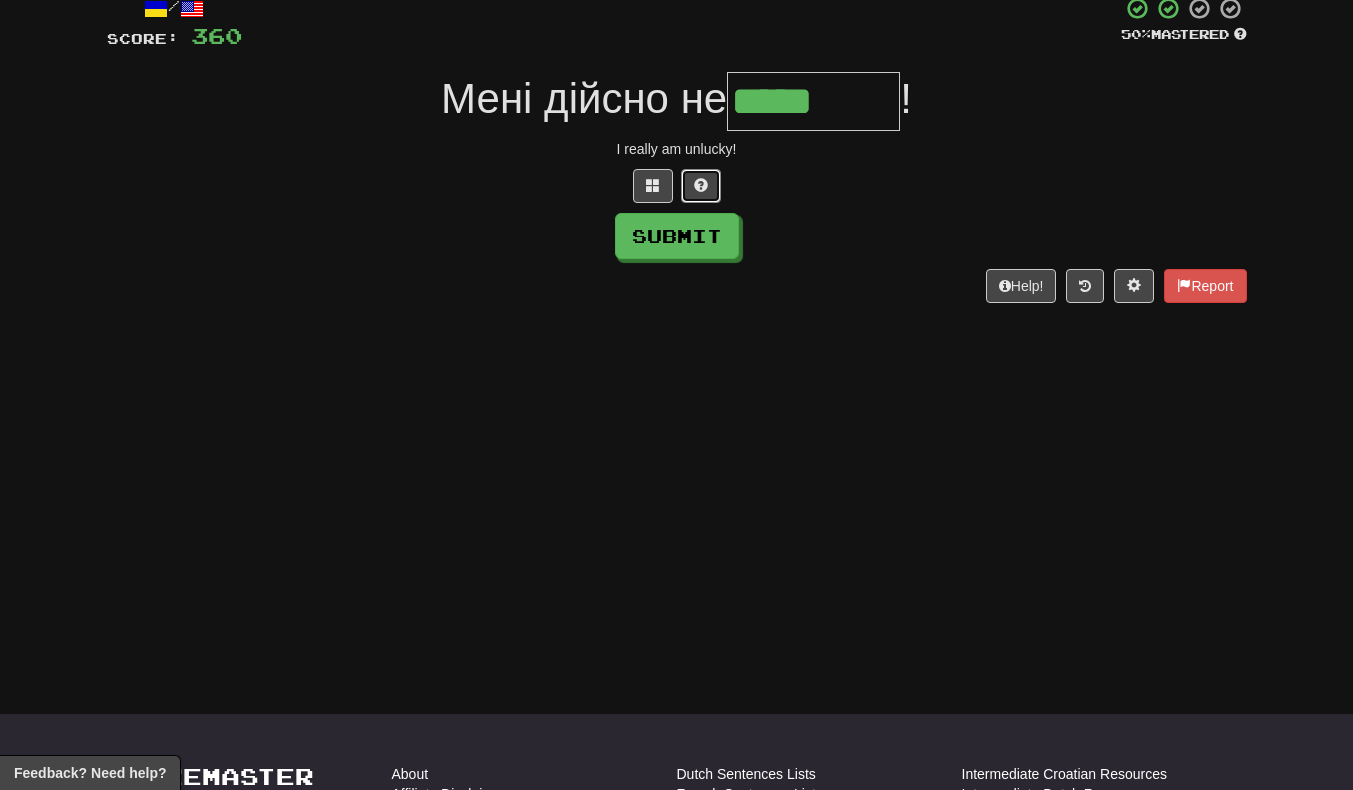 click at bounding box center (701, 185) 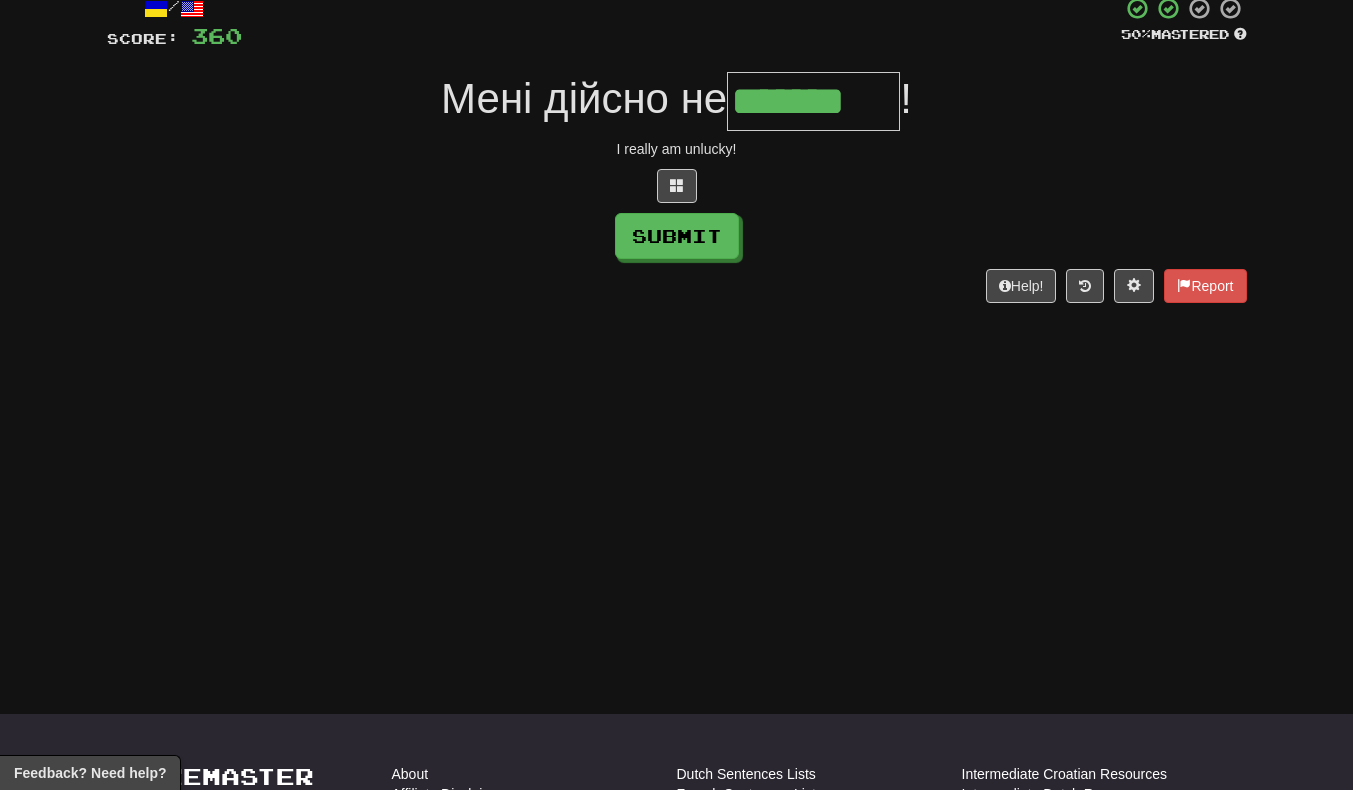 type on "*******" 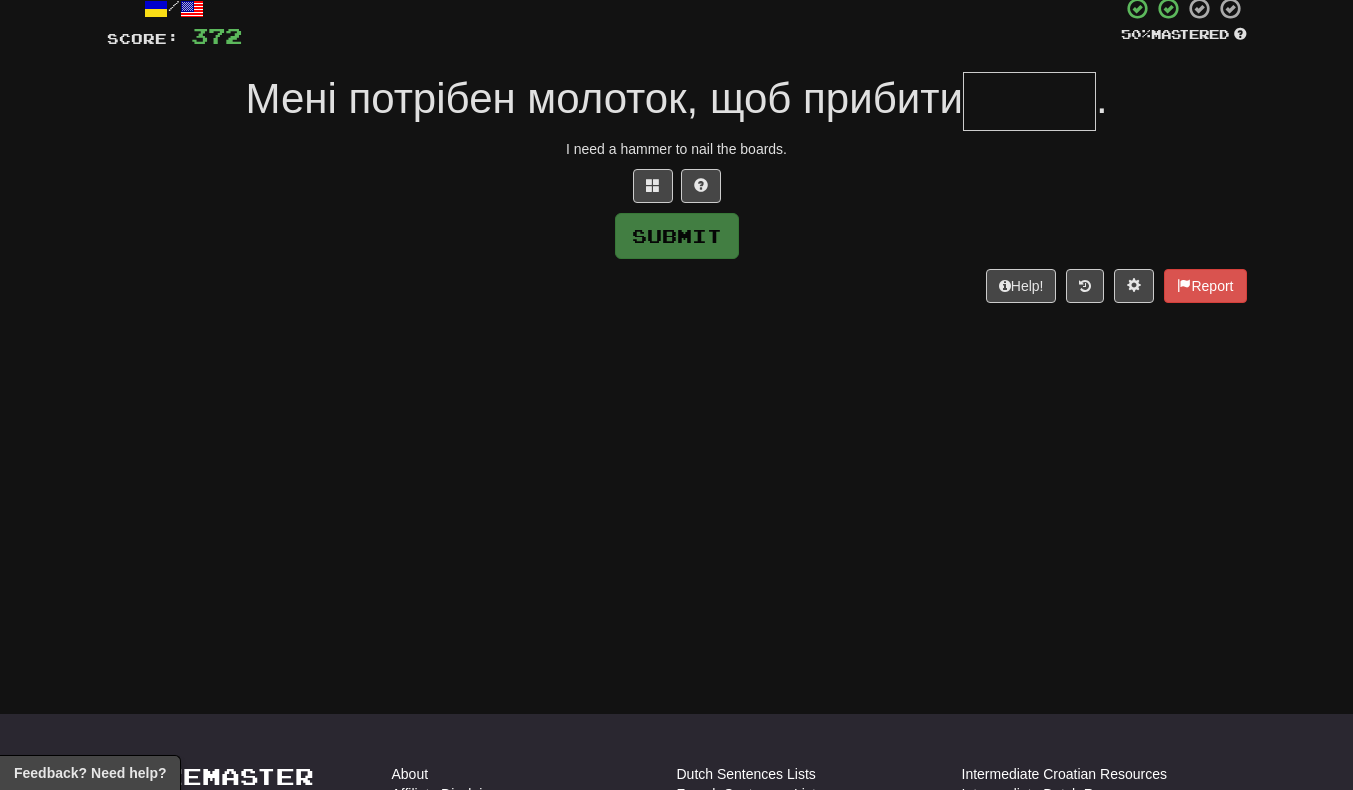 type on "*" 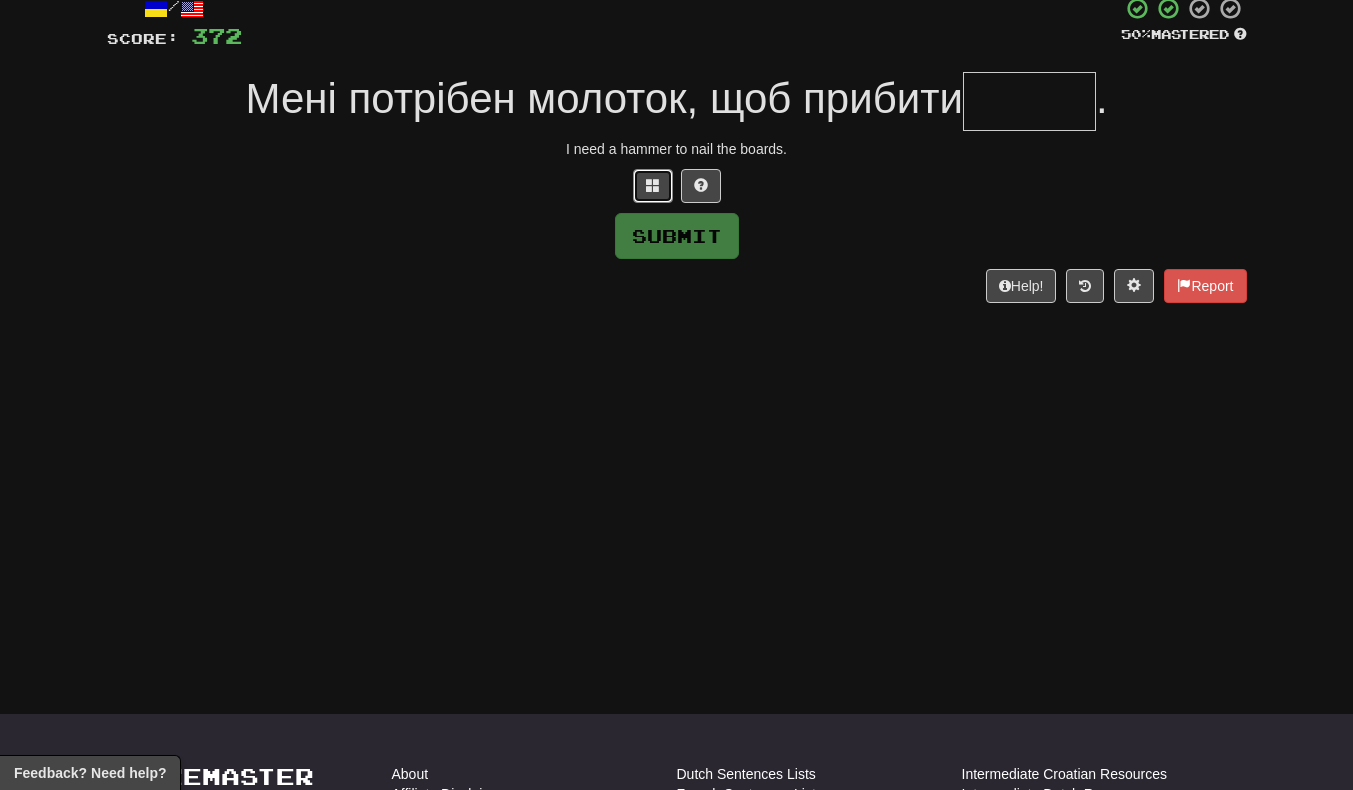 click at bounding box center [653, 185] 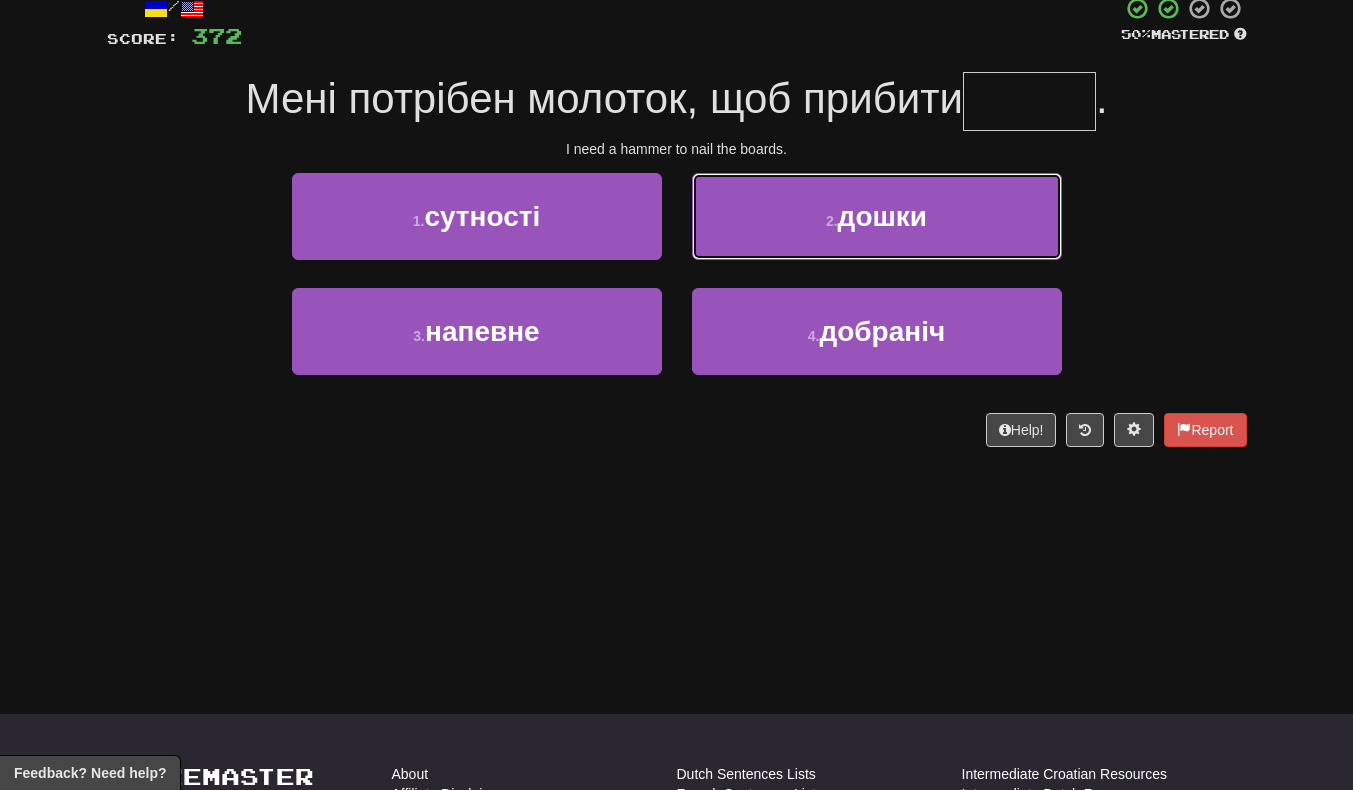 click on "дошки" at bounding box center (882, 216) 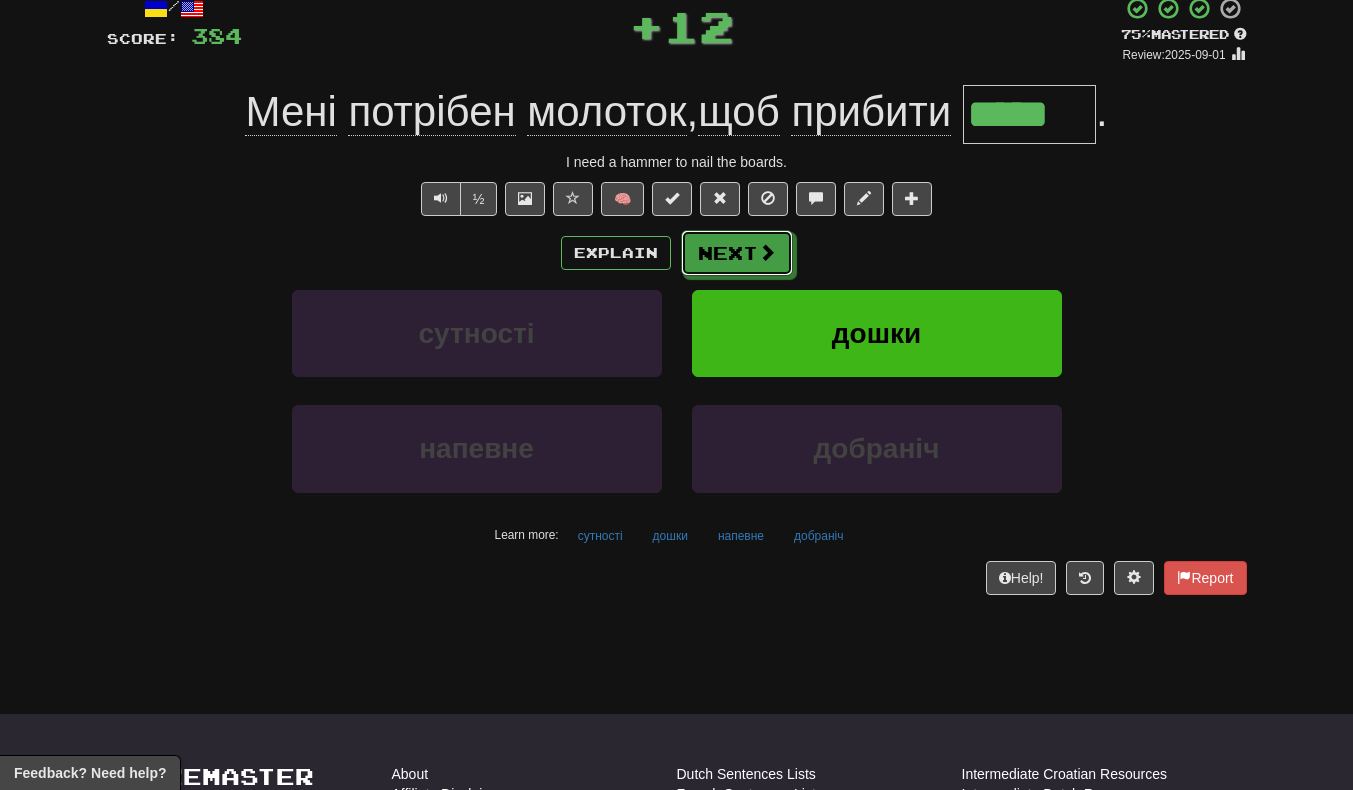 click on "Next" at bounding box center [737, 253] 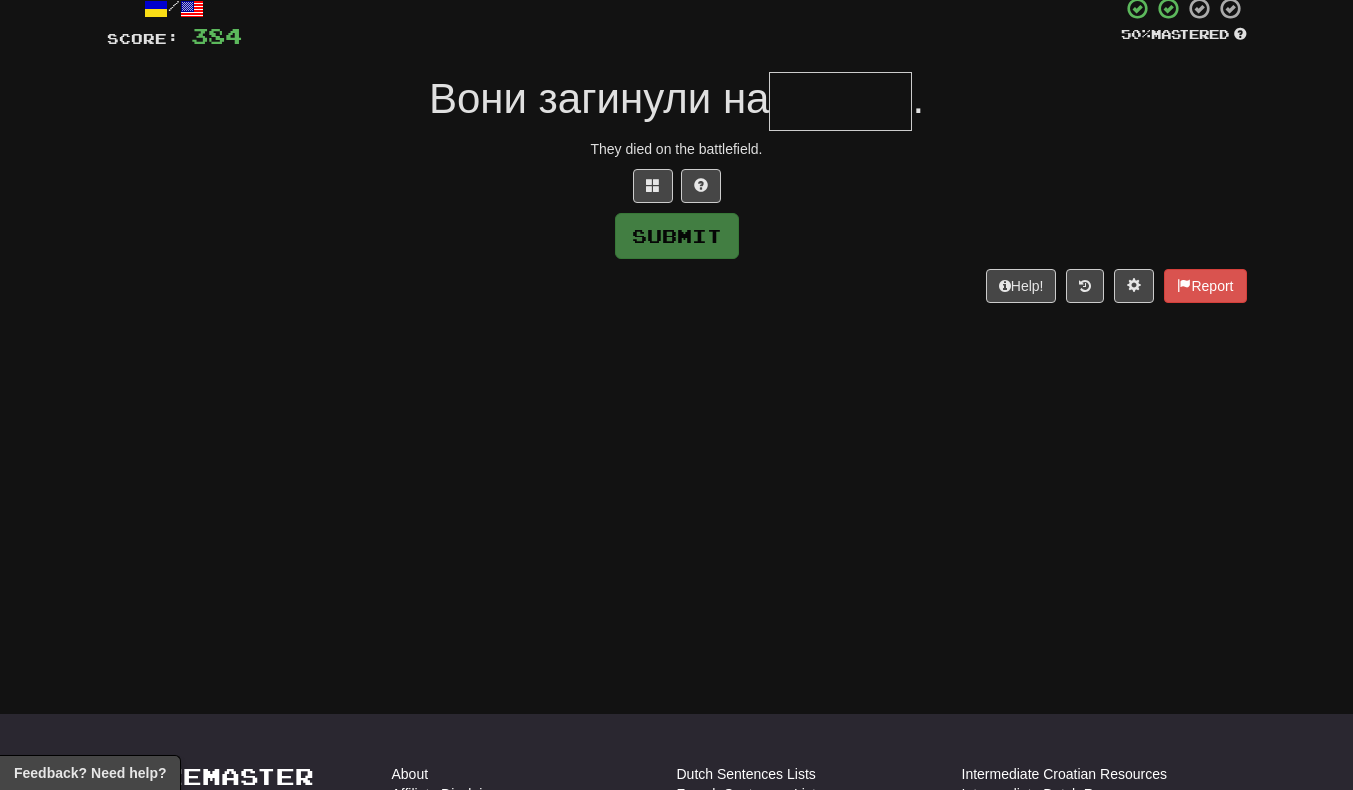 type on "*" 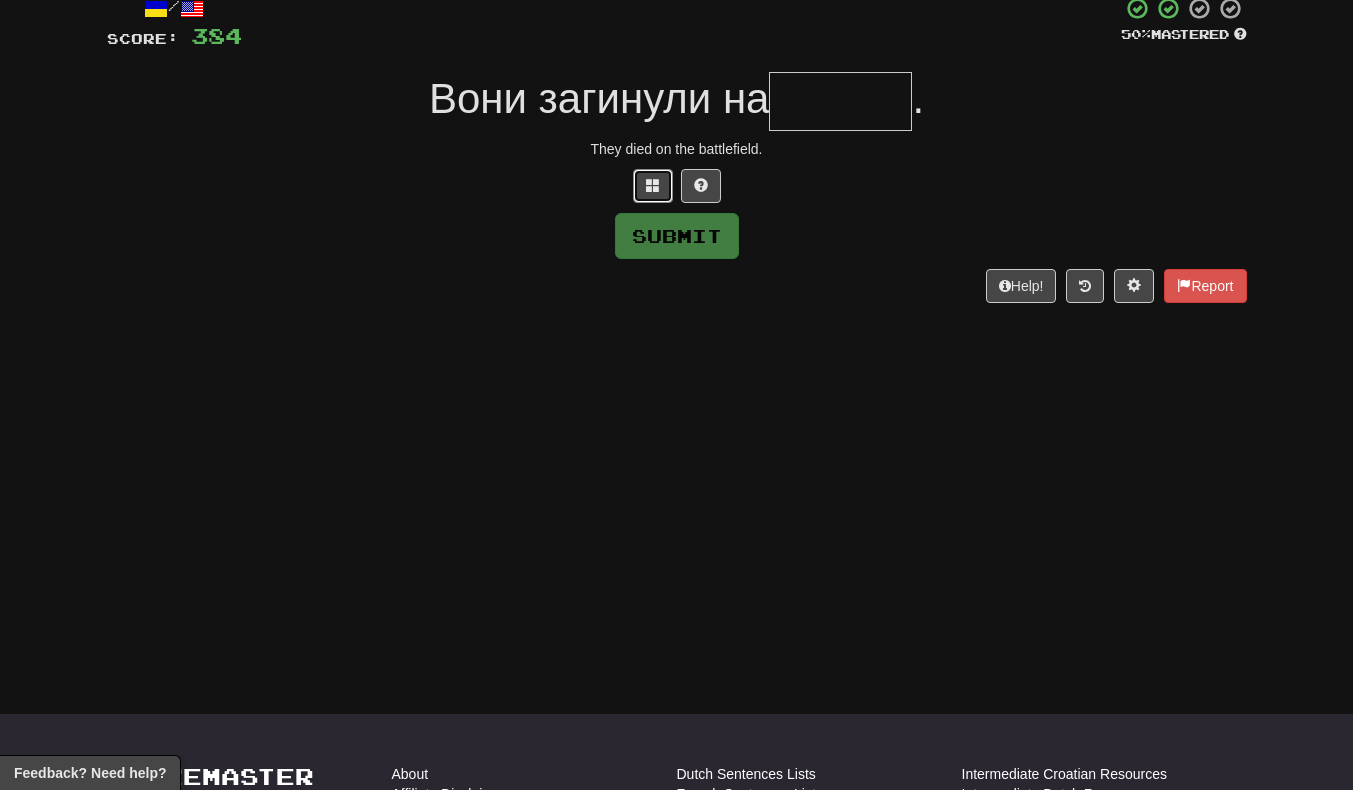 click at bounding box center (653, 185) 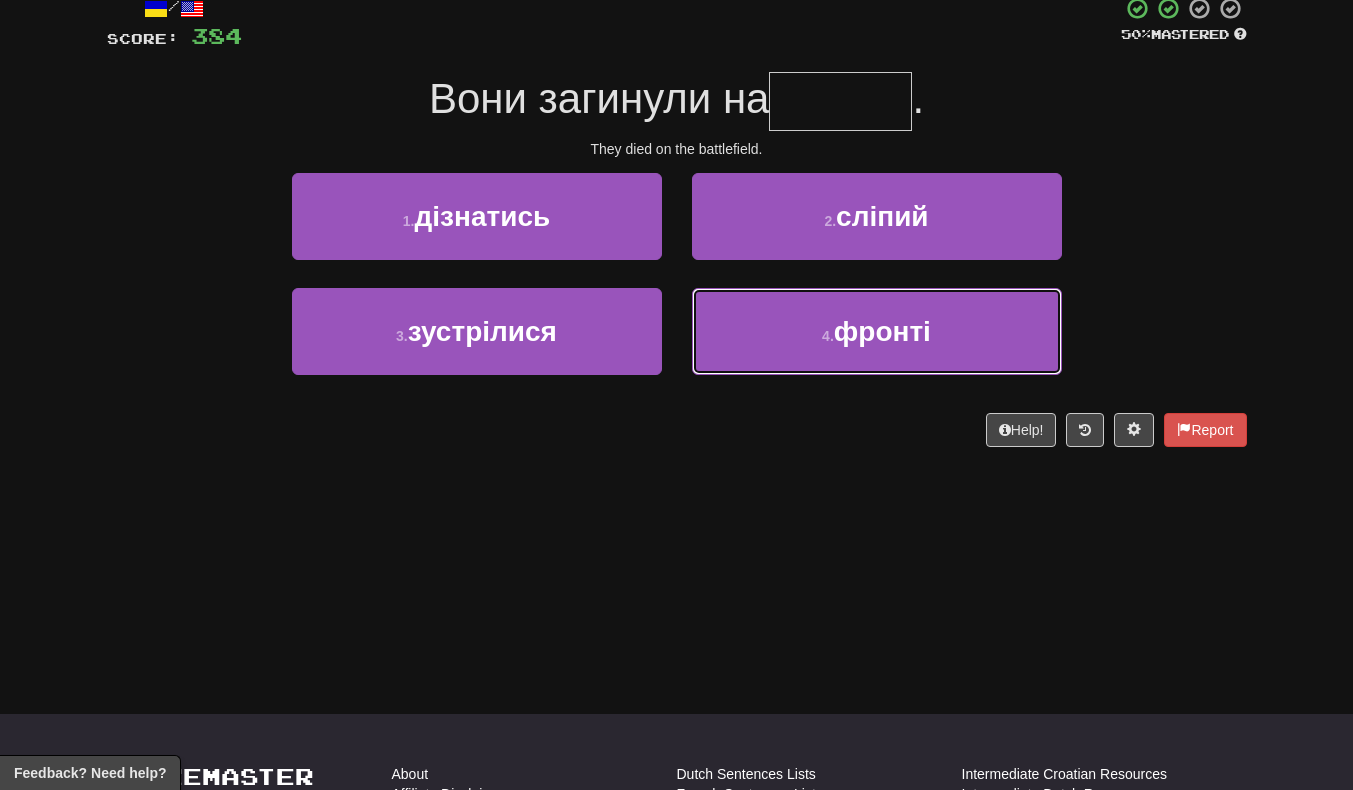 click on "4 .  фронті" at bounding box center [877, 331] 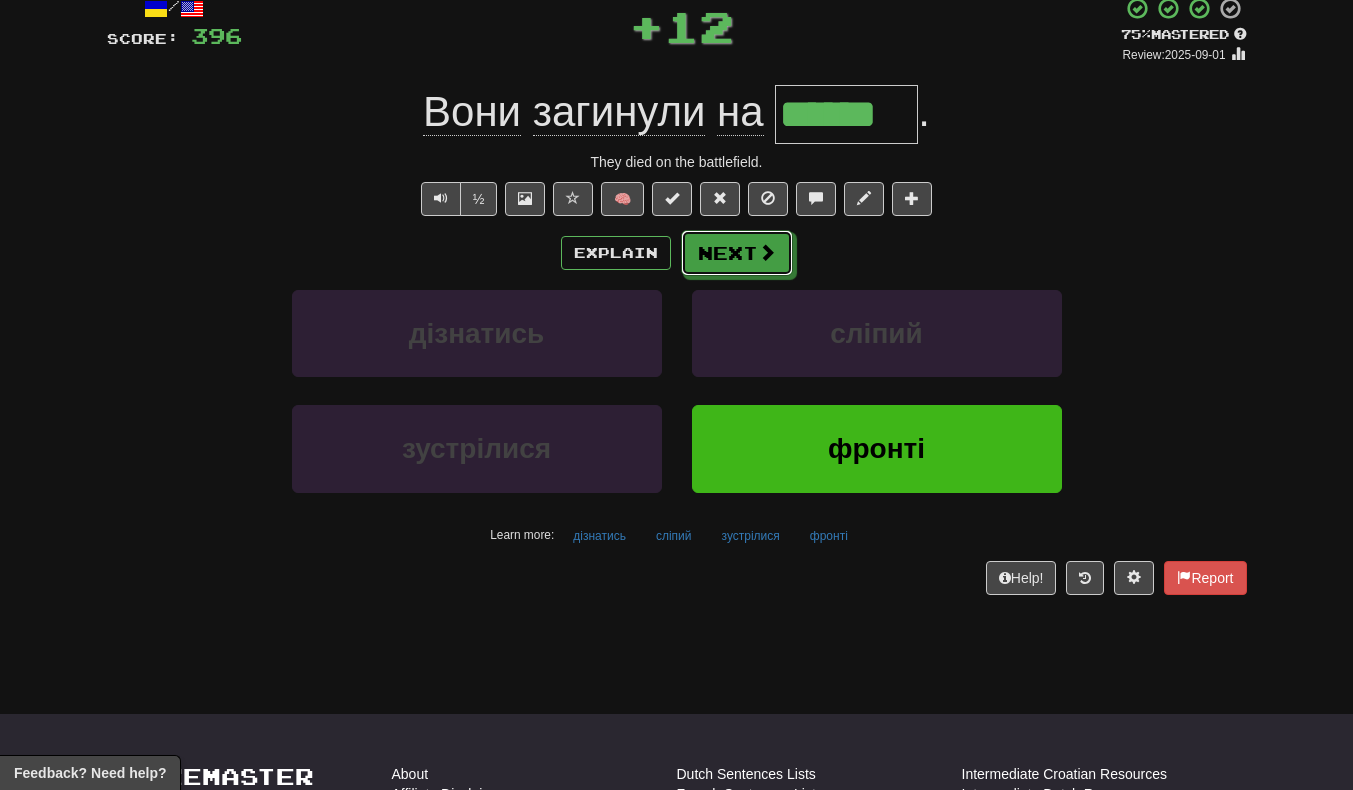 click on "Next" at bounding box center (737, 253) 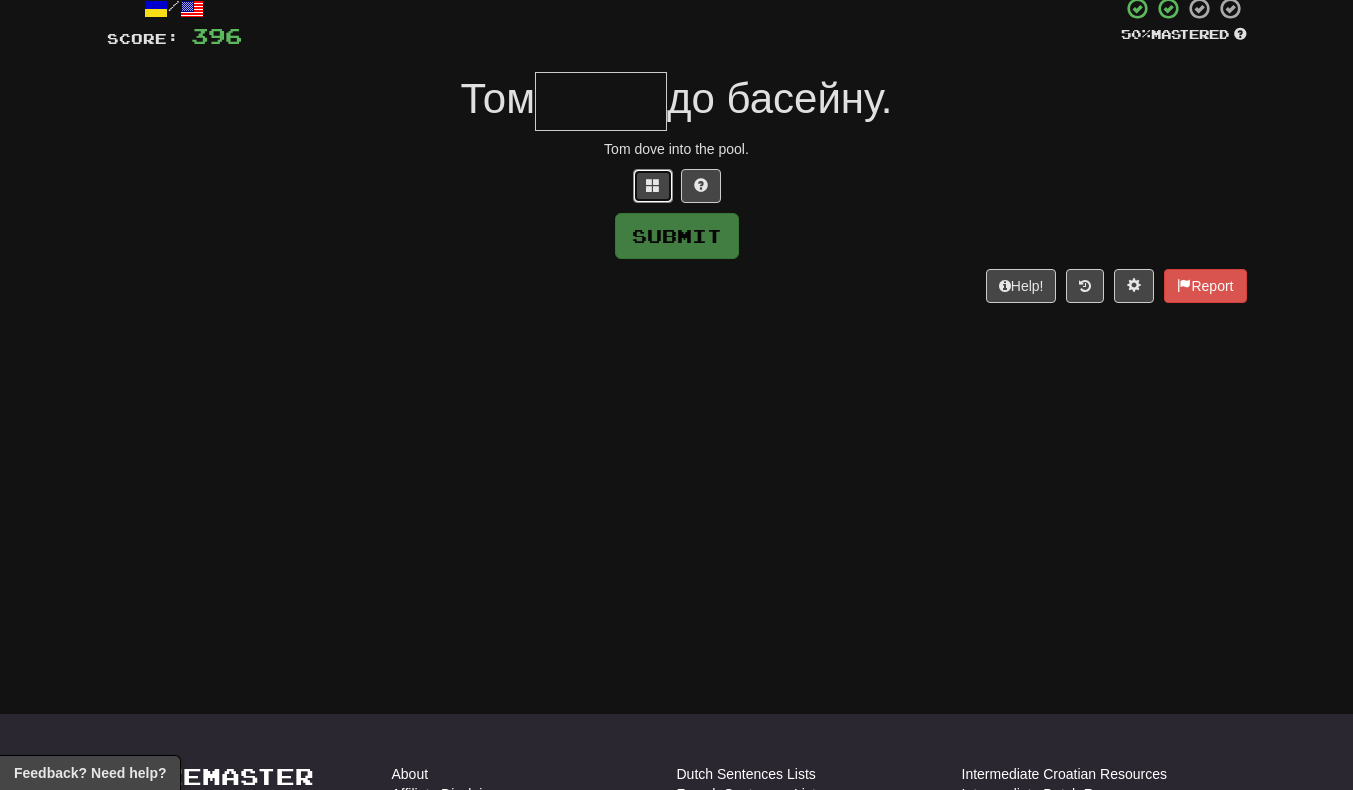 click at bounding box center (653, 186) 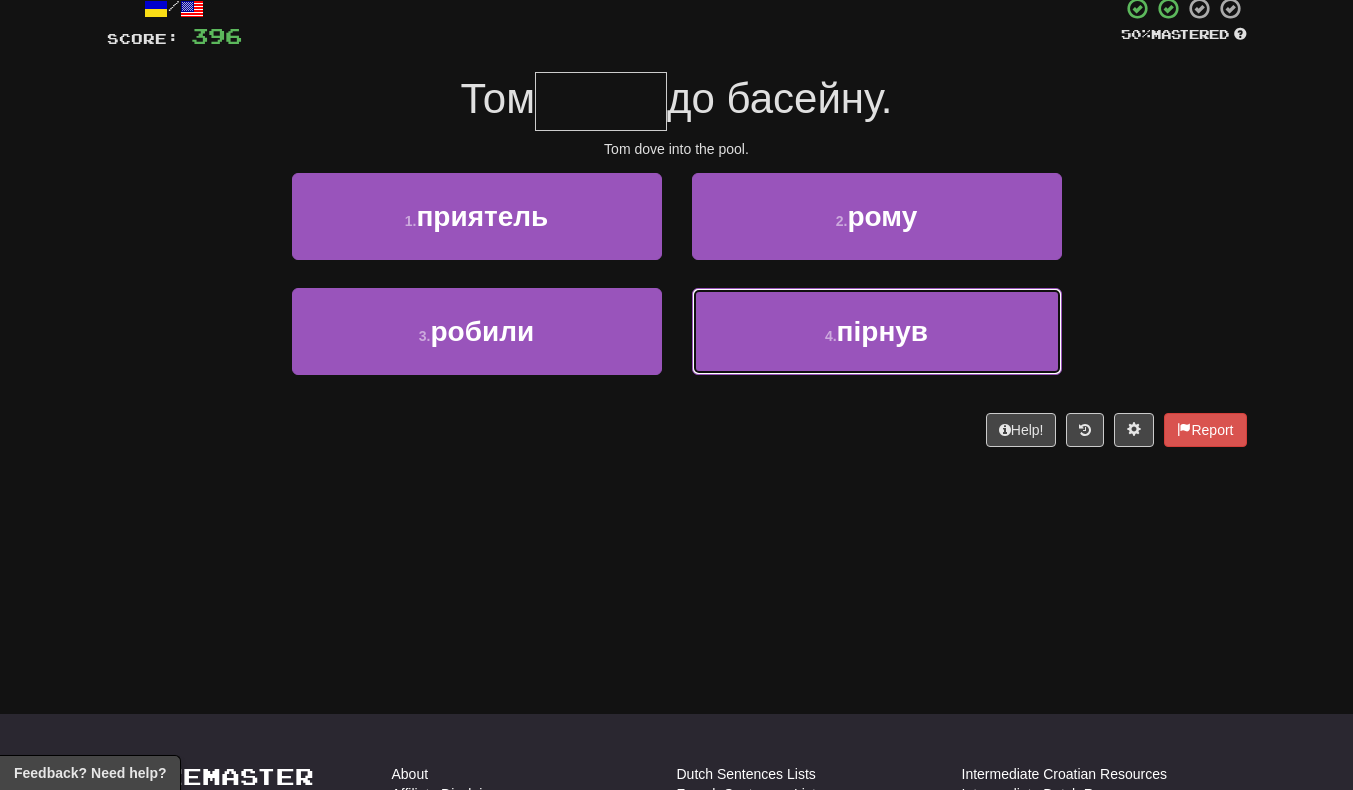 click on "4 .  пірнув" at bounding box center (877, 331) 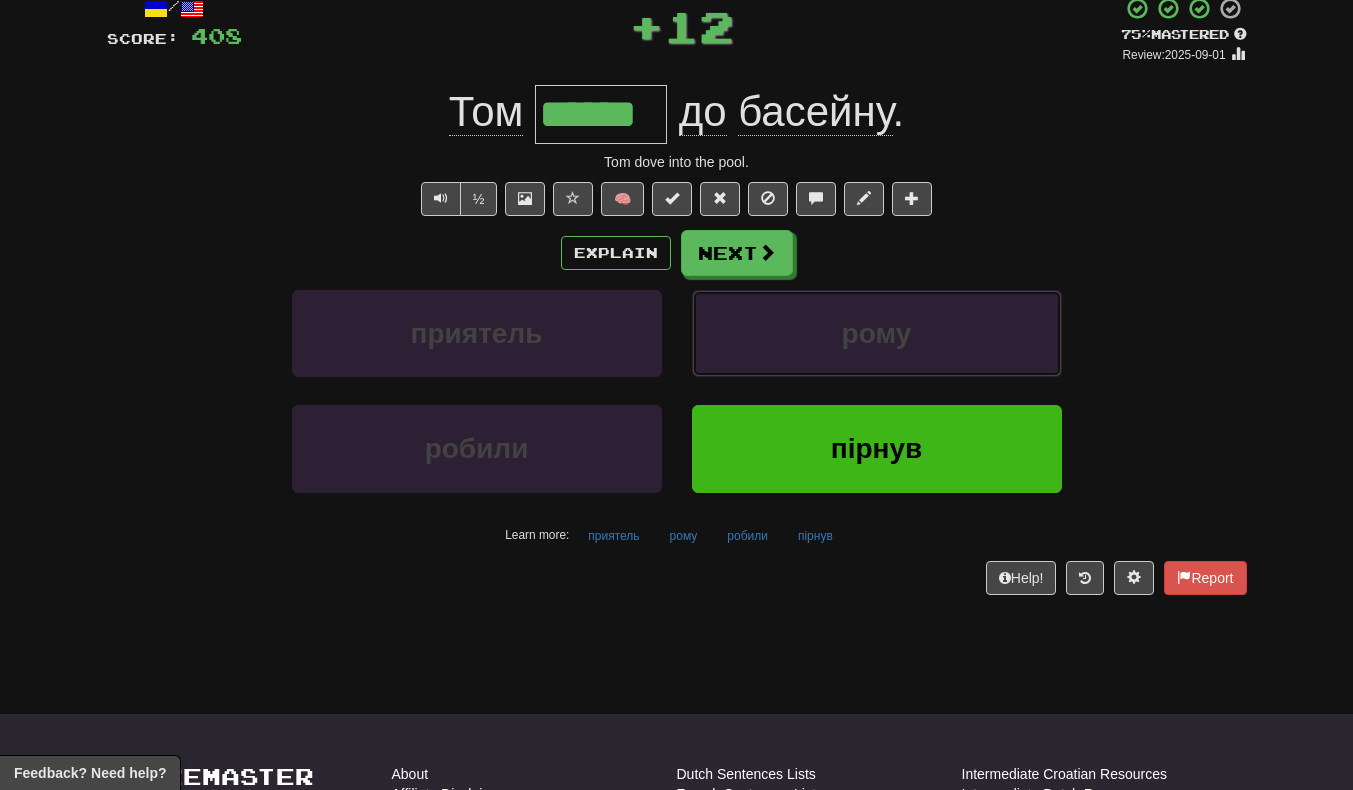 click on "рому" at bounding box center [877, 333] 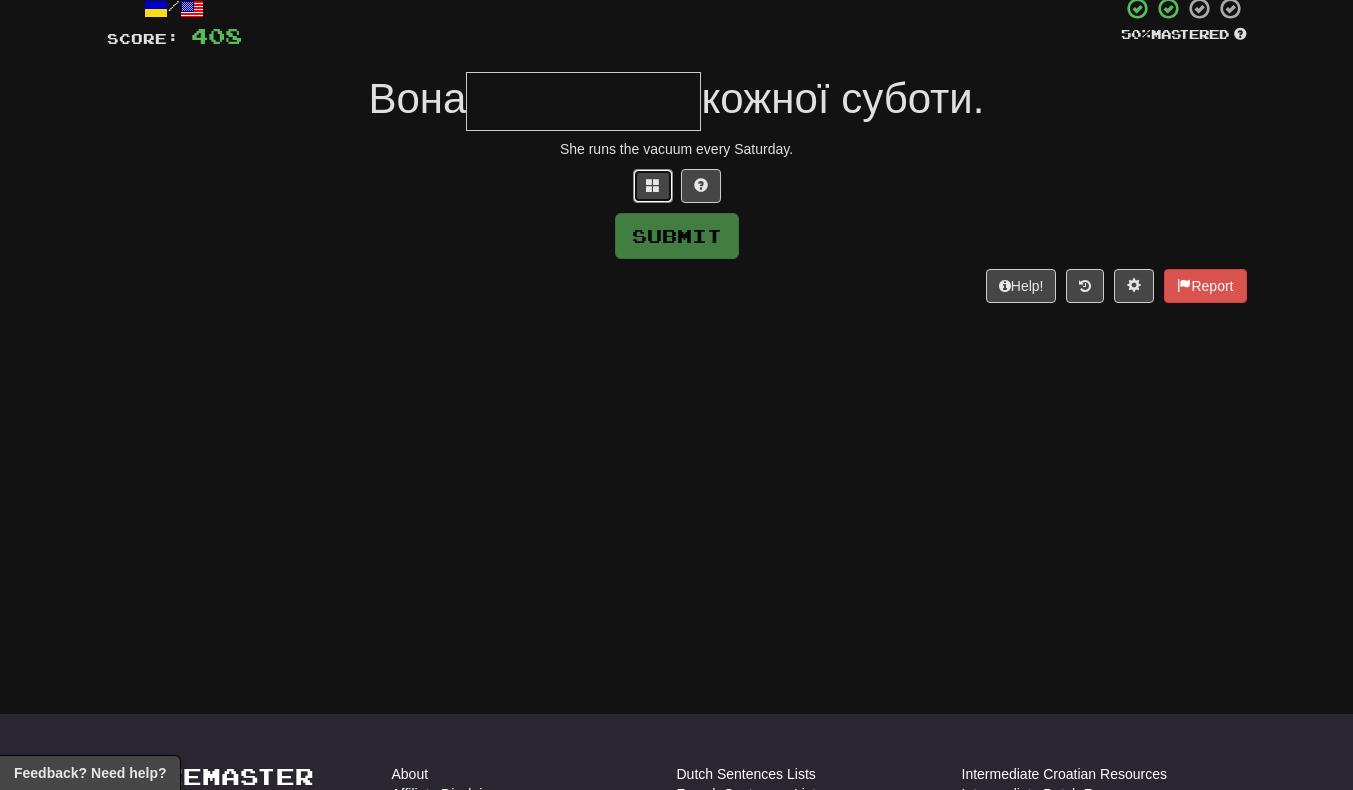click at bounding box center (653, 186) 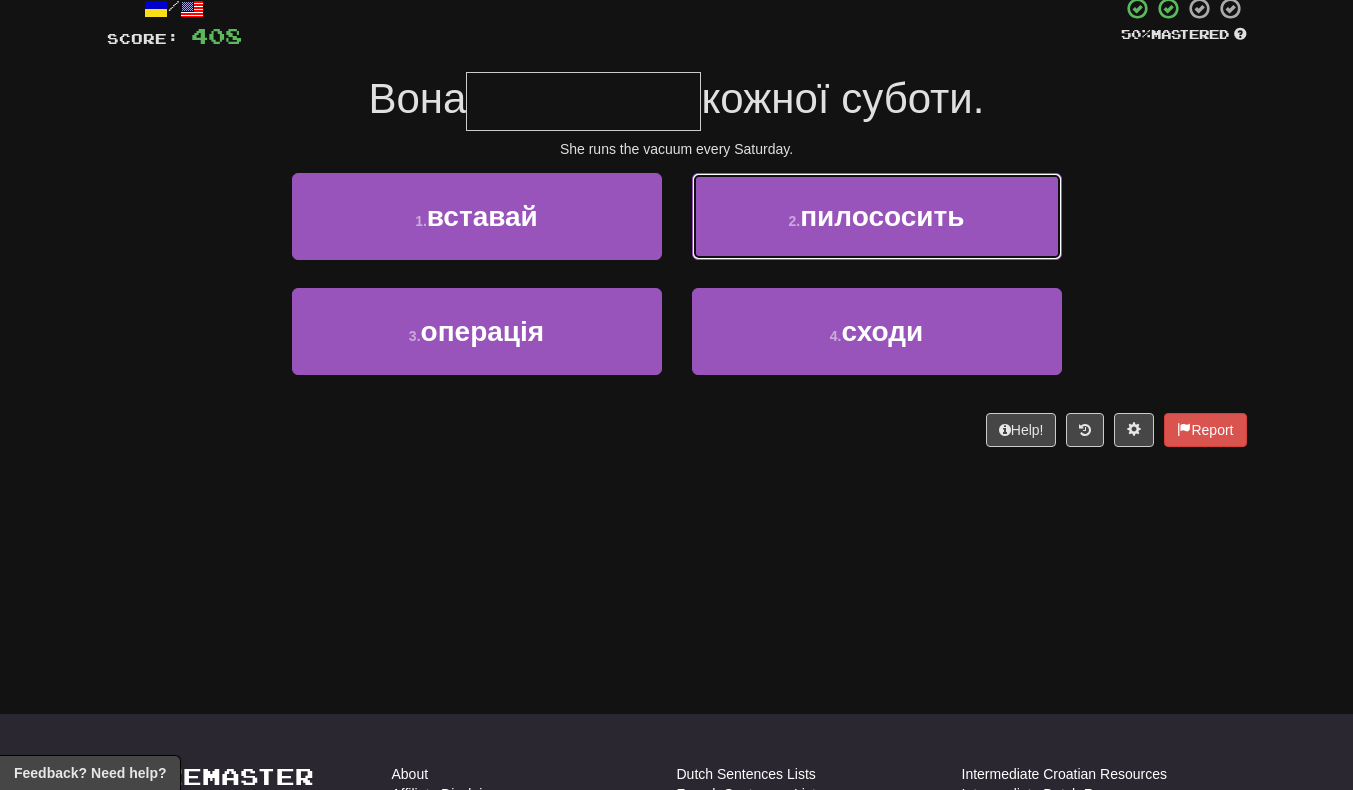 click on "2 .  пилососить" at bounding box center (877, 216) 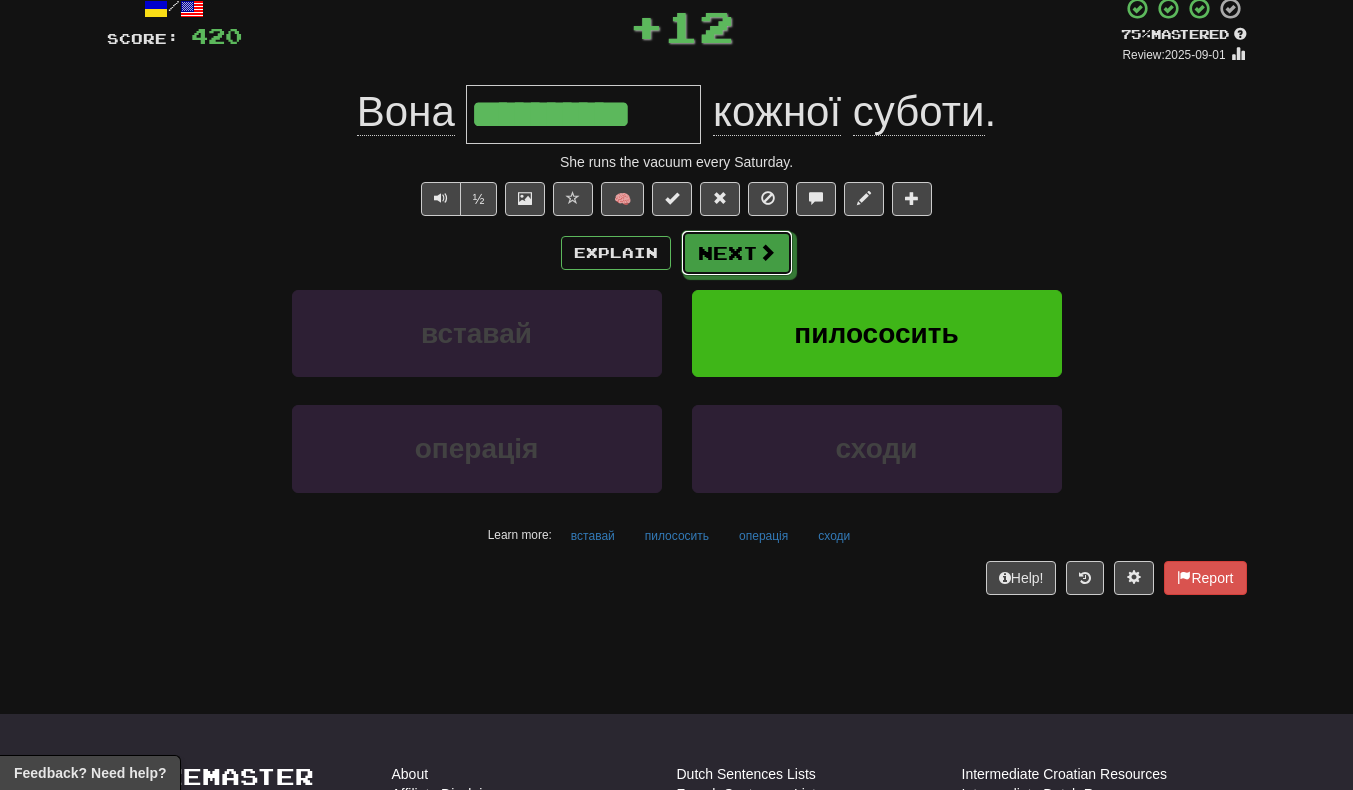 click on "Next" at bounding box center (737, 253) 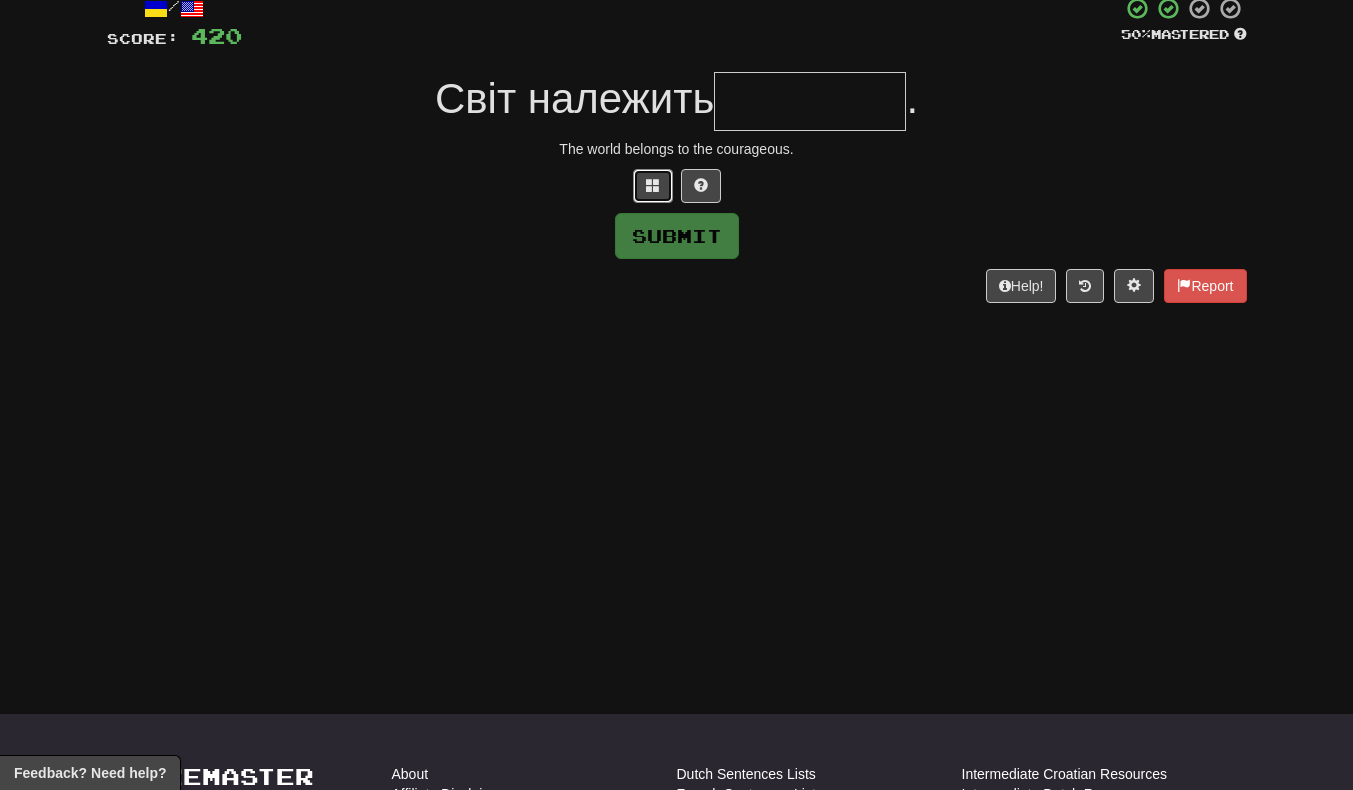 click at bounding box center (653, 186) 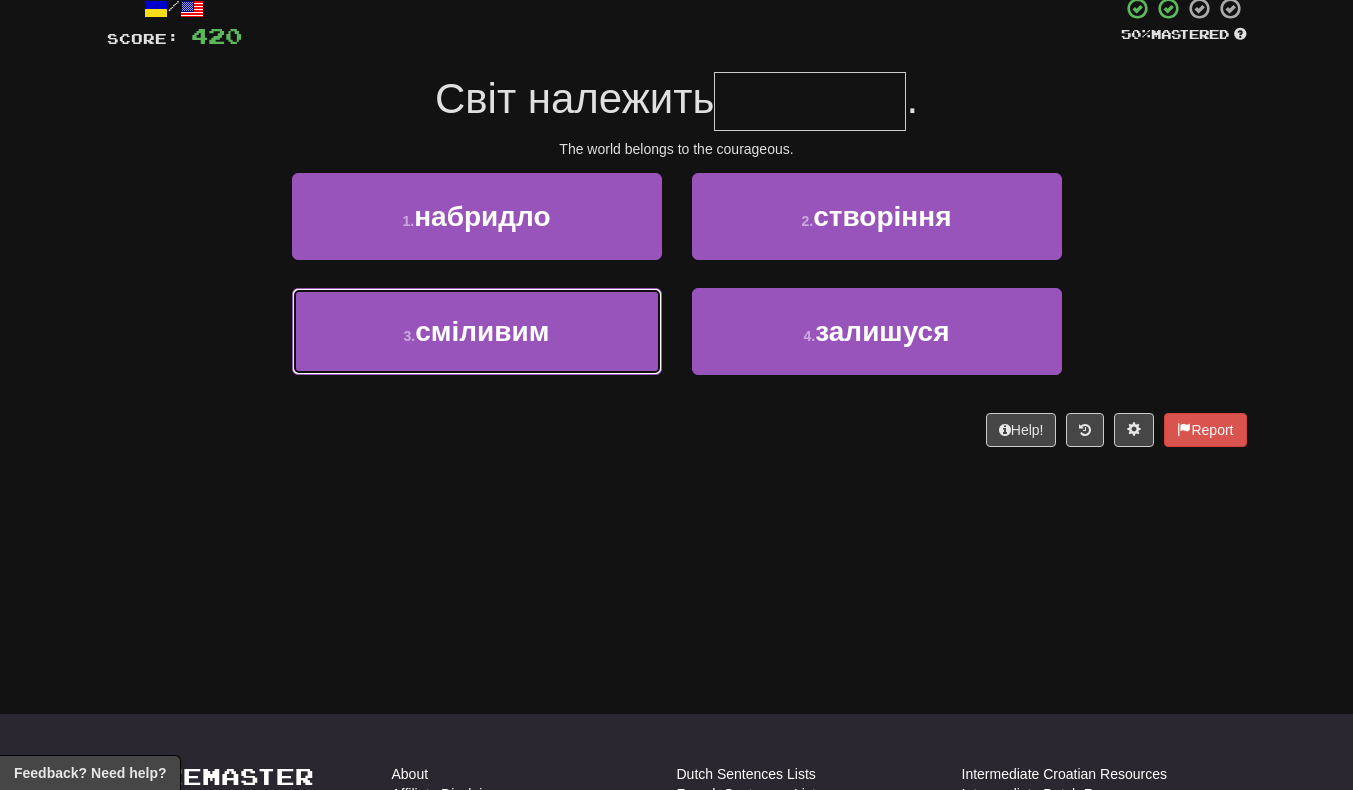 click on "3 .  сміливим" at bounding box center [477, 331] 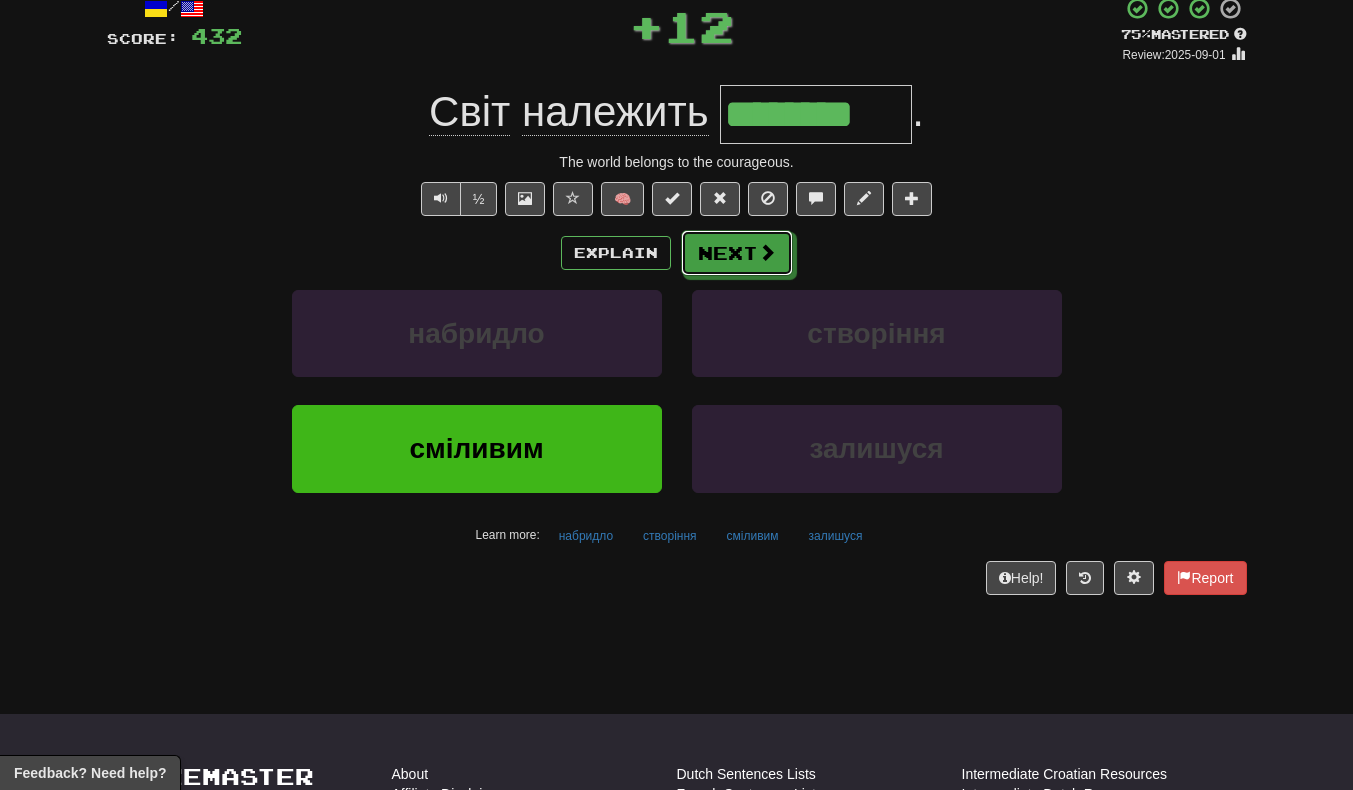 click on "Next" at bounding box center (737, 253) 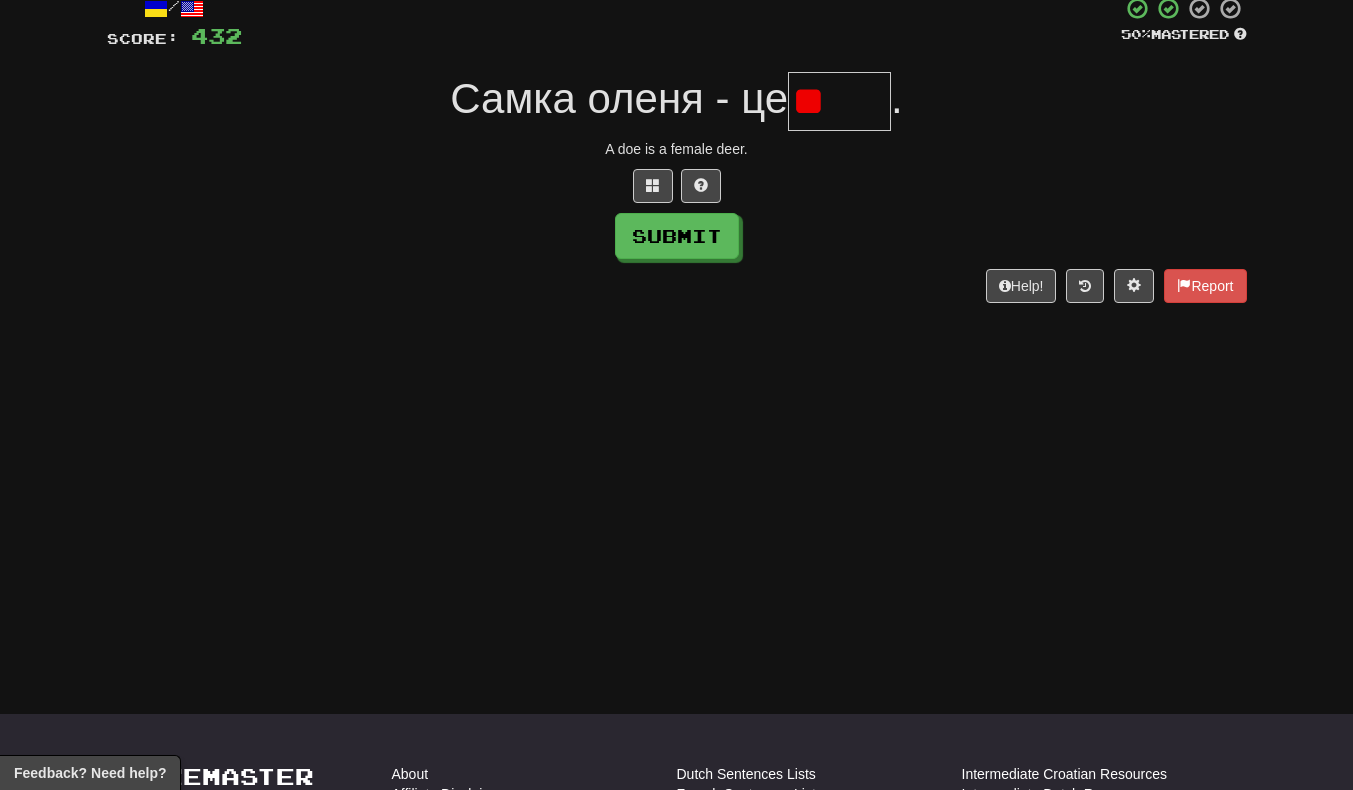 type on "*" 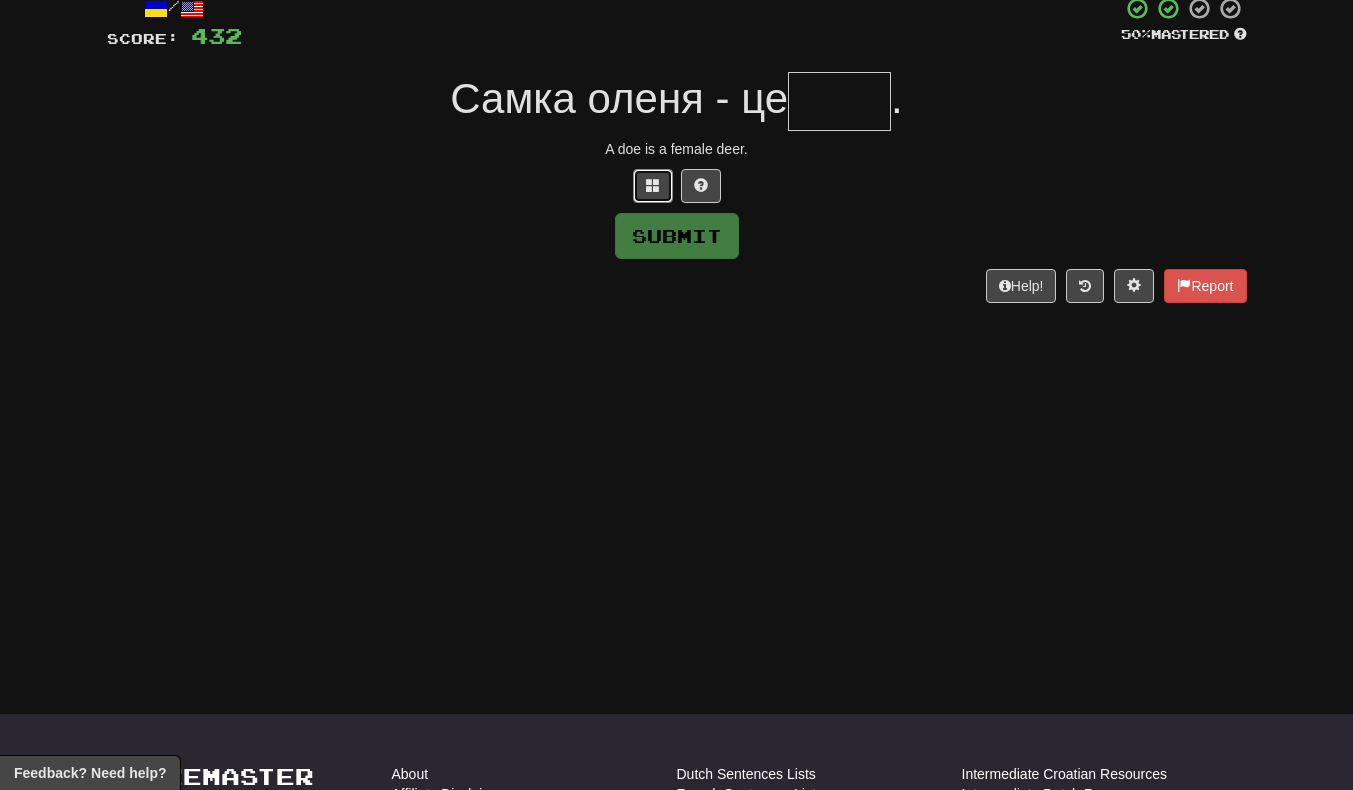 click at bounding box center (653, 185) 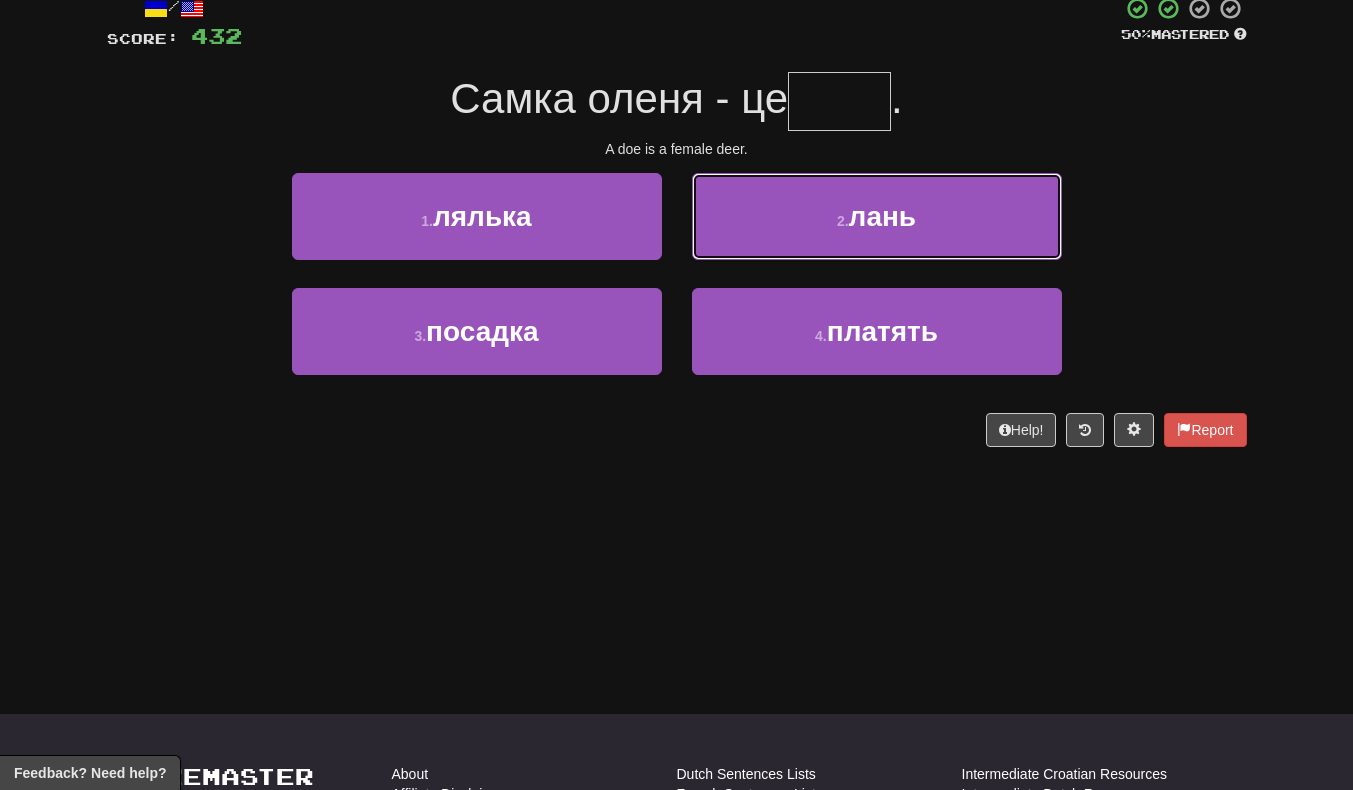 click on "2 .  лань" at bounding box center (877, 216) 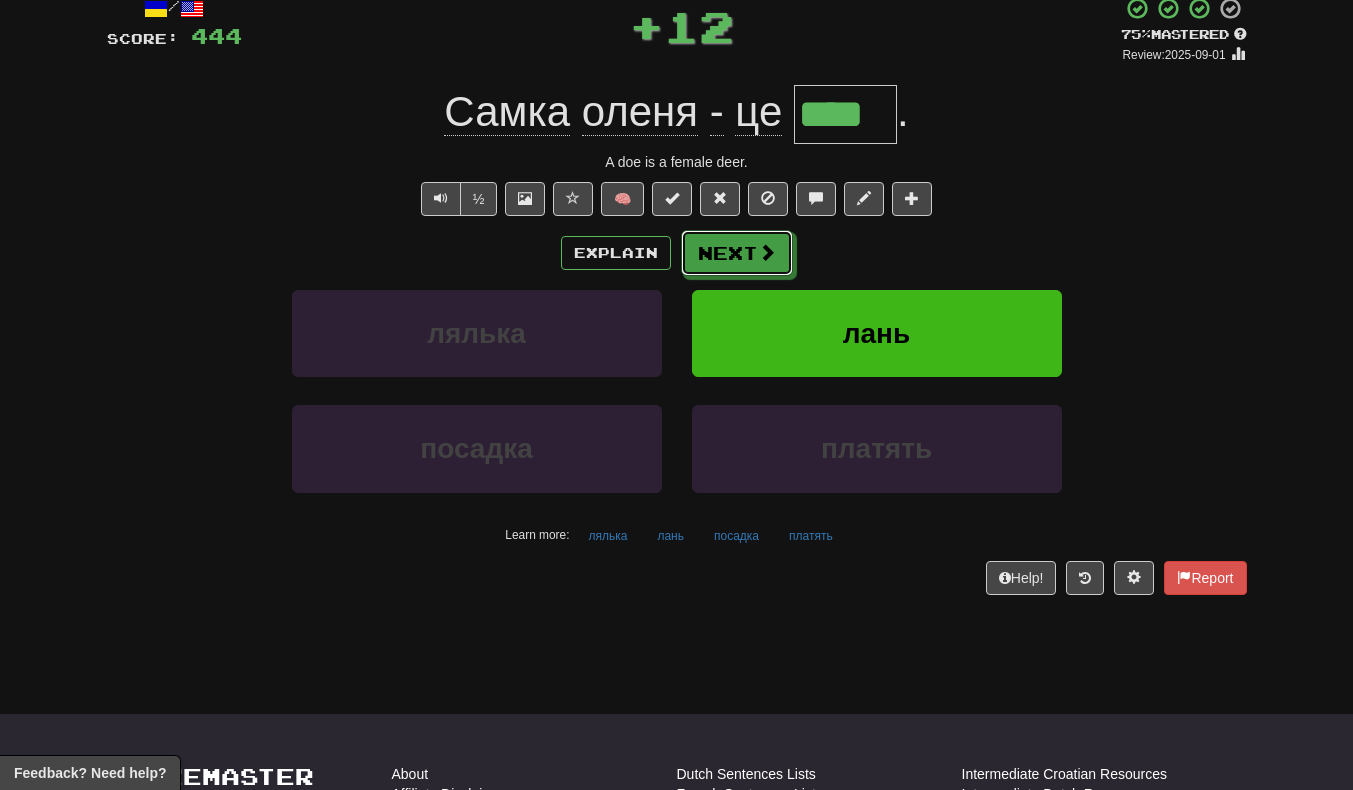 click on "Next" at bounding box center [737, 253] 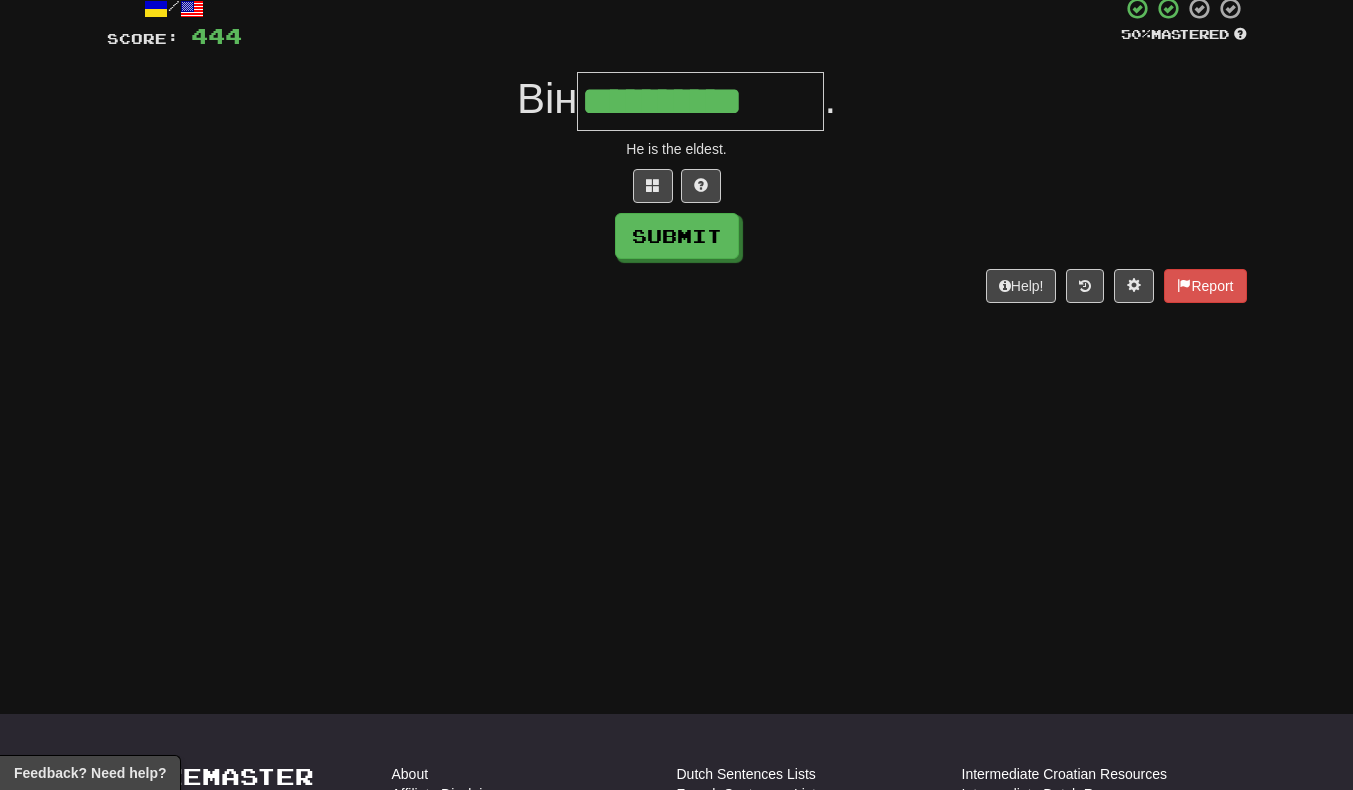 scroll, scrollTop: 0, scrollLeft: 5, axis: horizontal 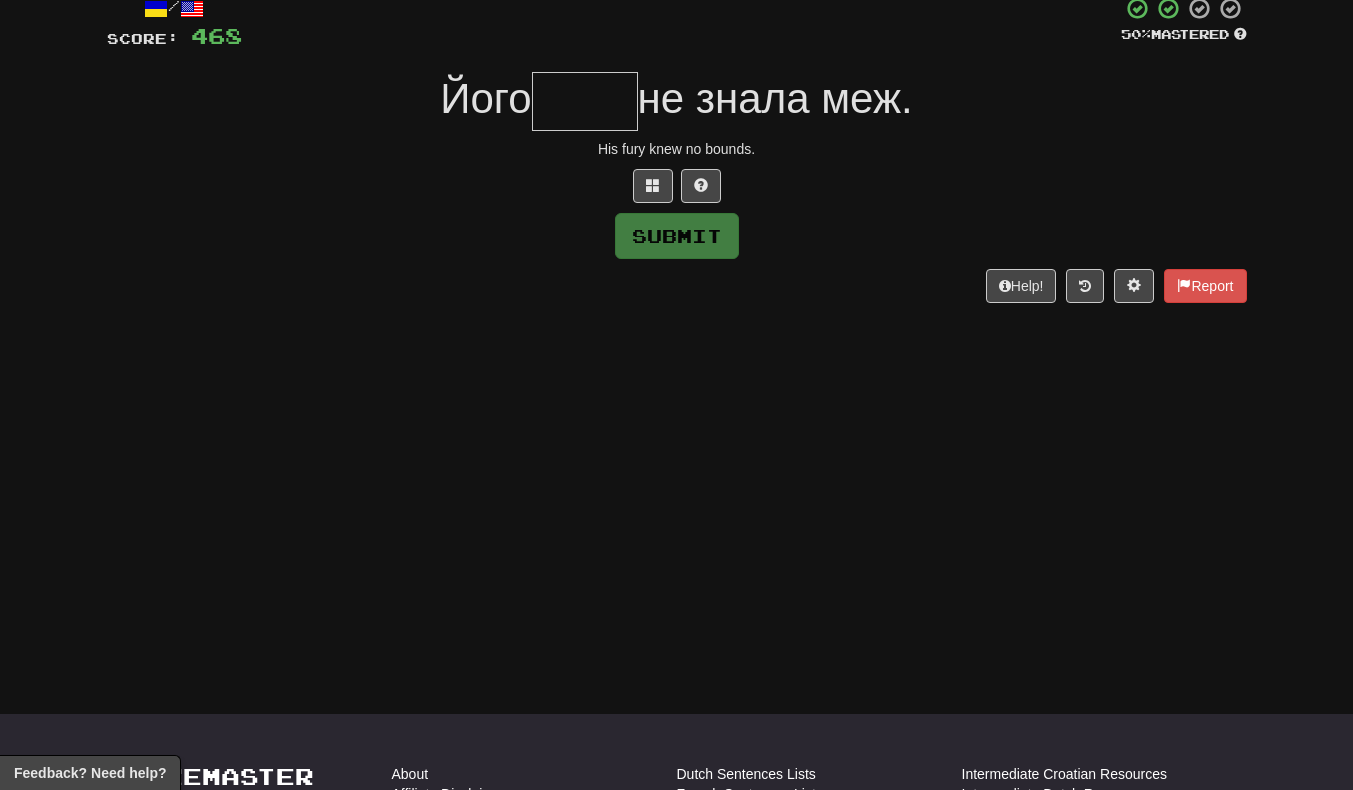 type on "*" 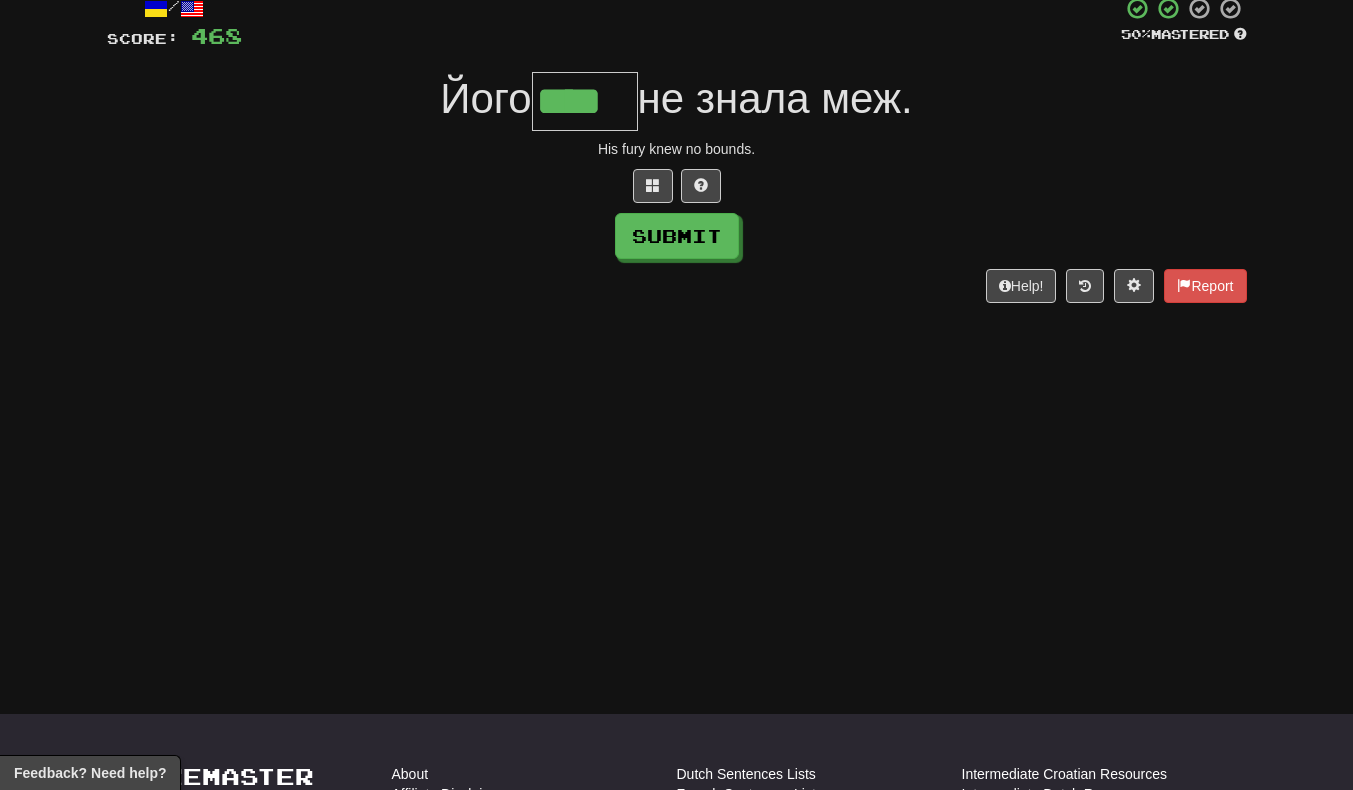 scroll, scrollTop: 0, scrollLeft: 1, axis: horizontal 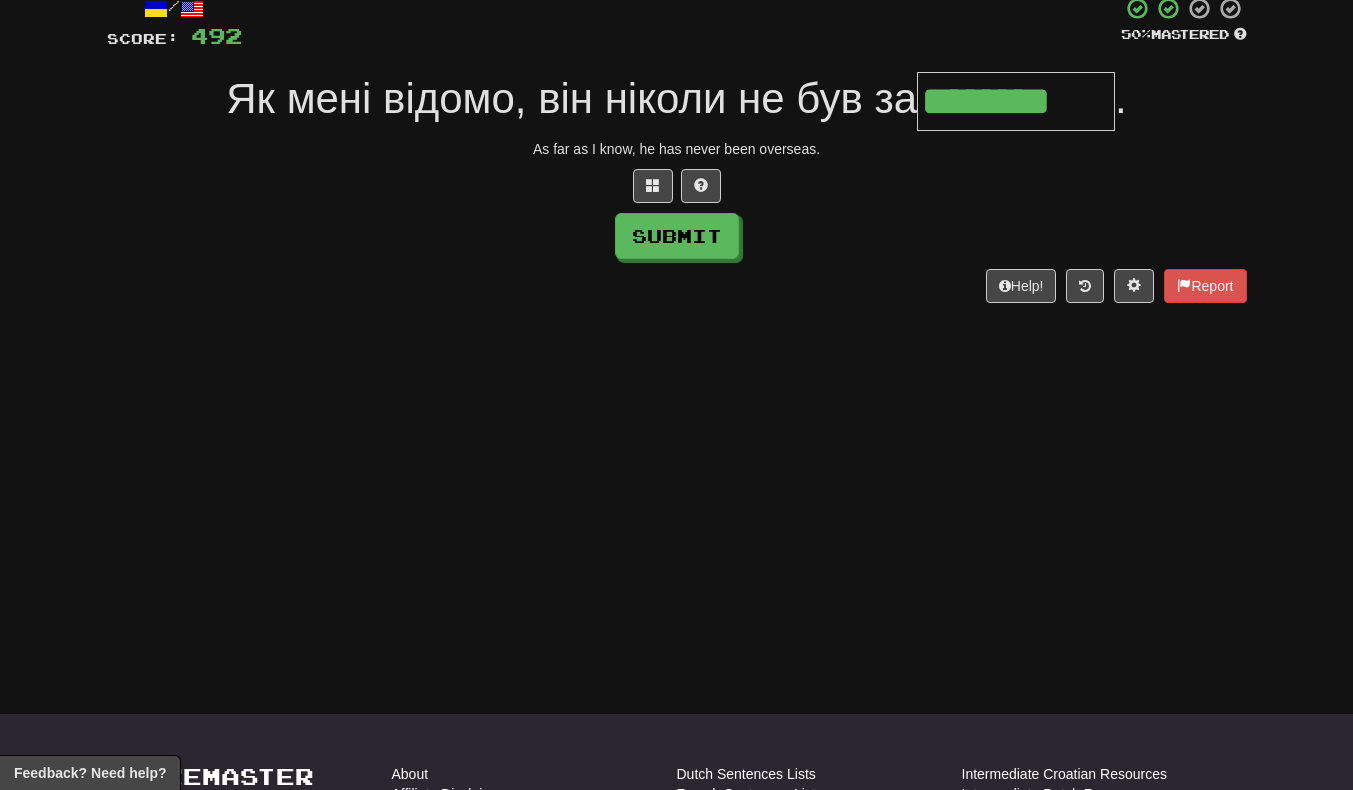 type on "********" 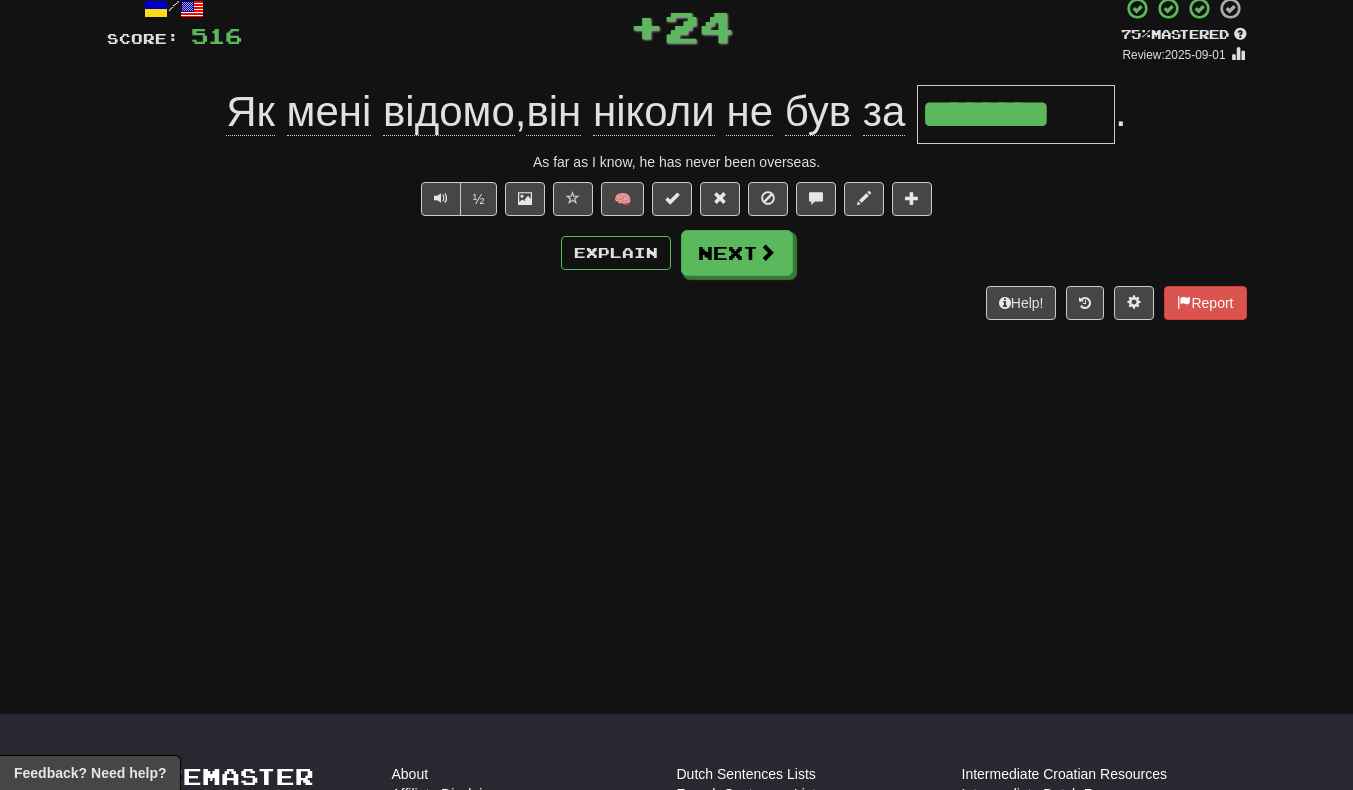 scroll, scrollTop: 0, scrollLeft: 0, axis: both 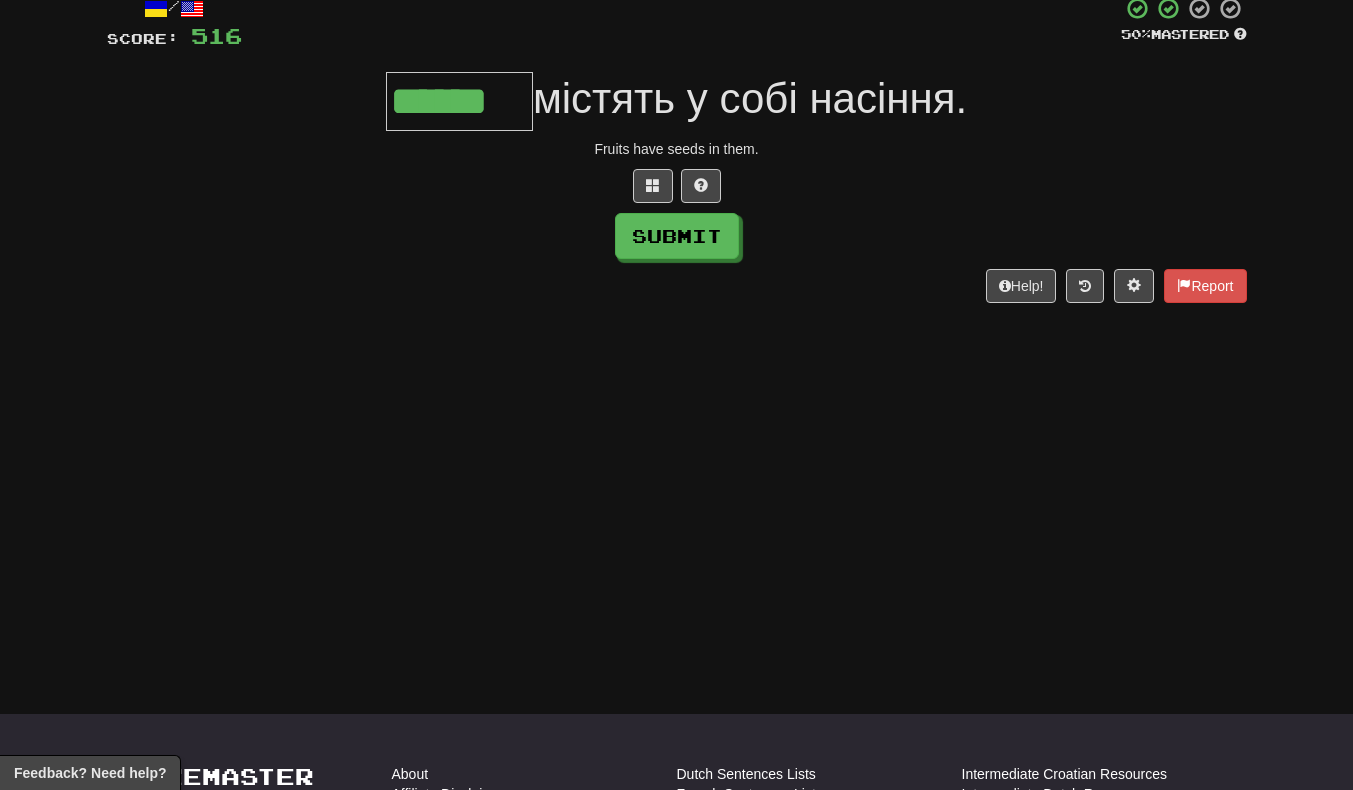 type on "******" 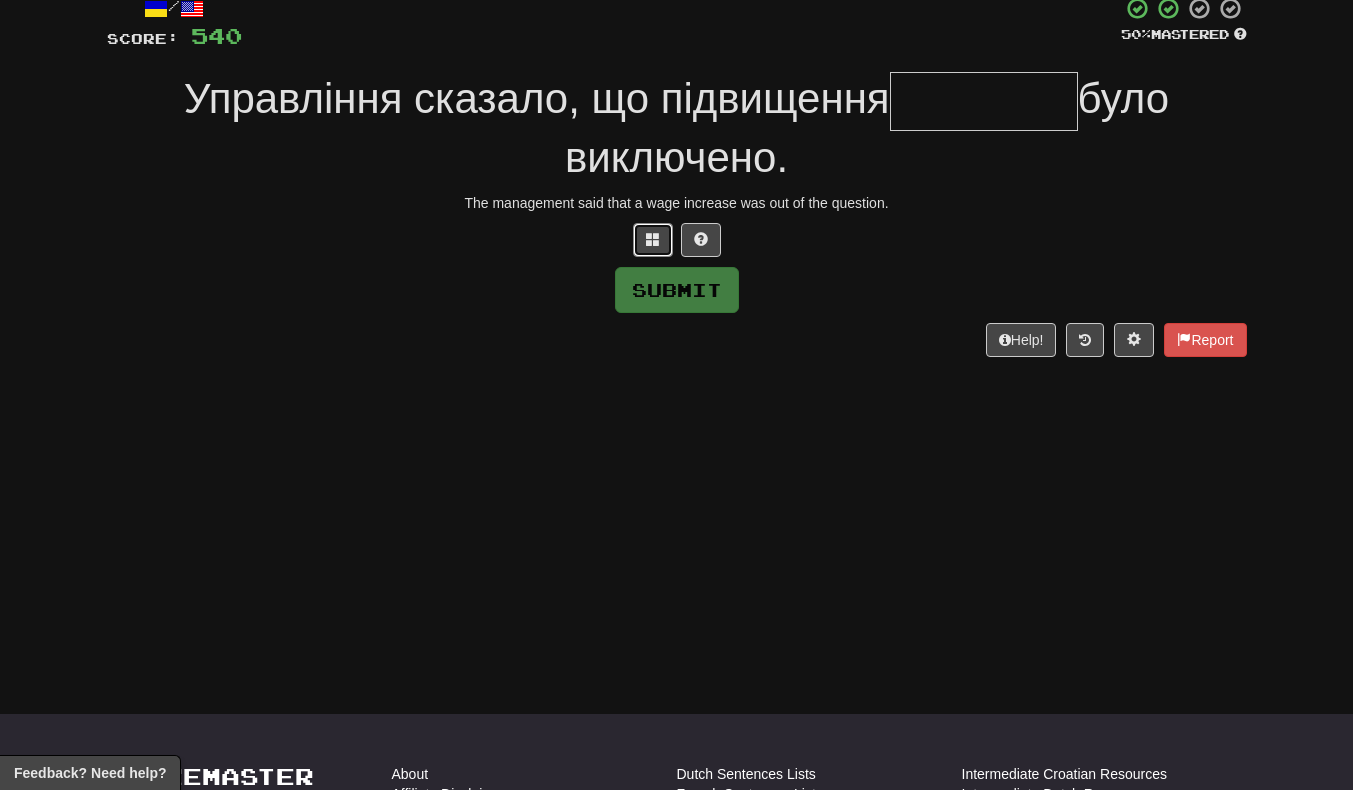 click at bounding box center [653, 239] 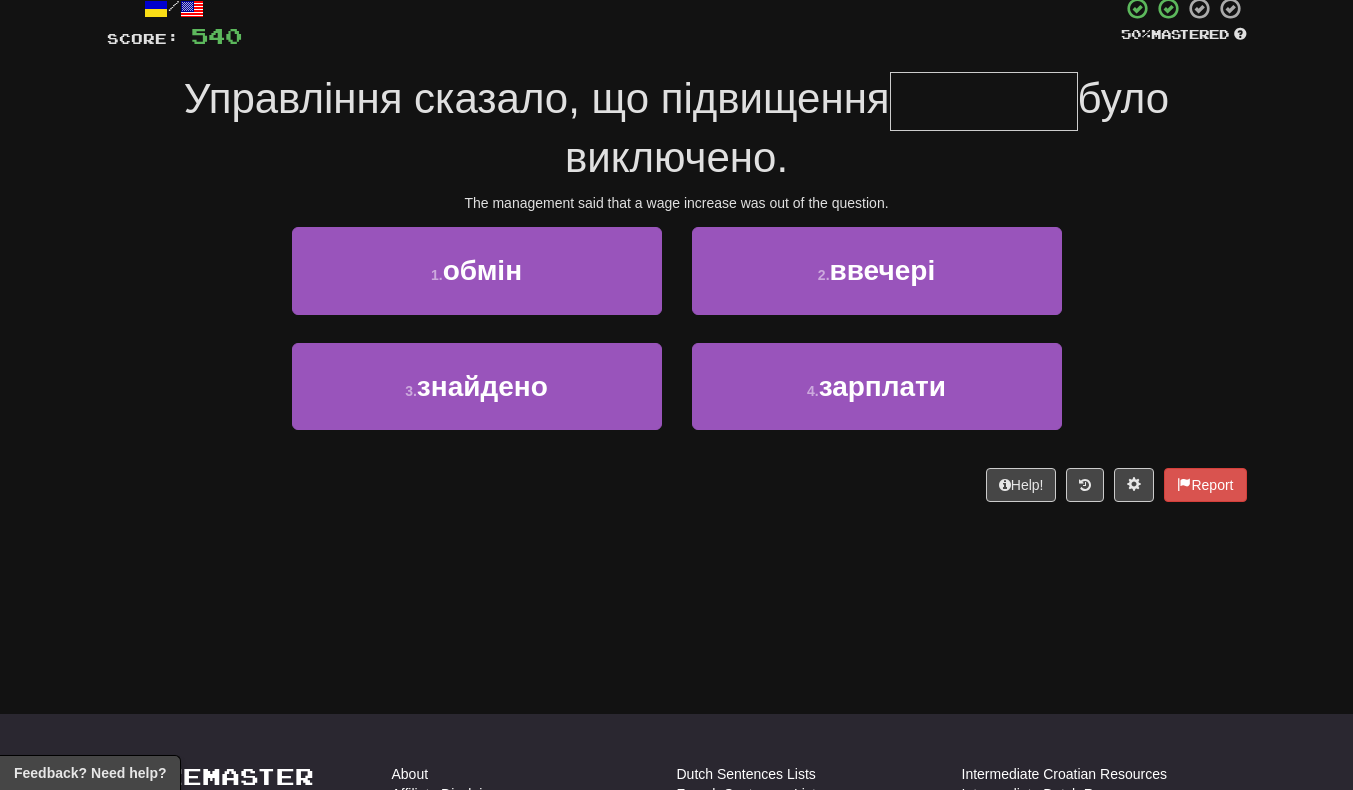 scroll, scrollTop: 146, scrollLeft: 0, axis: vertical 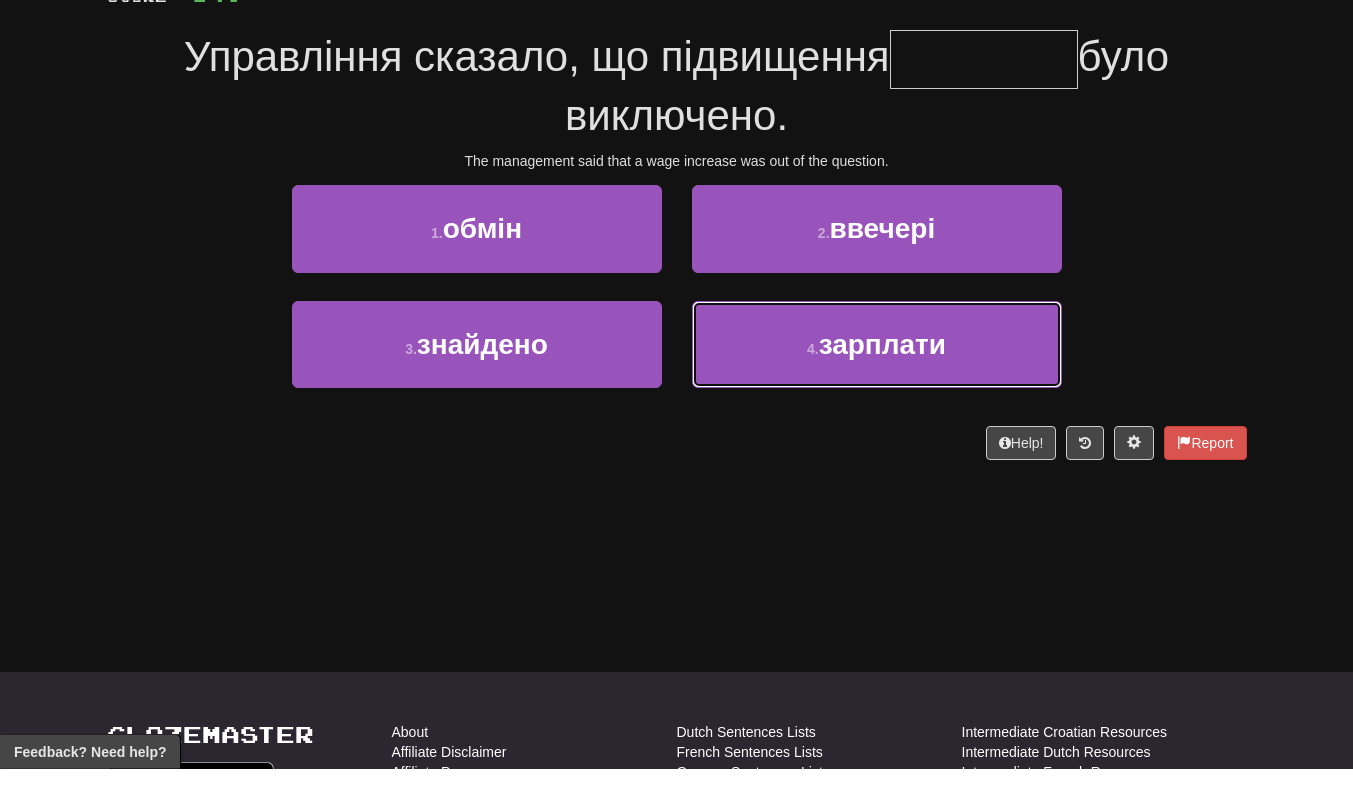 click on "4 .  зарплати" at bounding box center (877, 366) 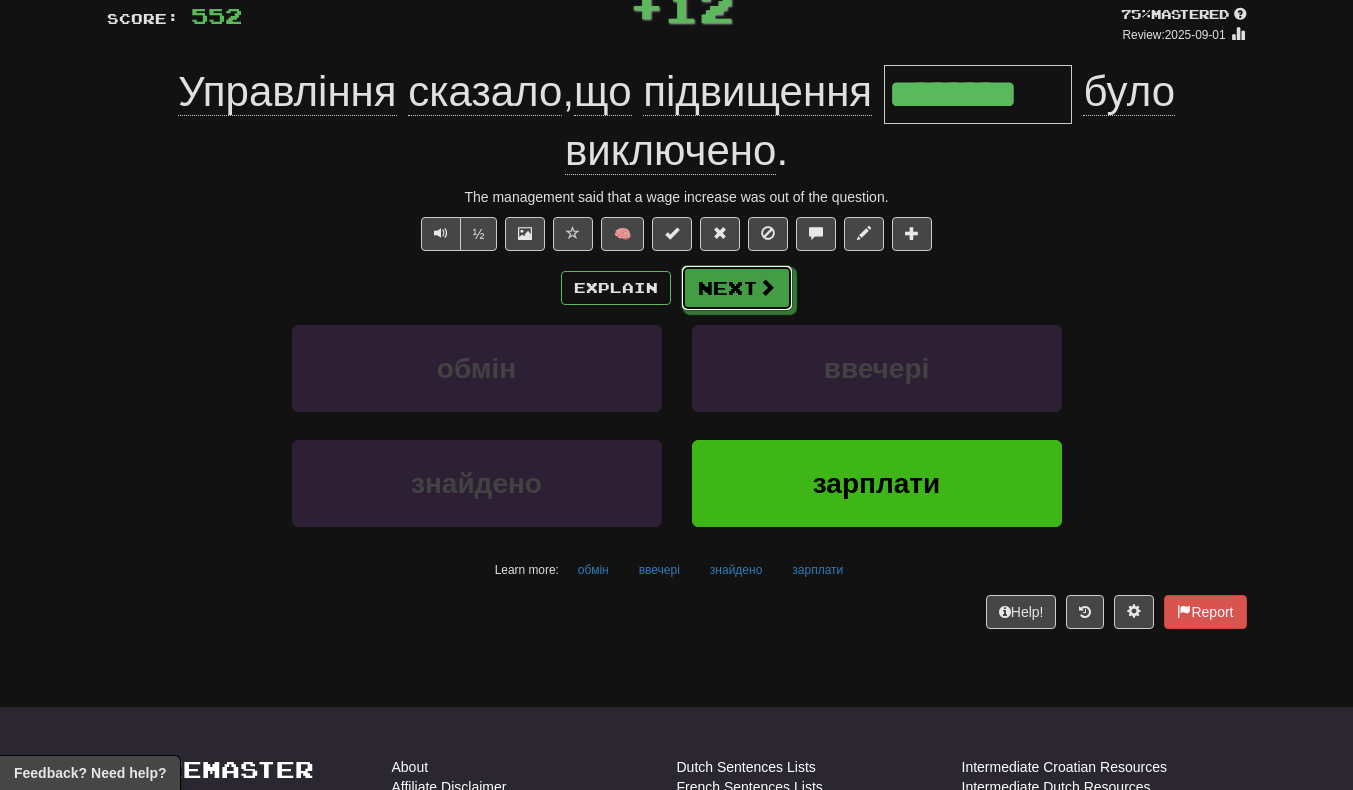 click on "Next" at bounding box center (737, 288) 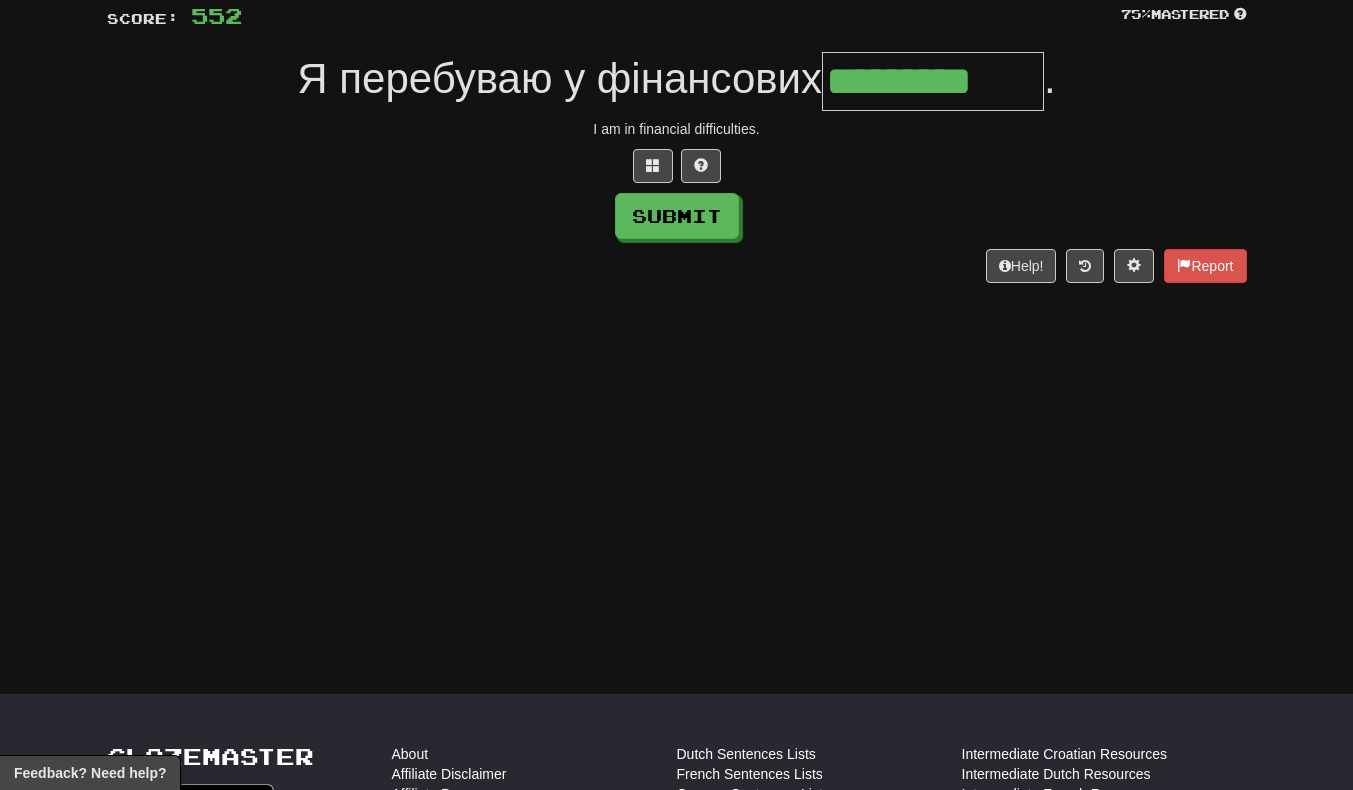 scroll, scrollTop: 0, scrollLeft: 1, axis: horizontal 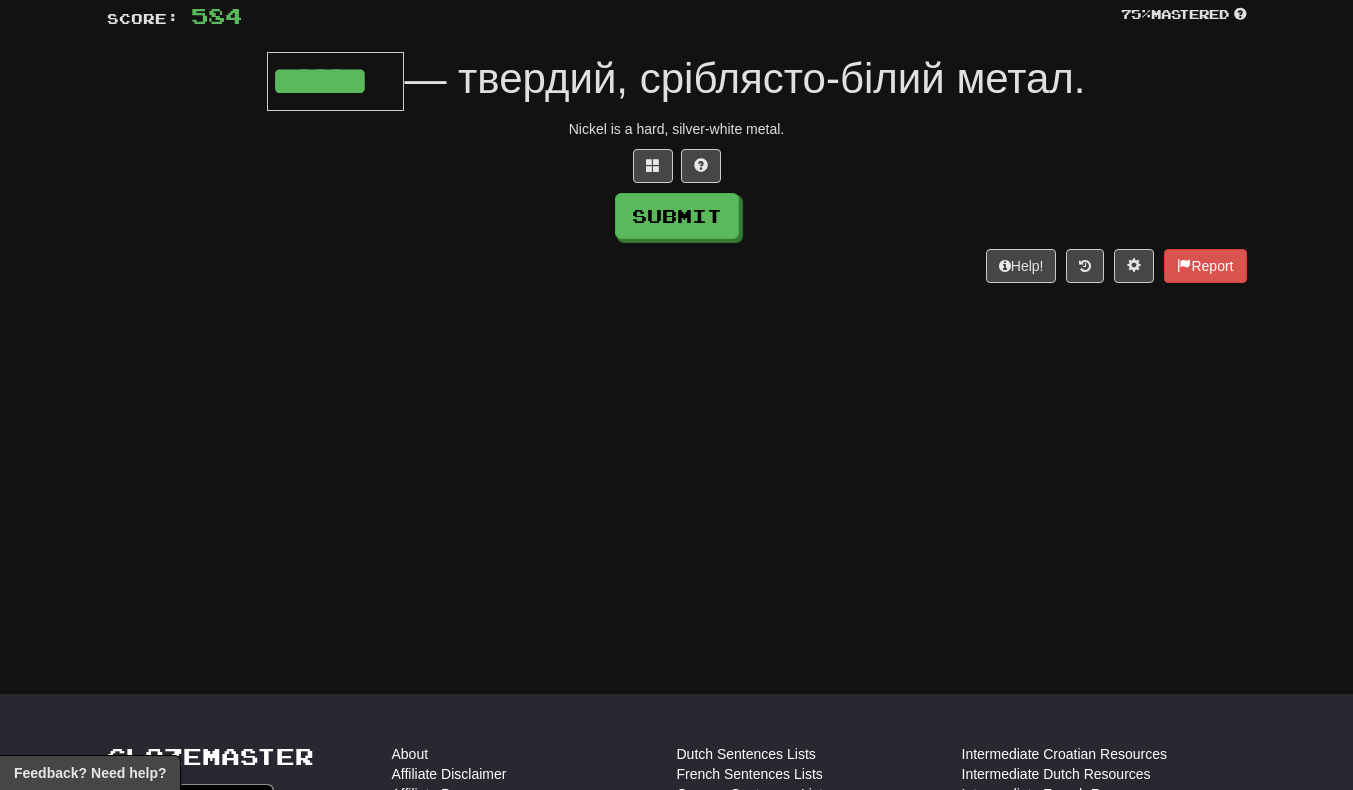 type on "******" 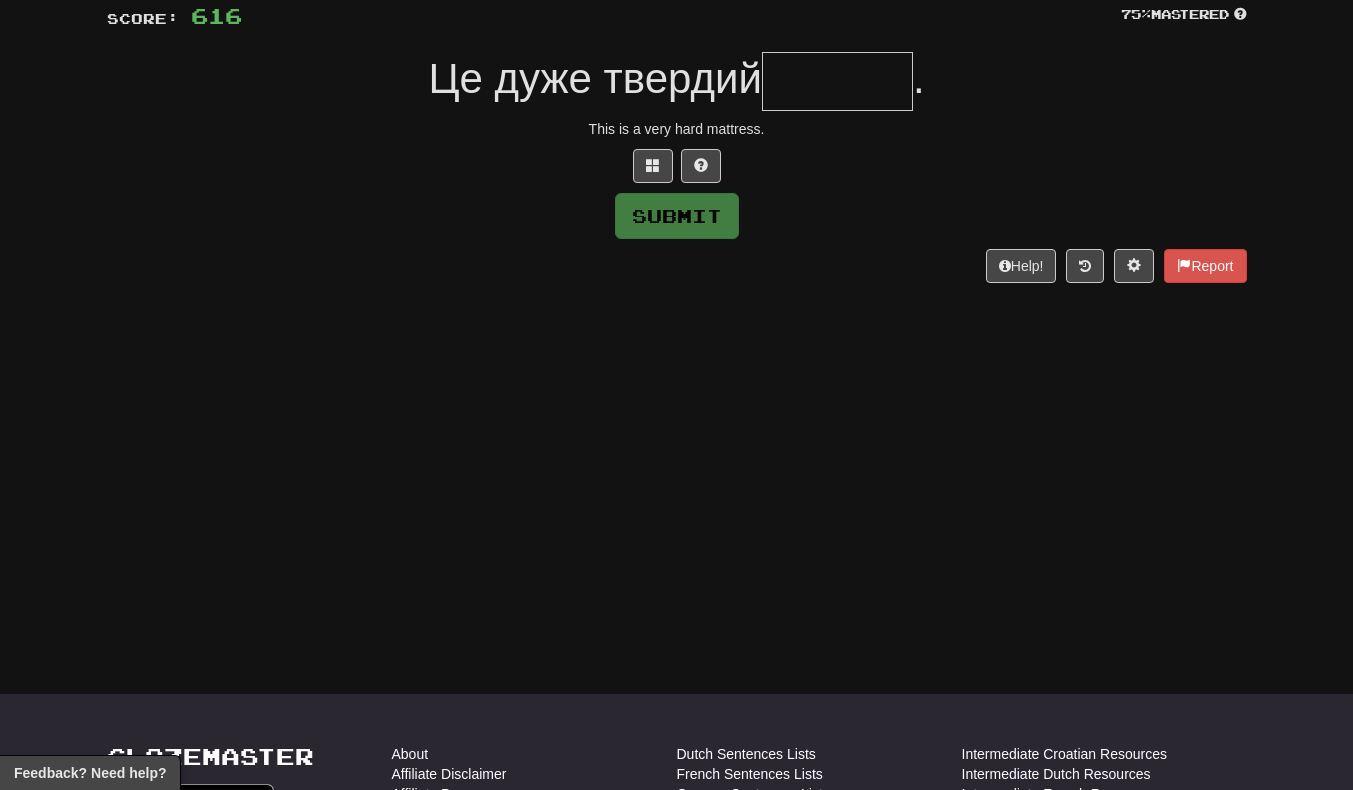type on "*" 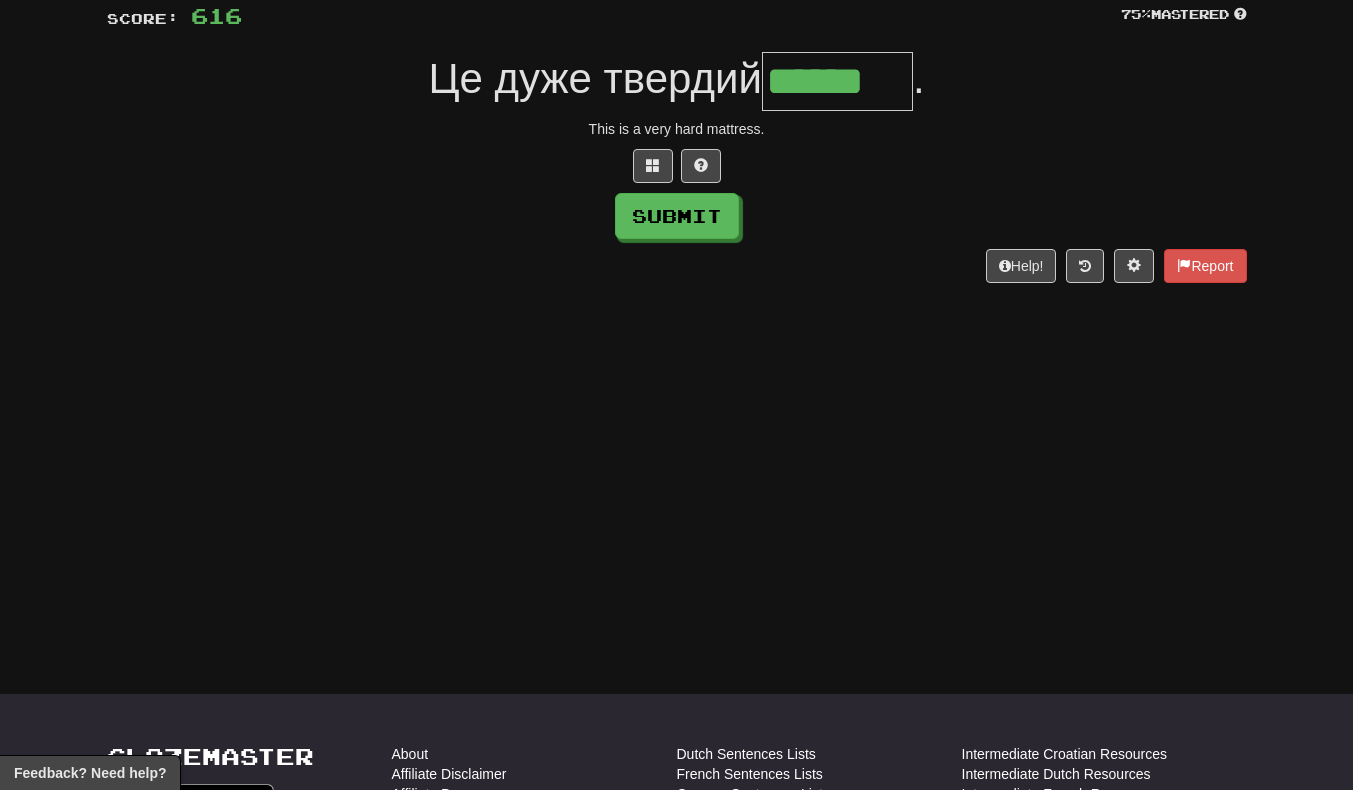 scroll, scrollTop: 0, scrollLeft: 5, axis: horizontal 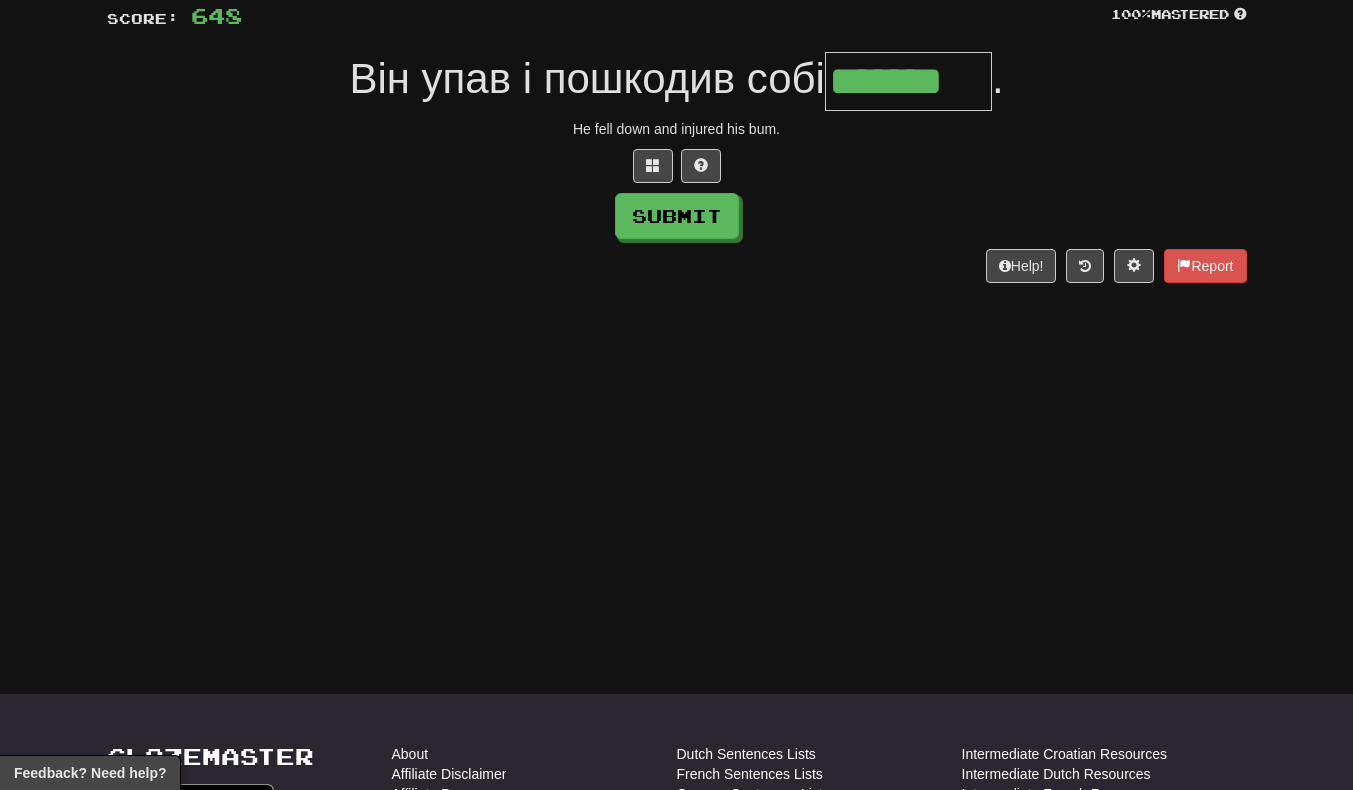 type on "*******" 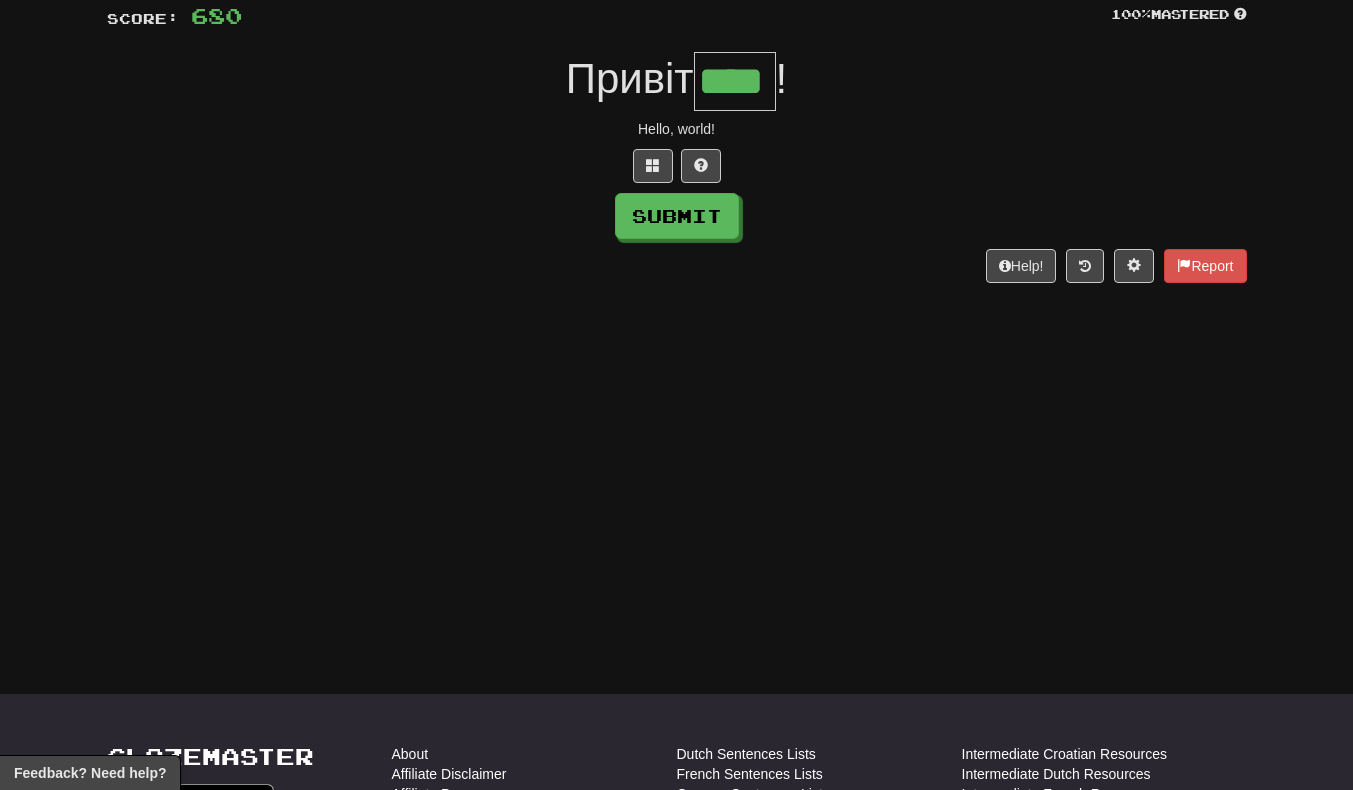 scroll, scrollTop: 0, scrollLeft: 7, axis: horizontal 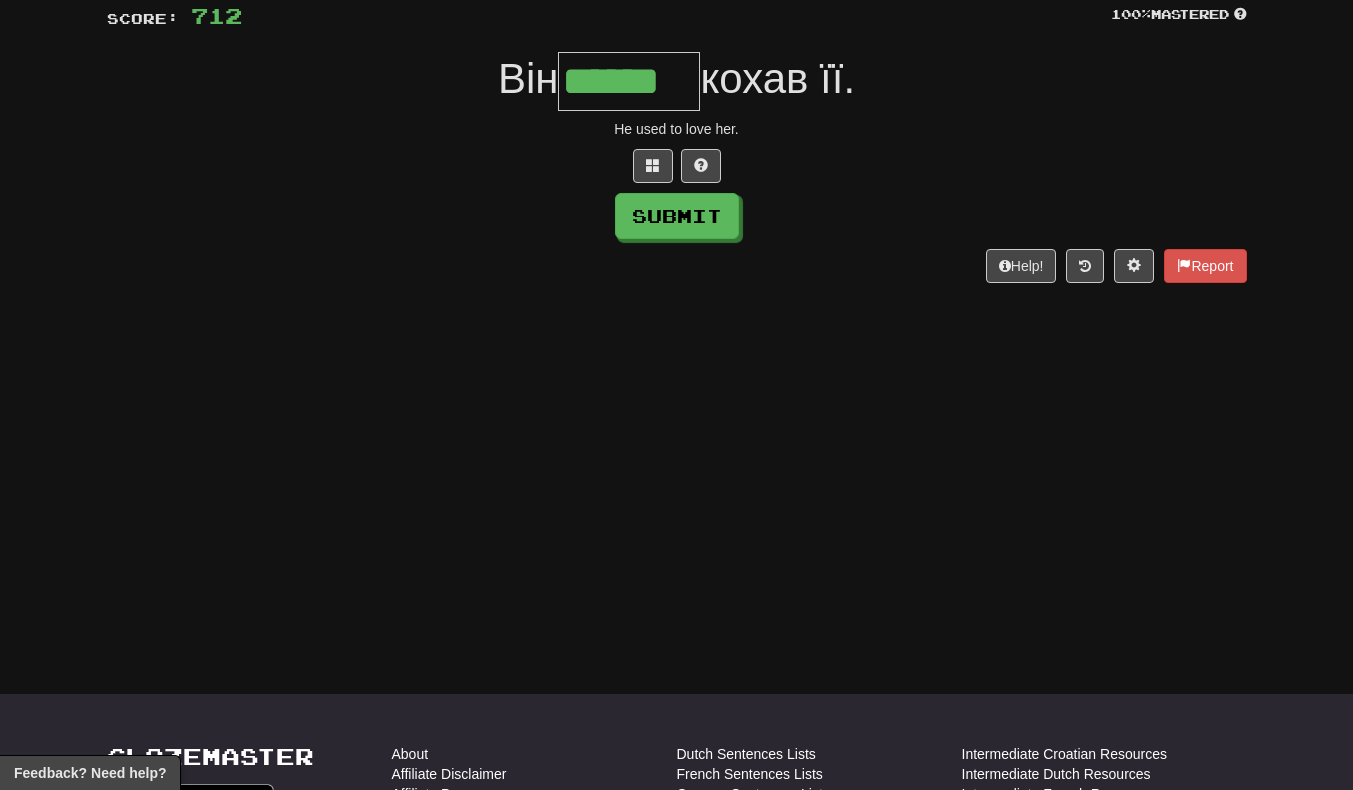 type on "******" 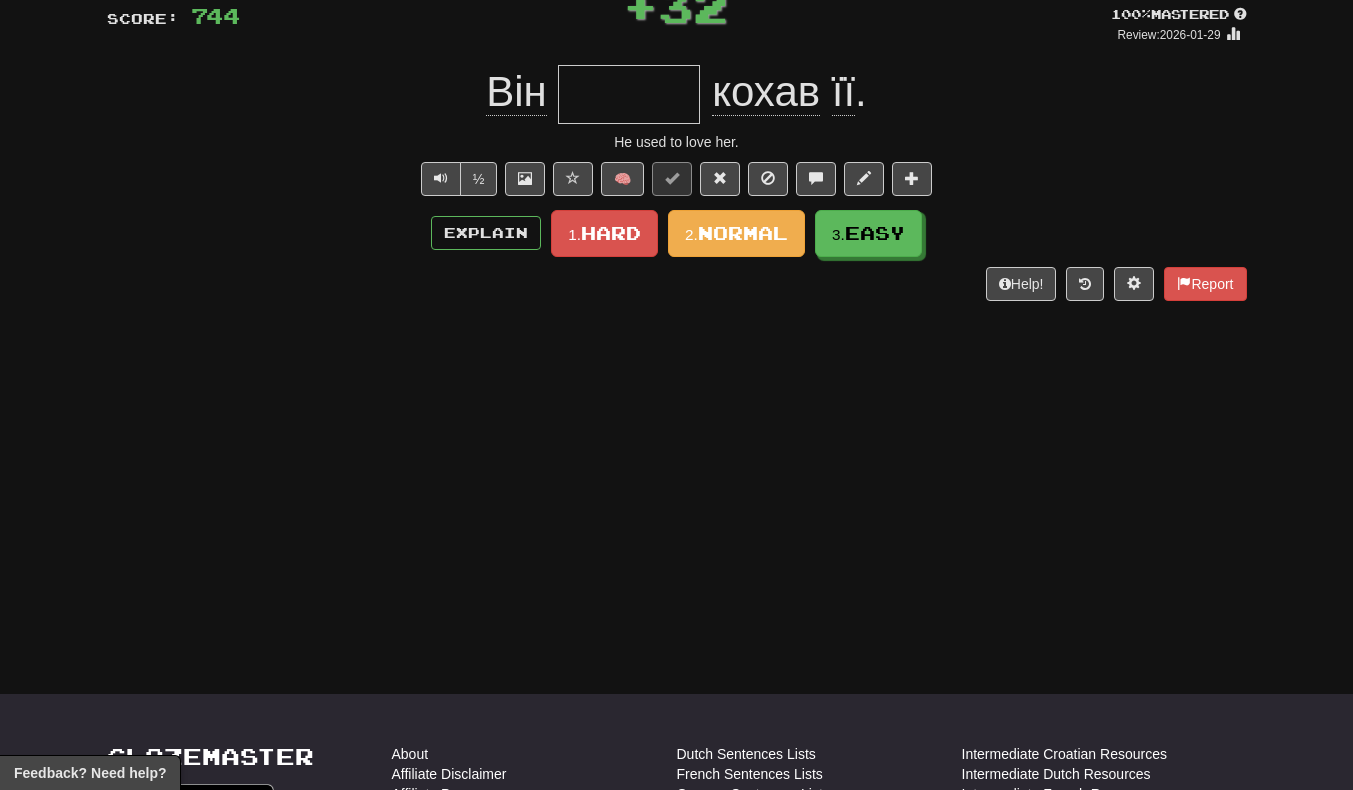 scroll, scrollTop: 0, scrollLeft: 0, axis: both 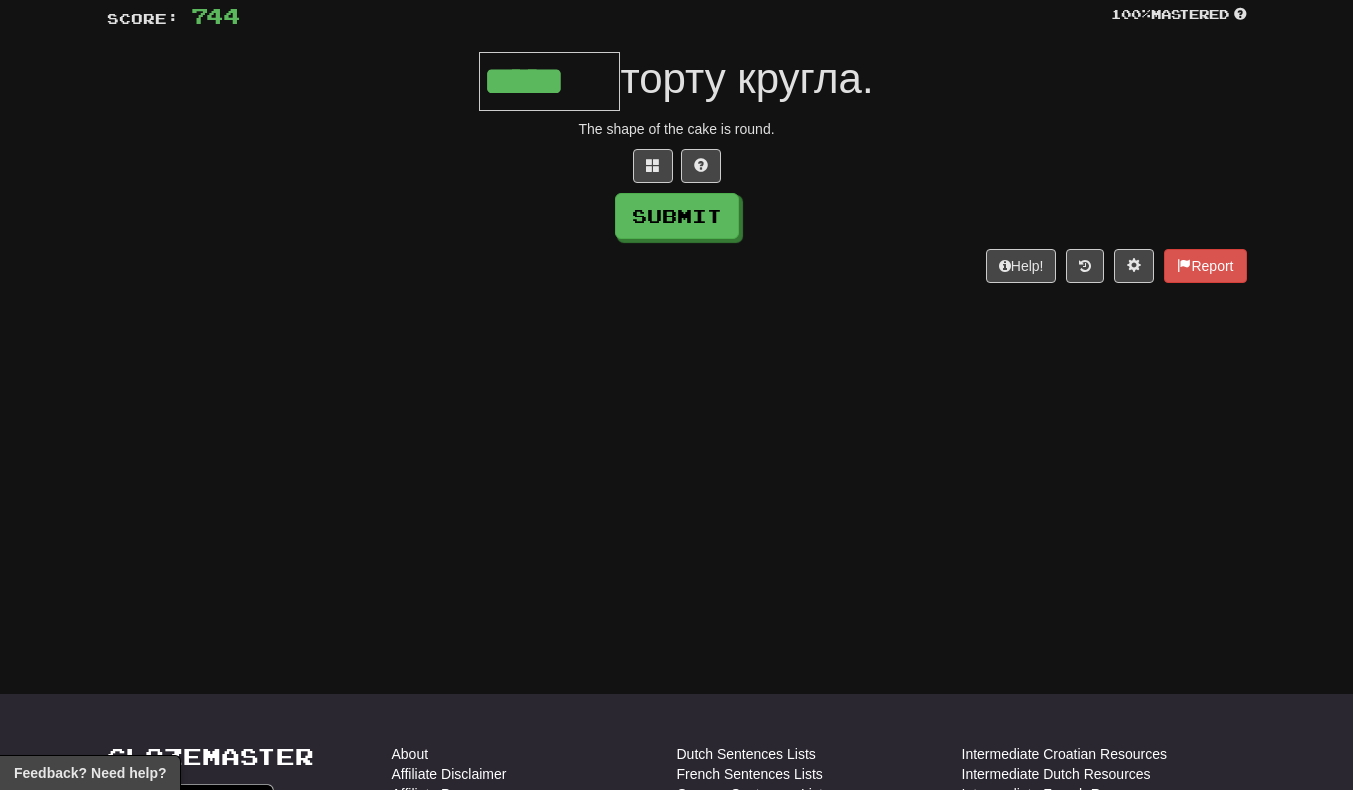 type on "*****" 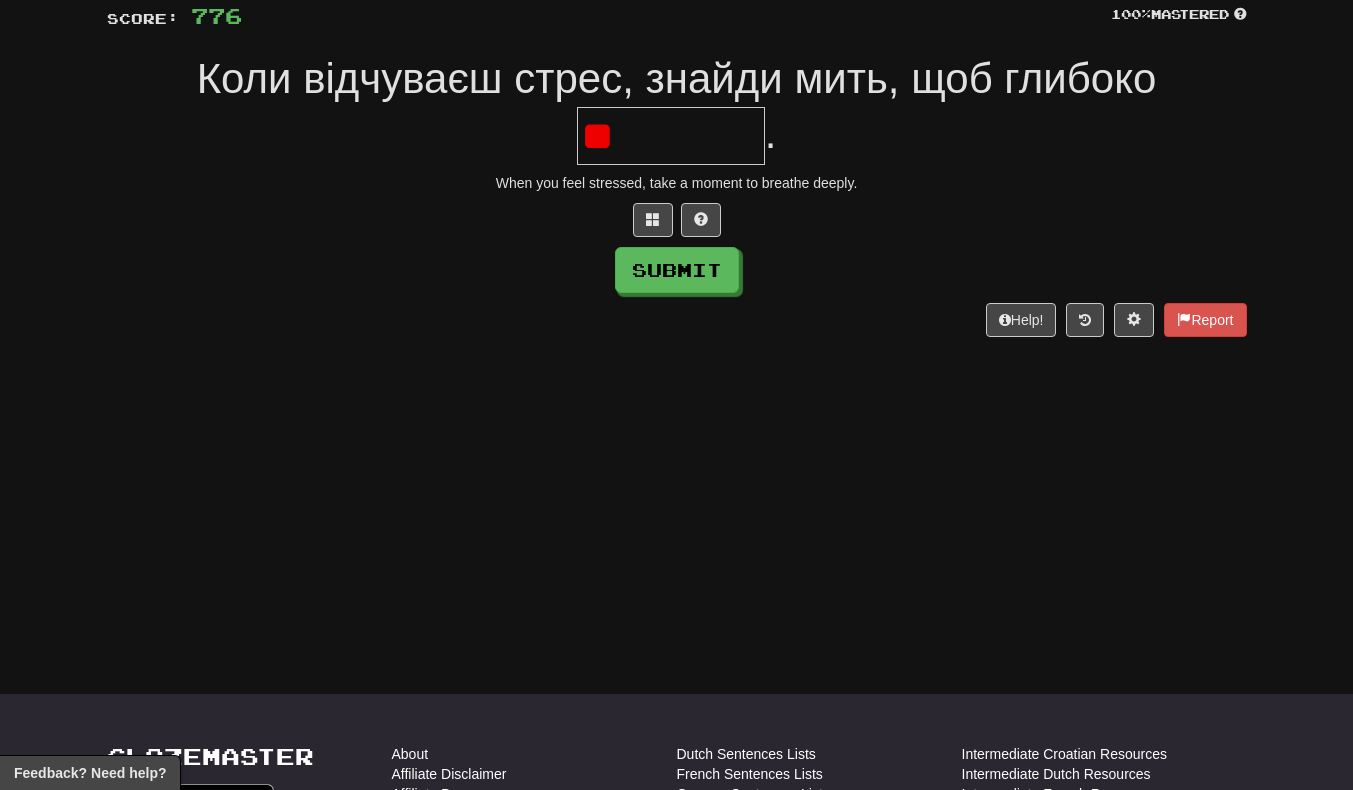 type on "*" 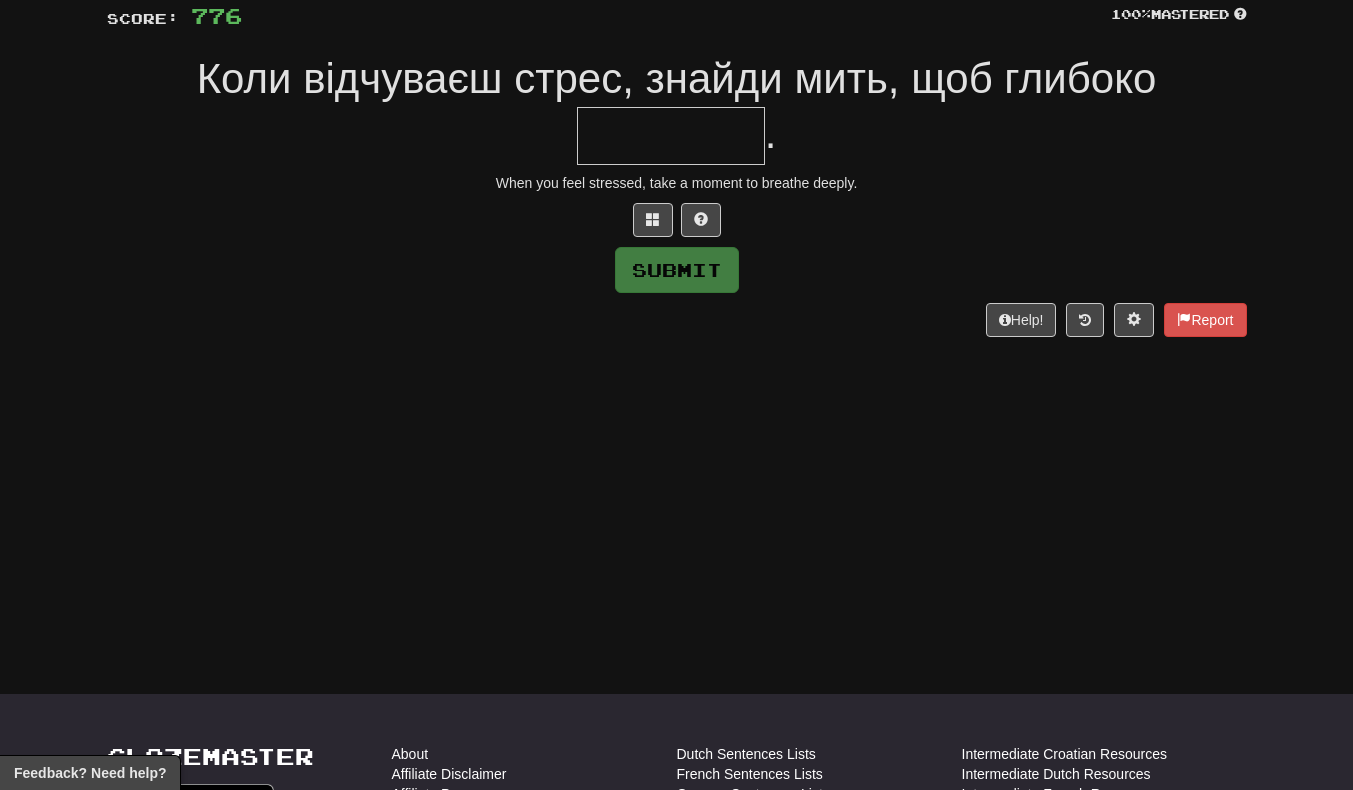type on "*" 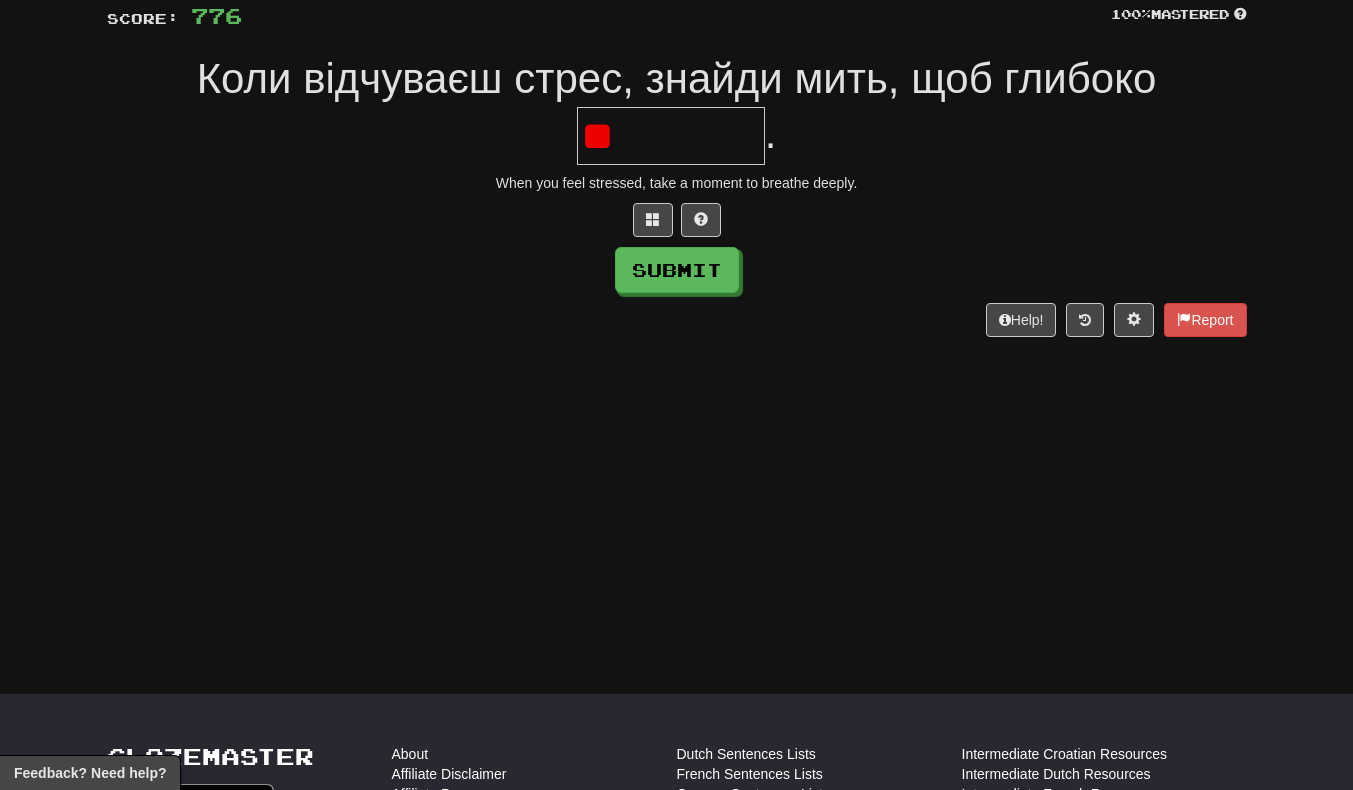 type on "*" 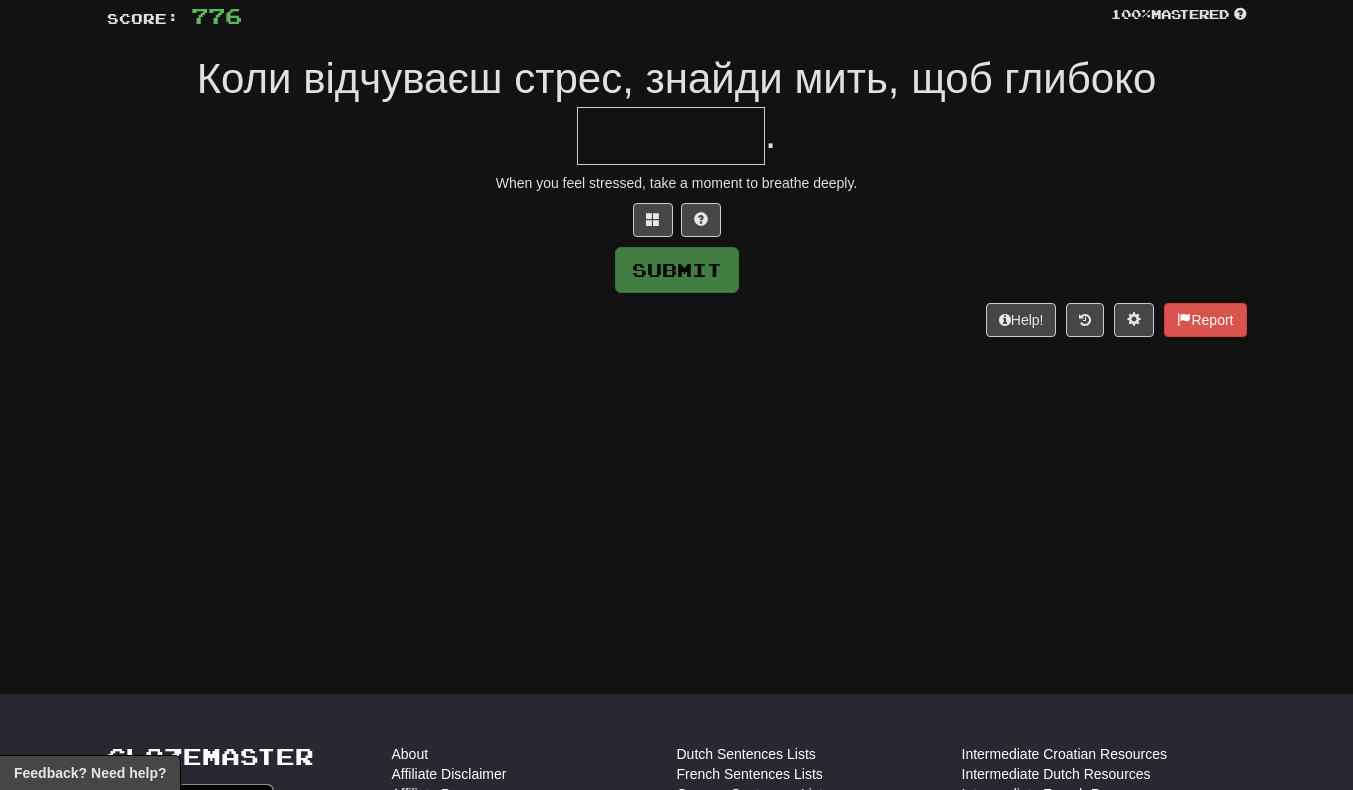 type on "*" 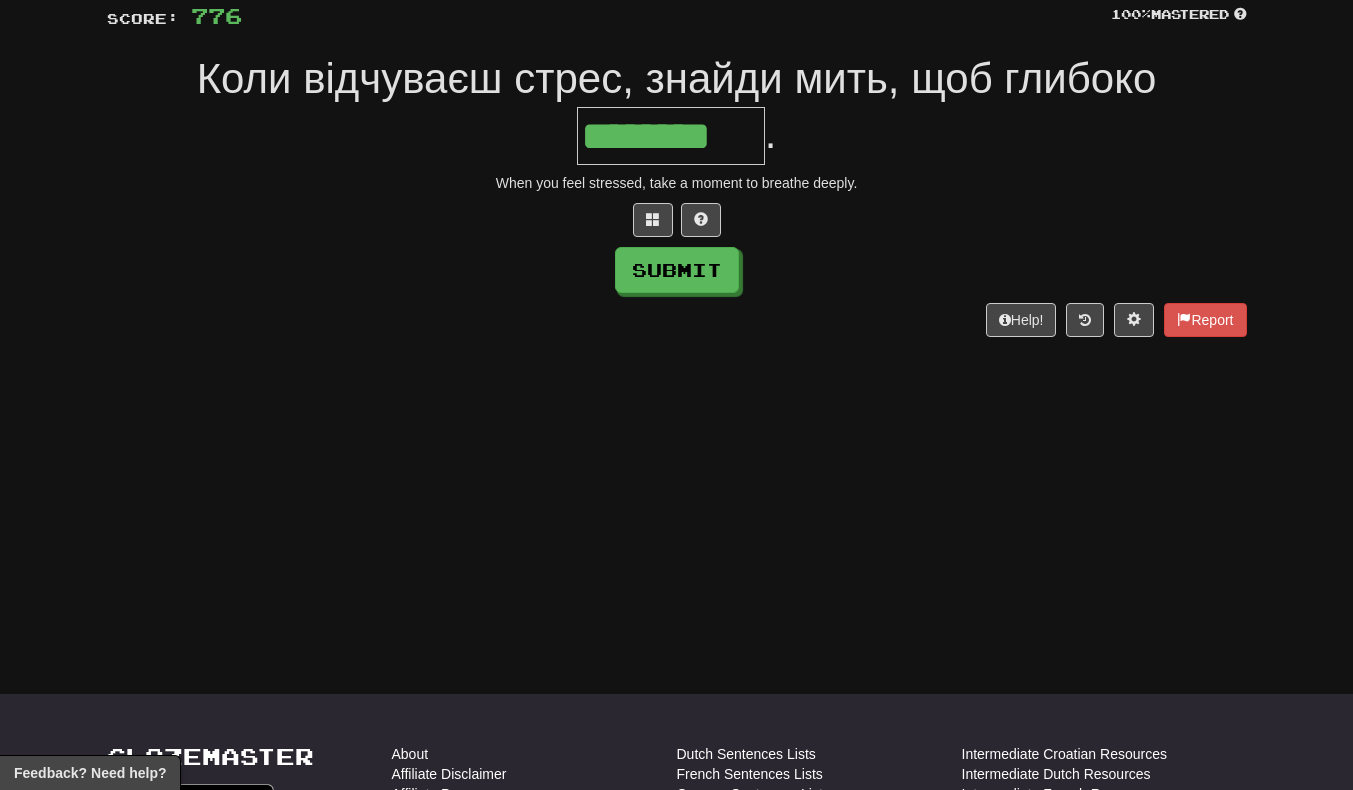 scroll, scrollTop: 0, scrollLeft: 3, axis: horizontal 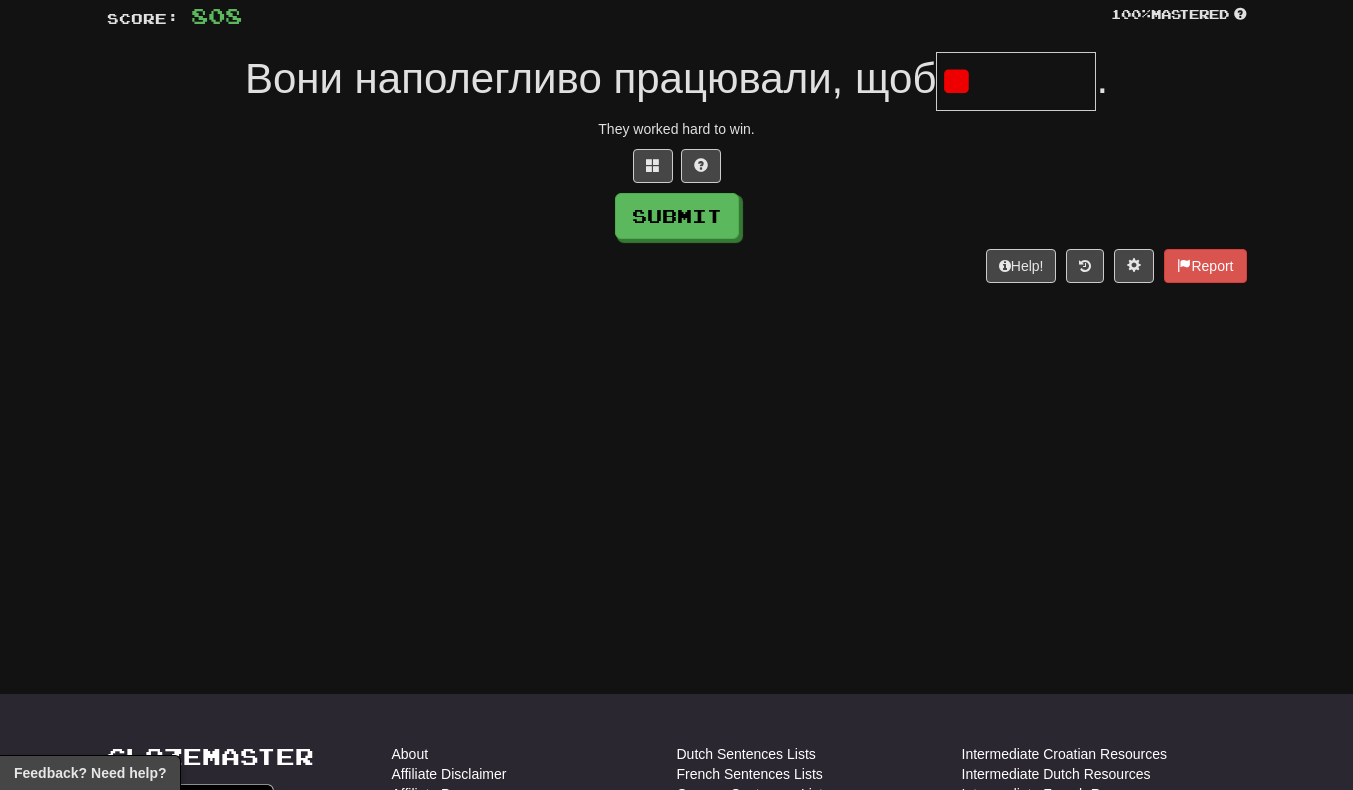 type on "*" 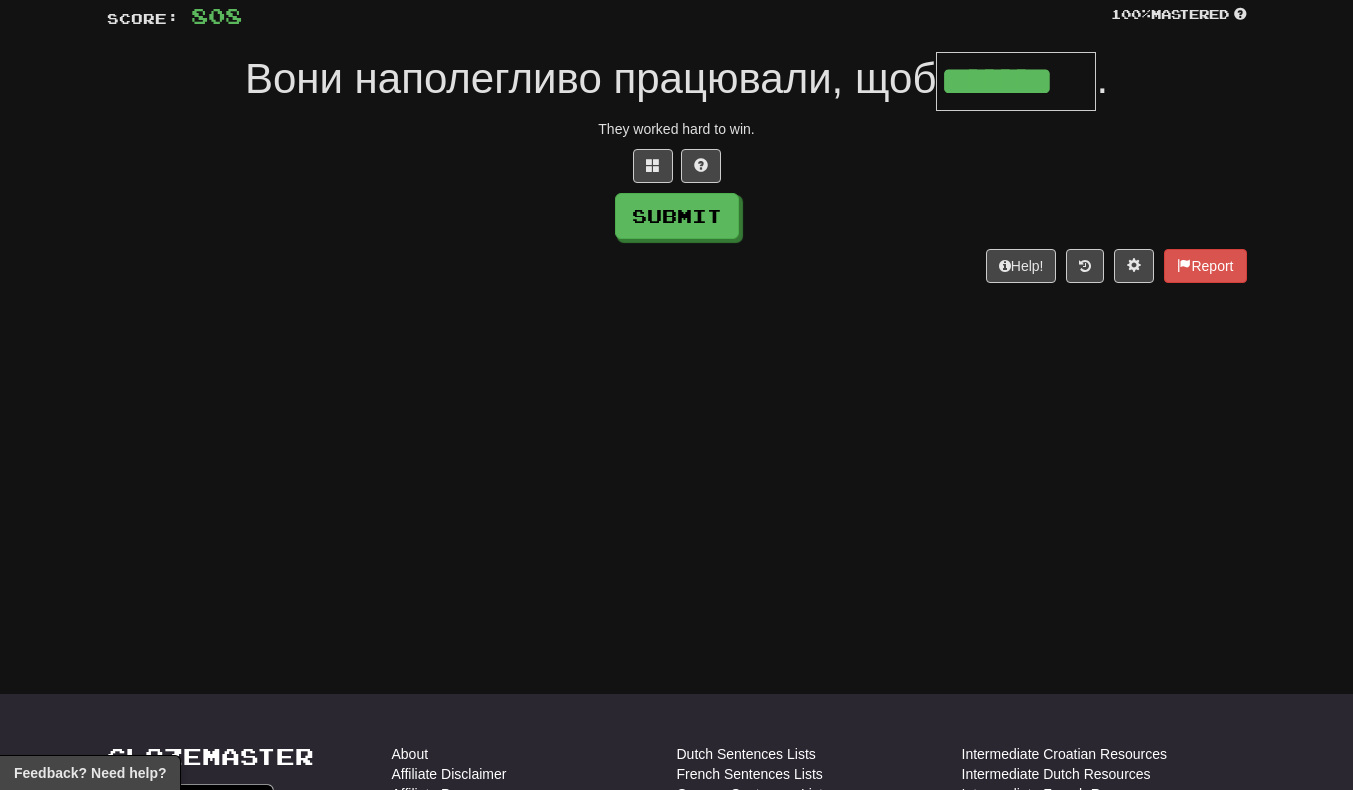 scroll, scrollTop: 0, scrollLeft: 3, axis: horizontal 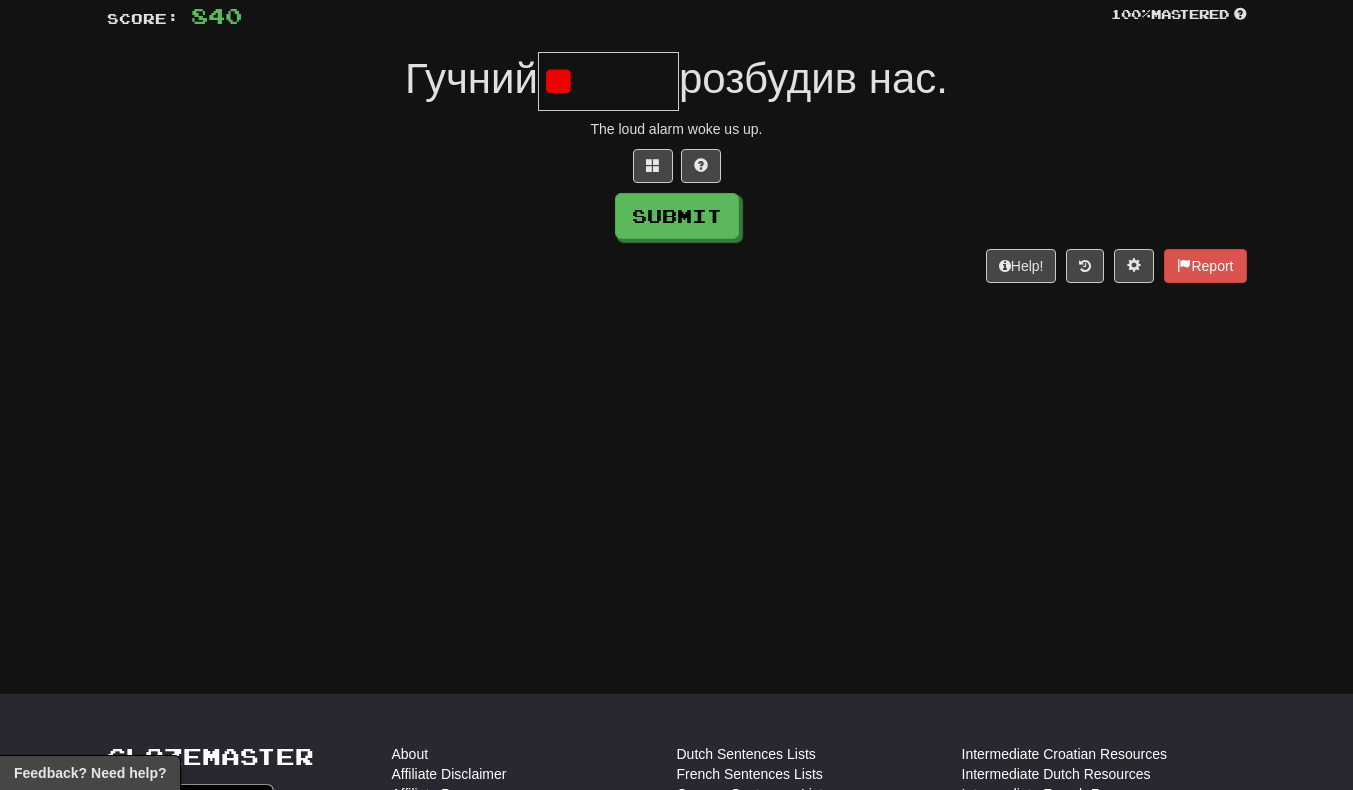 type on "*" 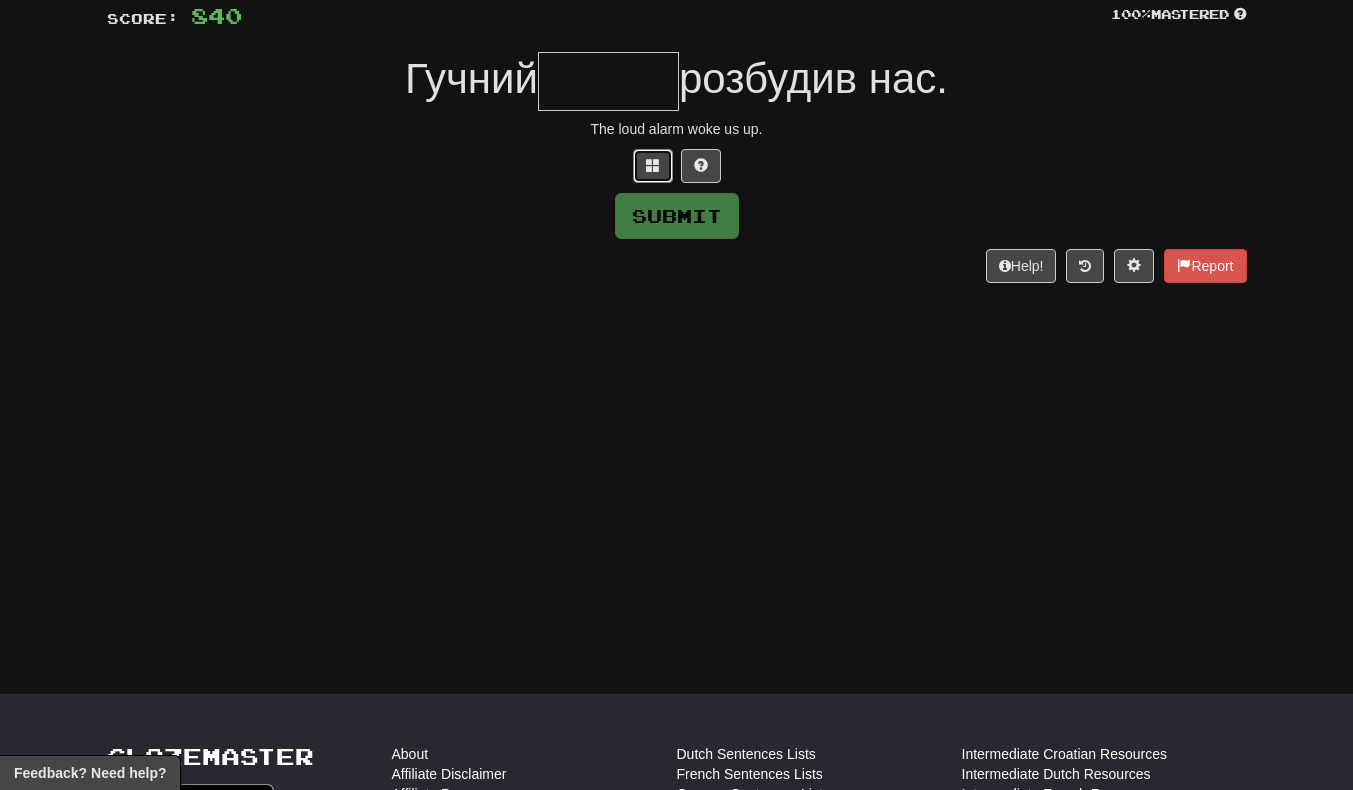 click at bounding box center (653, 165) 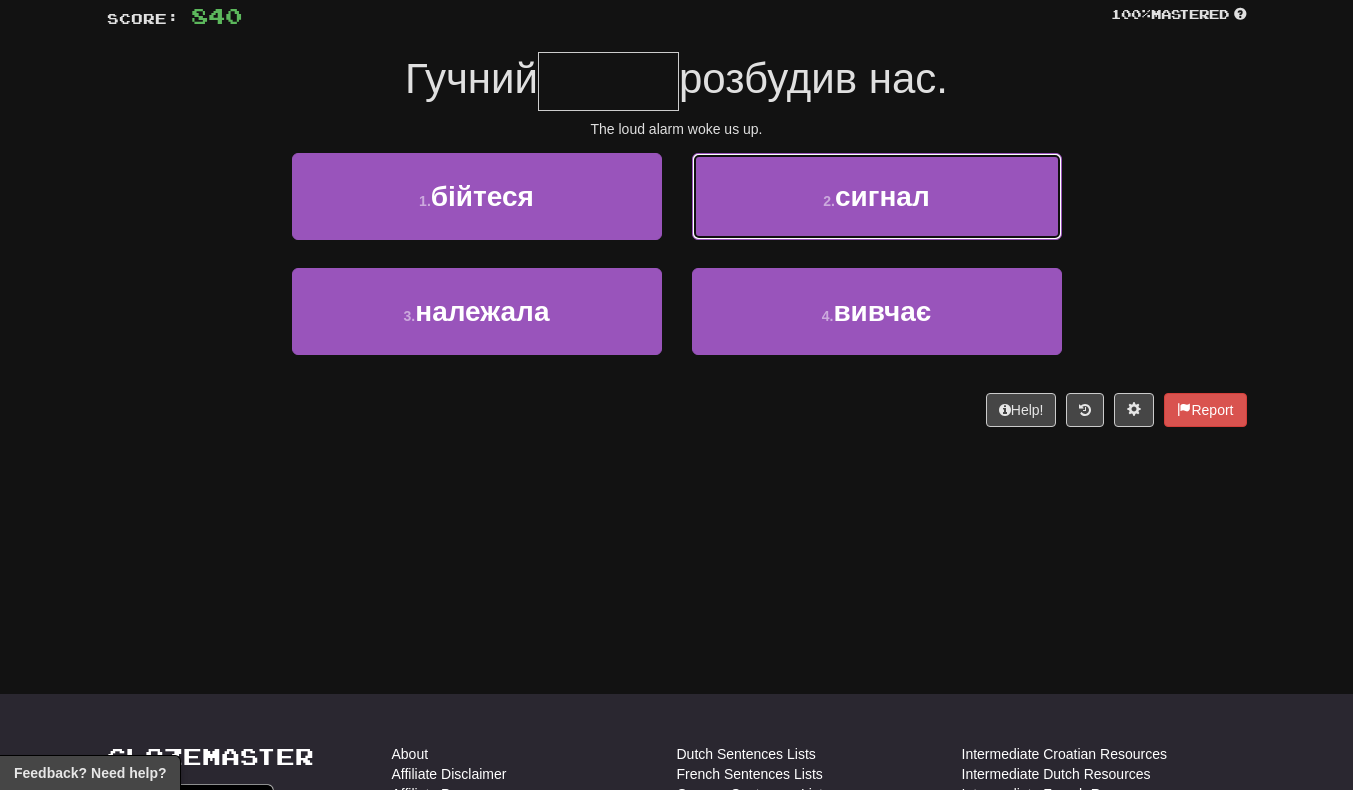 click on "2 .  сигнал" at bounding box center (877, 196) 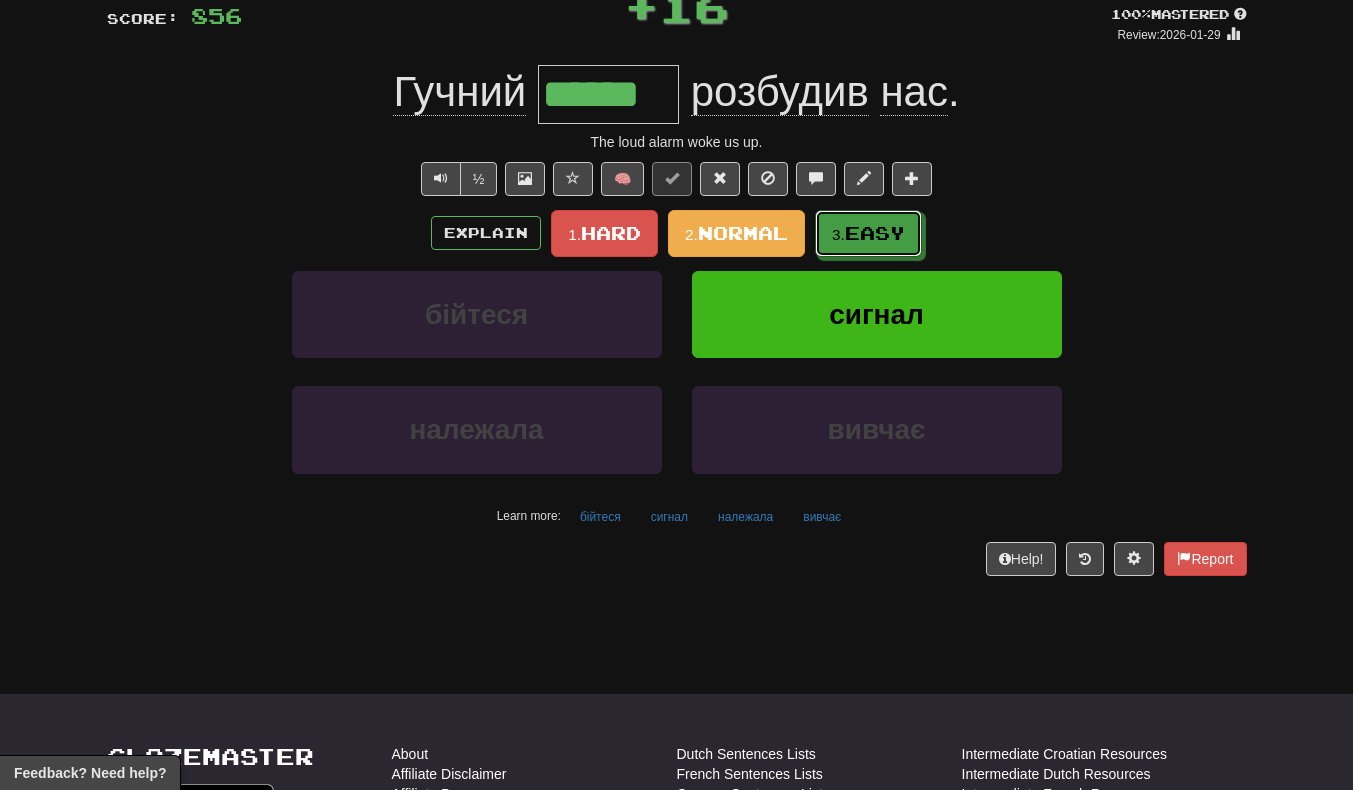 click on "3.  Easy" at bounding box center (868, 233) 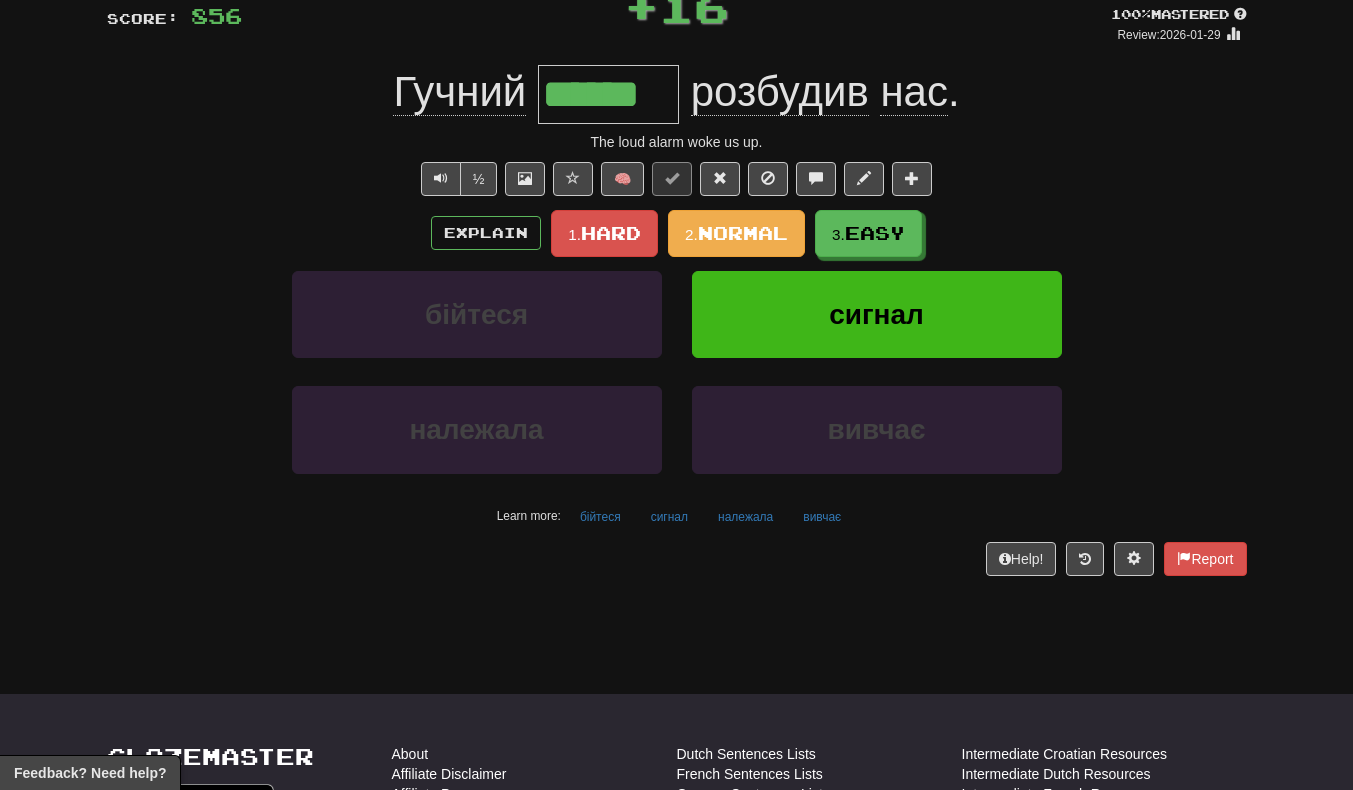 type 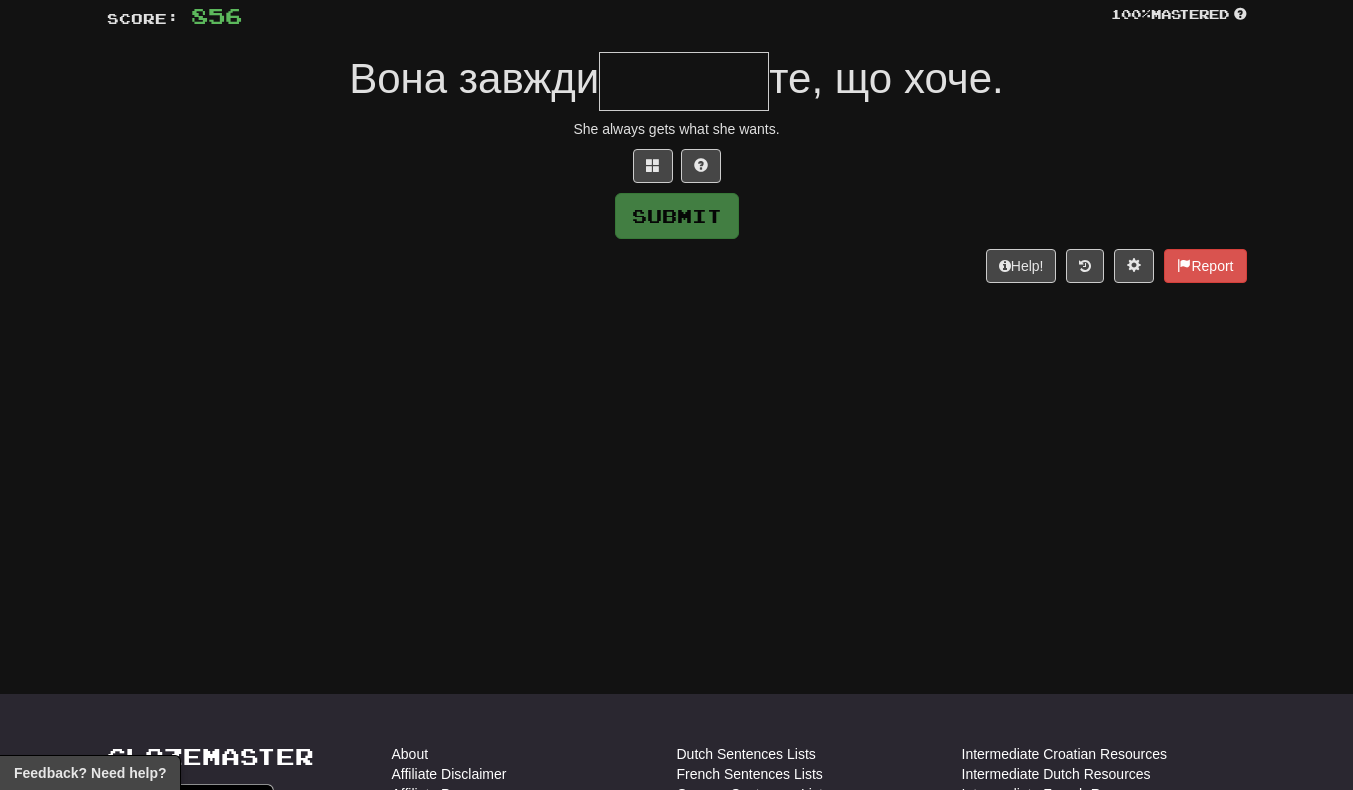 scroll, scrollTop: 0, scrollLeft: 0, axis: both 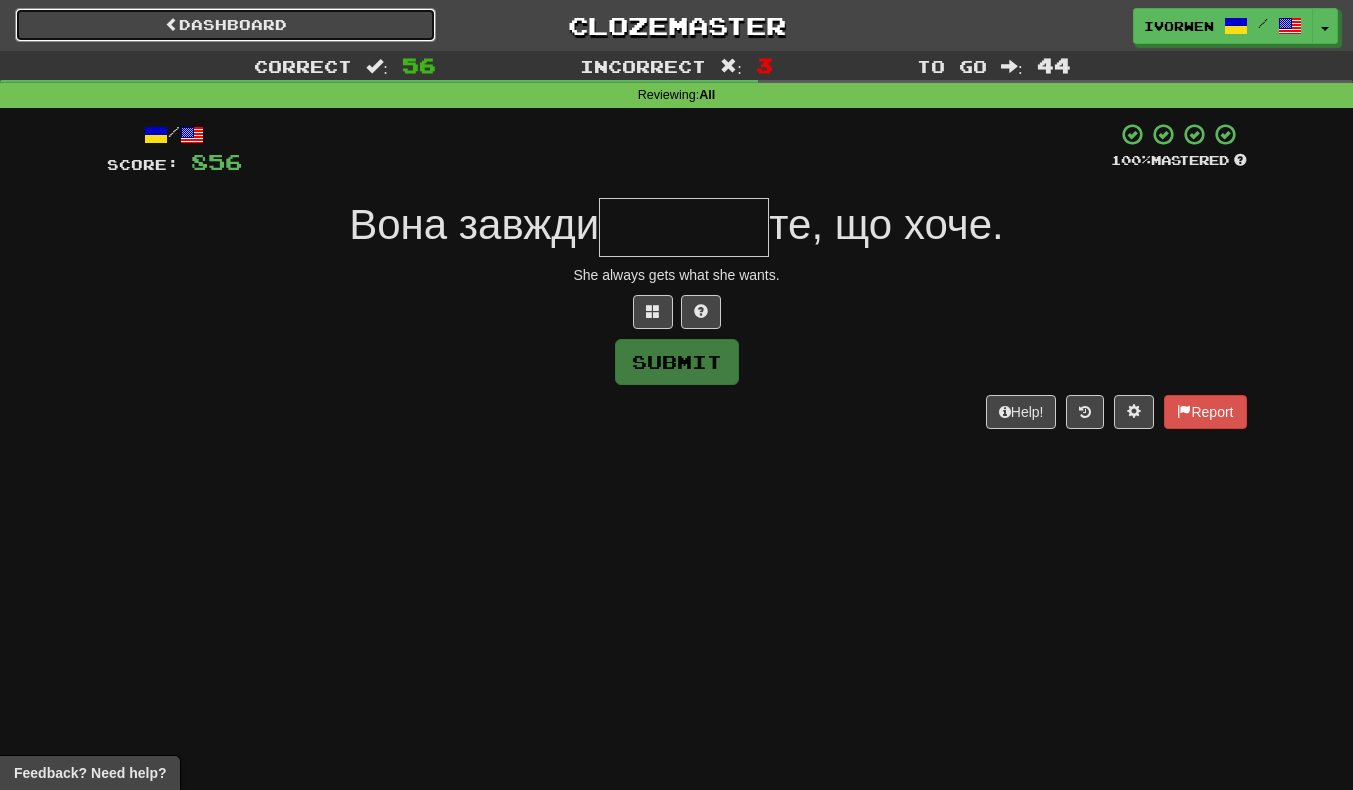 click on "Dashboard" at bounding box center (225, 25) 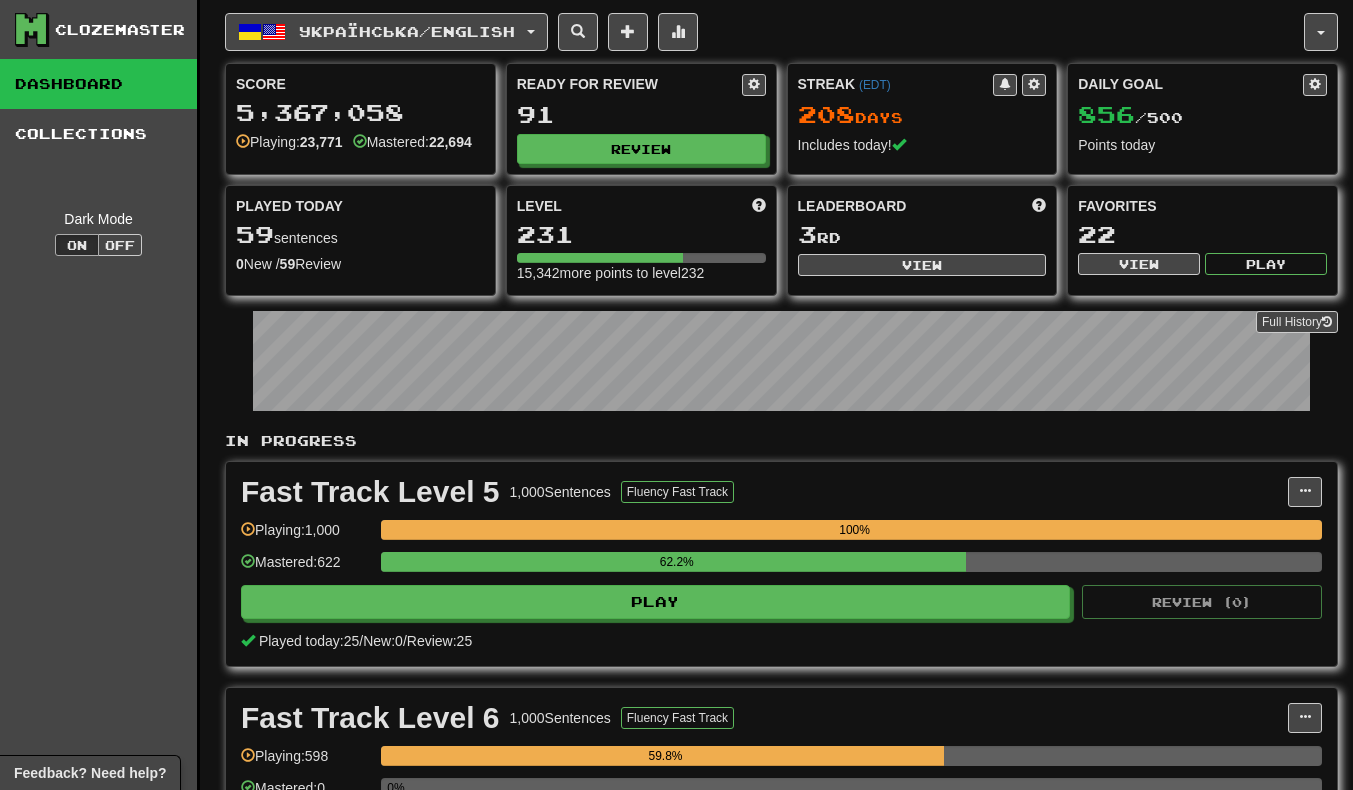 scroll, scrollTop: 0, scrollLeft: 0, axis: both 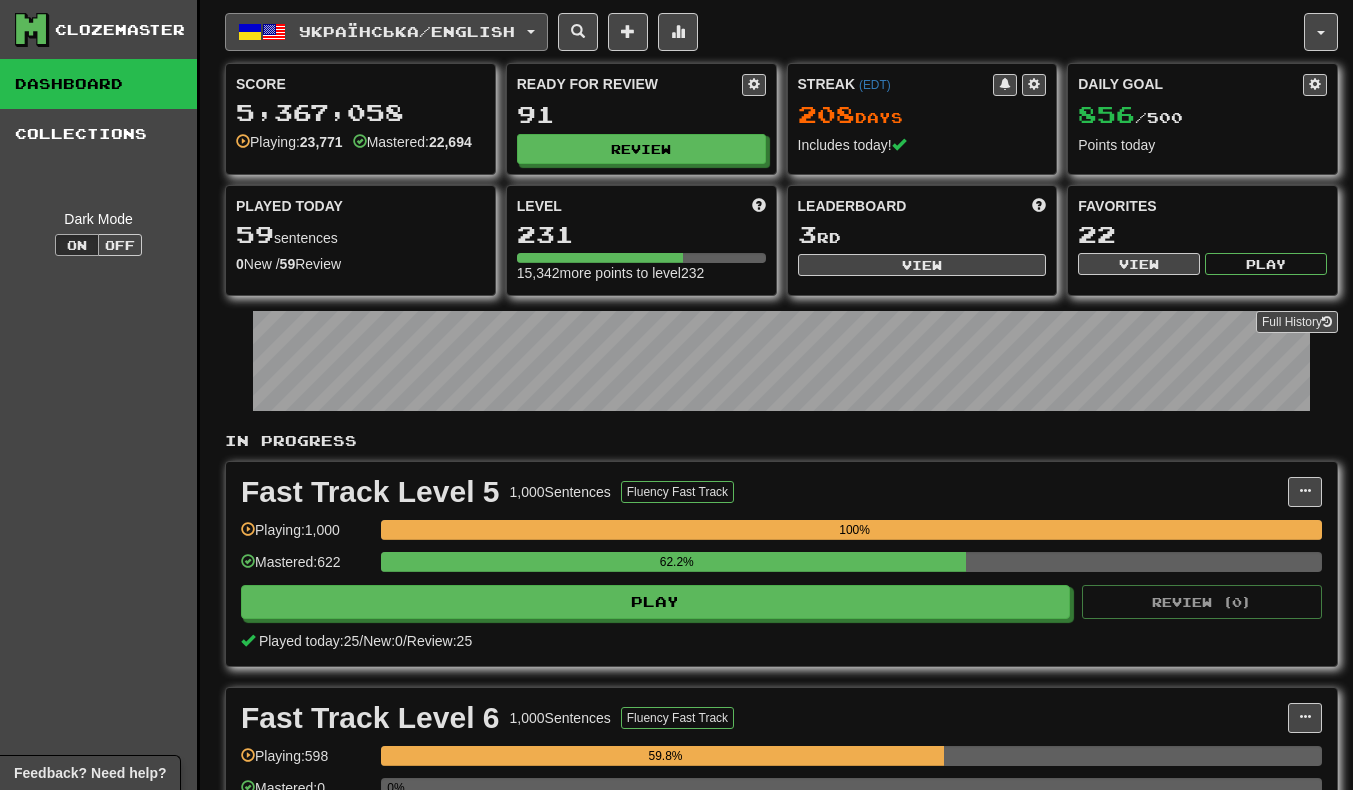 click on "Українська  /  English" at bounding box center (386, 32) 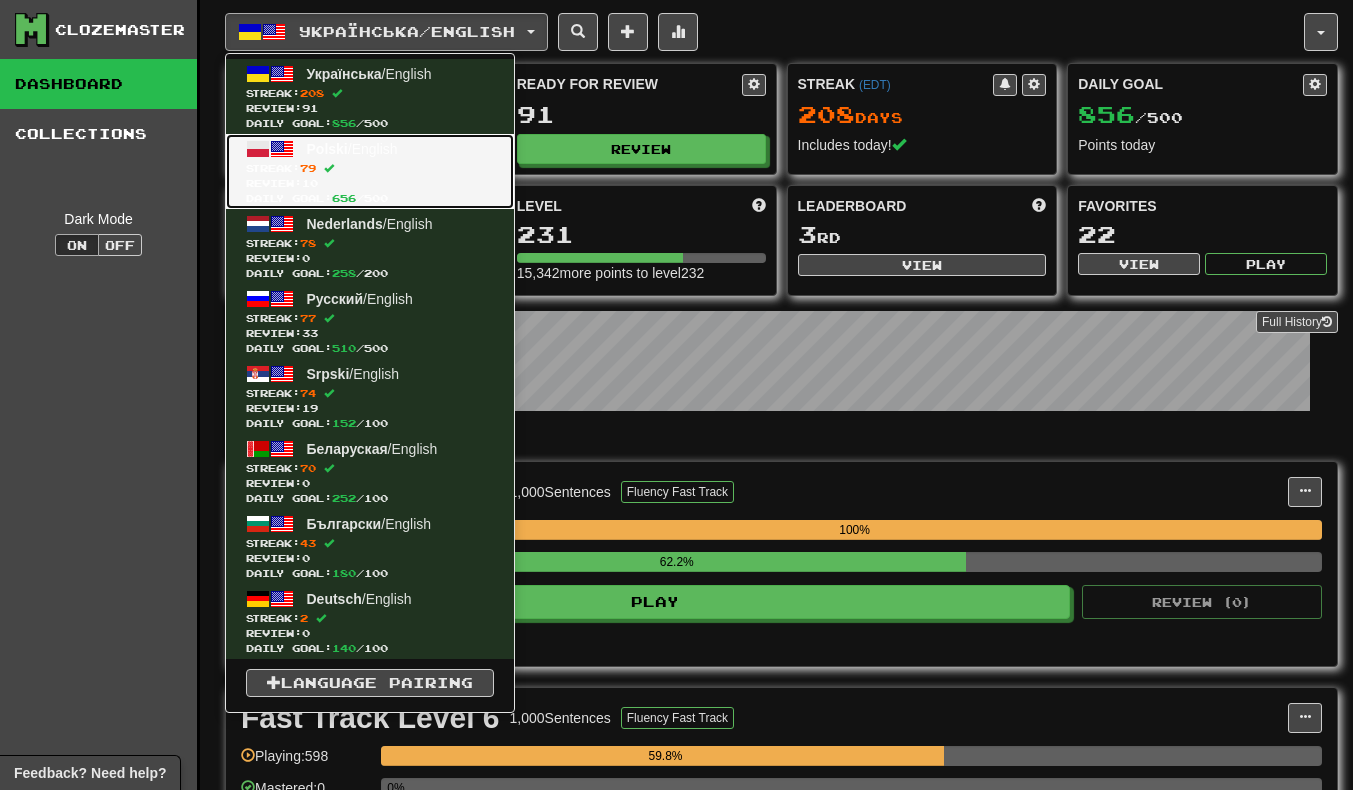 click on "Review:  10" at bounding box center (370, 183) 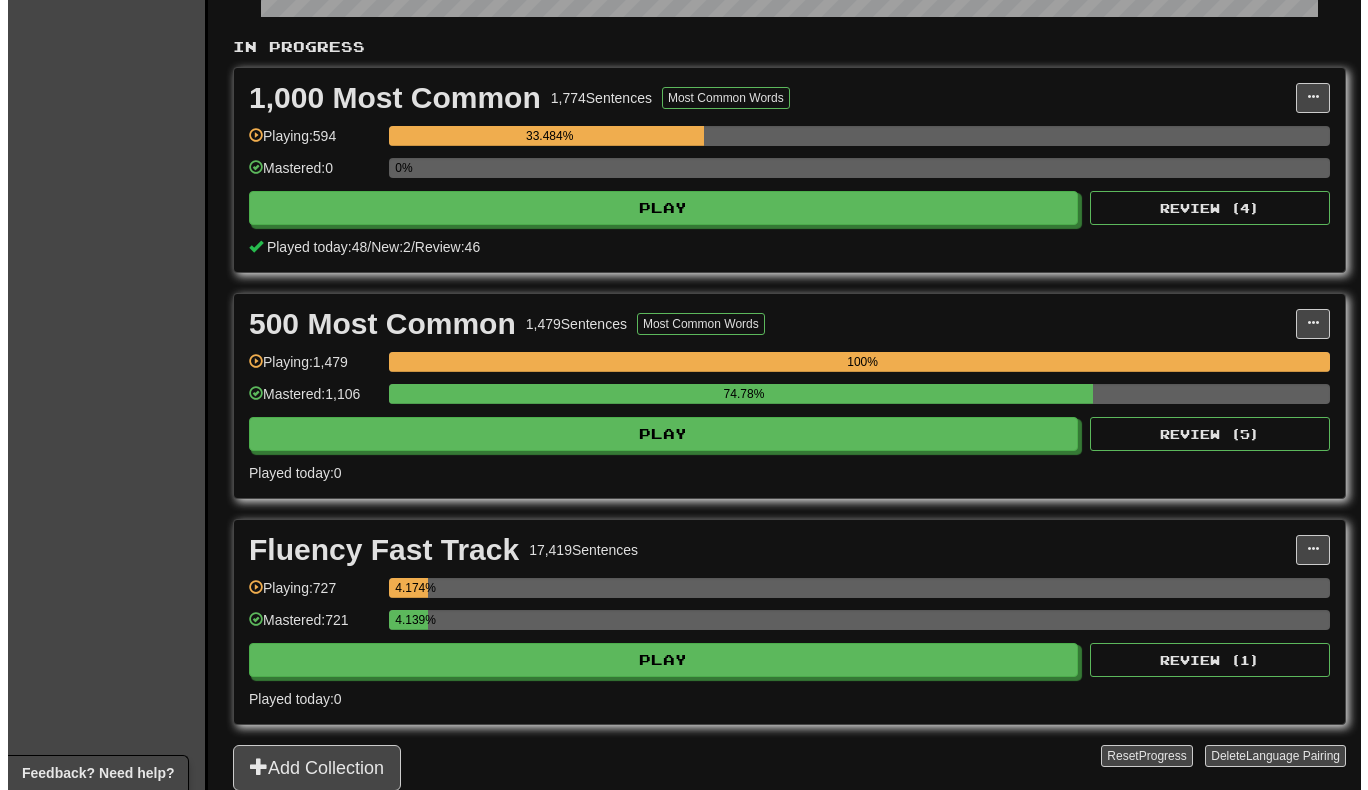 scroll, scrollTop: 393, scrollLeft: 0, axis: vertical 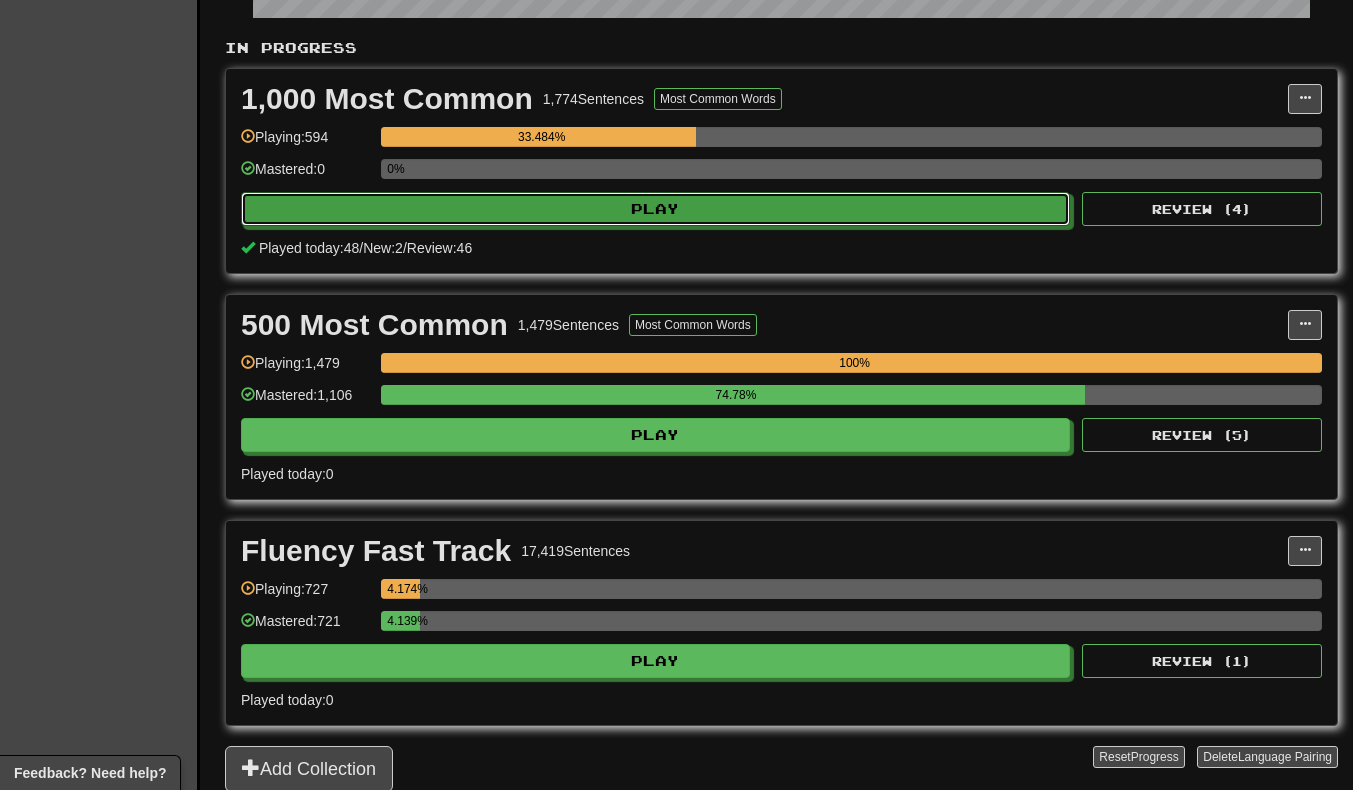 click on "Play" at bounding box center (655, 209) 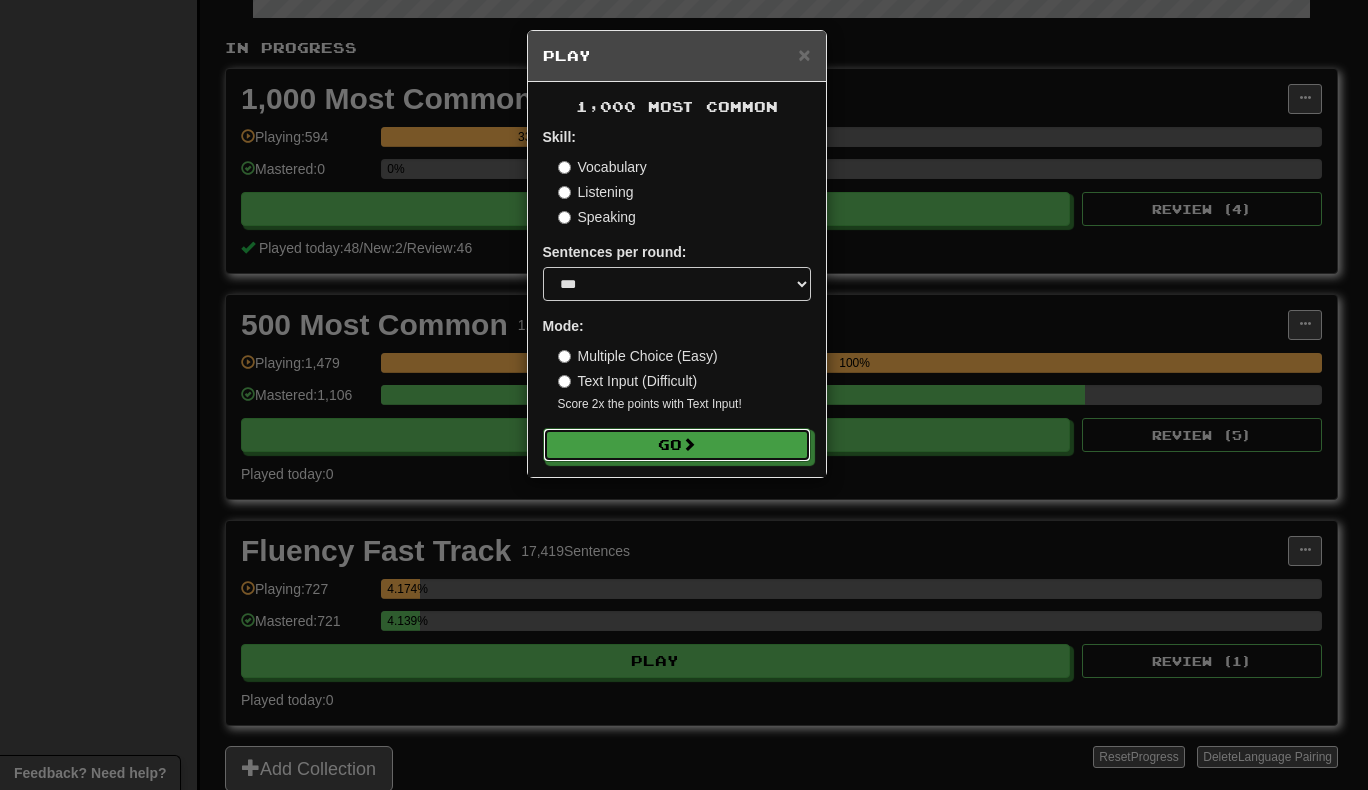 click on "Go" at bounding box center (677, 445) 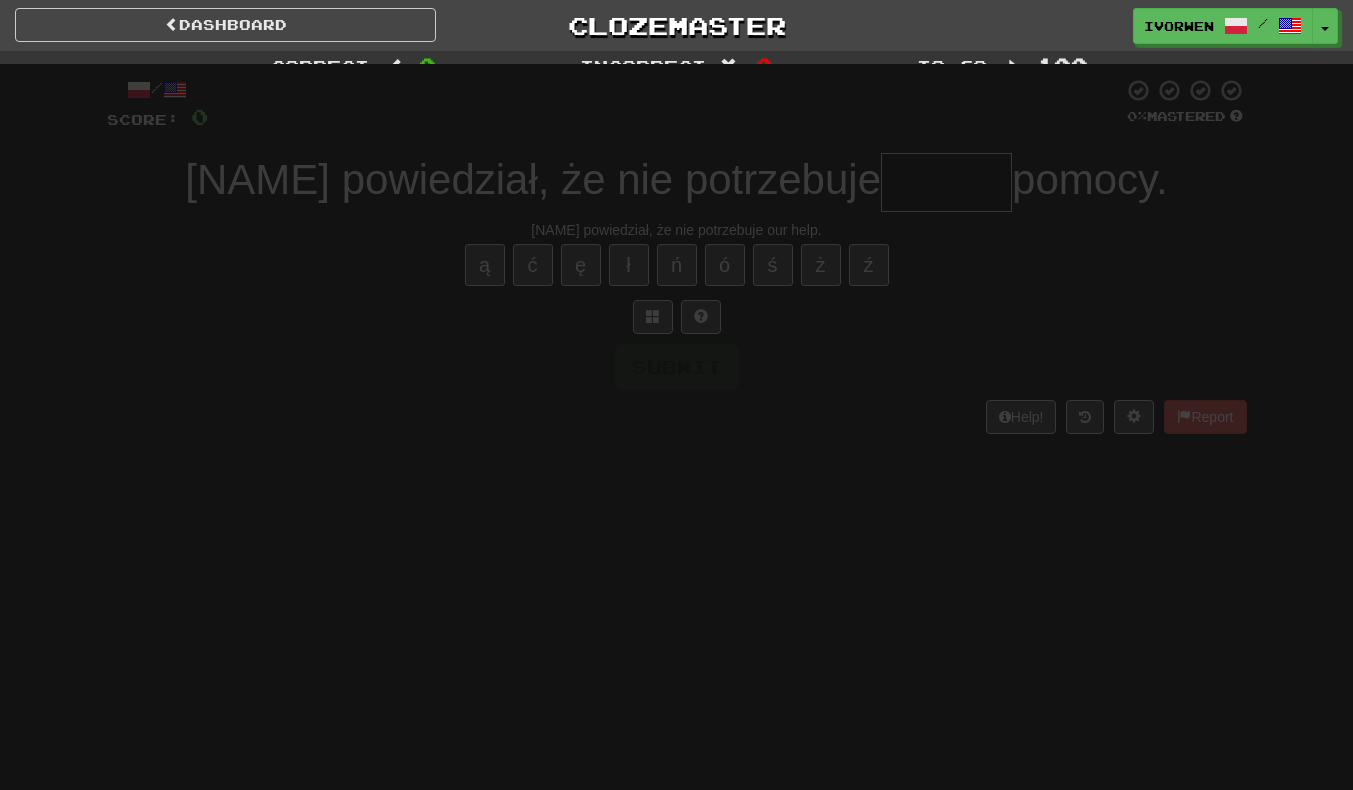 scroll, scrollTop: 0, scrollLeft: 0, axis: both 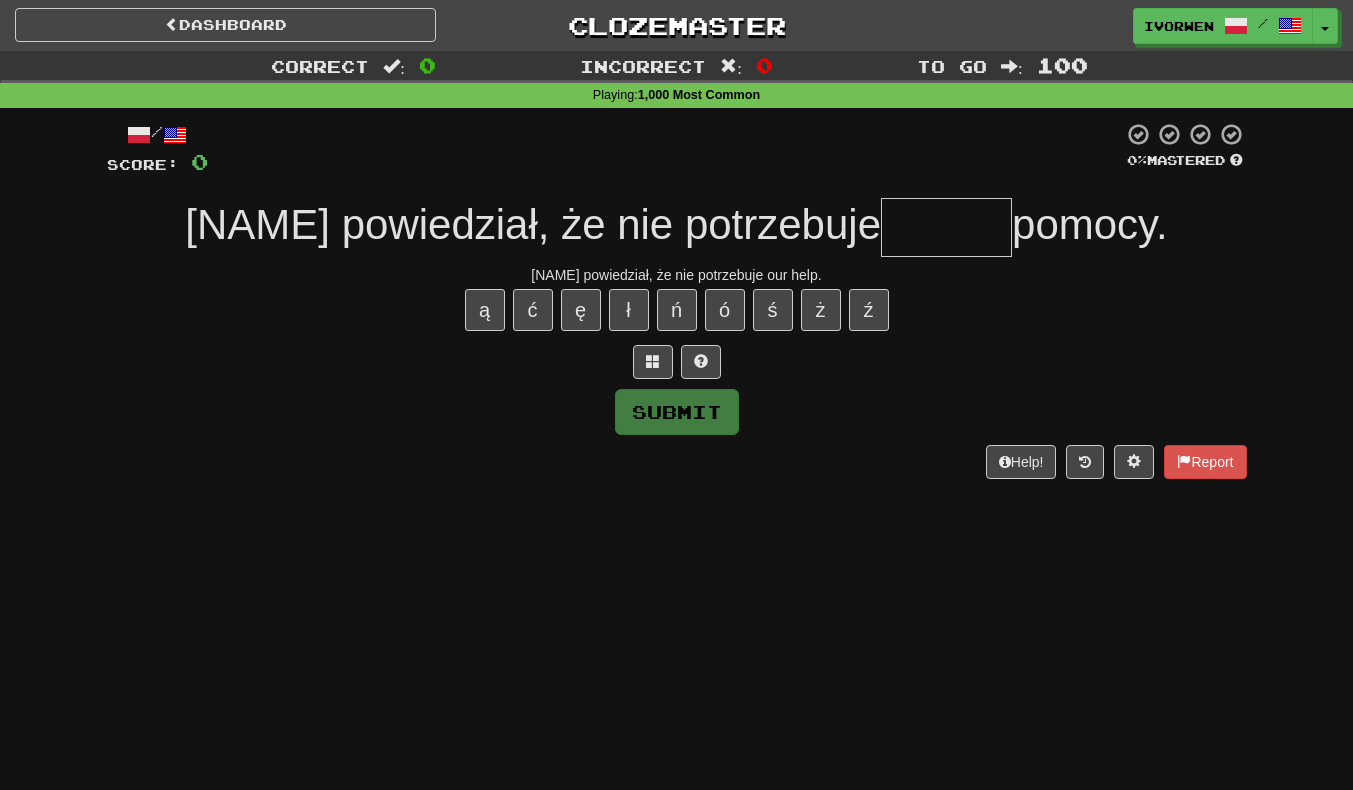 click at bounding box center [946, 227] 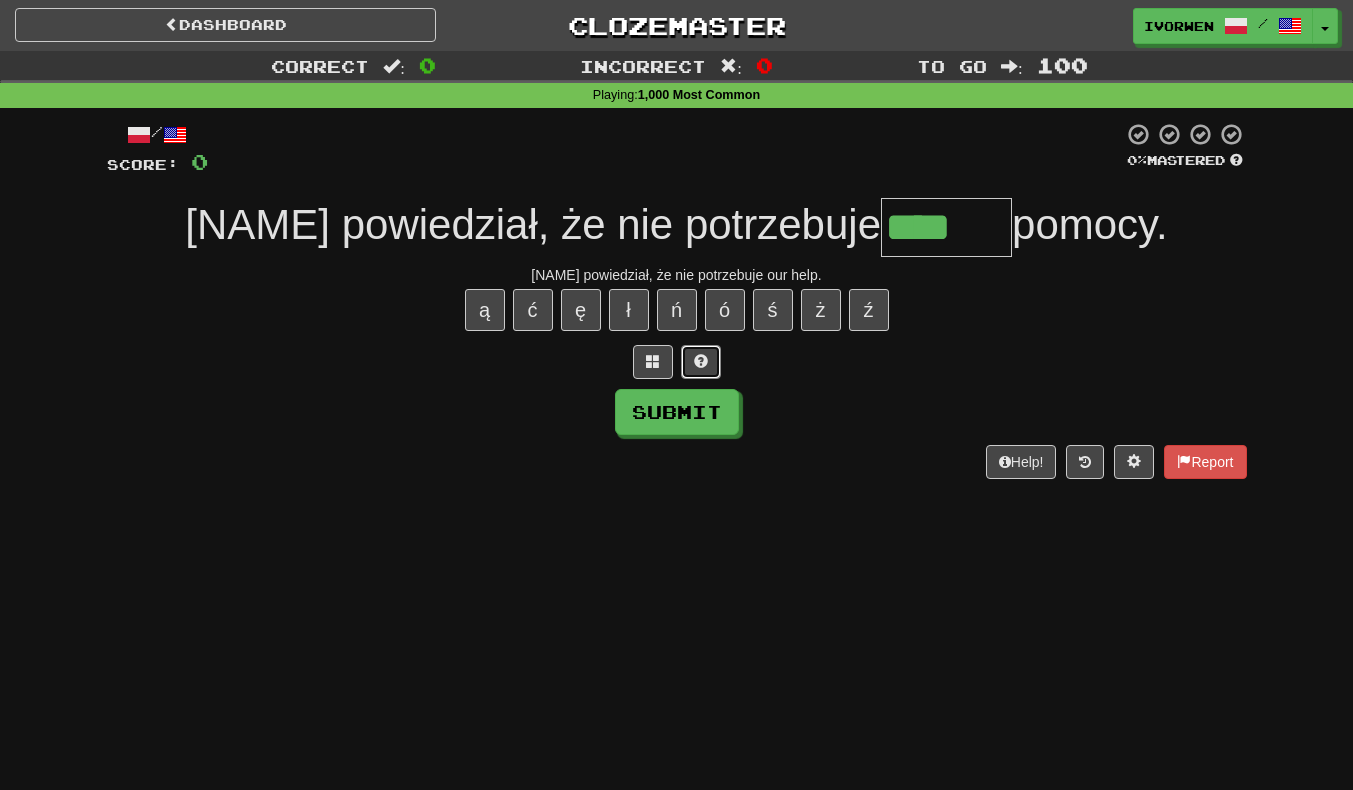 click at bounding box center [701, 361] 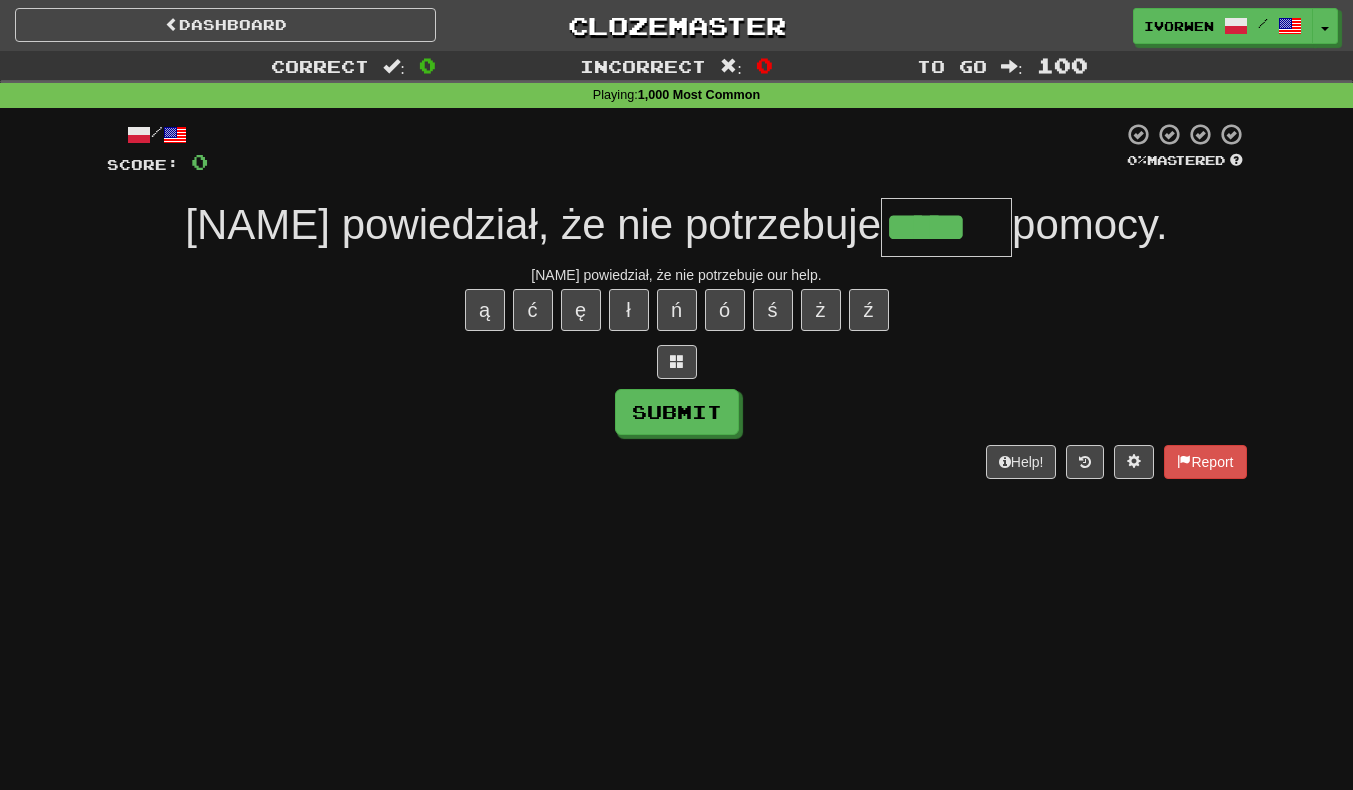 type on "******" 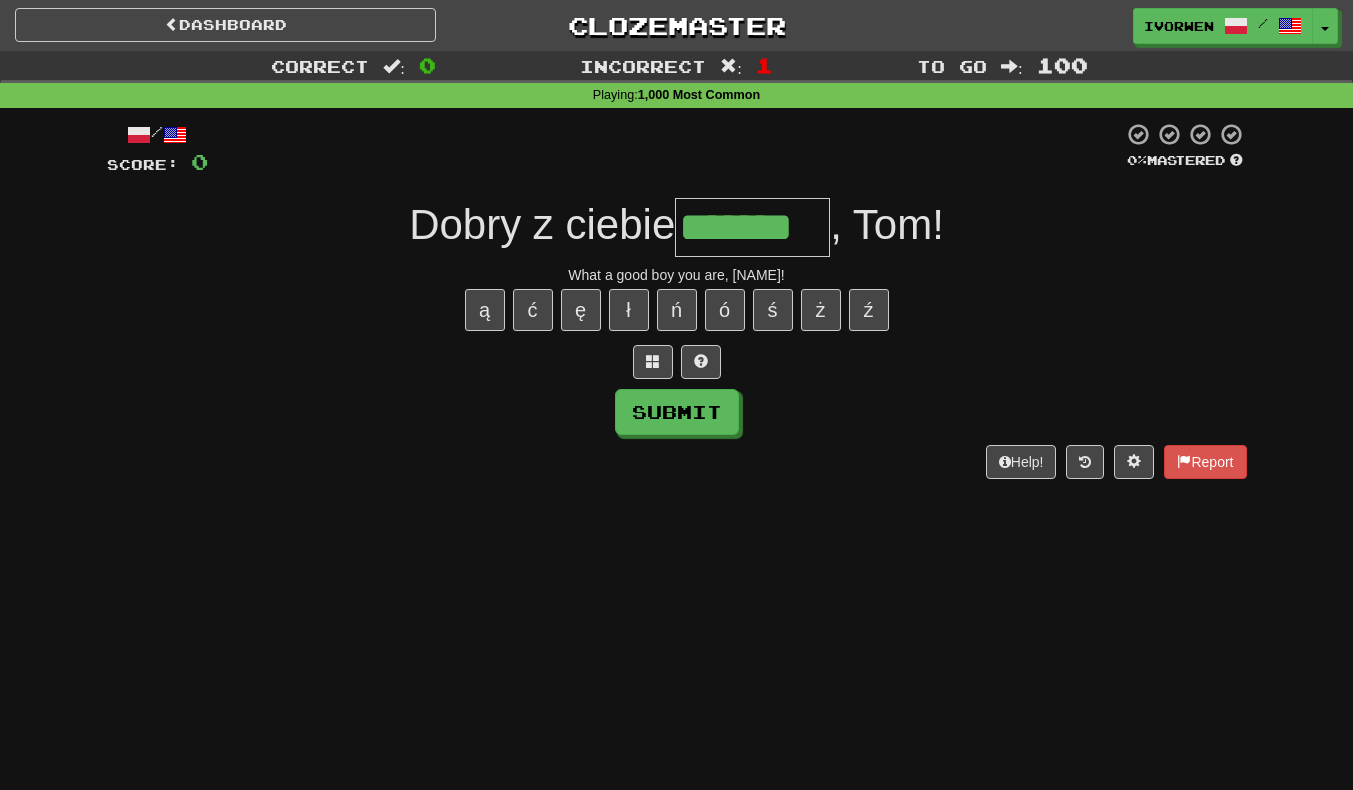 scroll, scrollTop: 0, scrollLeft: 7, axis: horizontal 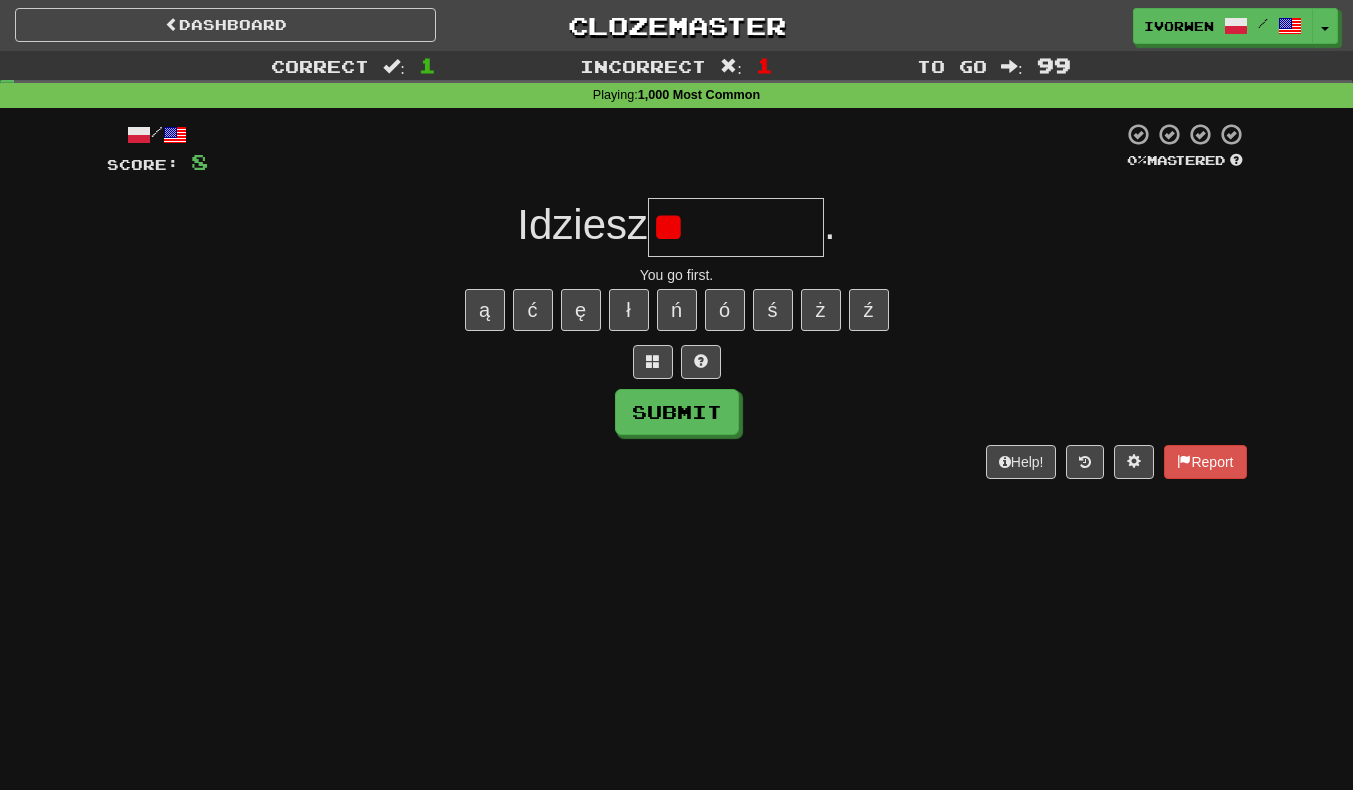 type on "*" 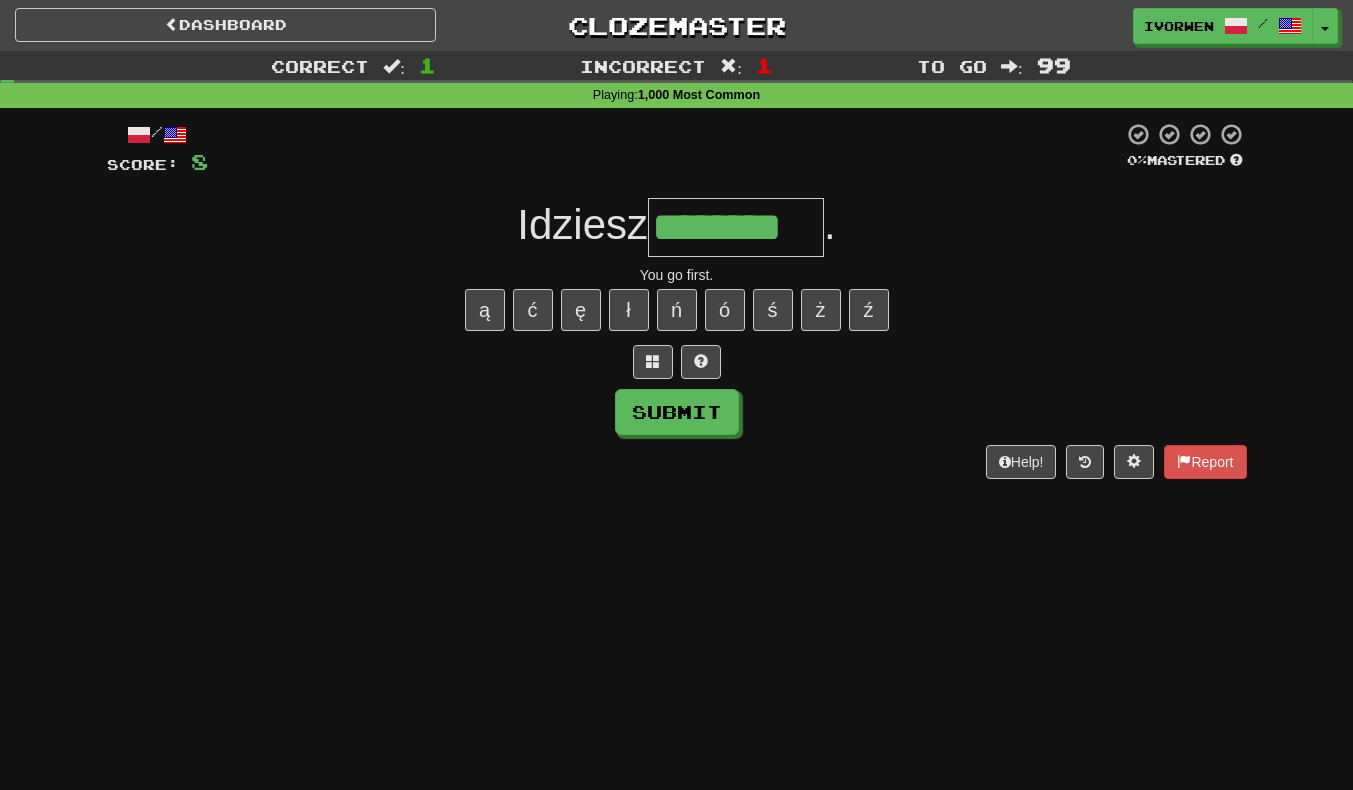 scroll, scrollTop: 0, scrollLeft: 2, axis: horizontal 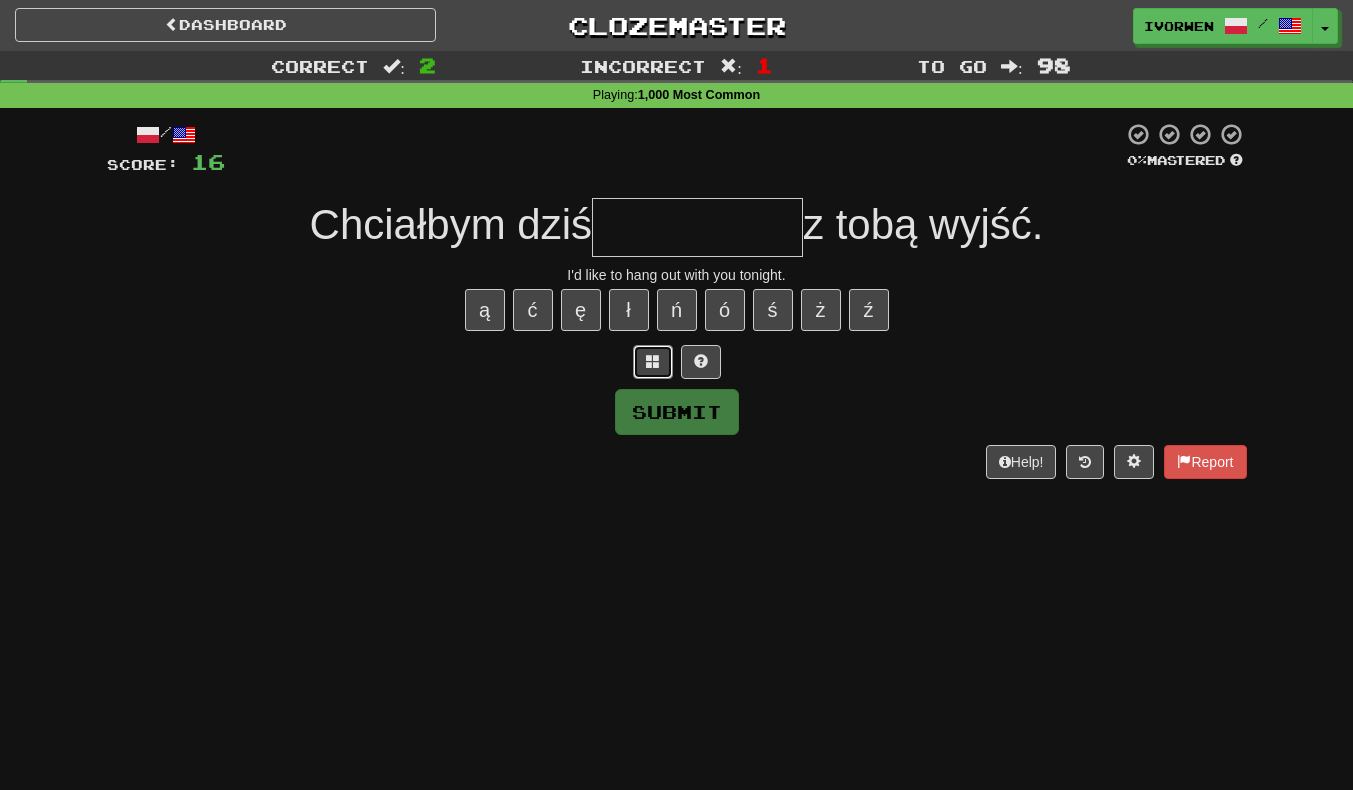 click at bounding box center [653, 361] 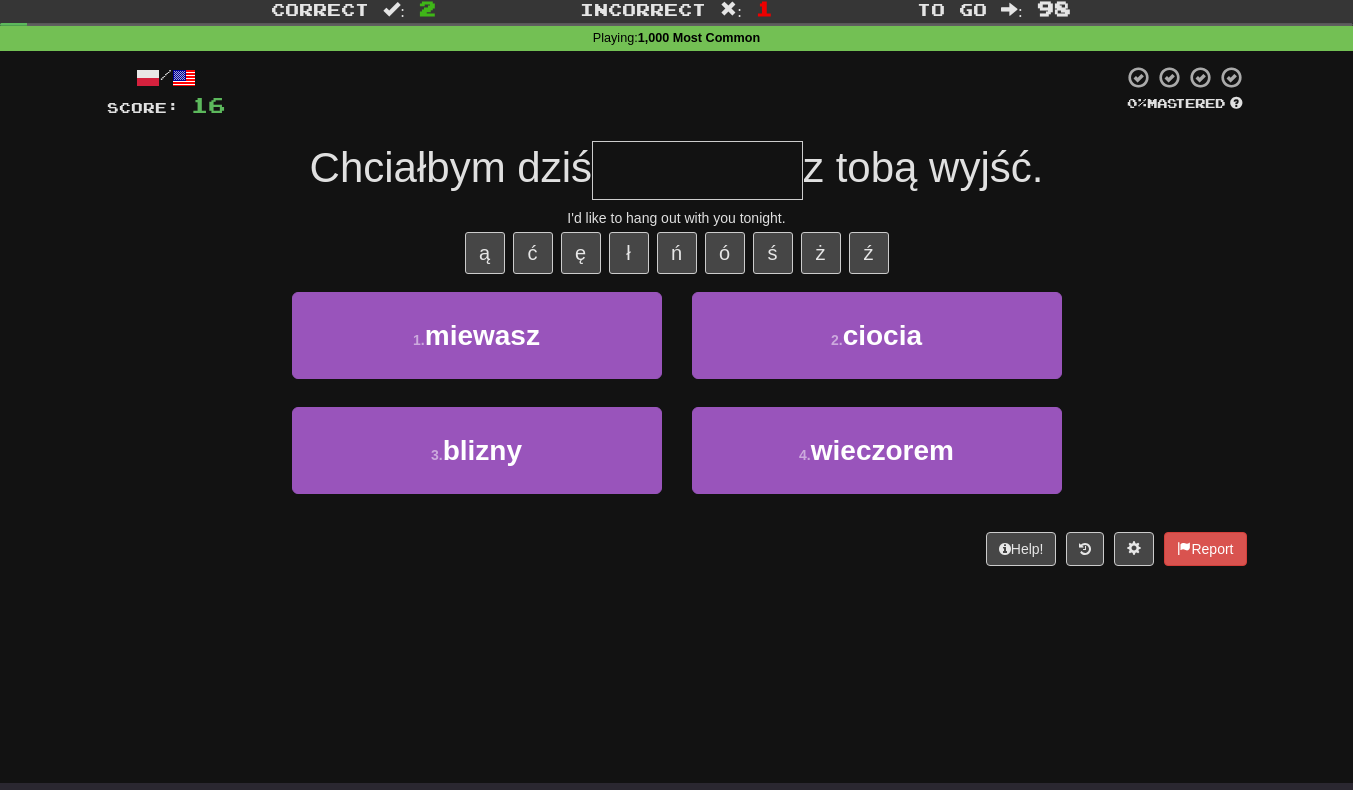 scroll, scrollTop: 90, scrollLeft: 0, axis: vertical 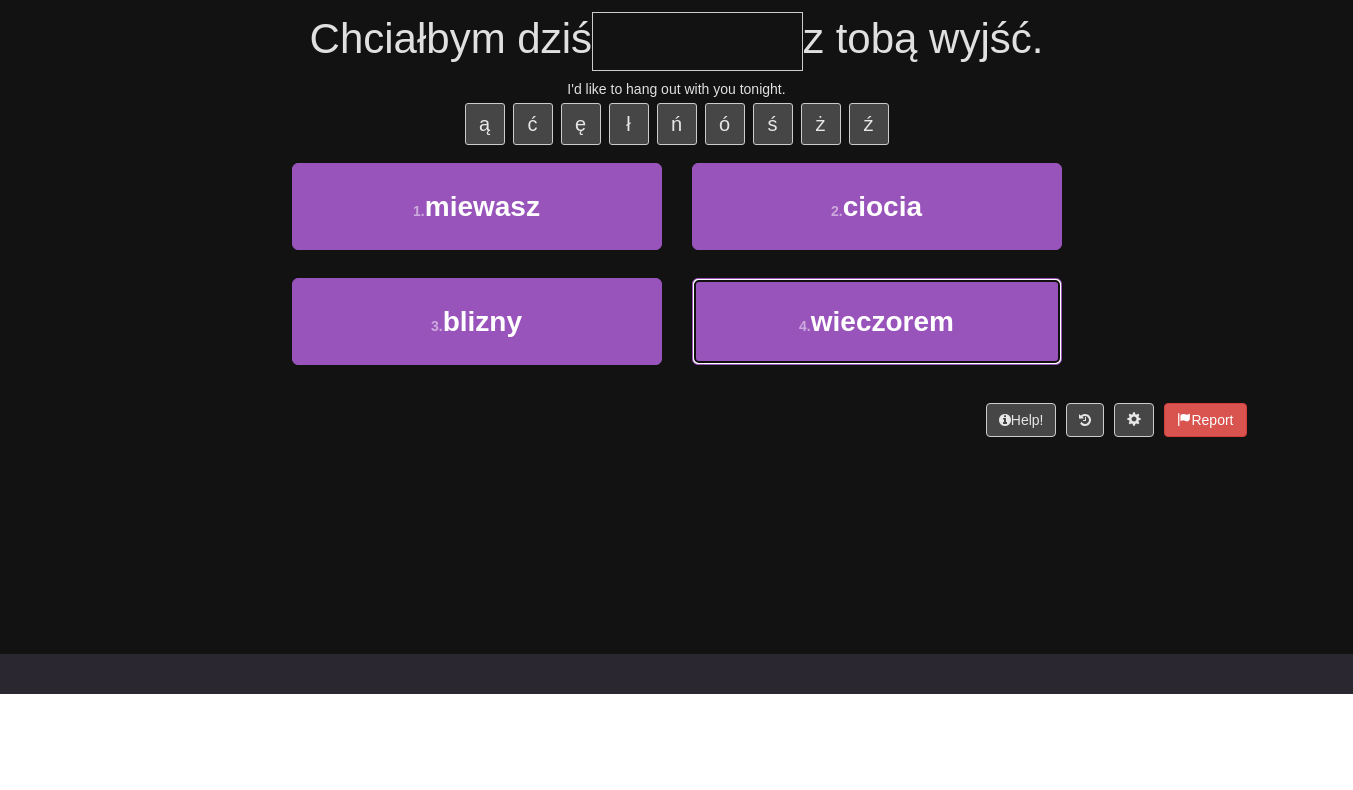 click on "4 .  wieczorem" at bounding box center [877, 417] 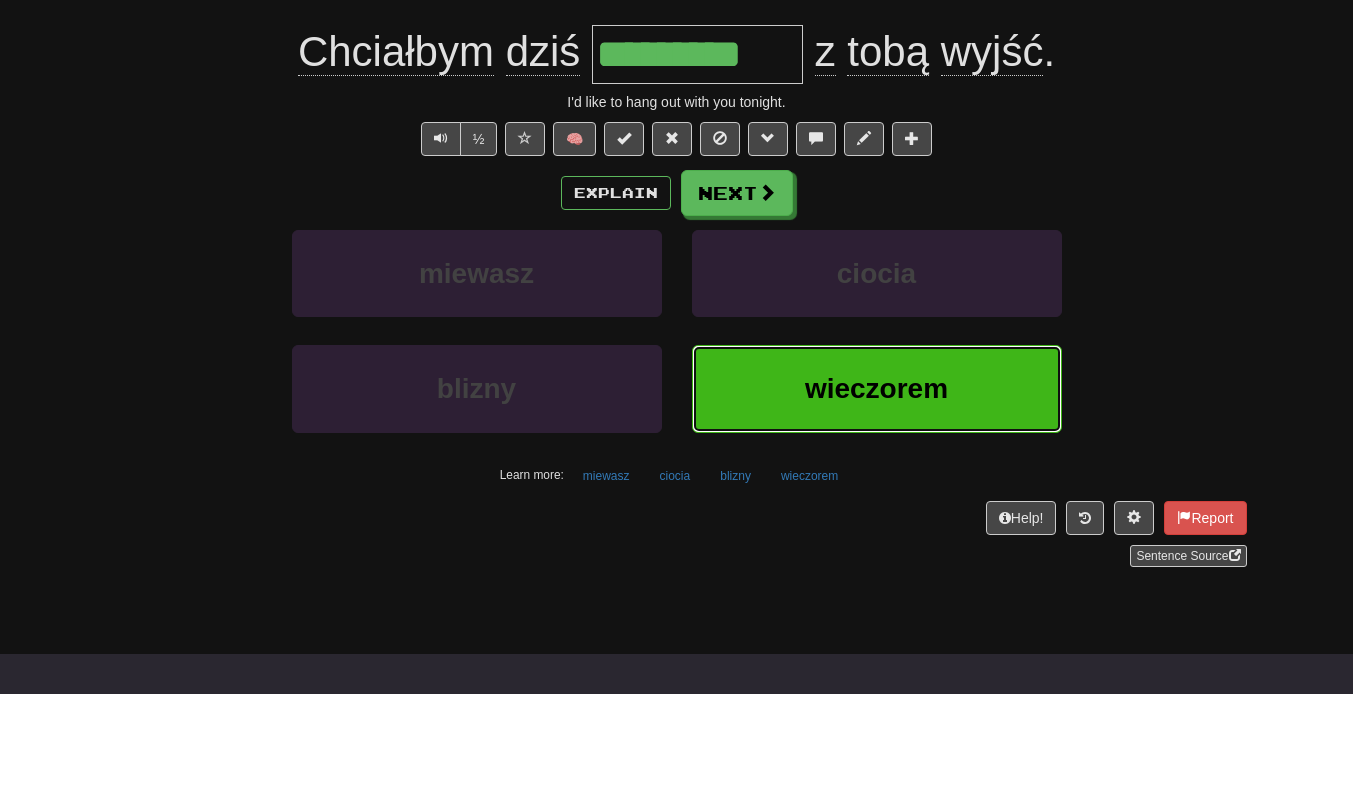 scroll, scrollTop: 103, scrollLeft: 0, axis: vertical 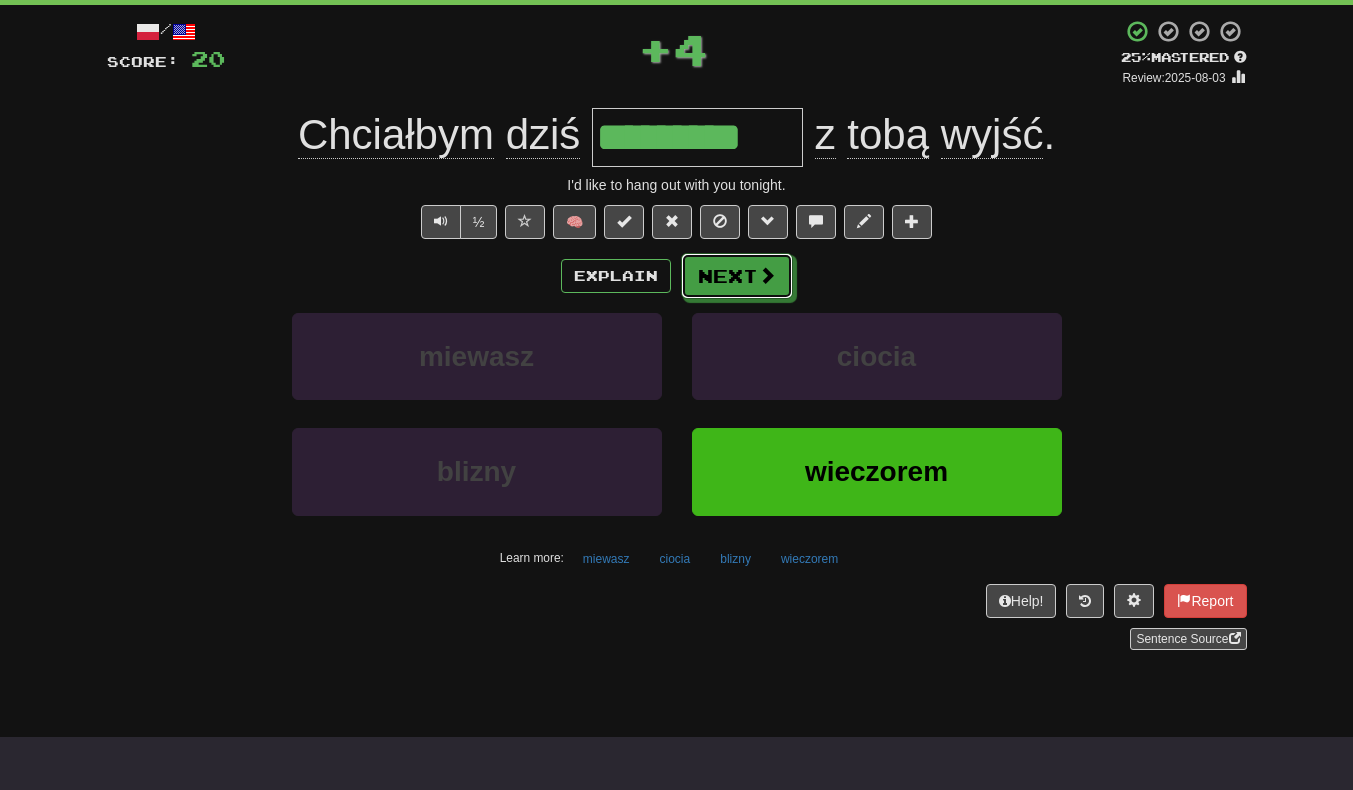 click on "Next" at bounding box center (737, 276) 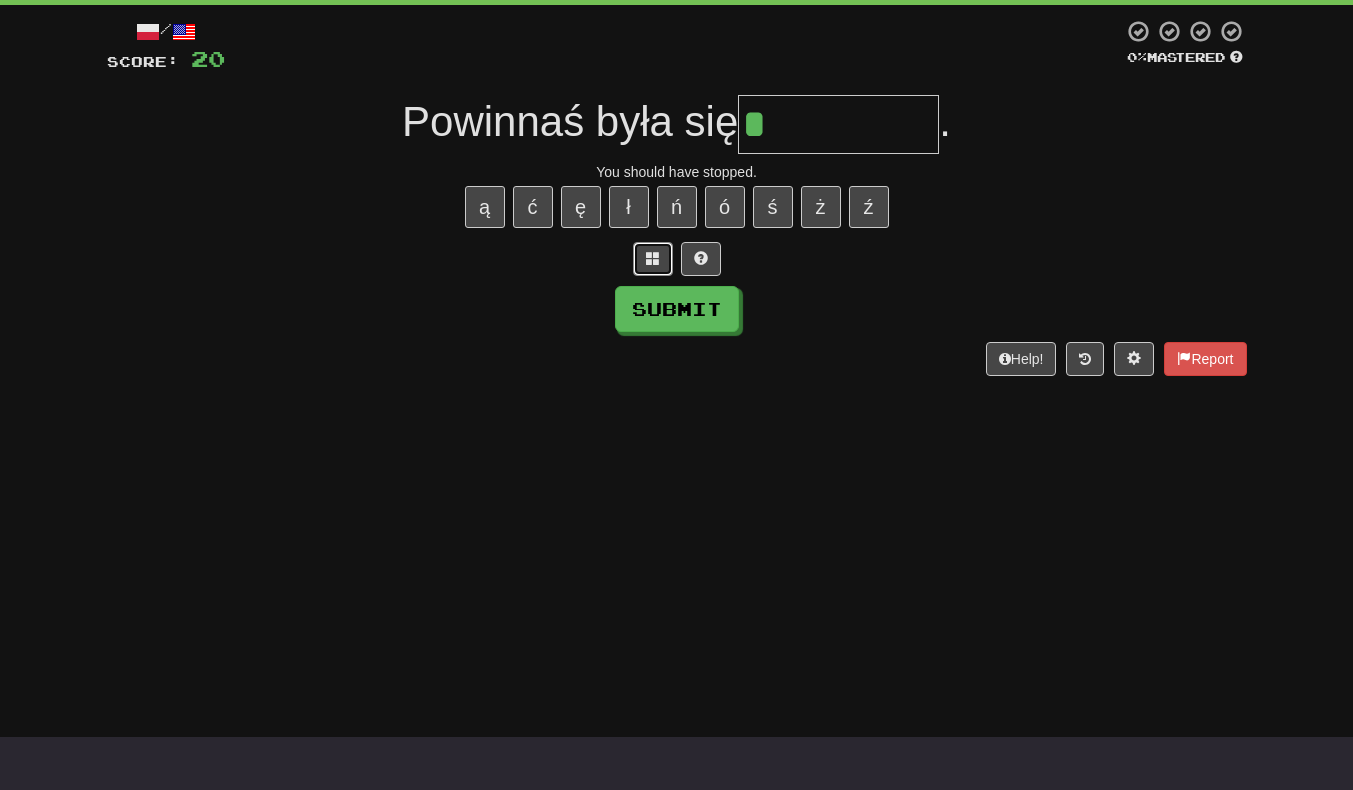 click at bounding box center [653, 258] 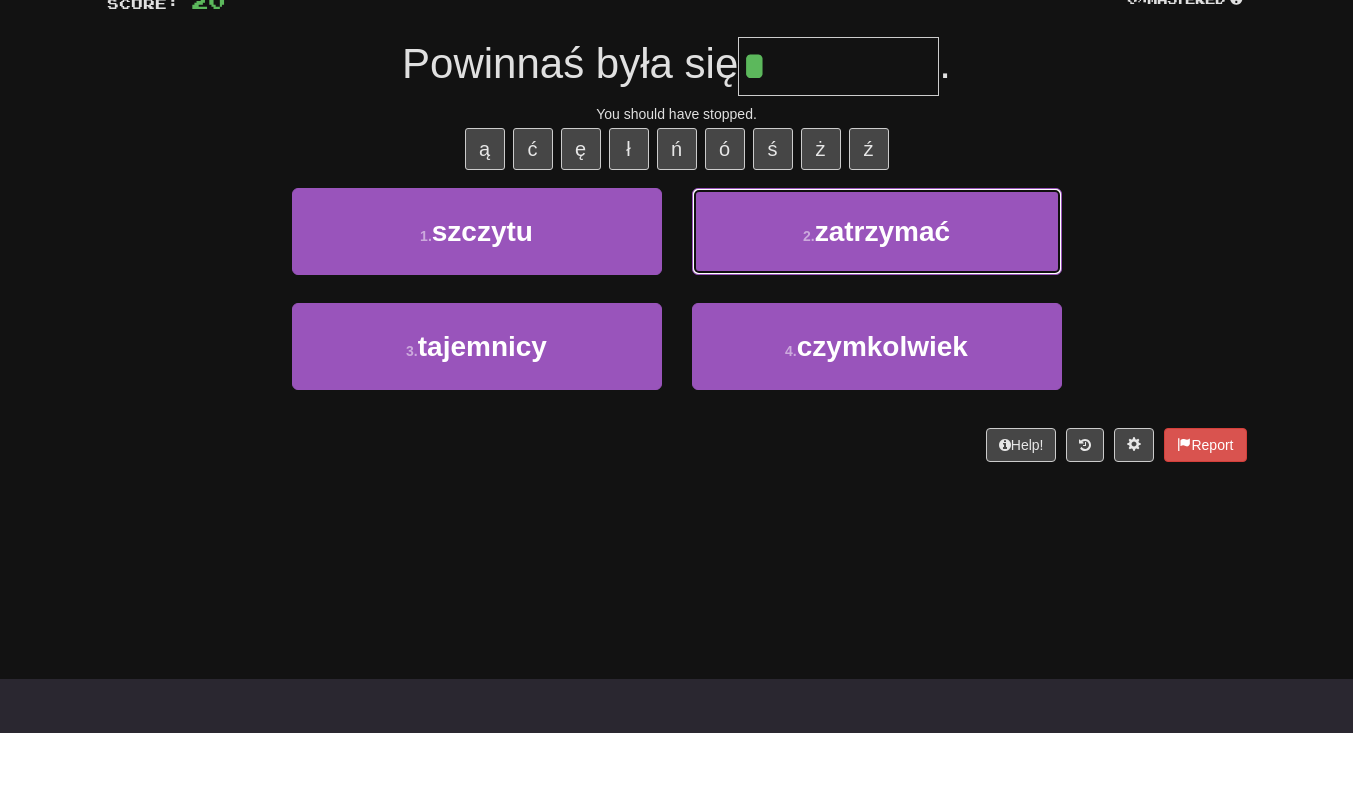 click on "2 .  zatrzymać" at bounding box center (877, 289) 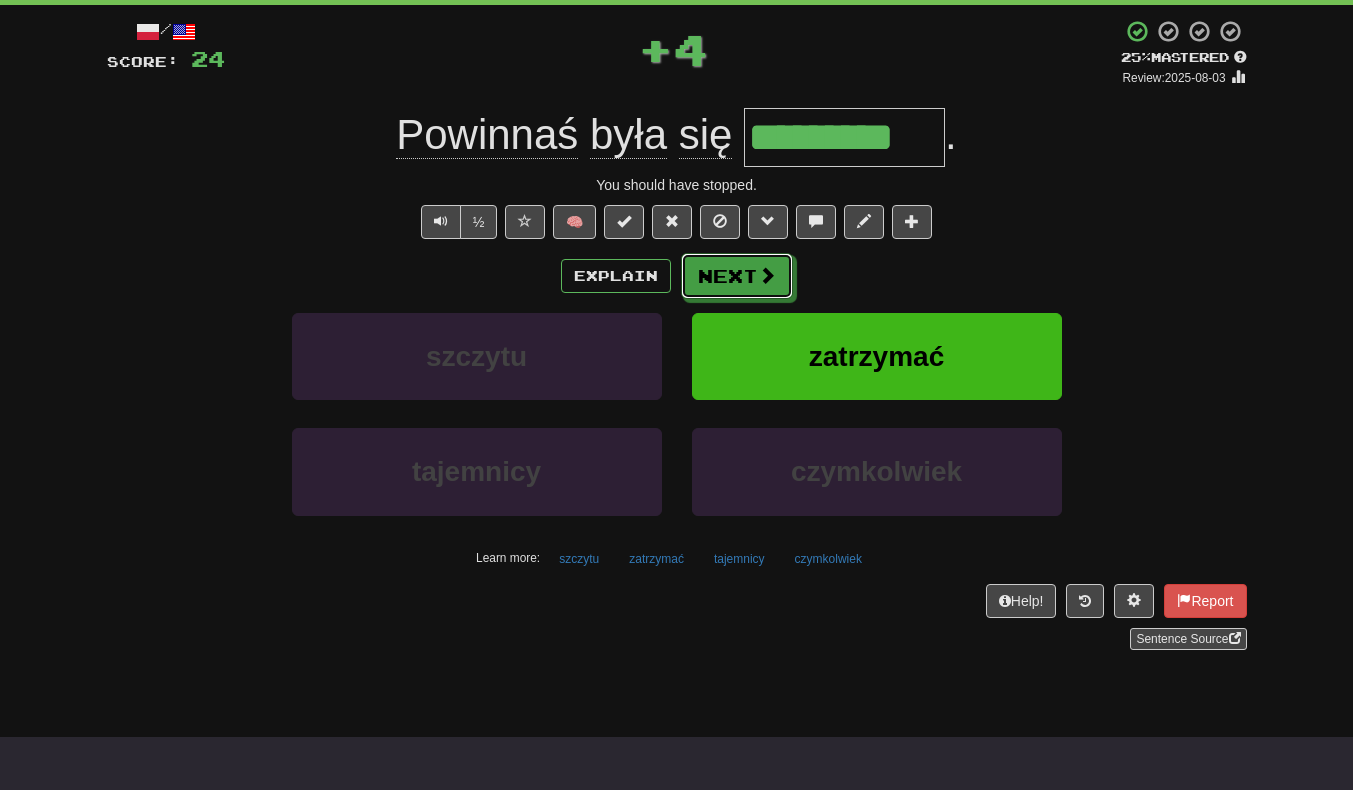 click on "Next" at bounding box center (737, 276) 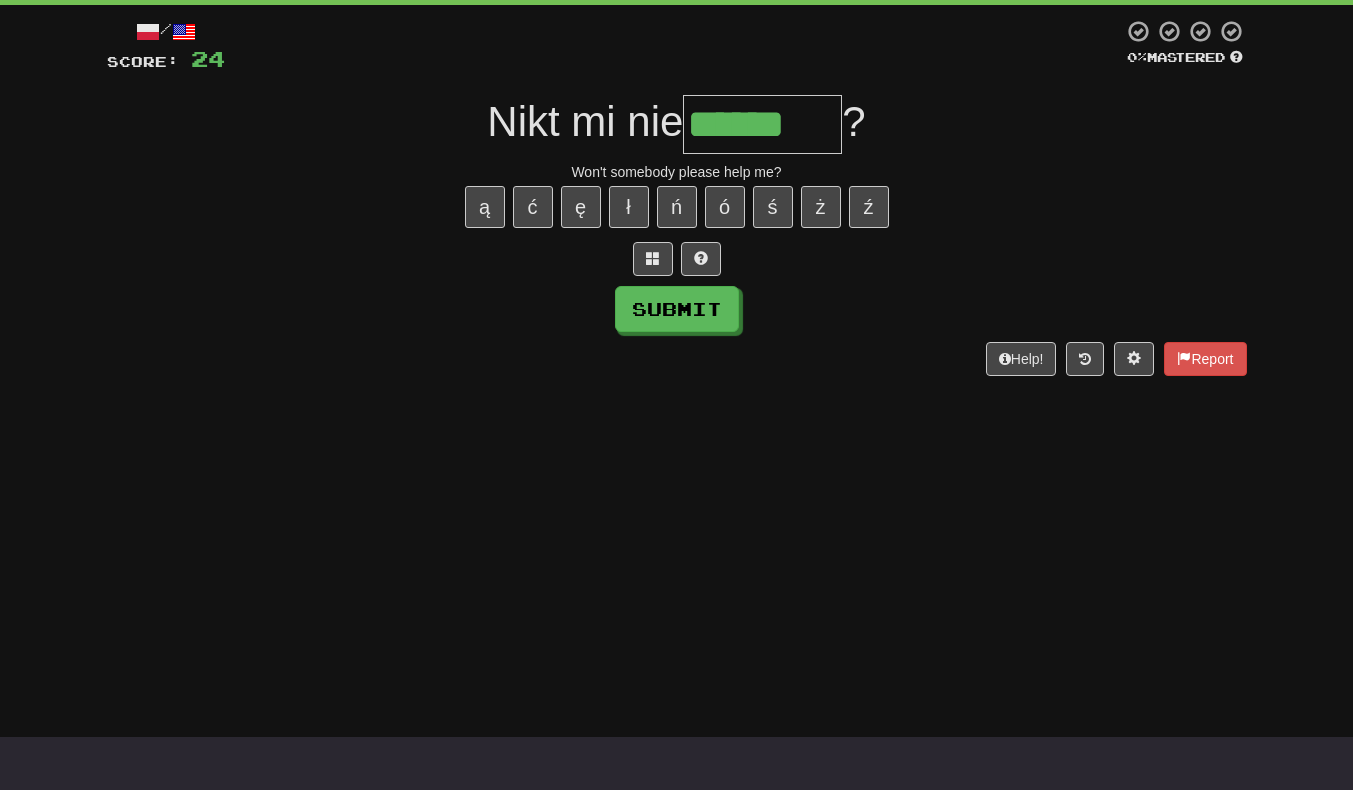 type on "******" 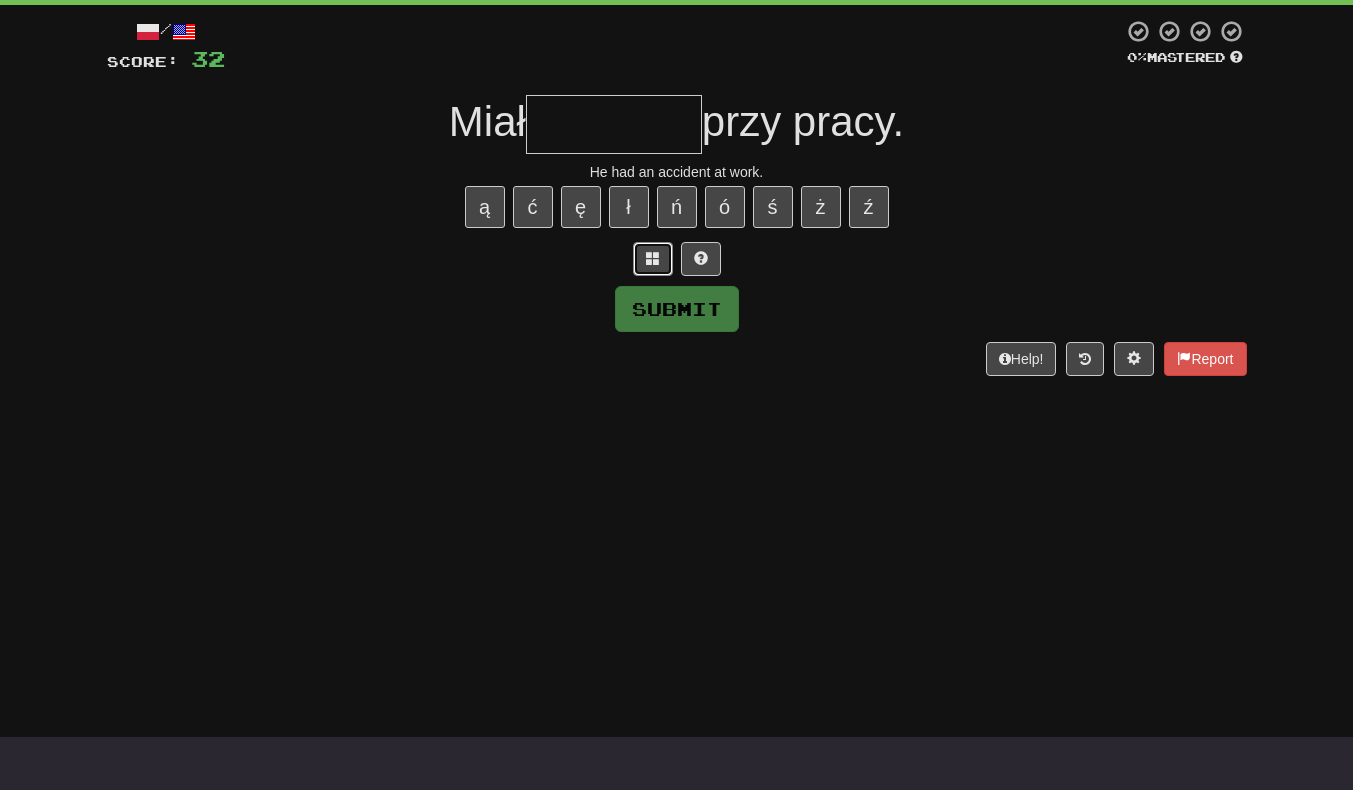 click at bounding box center (653, 259) 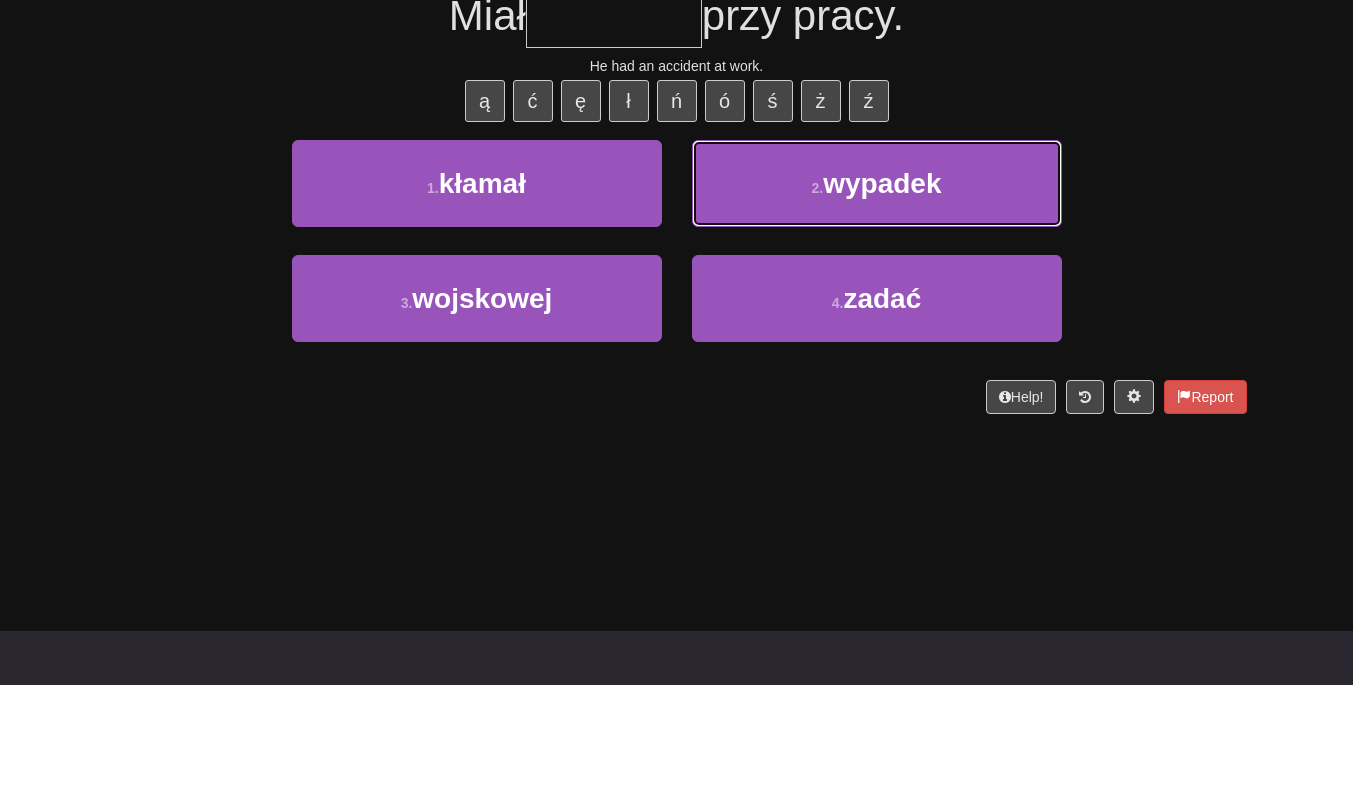 click on "2 .  wypadek" at bounding box center (877, 289) 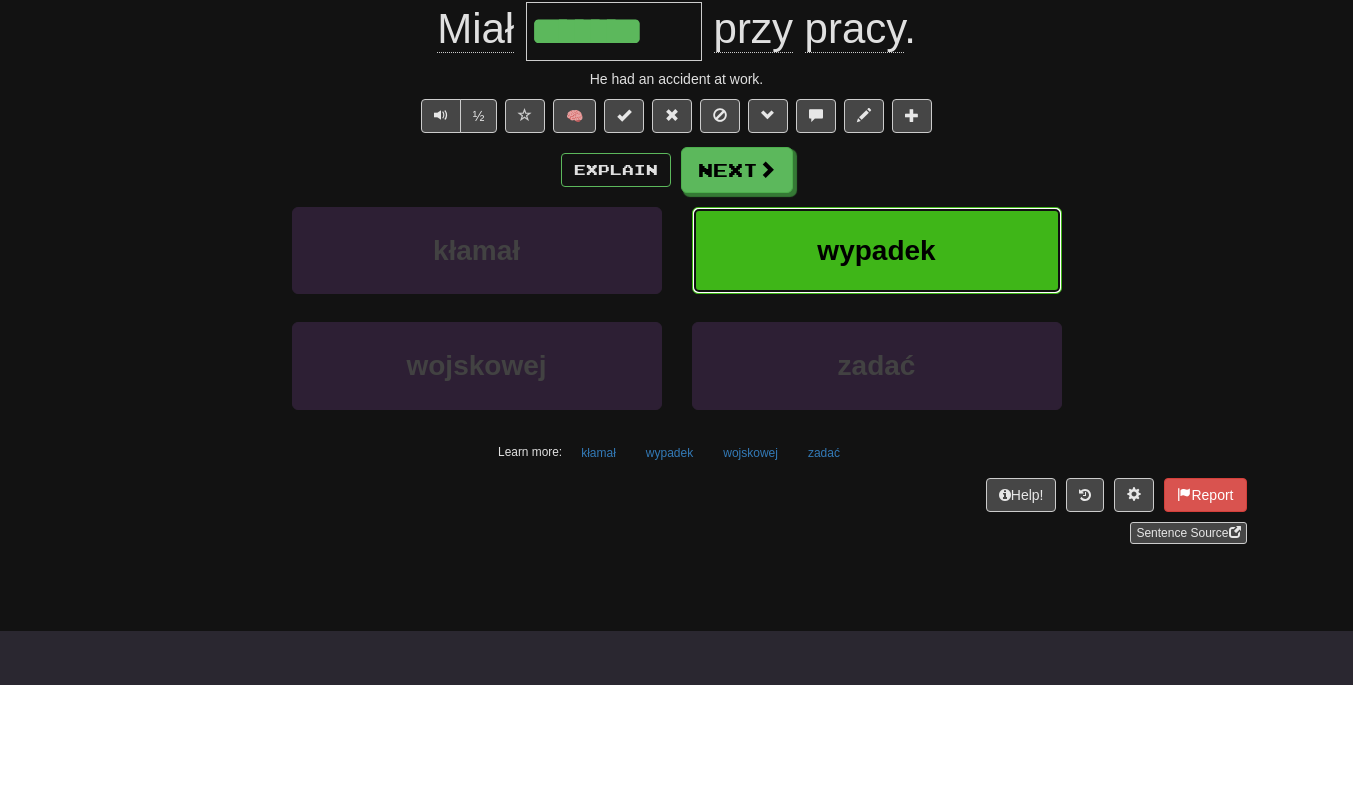 scroll, scrollTop: 116, scrollLeft: 0, axis: vertical 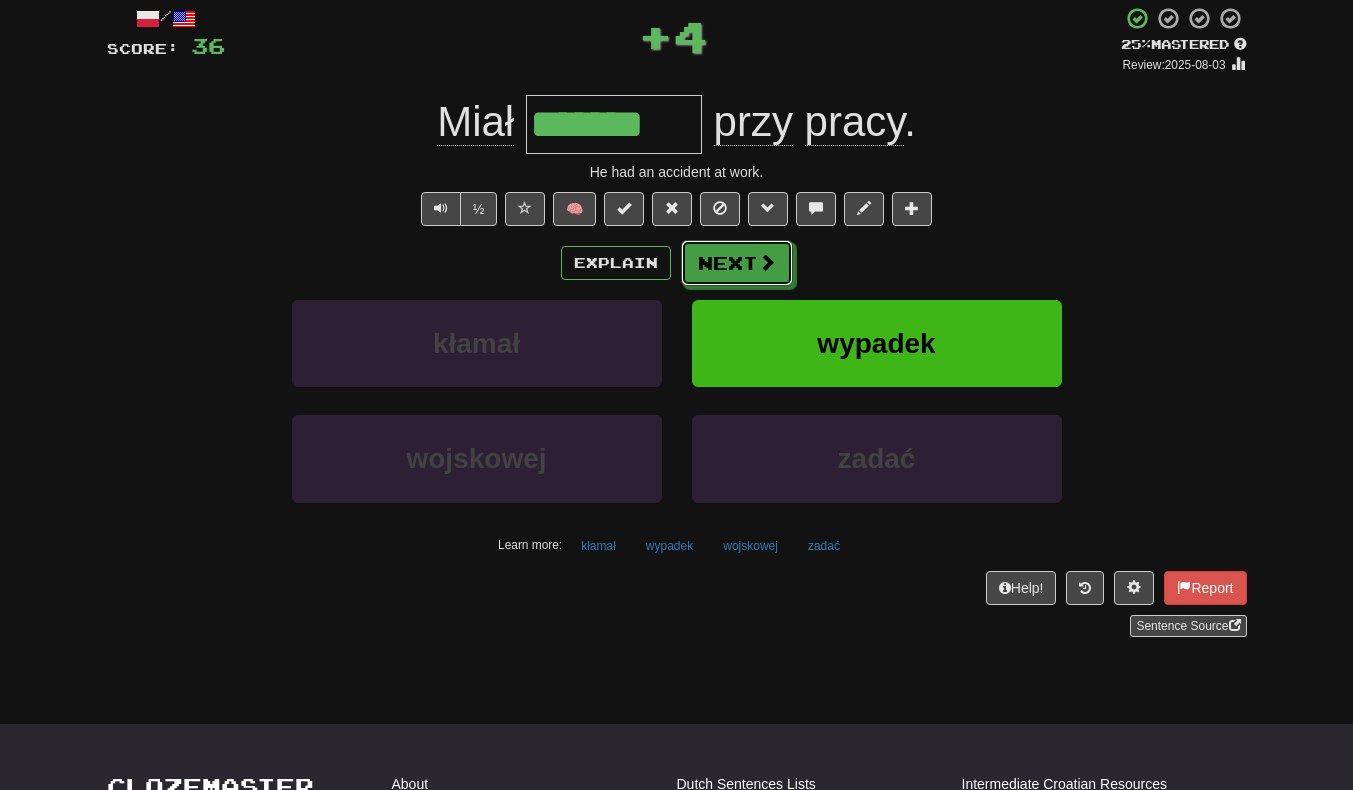 click on "Next" at bounding box center [737, 263] 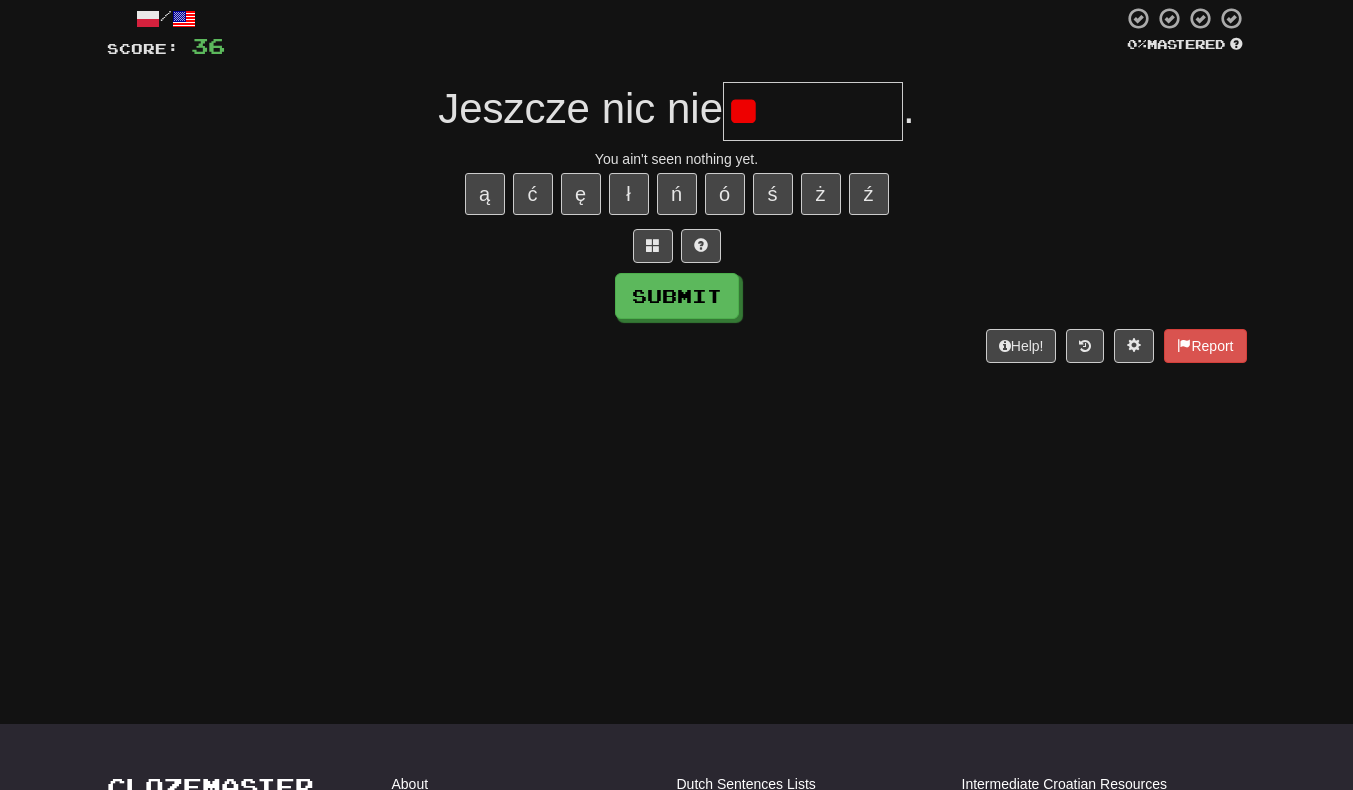 type on "*" 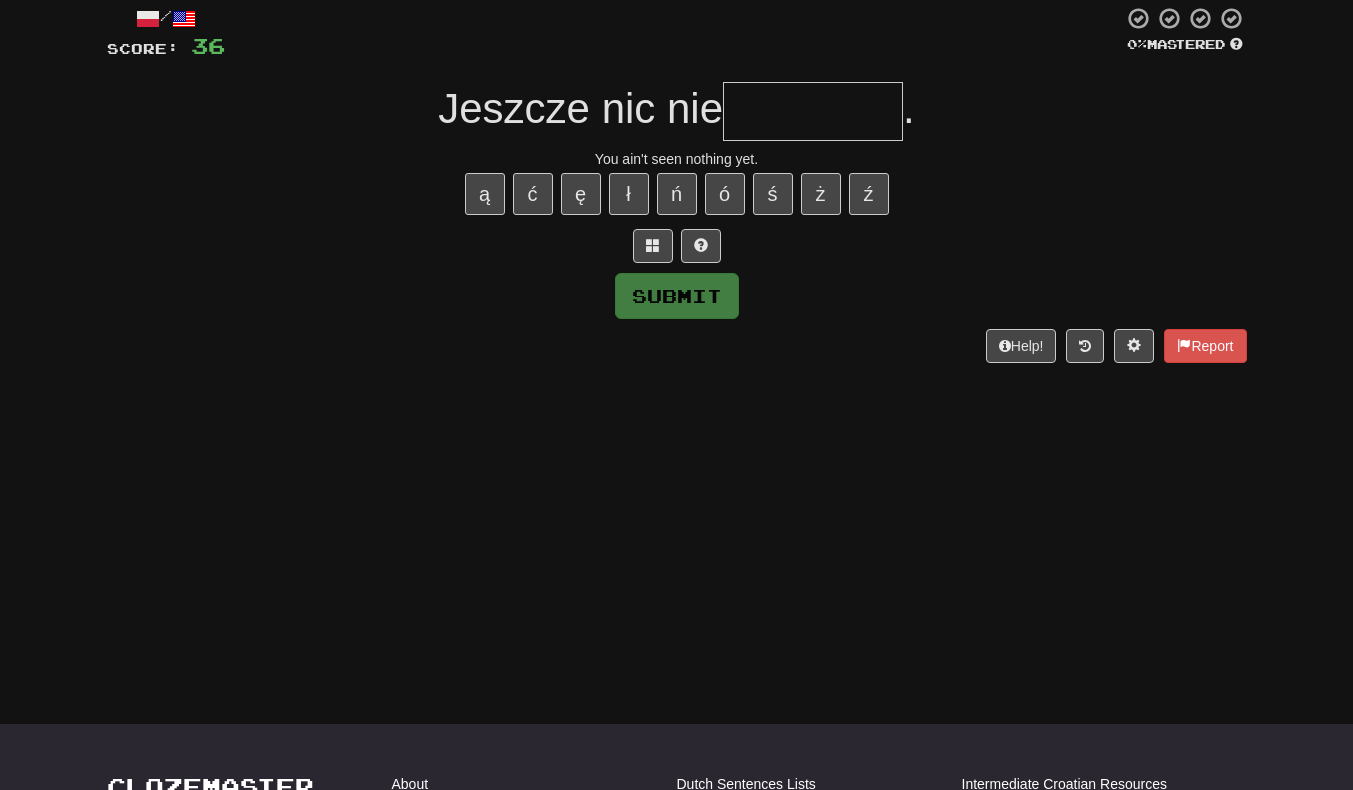 type on "*" 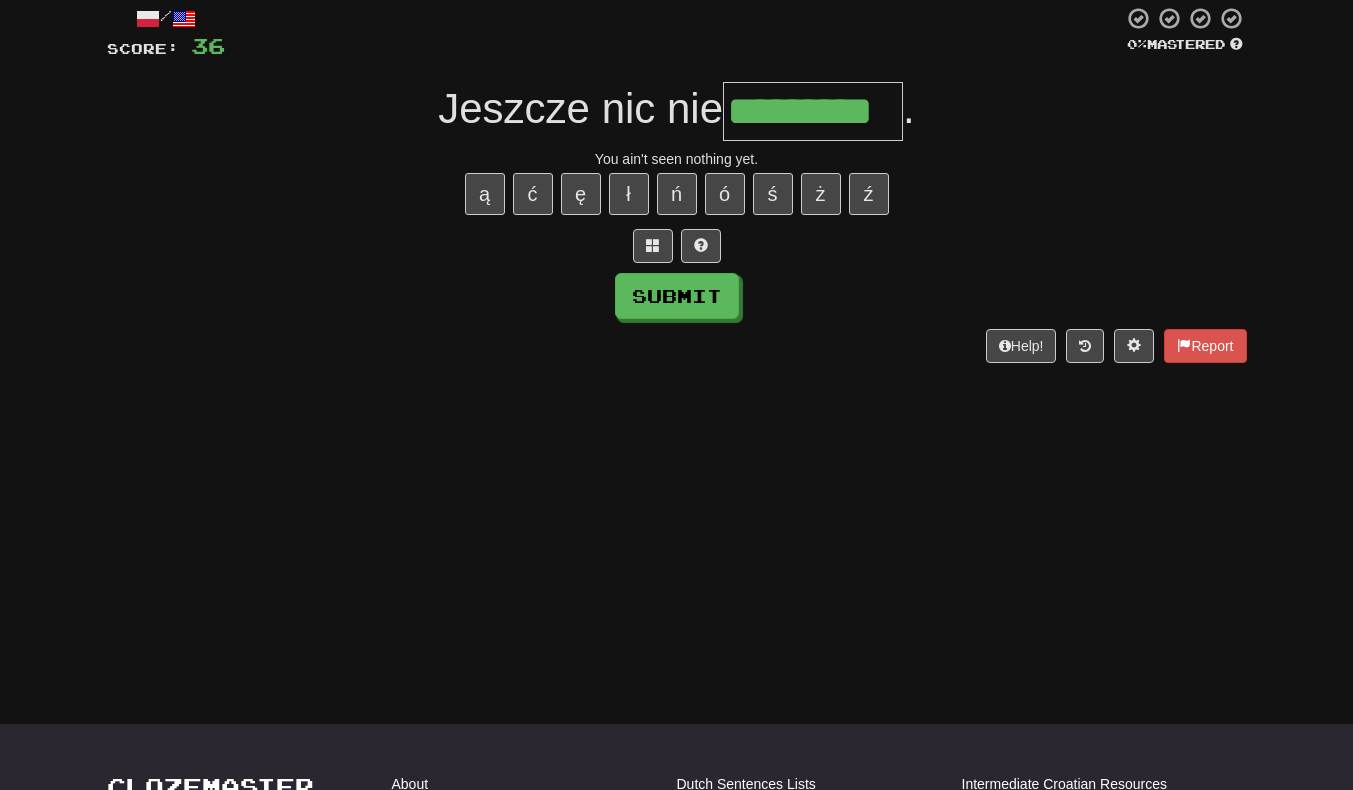 scroll, scrollTop: 0, scrollLeft: 7, axis: horizontal 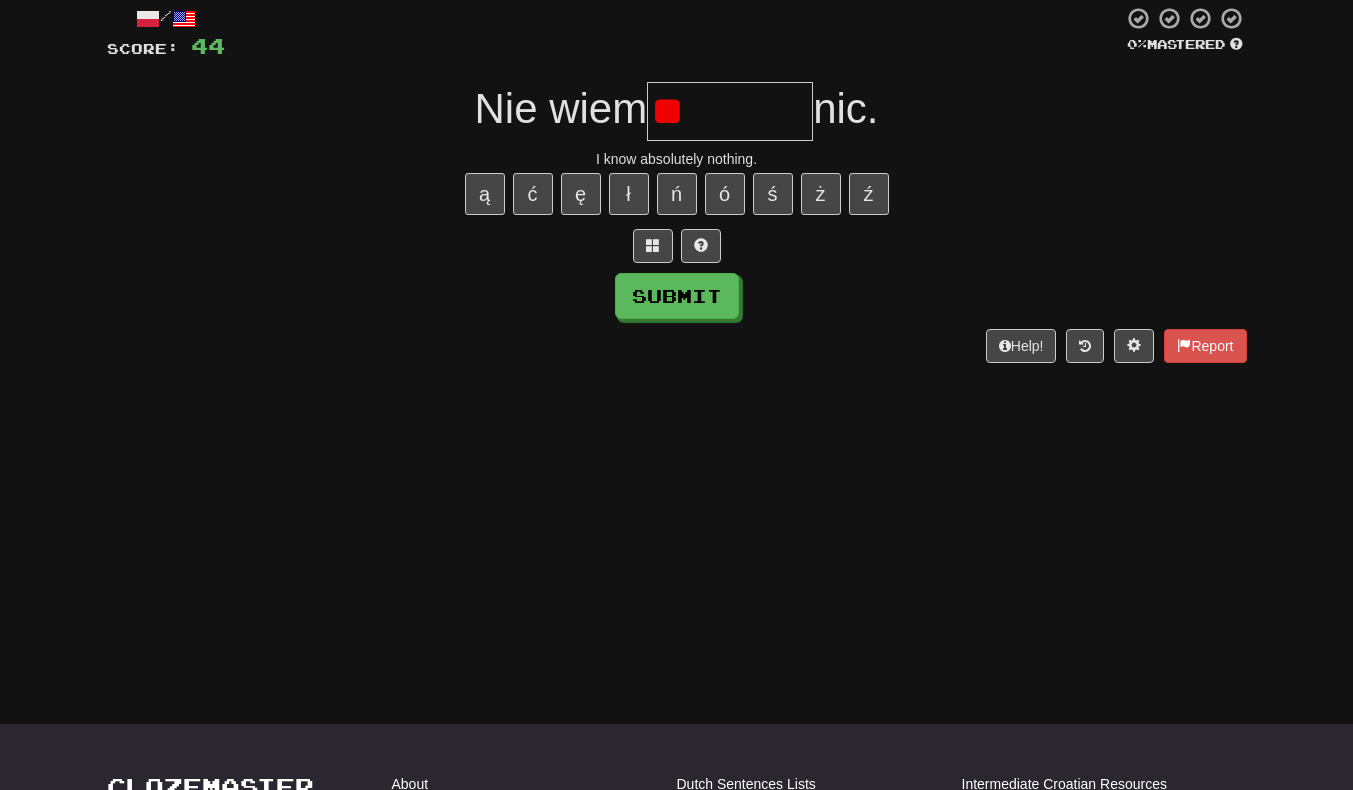 type on "*" 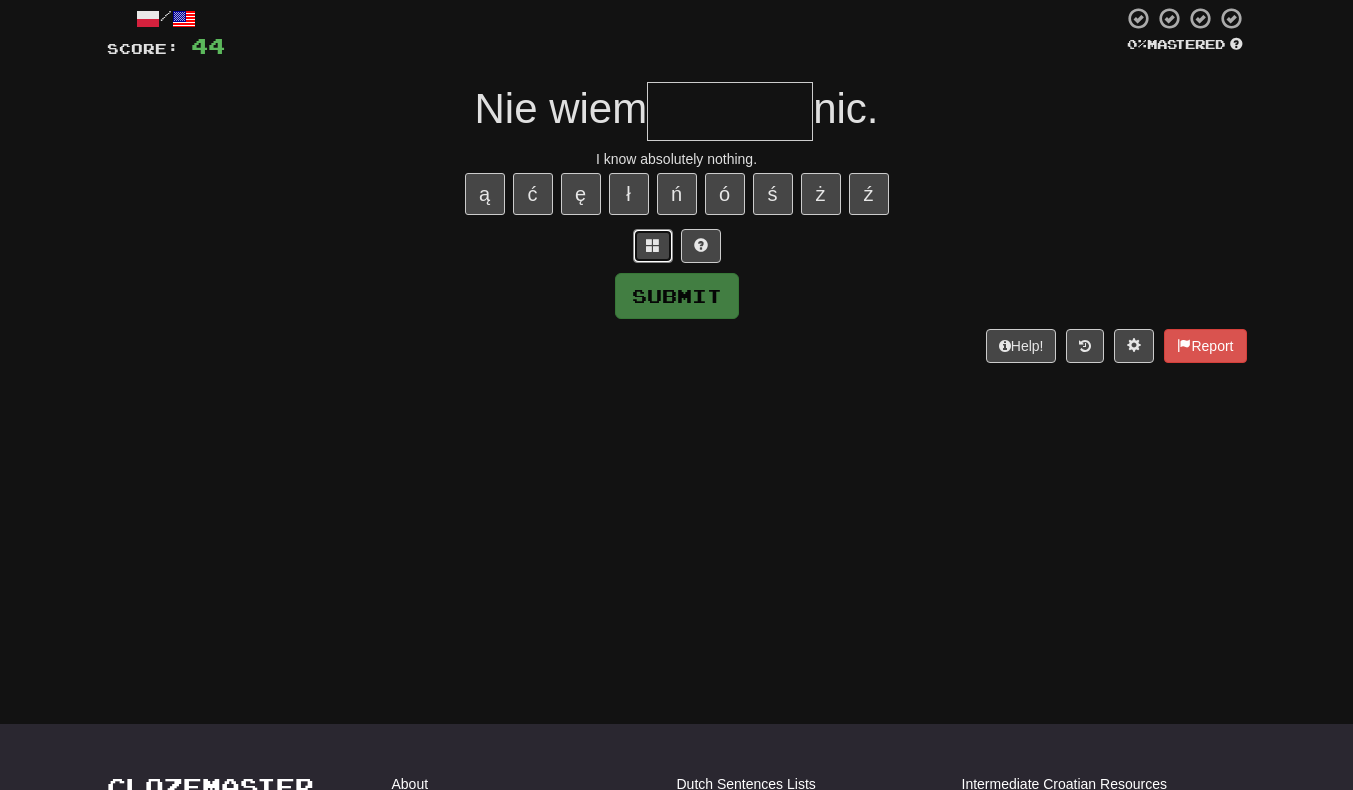 click at bounding box center [653, 246] 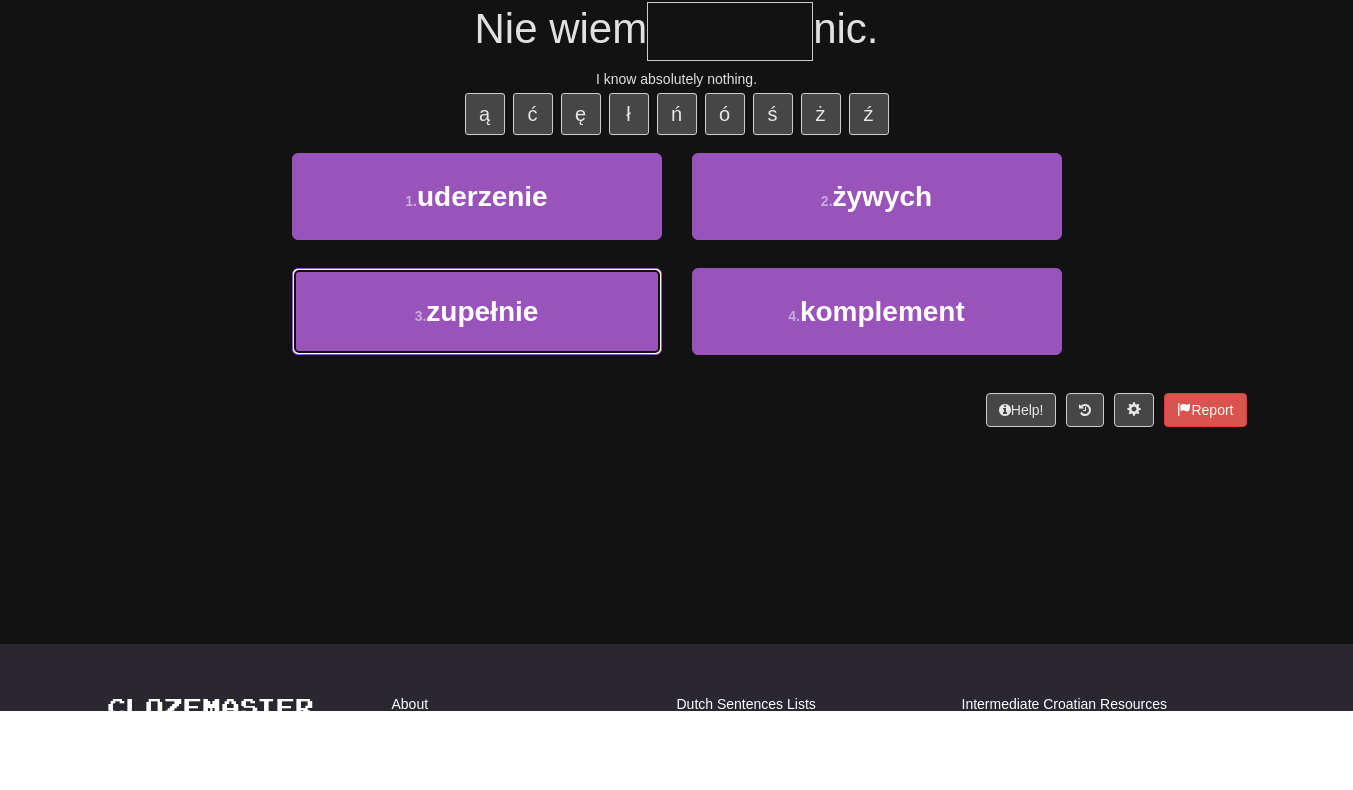 click on "3 .  zupełnie" at bounding box center (477, 391) 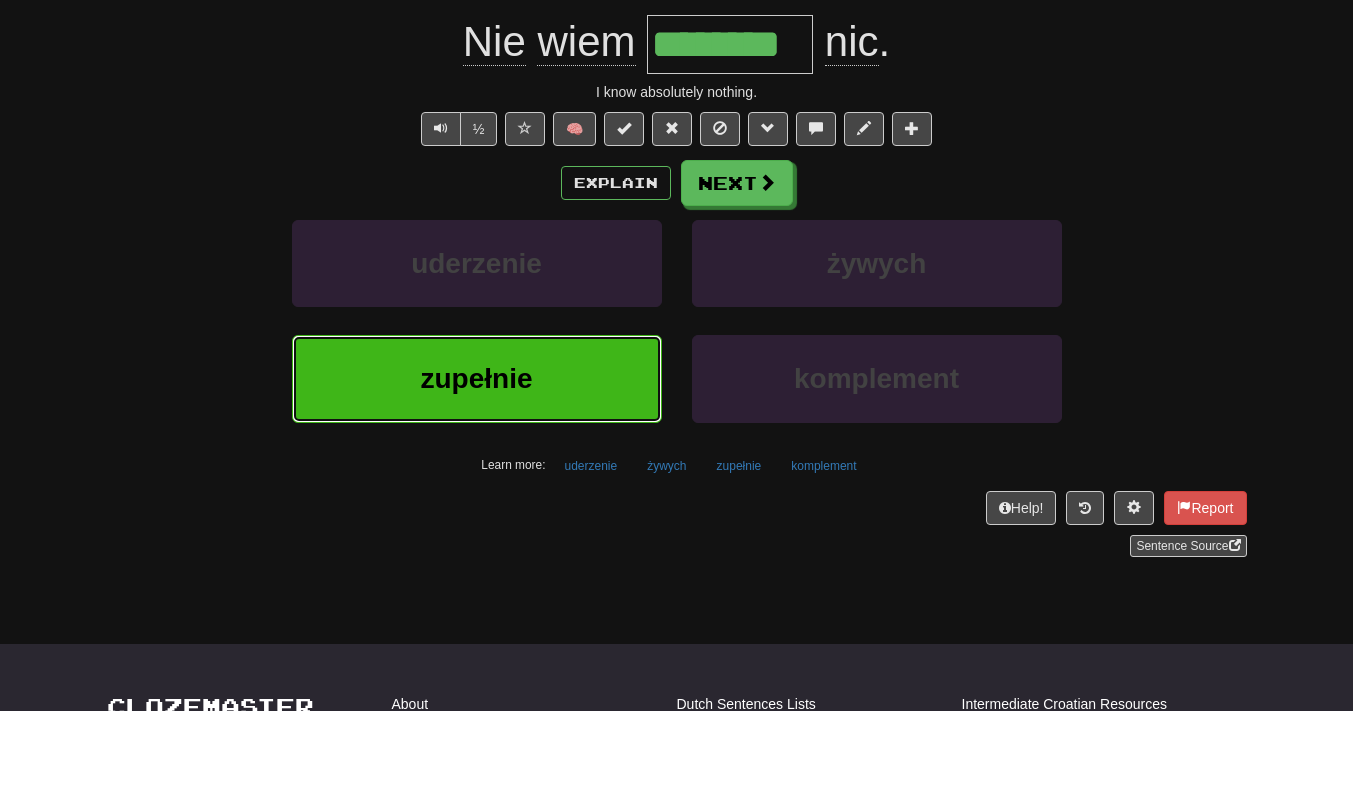 scroll, scrollTop: 129, scrollLeft: 0, axis: vertical 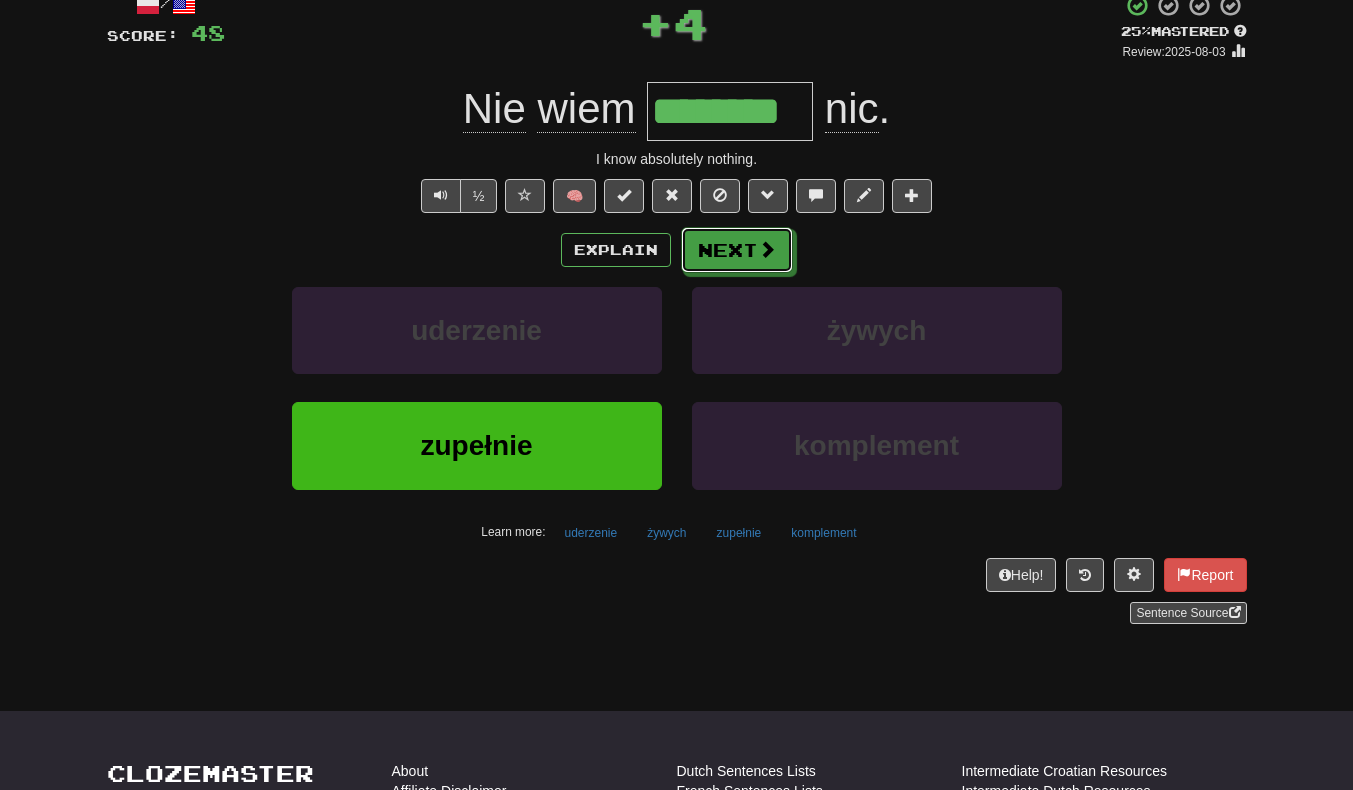 click on "Next" at bounding box center [737, 250] 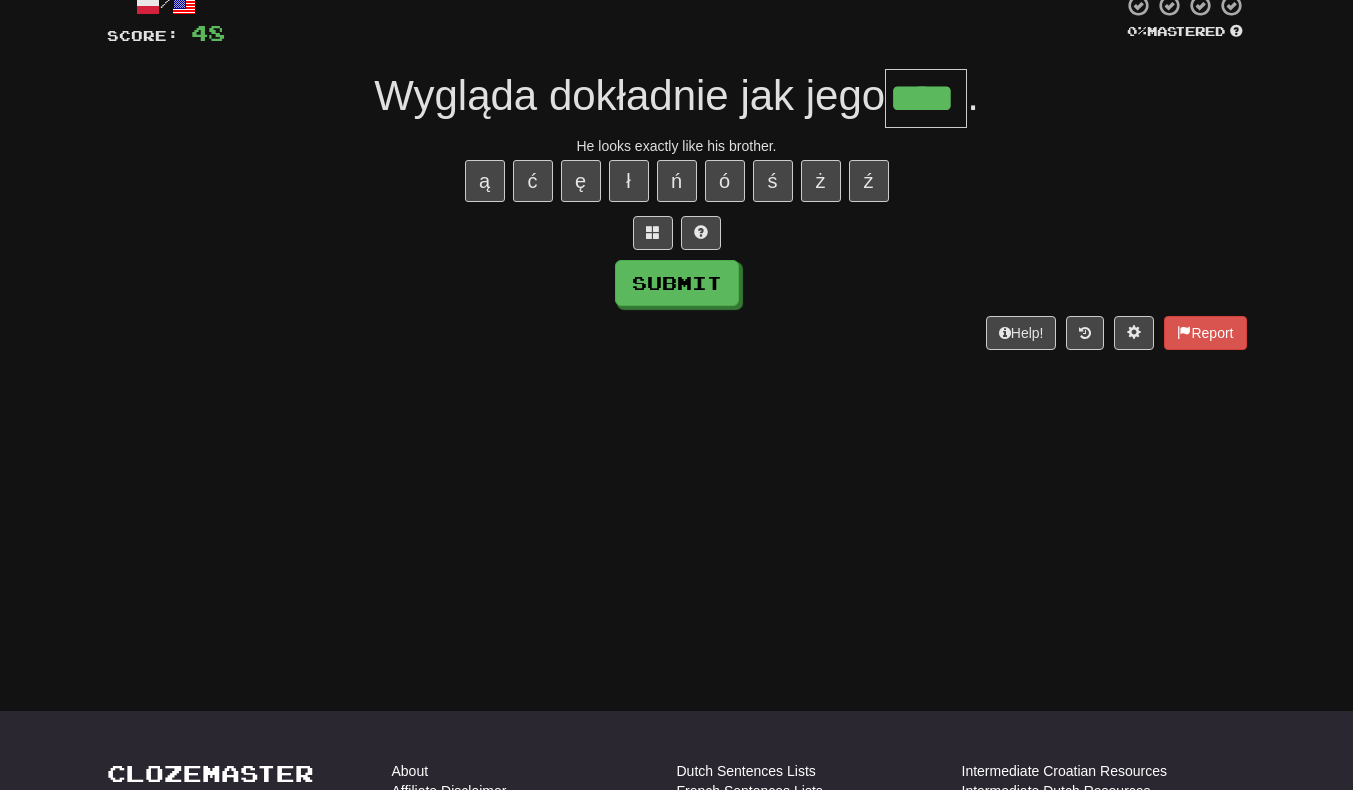 scroll, scrollTop: 0, scrollLeft: 3, axis: horizontal 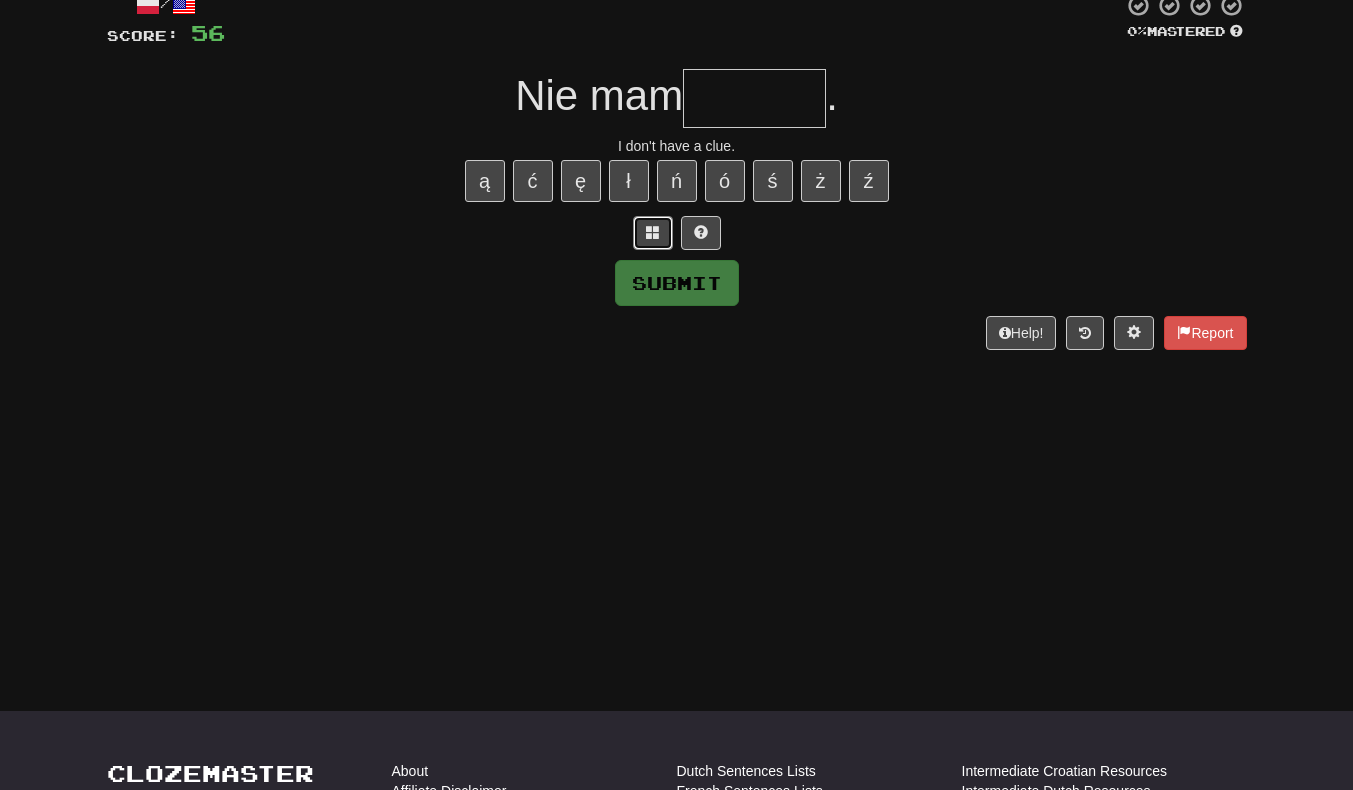 click at bounding box center (653, 233) 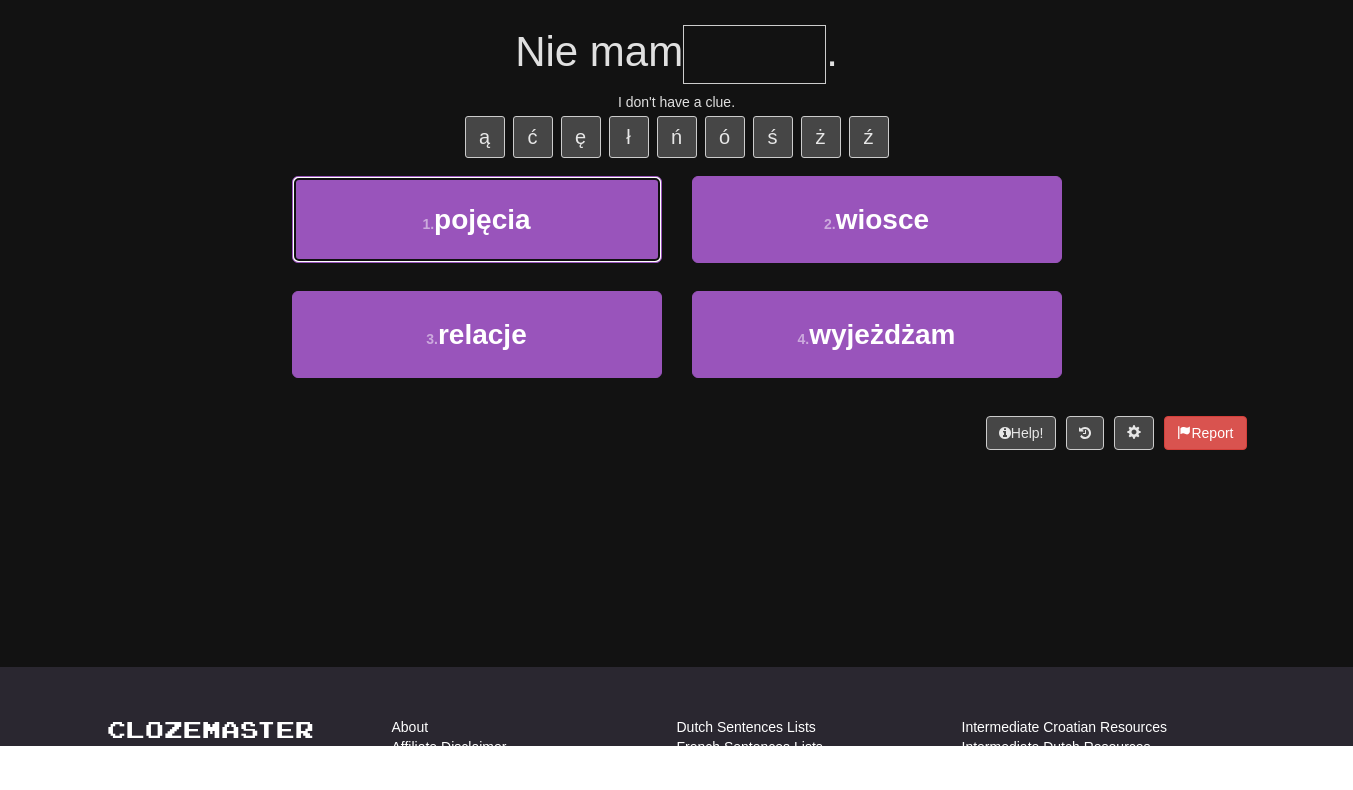 click on "1 .  pojęcia" at bounding box center [477, 263] 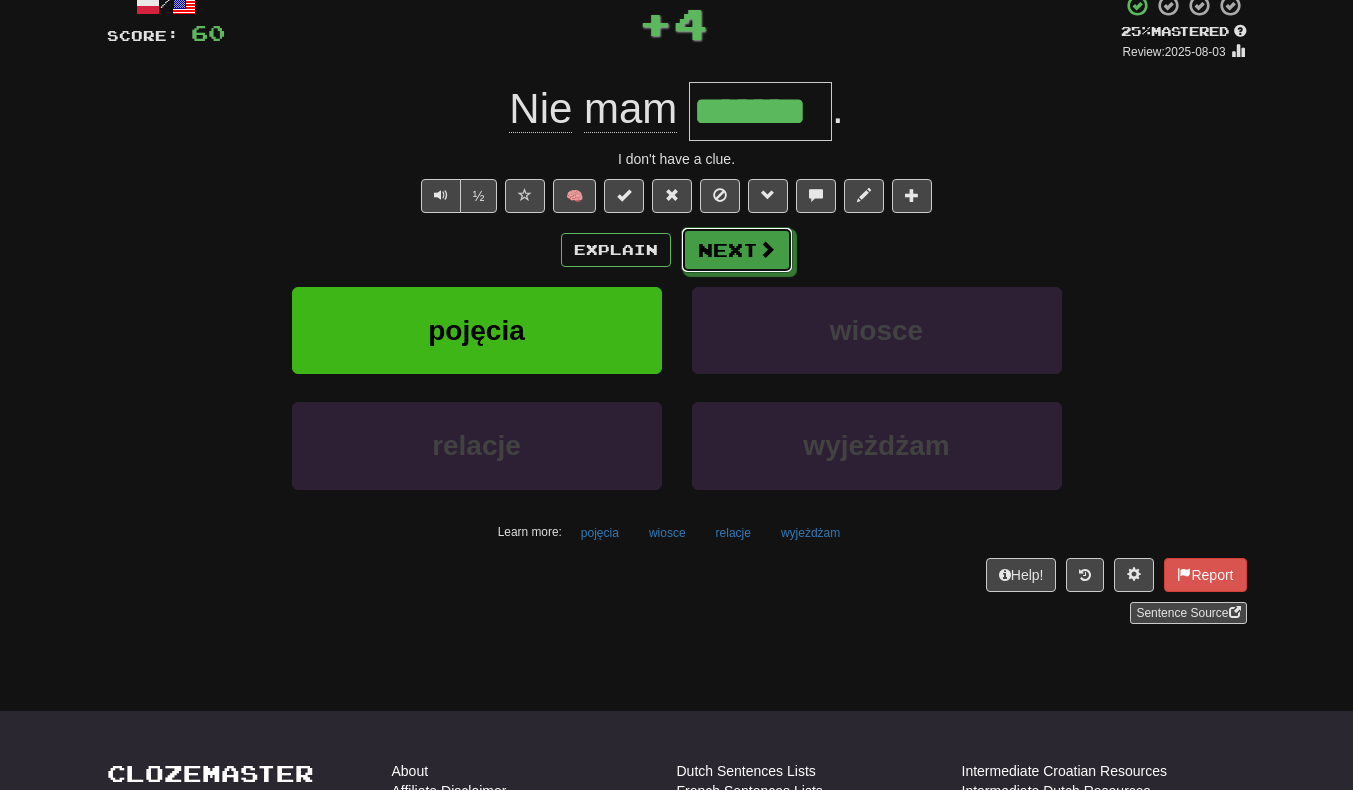 click on "Next" at bounding box center (737, 250) 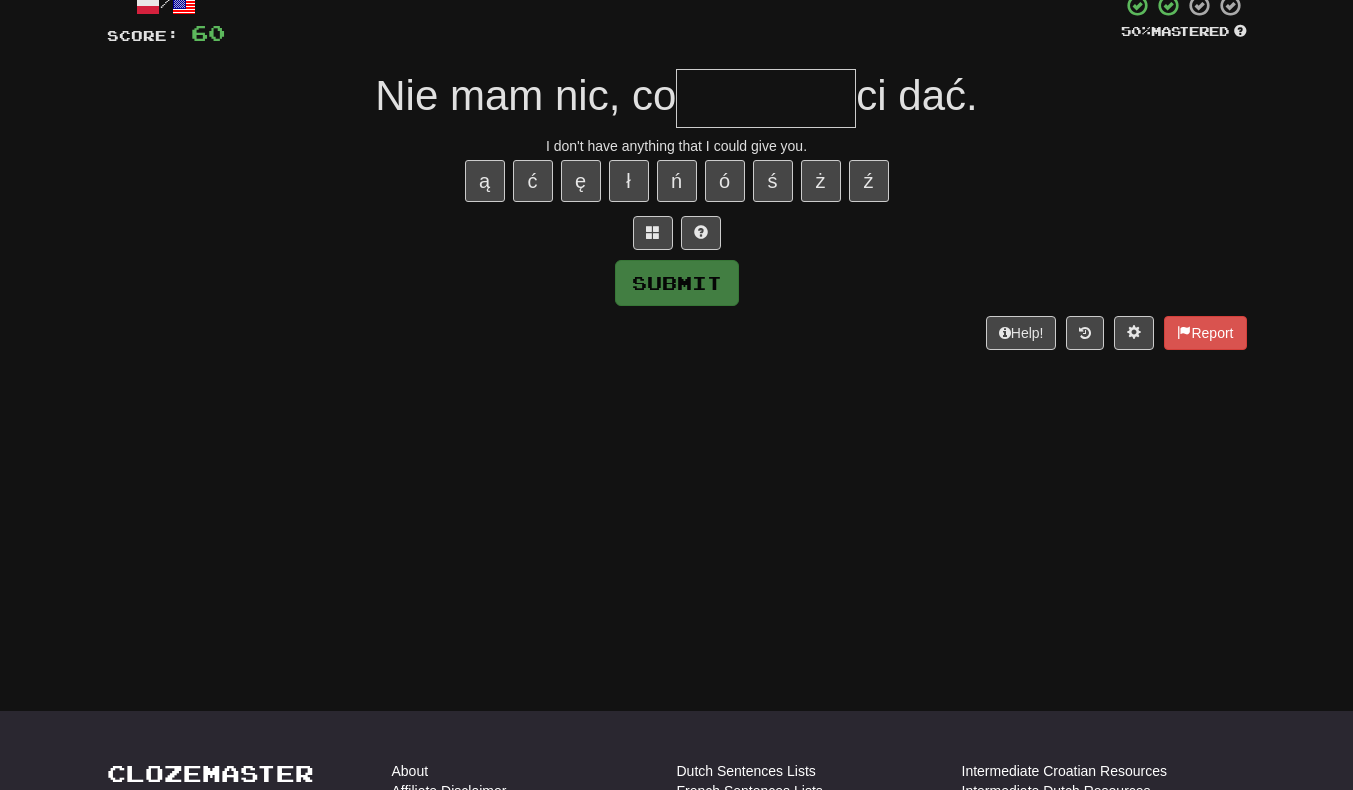 click at bounding box center (766, 98) 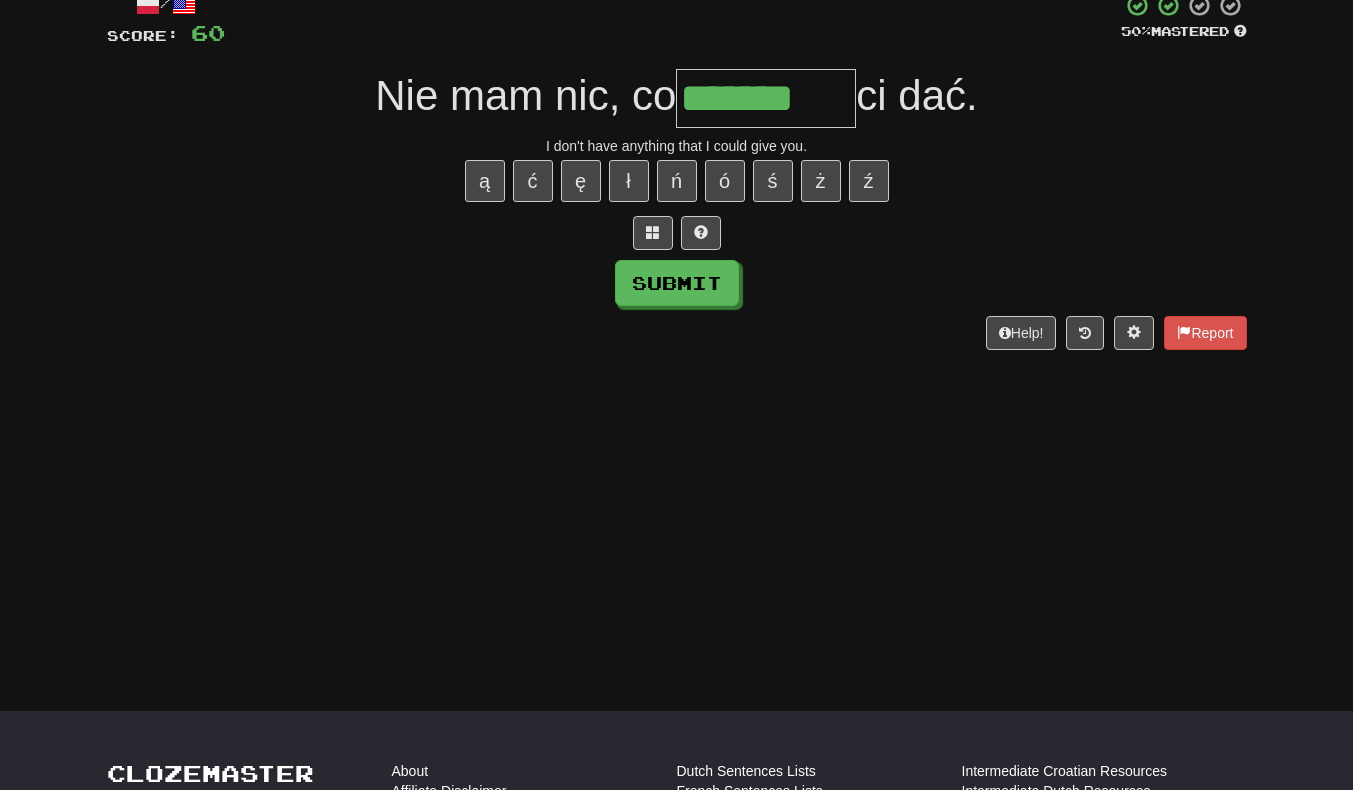 type on "*******" 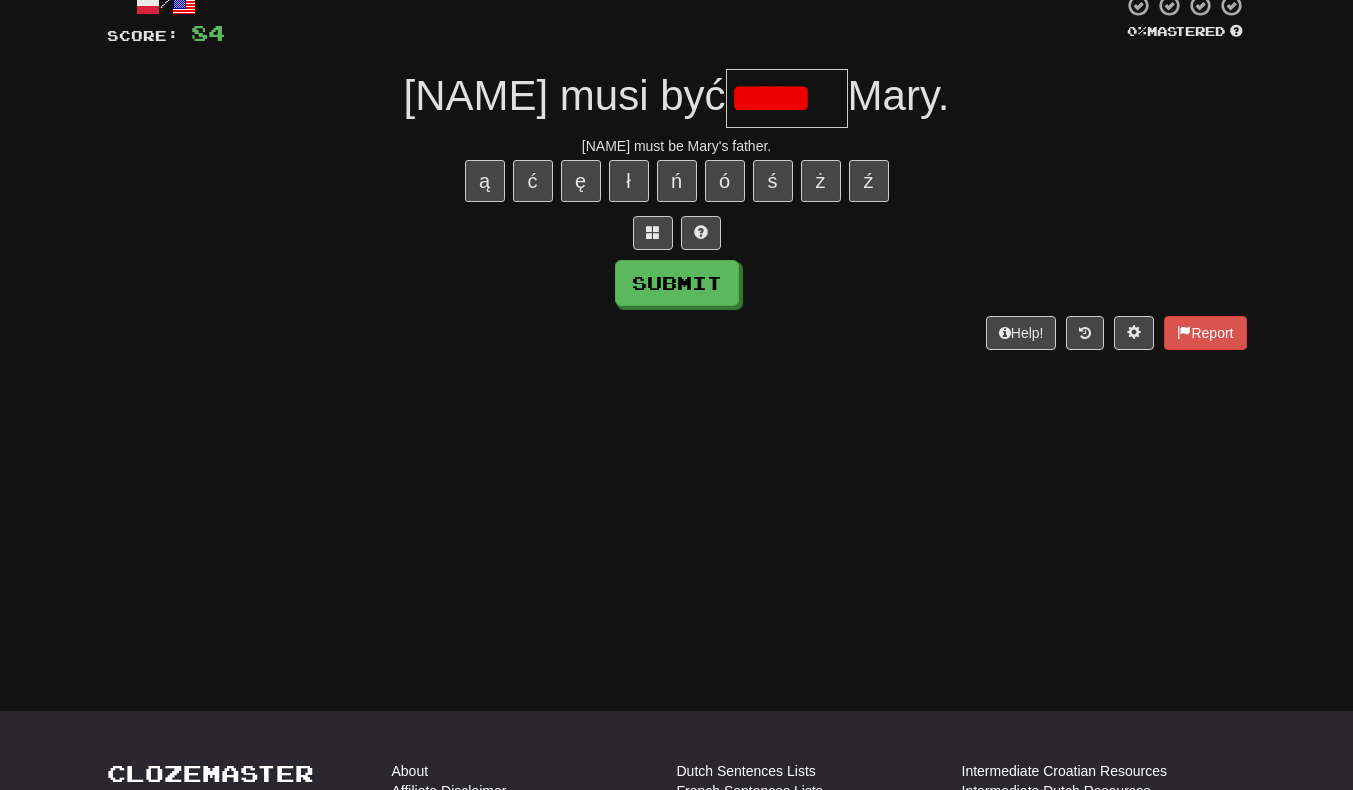 scroll, scrollTop: 0, scrollLeft: 0, axis: both 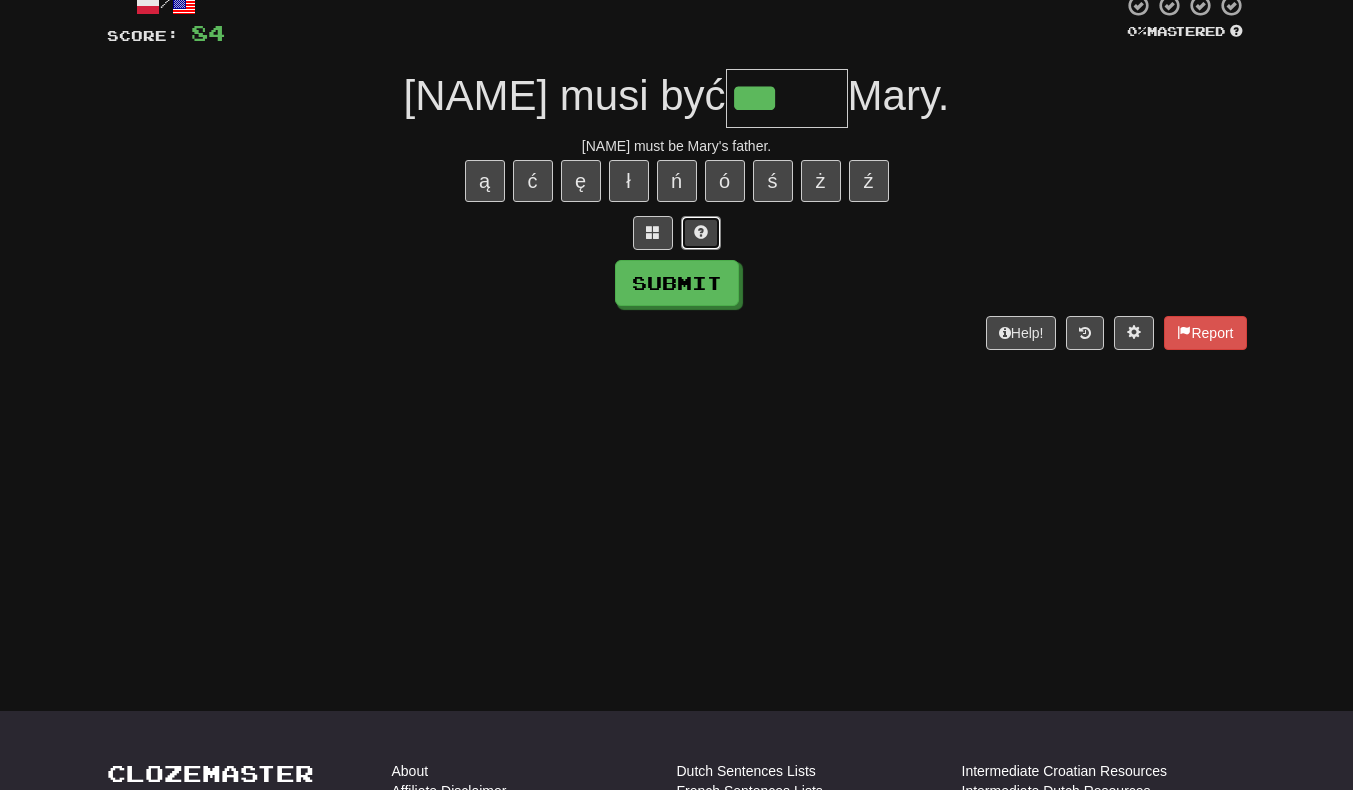 click at bounding box center [701, 232] 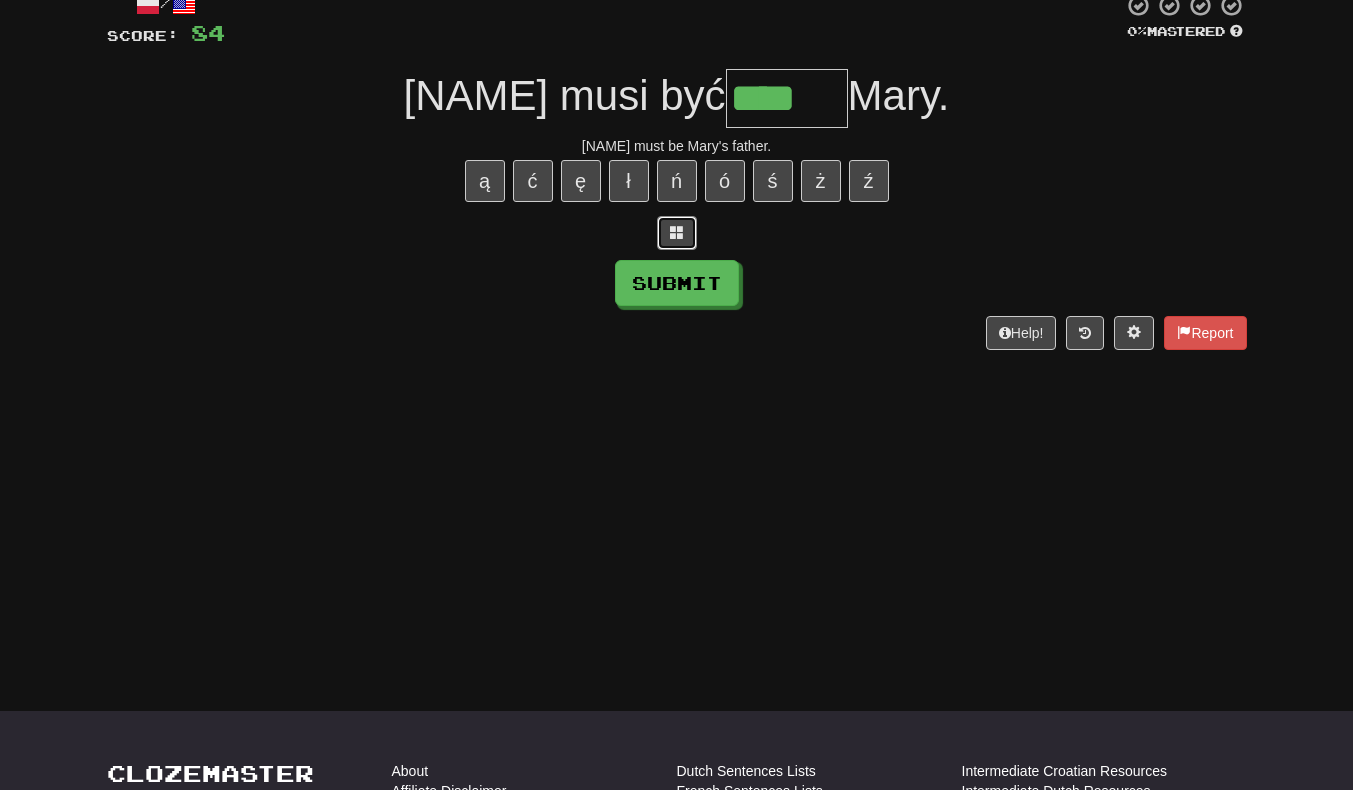 click at bounding box center (677, 233) 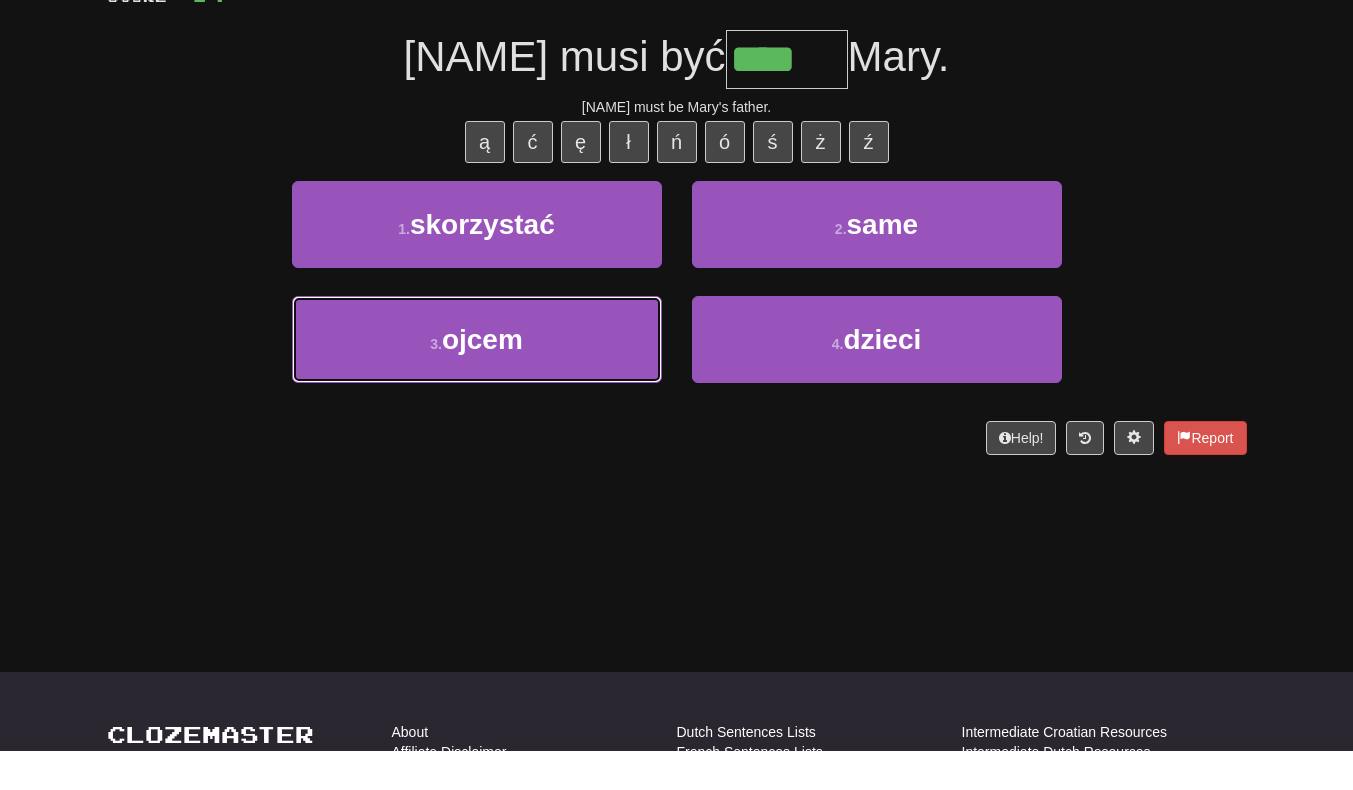 click on "3 .  ojcem" at bounding box center (477, 378) 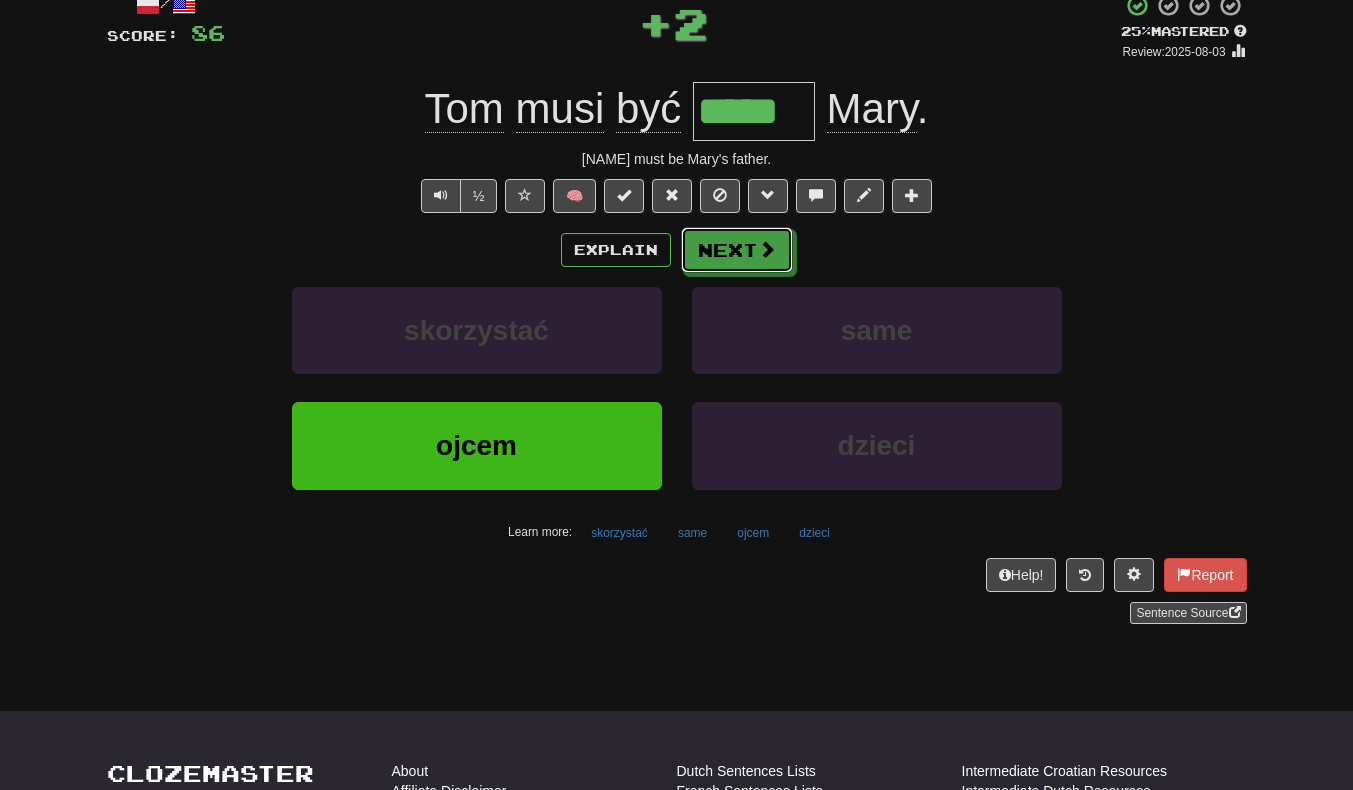 click on "Next" at bounding box center [737, 250] 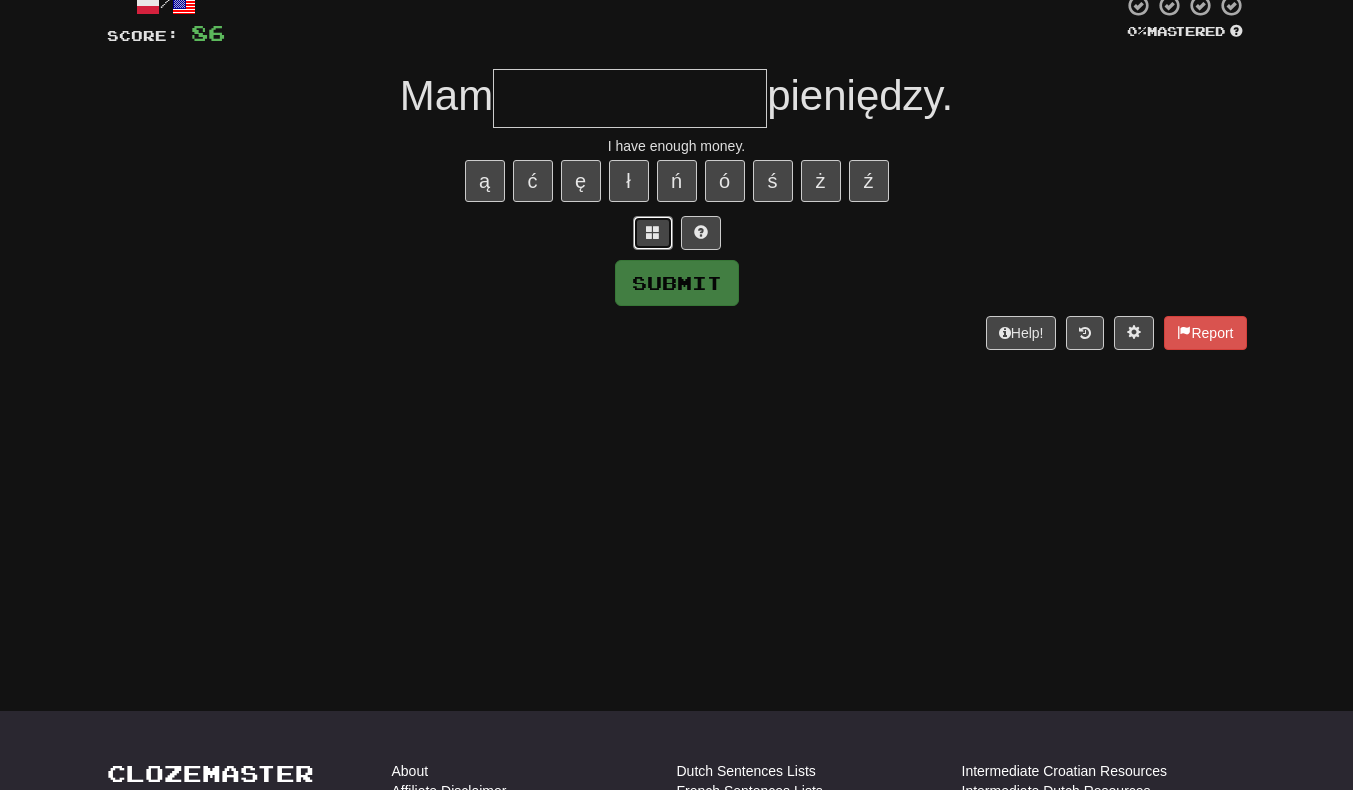 click at bounding box center (653, 233) 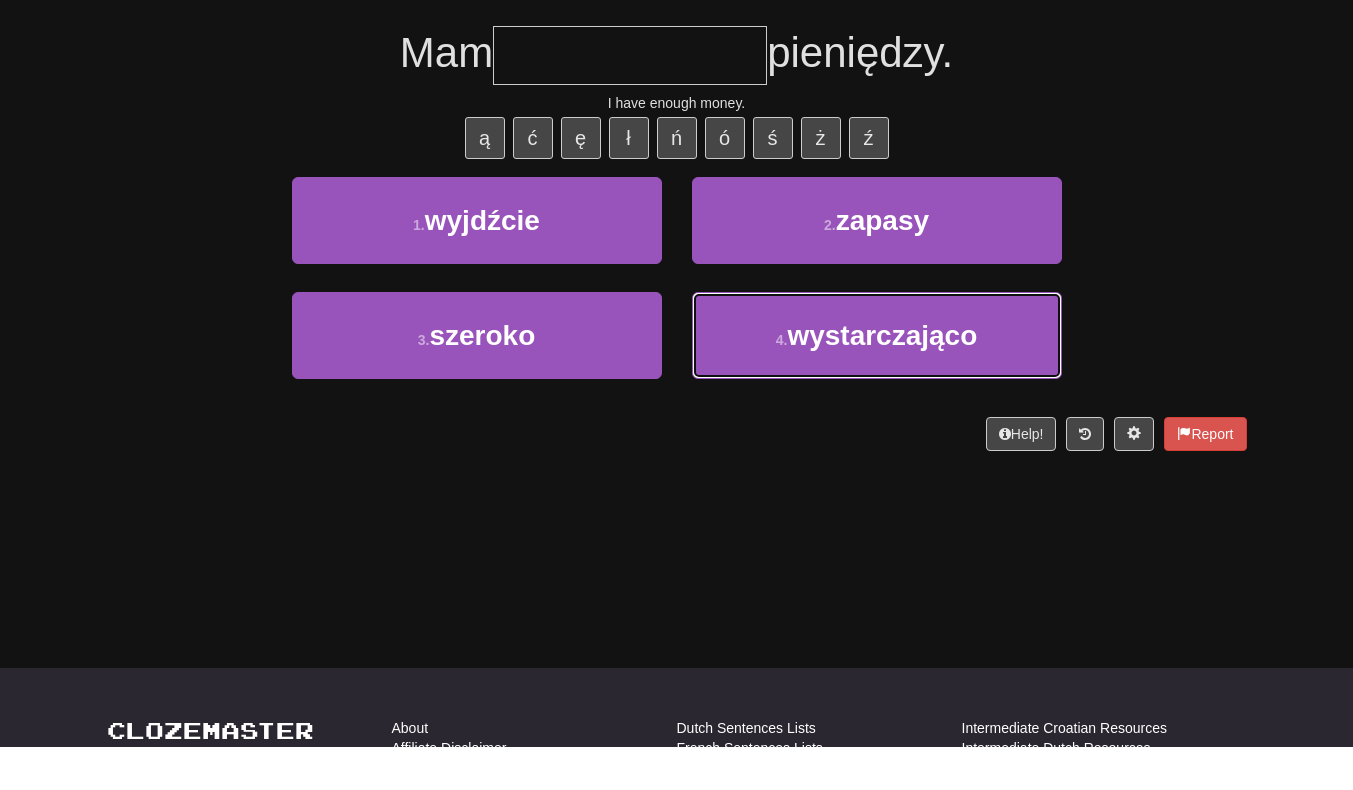 click on "wystarczająco" at bounding box center [882, 378] 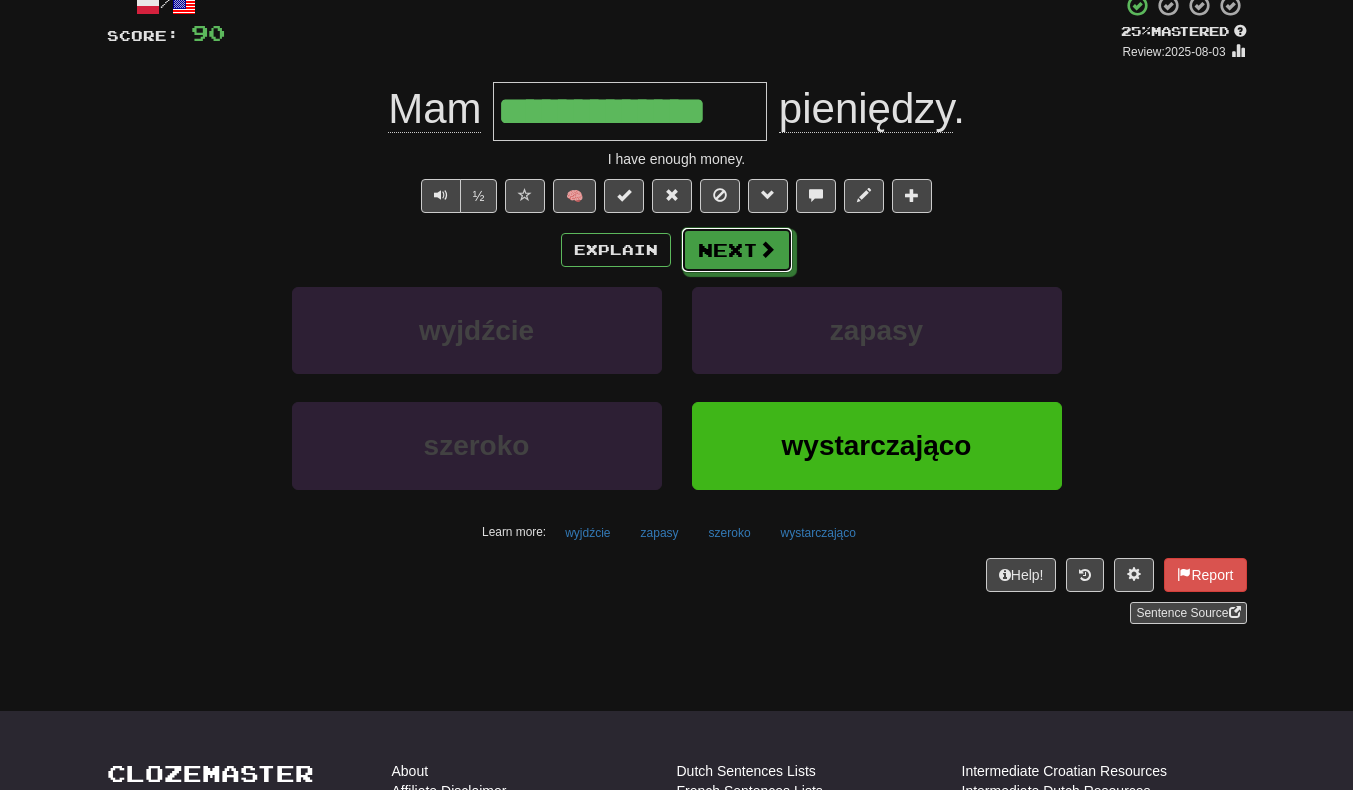 click on "Next" at bounding box center (737, 250) 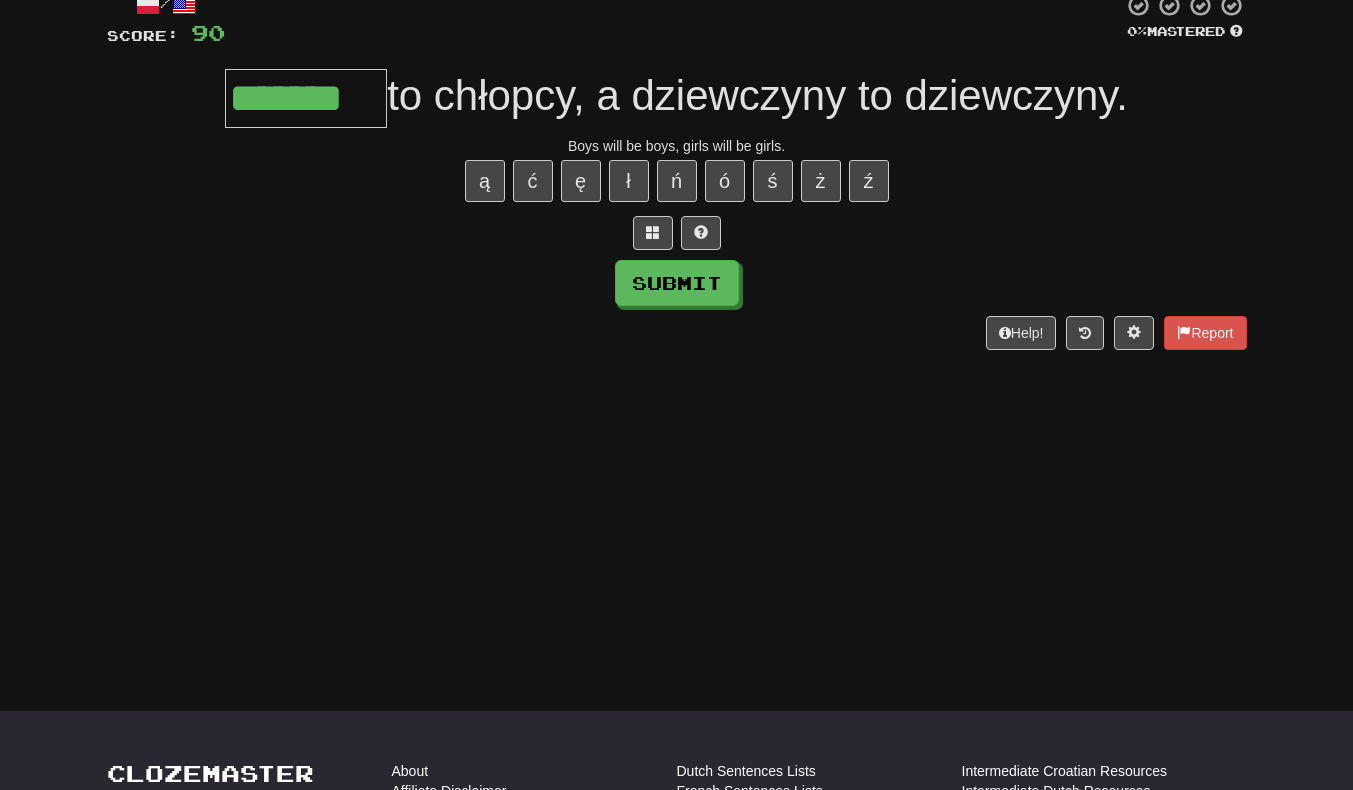 type on "*******" 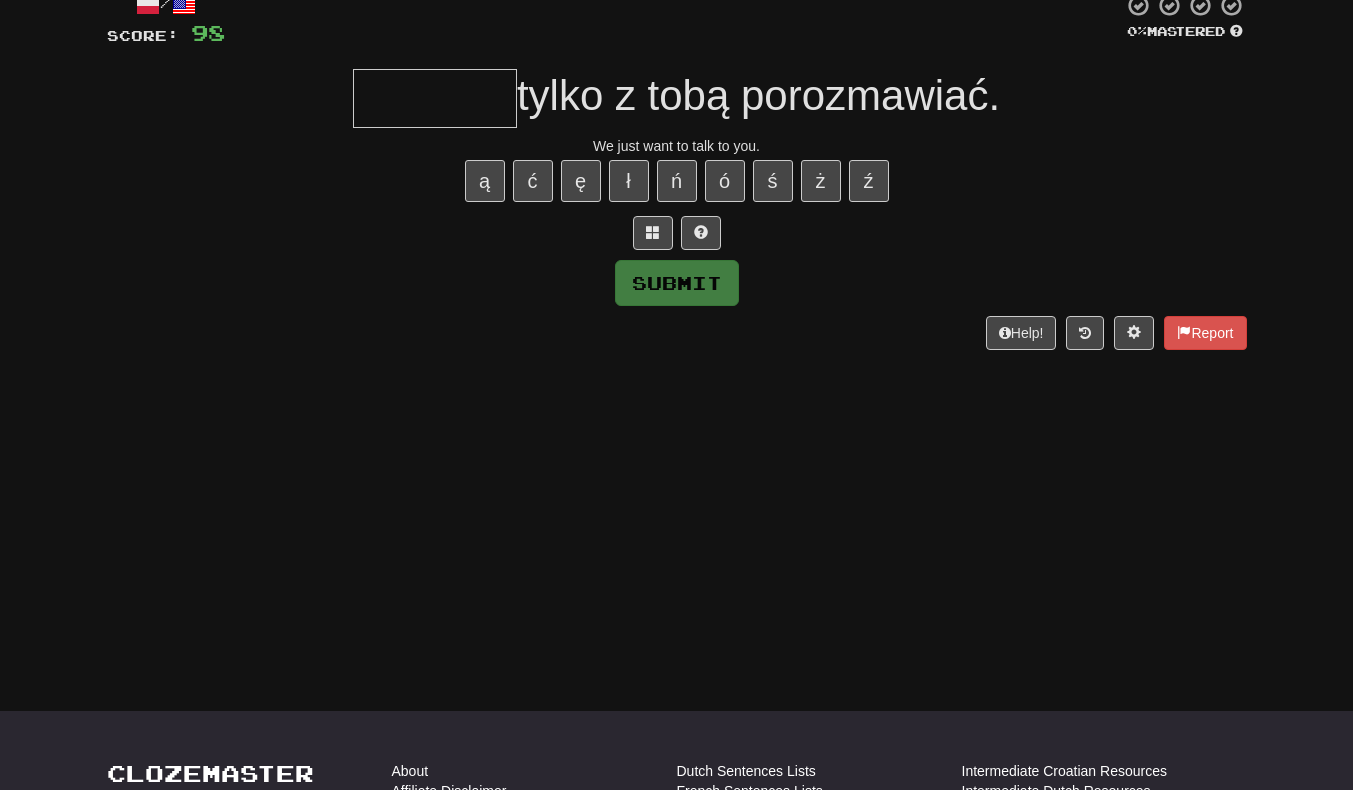 type on "*" 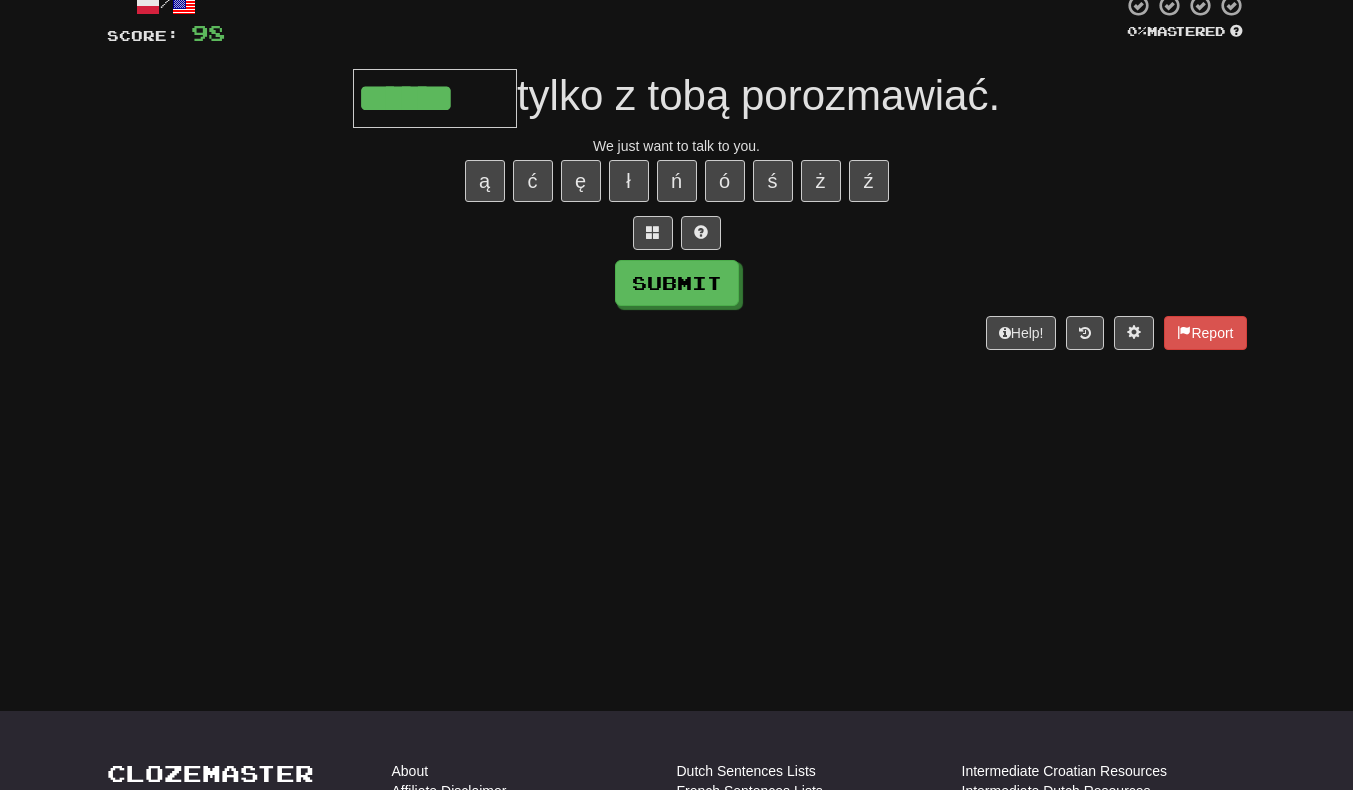 type on "******" 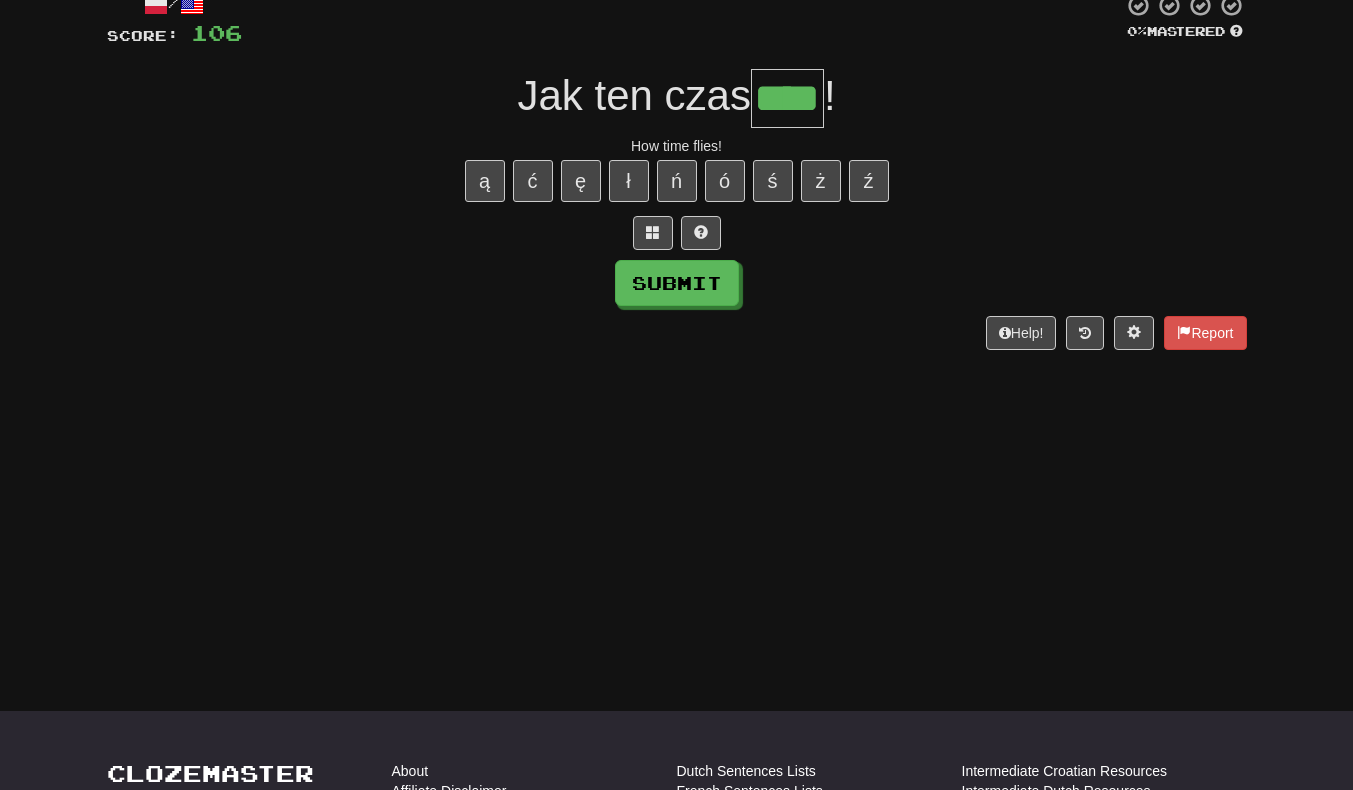 scroll, scrollTop: 0, scrollLeft: 12, axis: horizontal 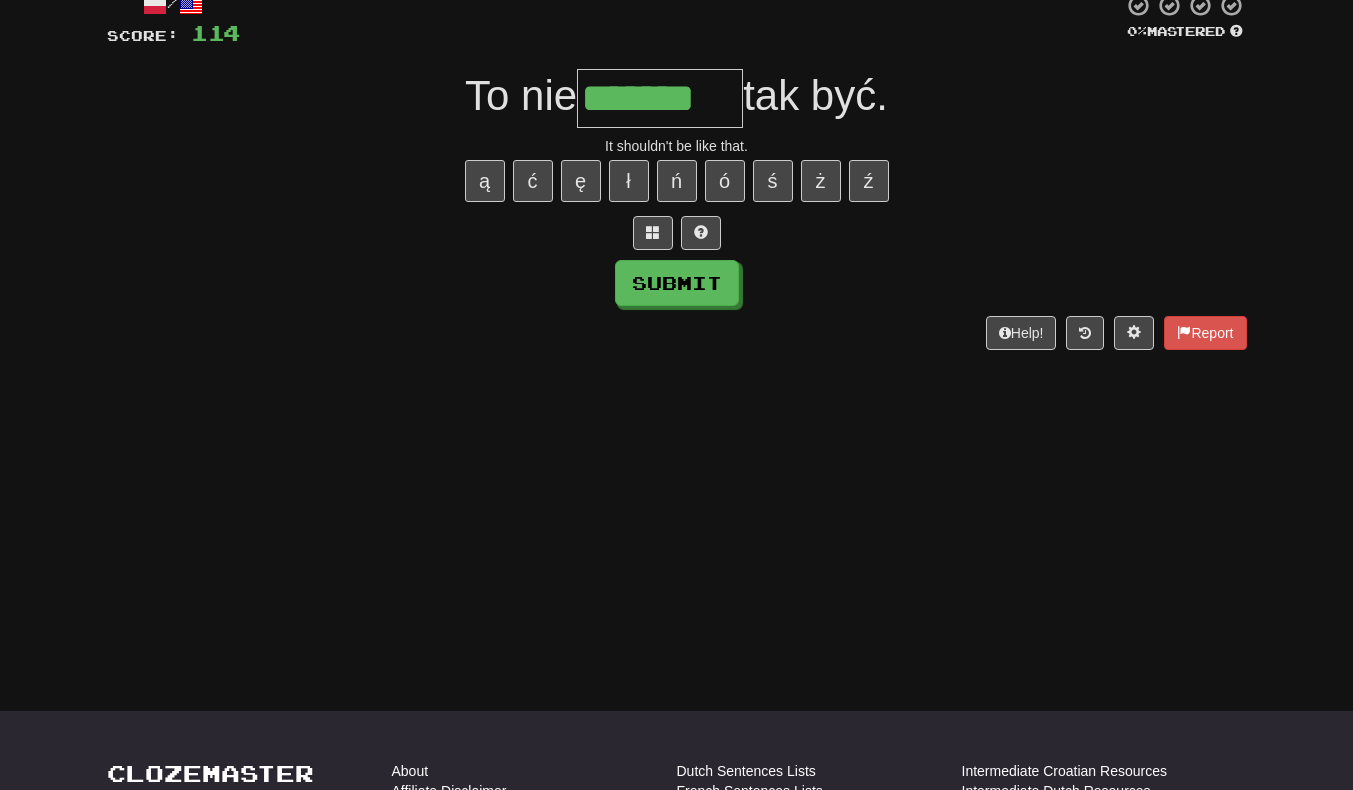 type on "*******" 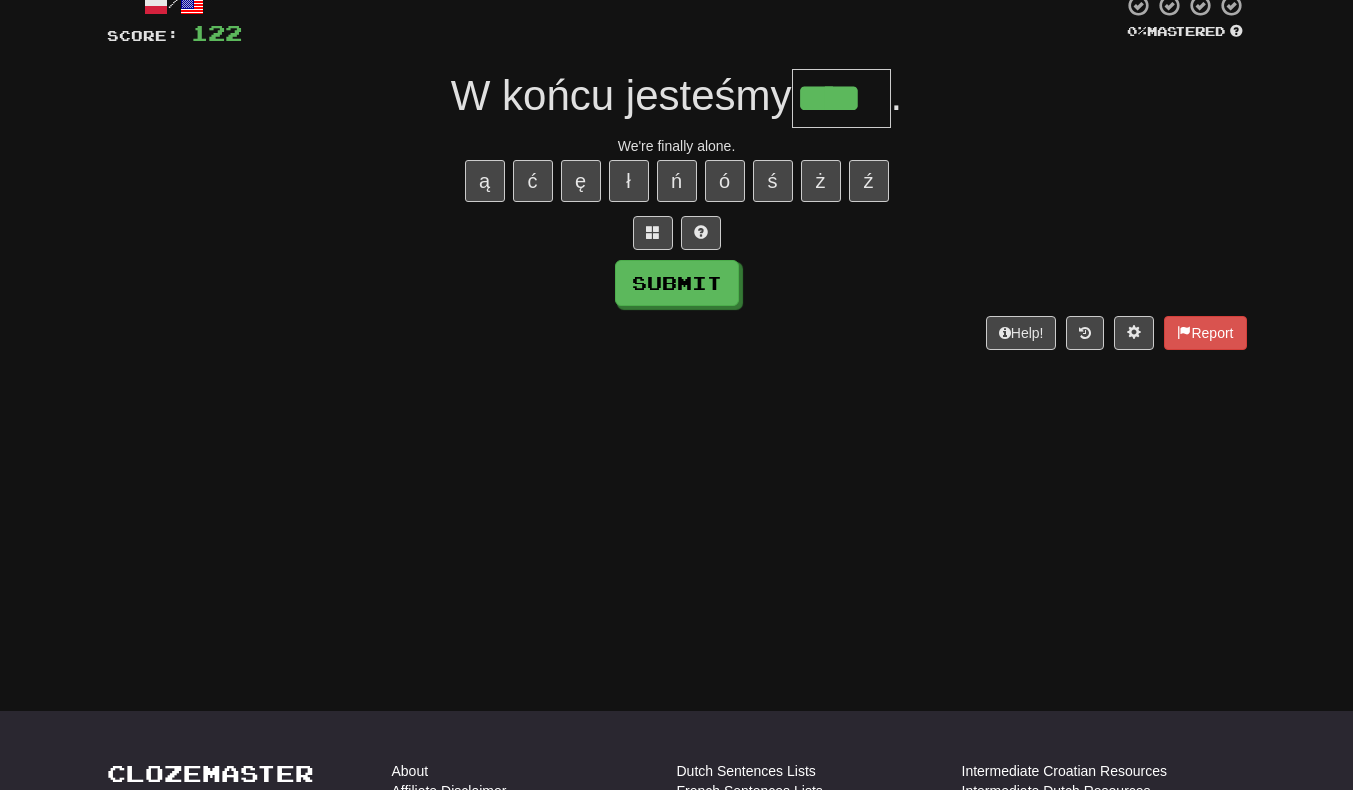scroll, scrollTop: 0, scrollLeft: 4, axis: horizontal 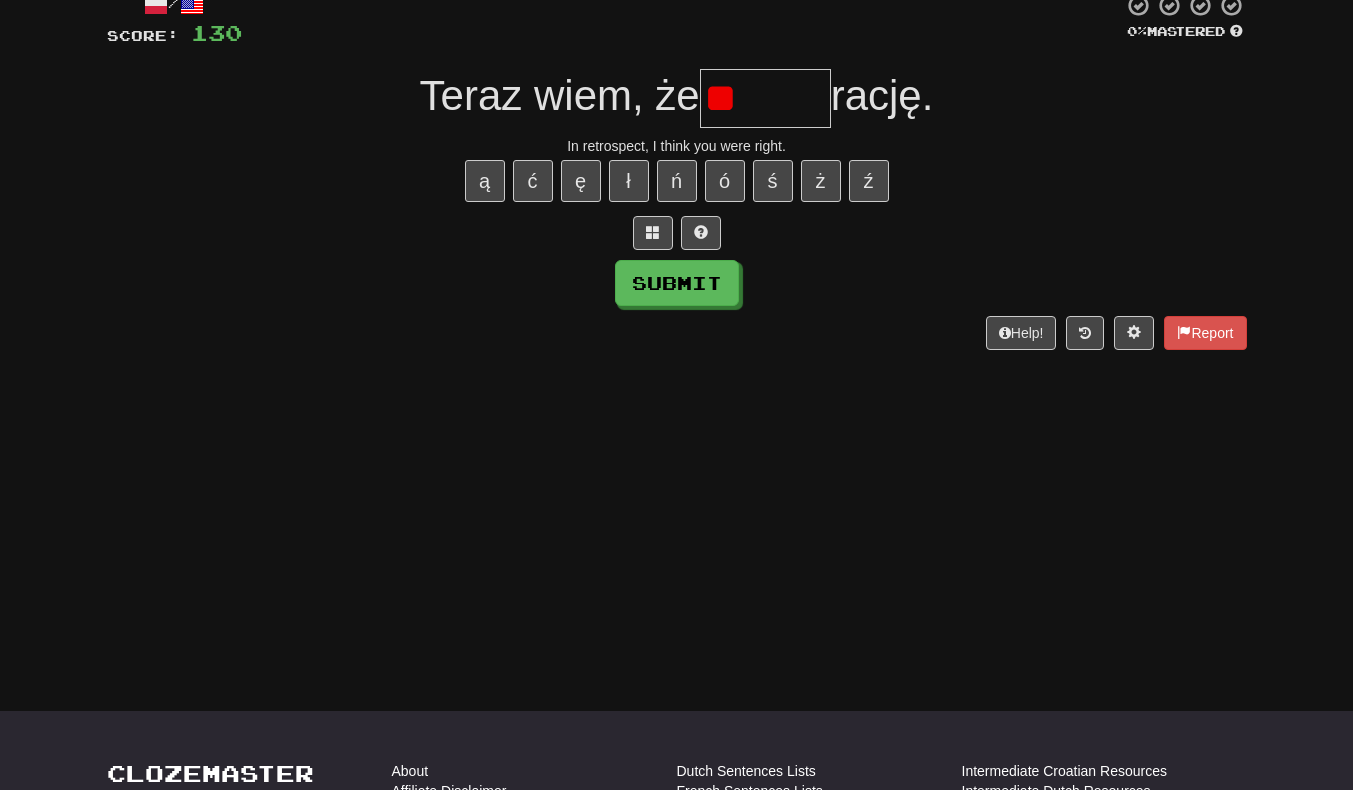 type on "*" 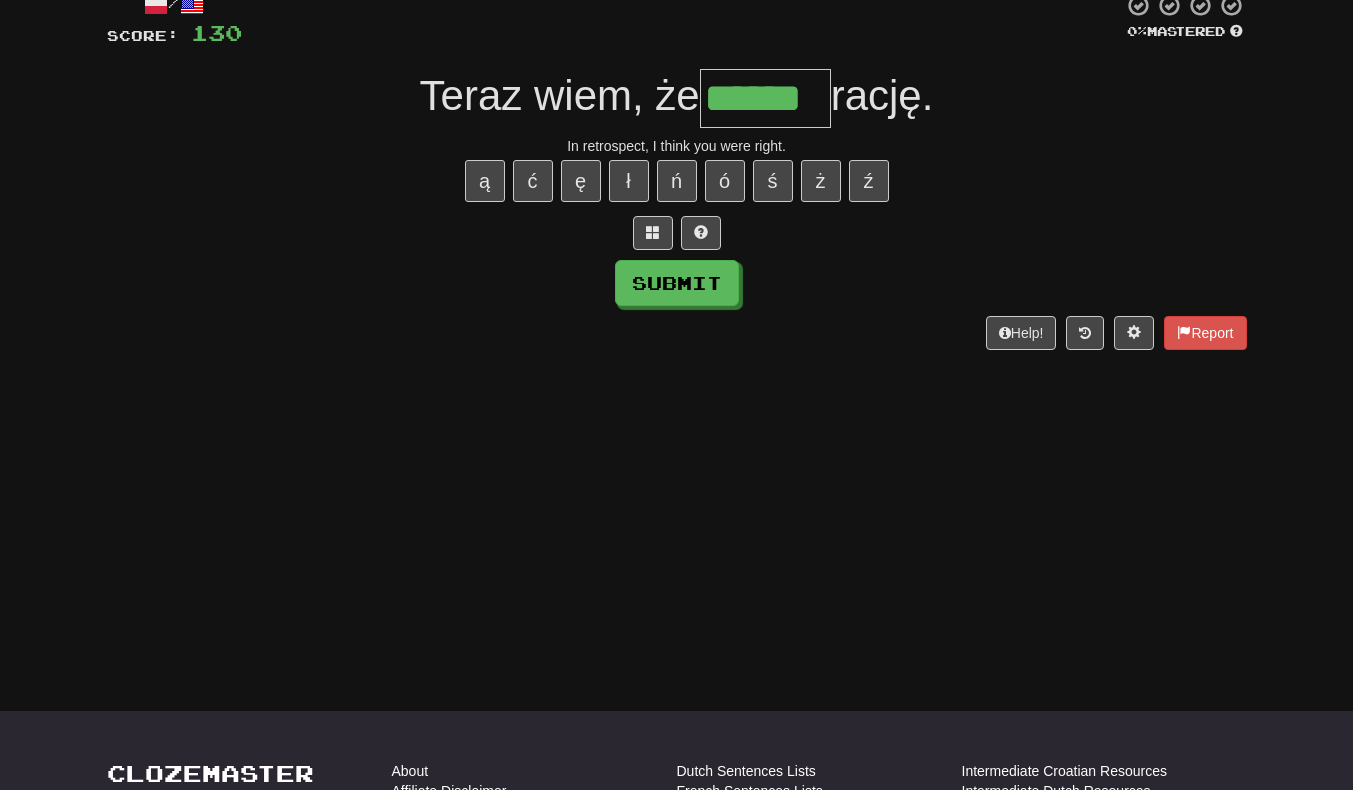 type on "******" 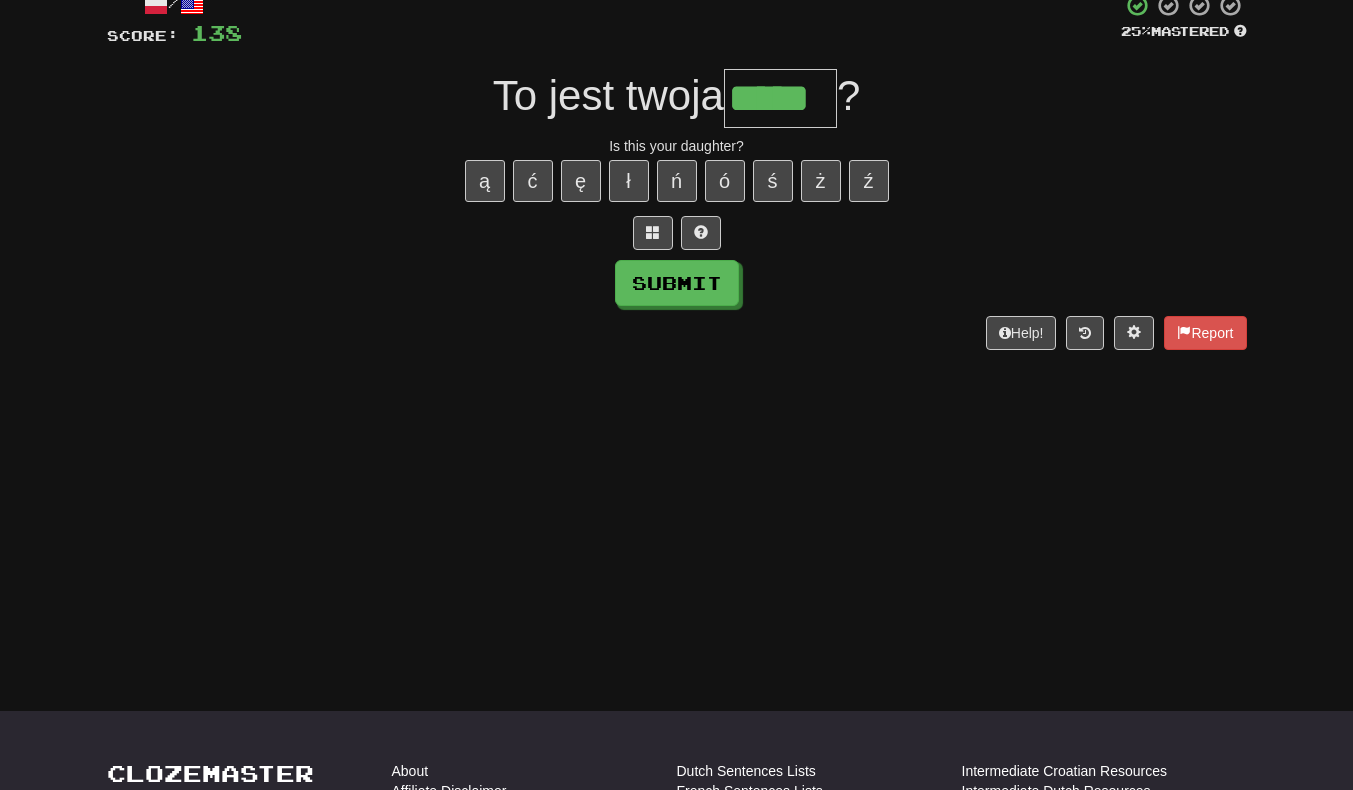 scroll, scrollTop: 0, scrollLeft: 7, axis: horizontal 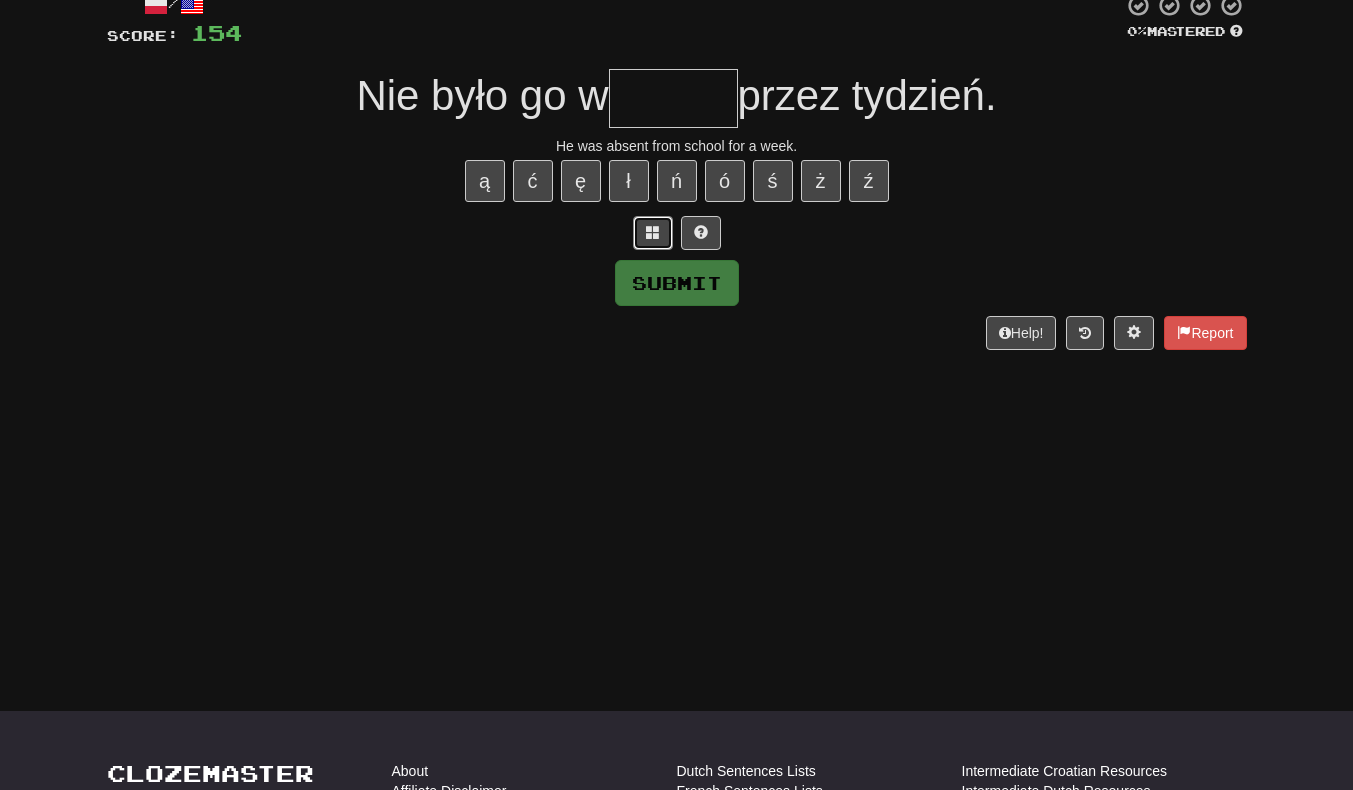 click at bounding box center (653, 232) 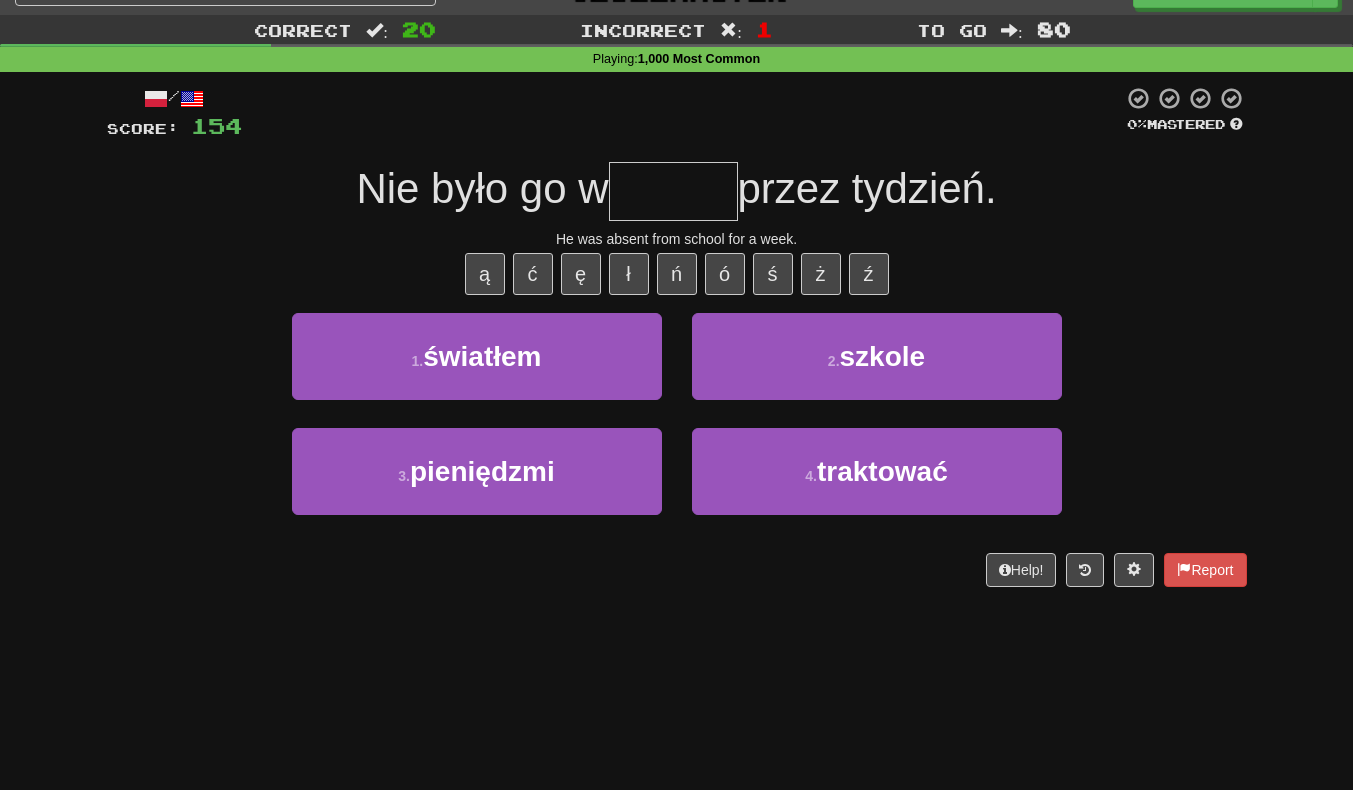 scroll, scrollTop: 34, scrollLeft: 0, axis: vertical 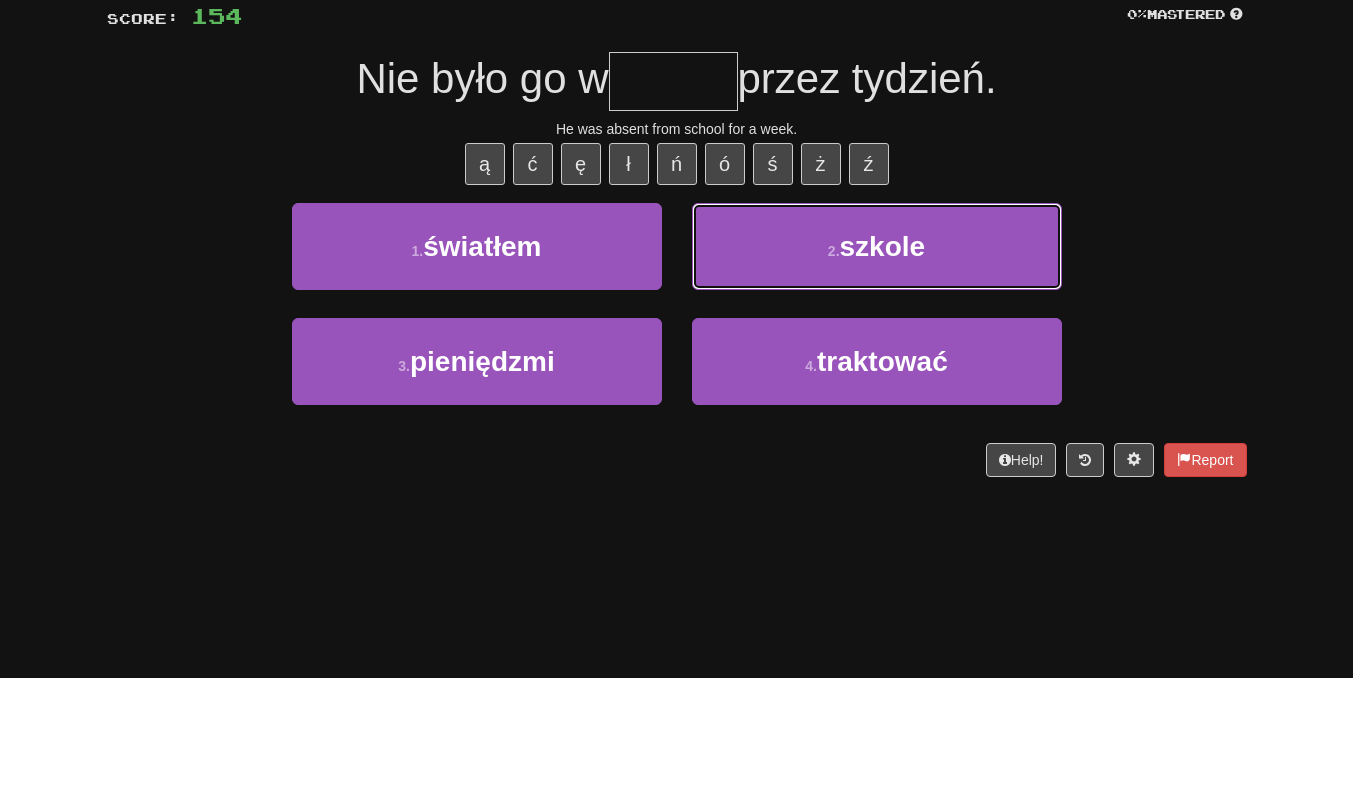 click on "2 .  szkole" at bounding box center (877, 358) 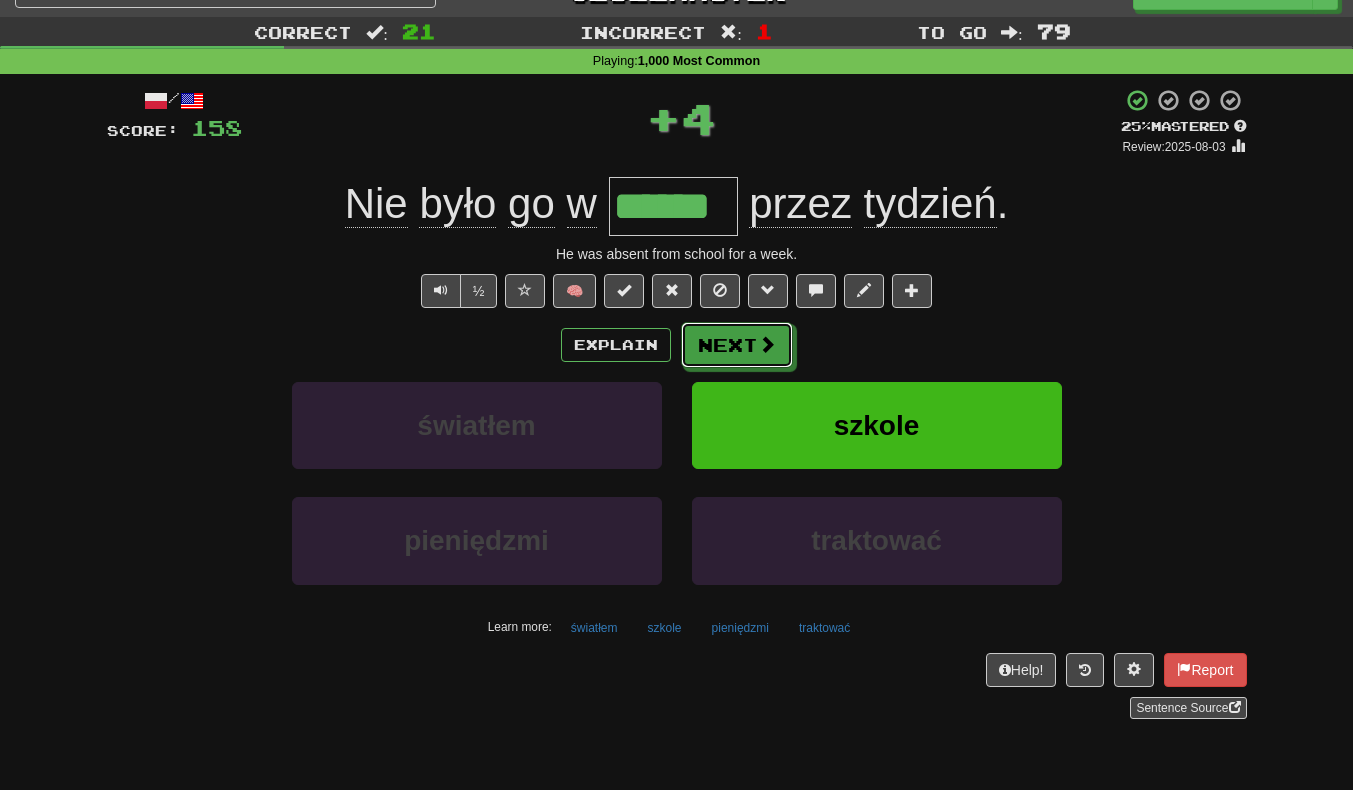 click on "Next" at bounding box center (737, 345) 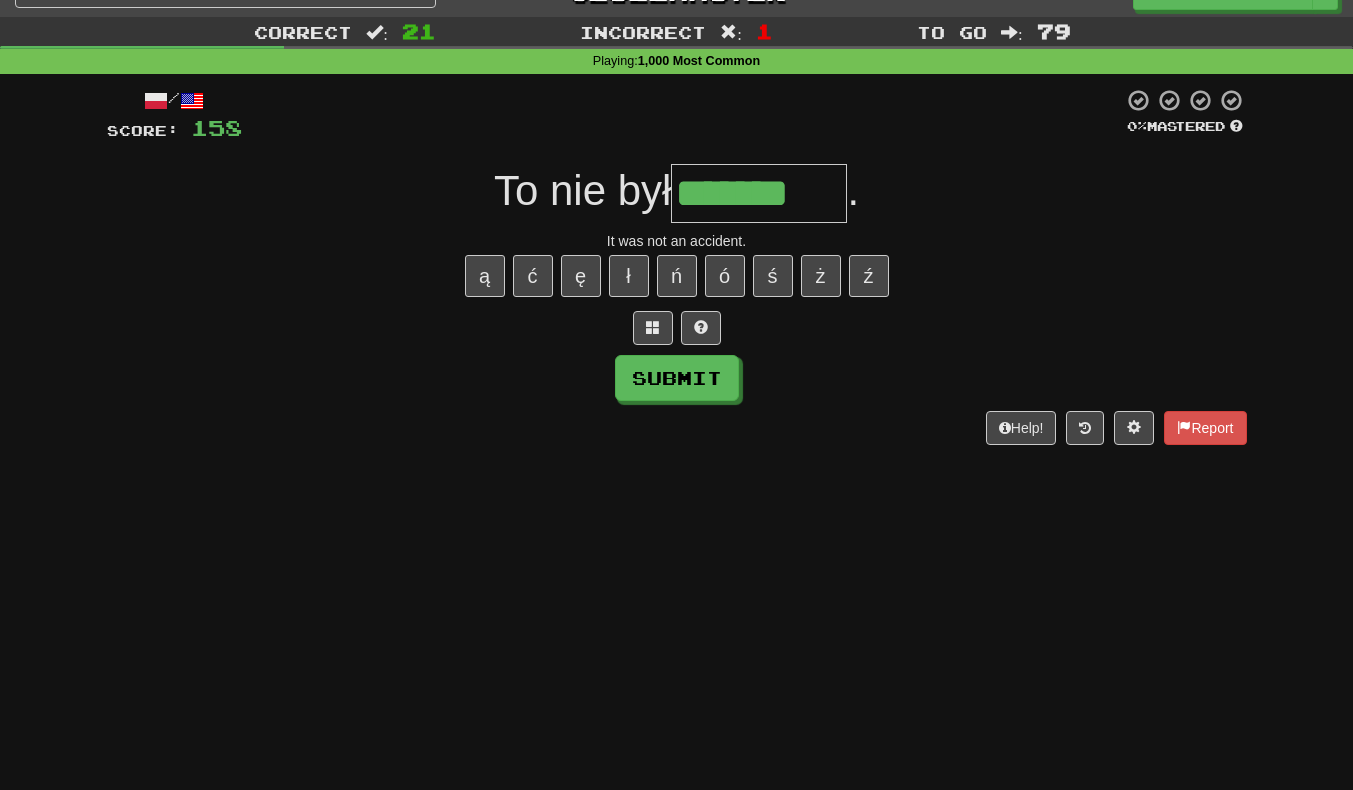 scroll, scrollTop: 0, scrollLeft: 6, axis: horizontal 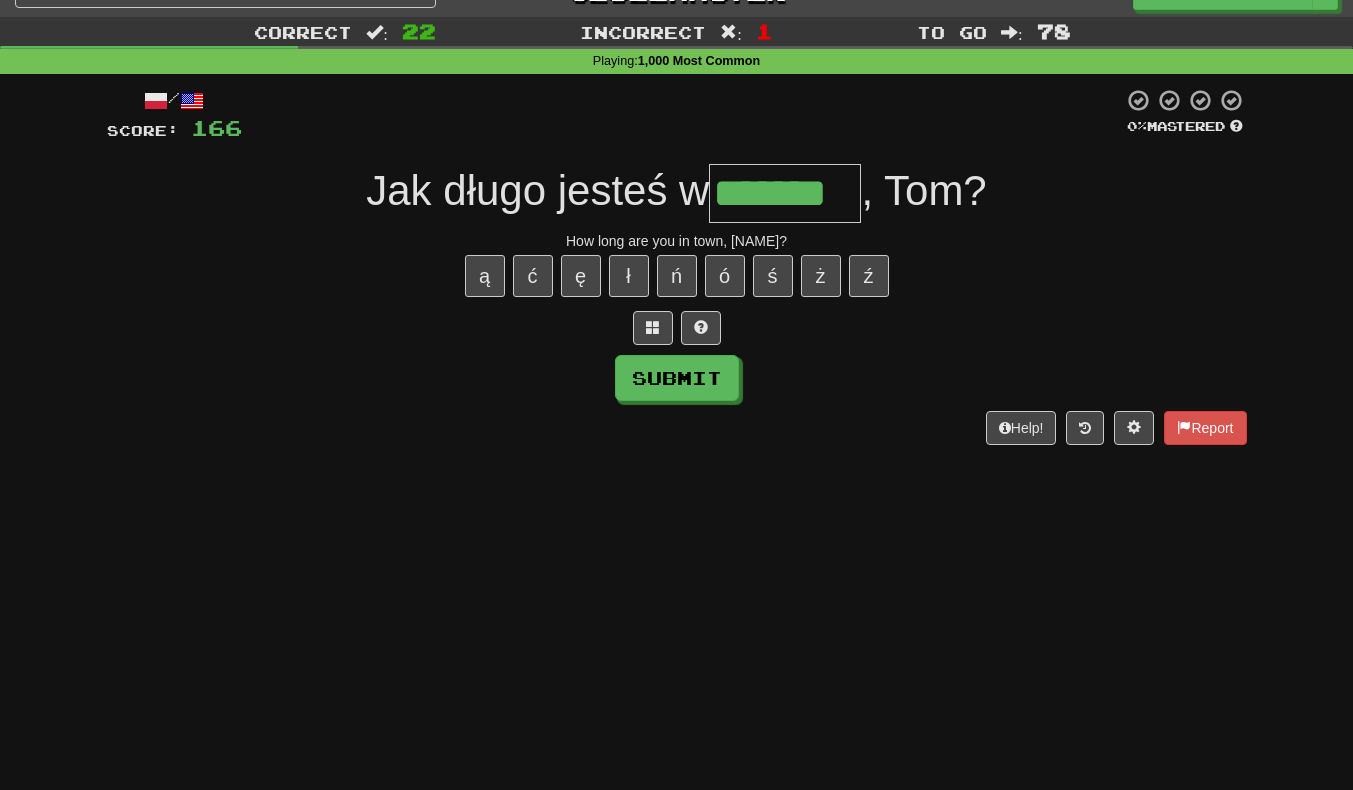 type on "*******" 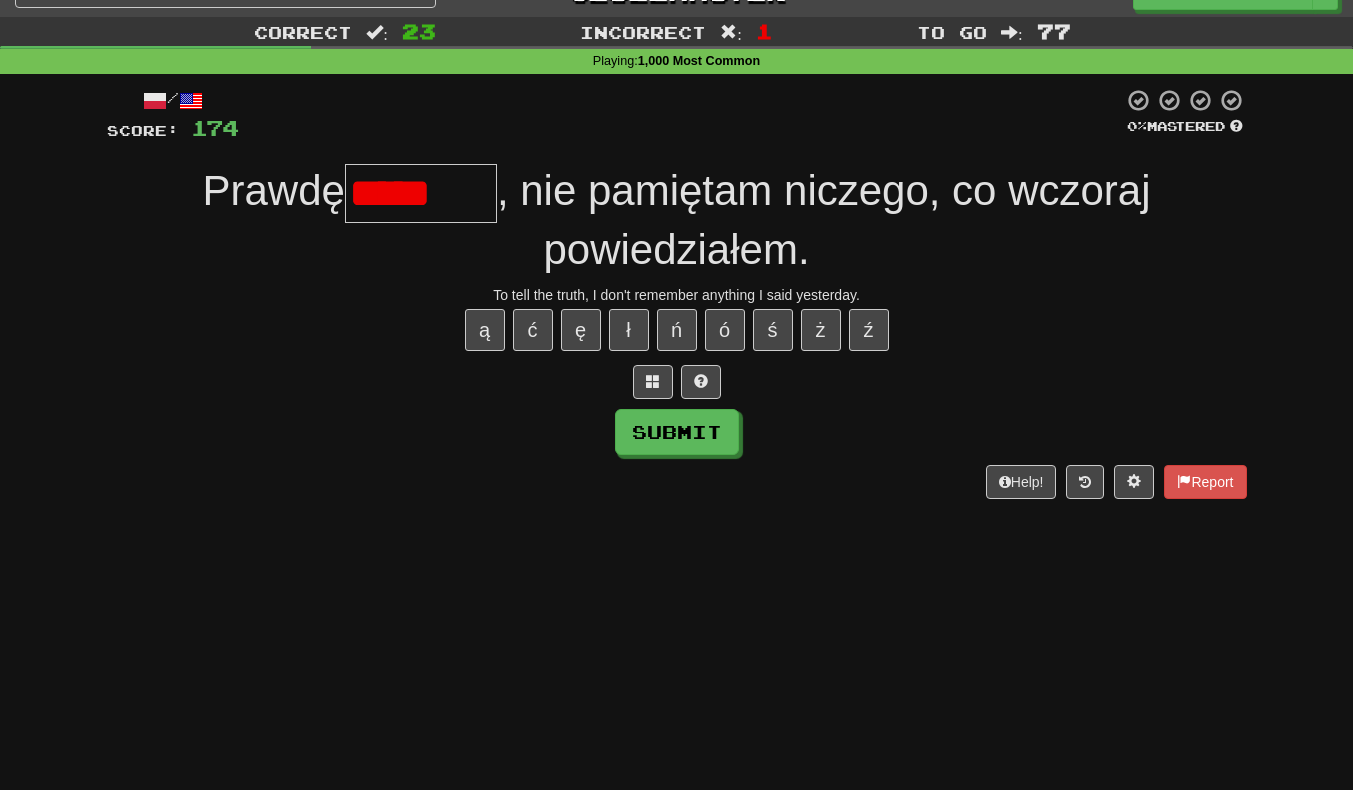 scroll, scrollTop: 0, scrollLeft: 0, axis: both 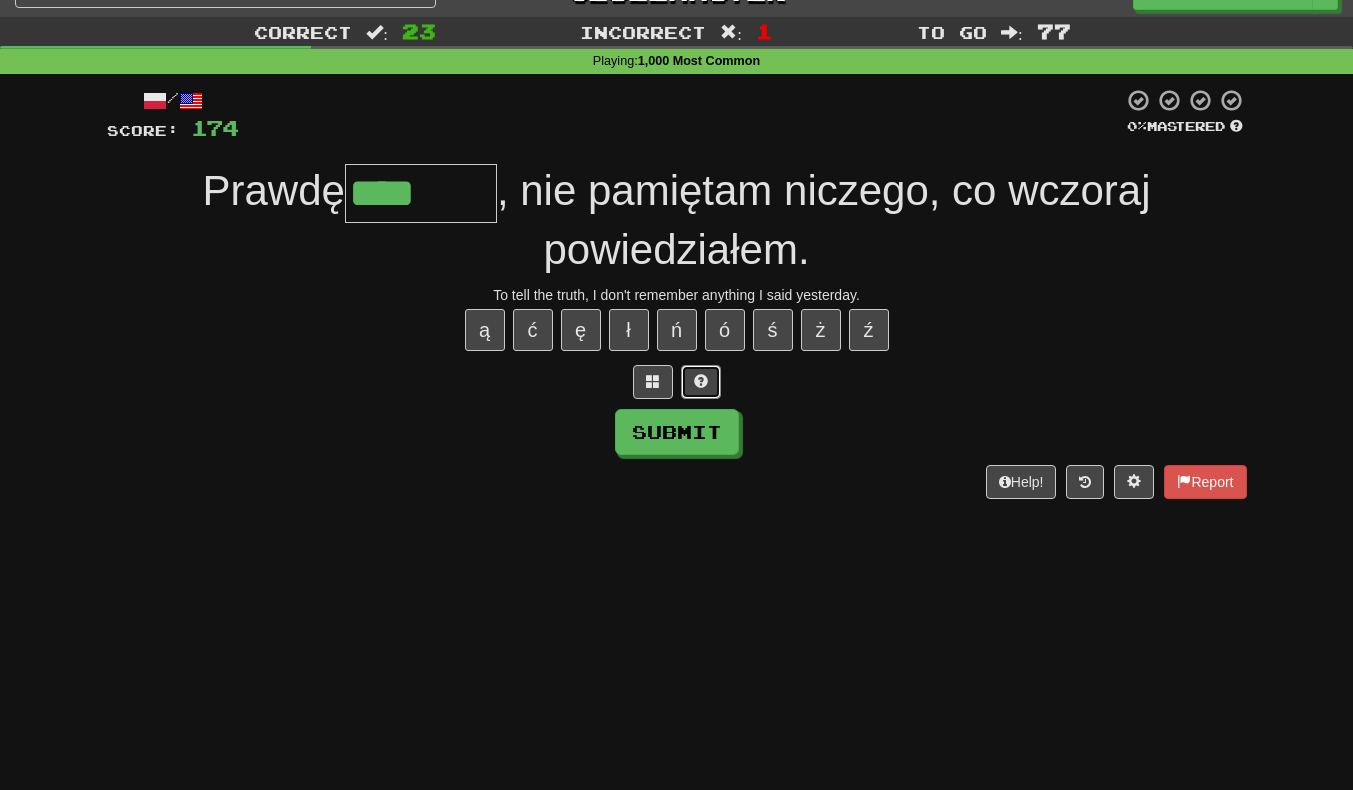 click at bounding box center [701, 382] 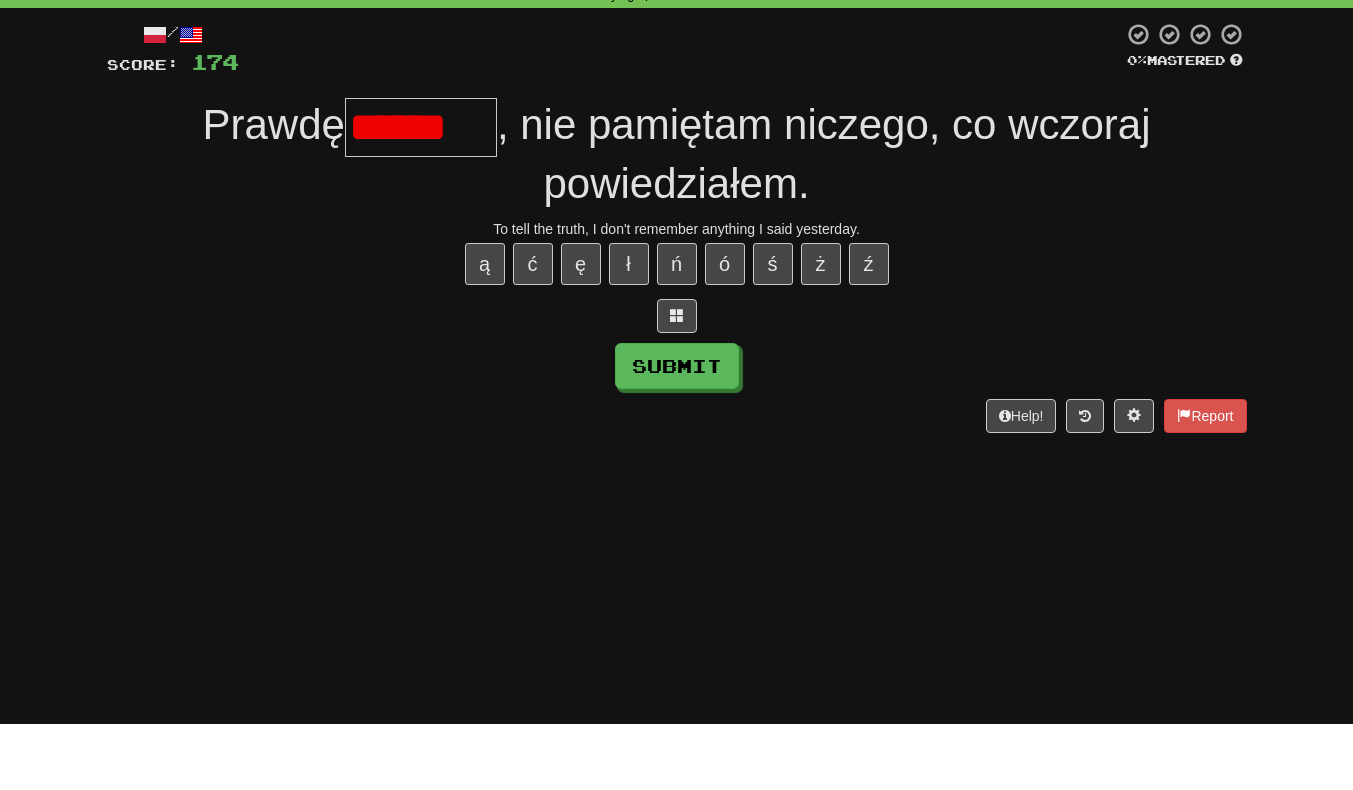 scroll, scrollTop: 0, scrollLeft: 0, axis: both 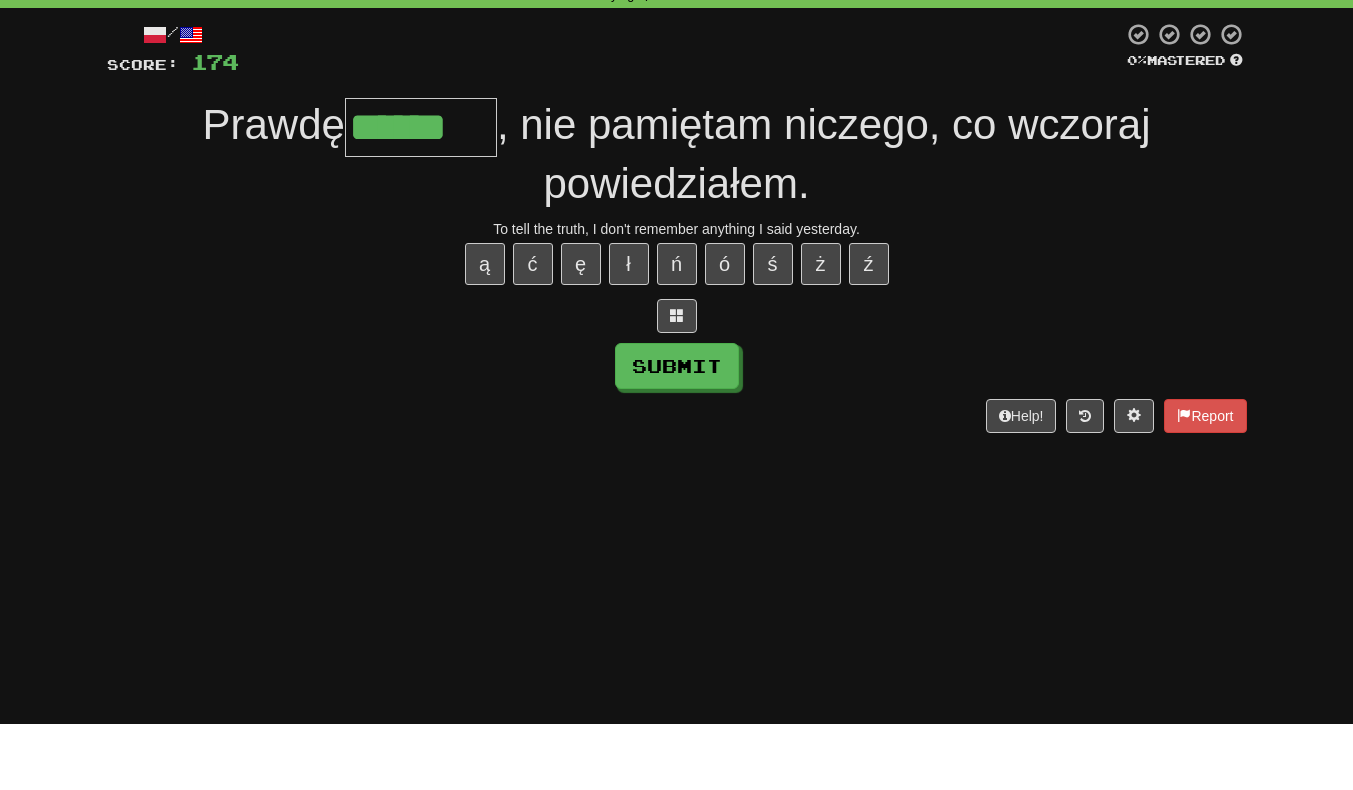 type on "******" 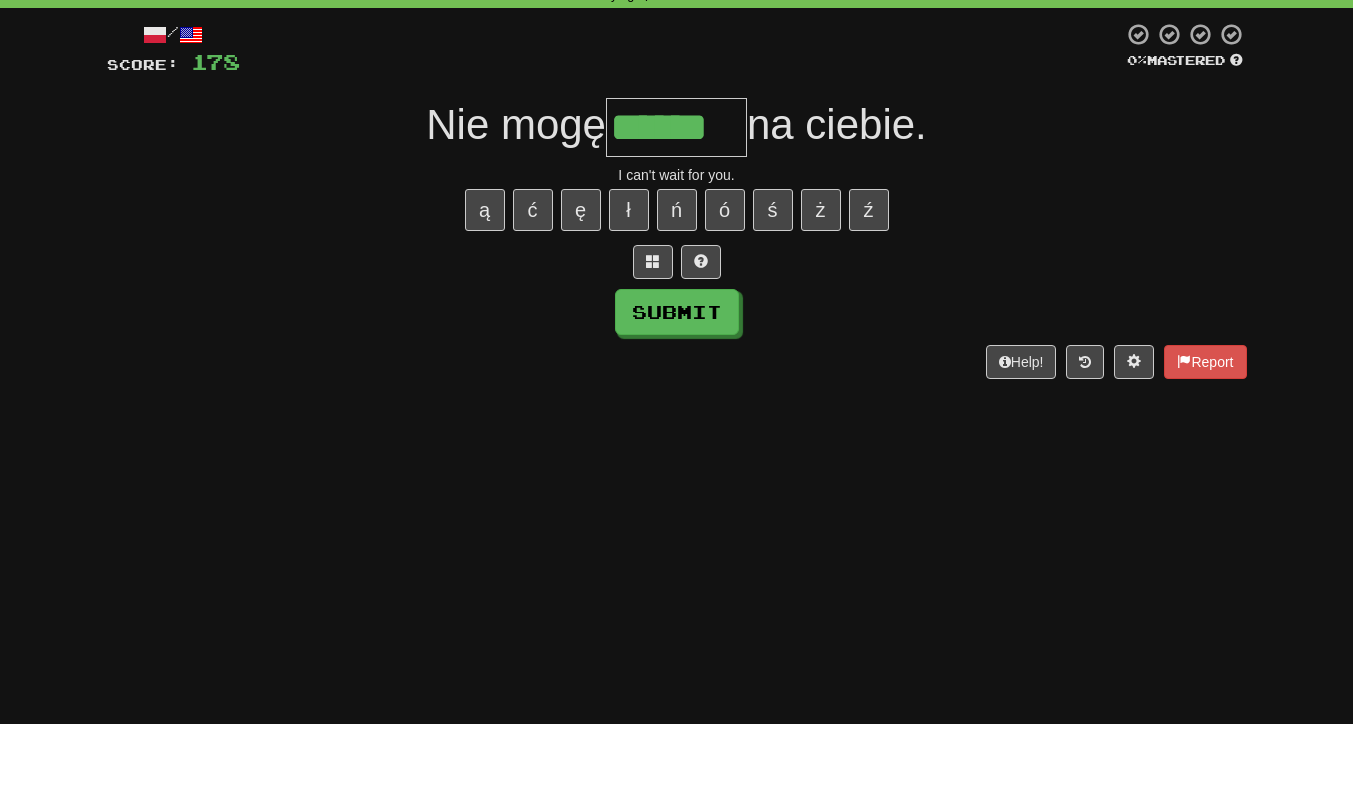 scroll, scrollTop: 0, scrollLeft: 7, axis: horizontal 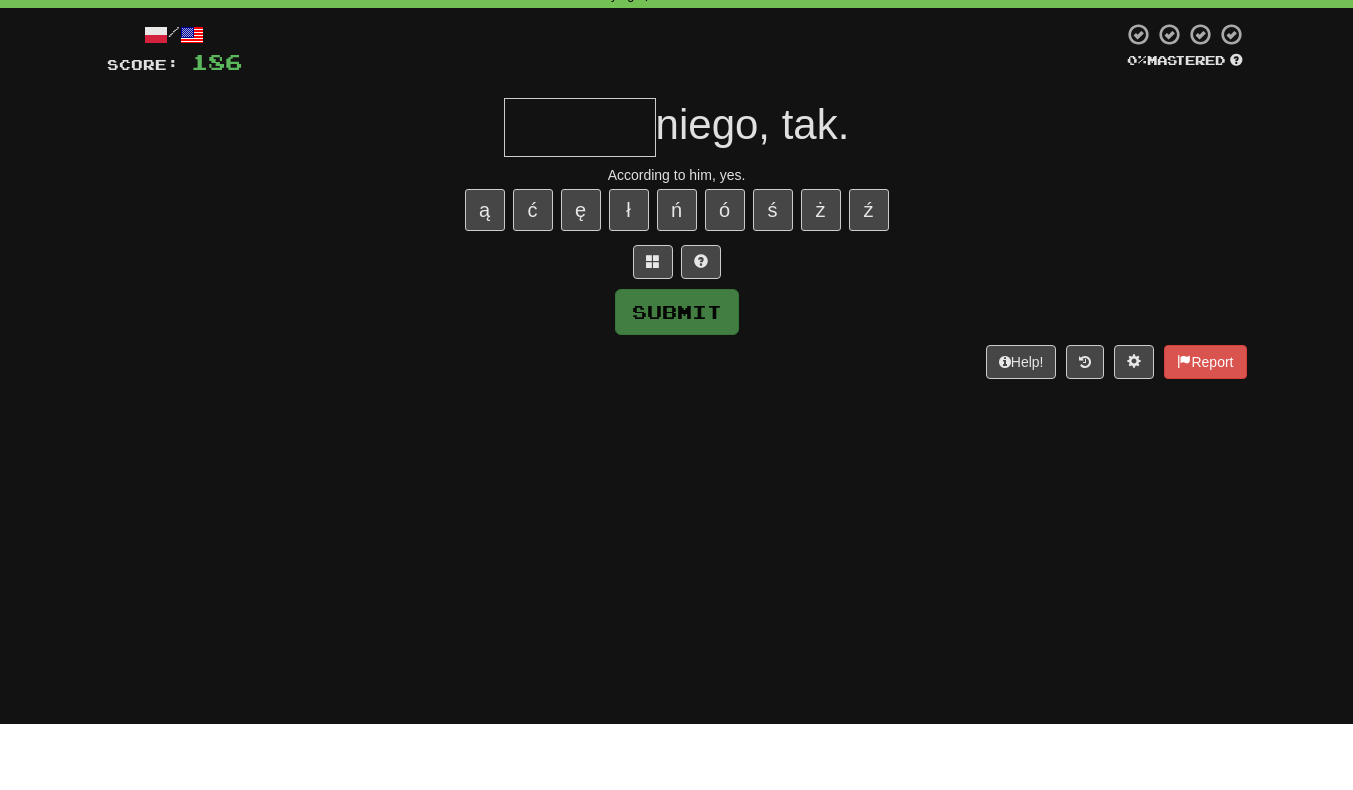 type on "*" 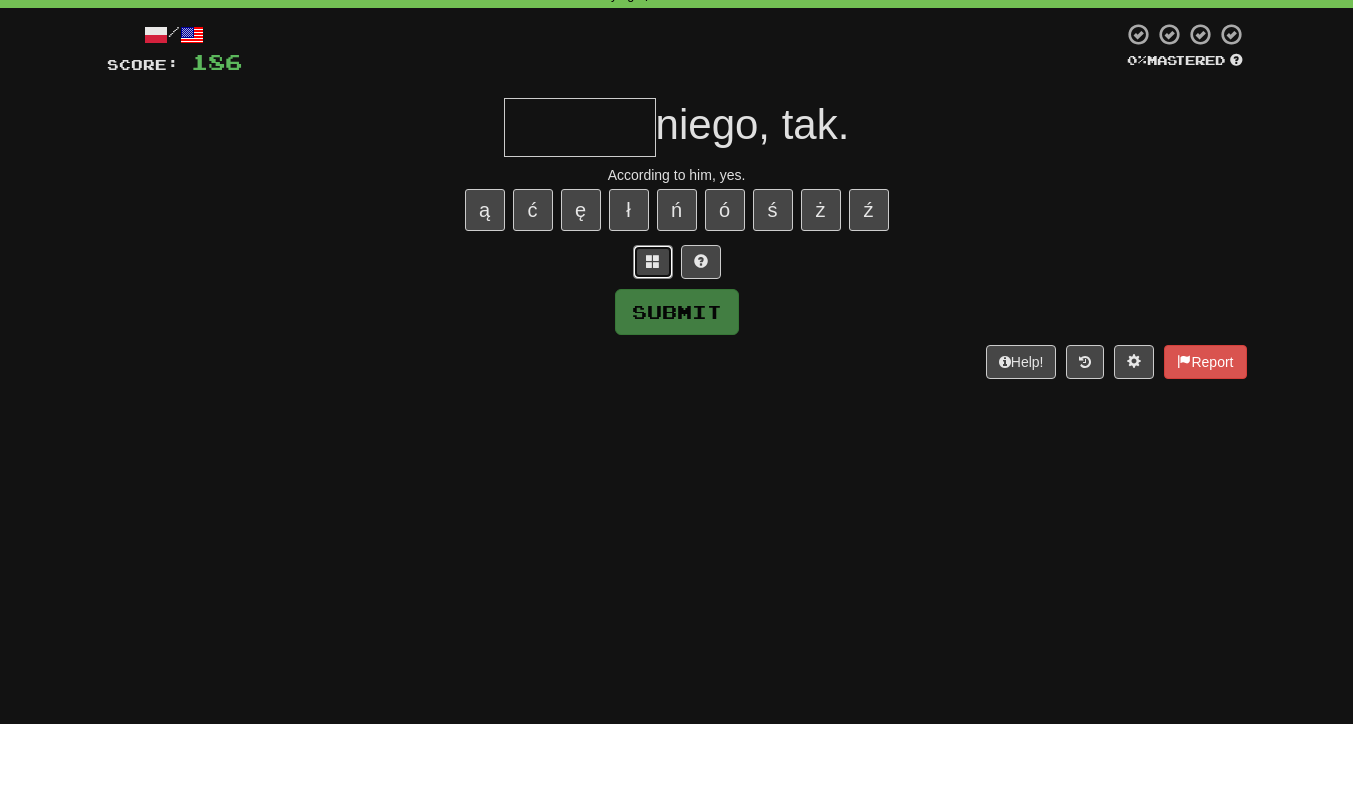 click at bounding box center (653, 328) 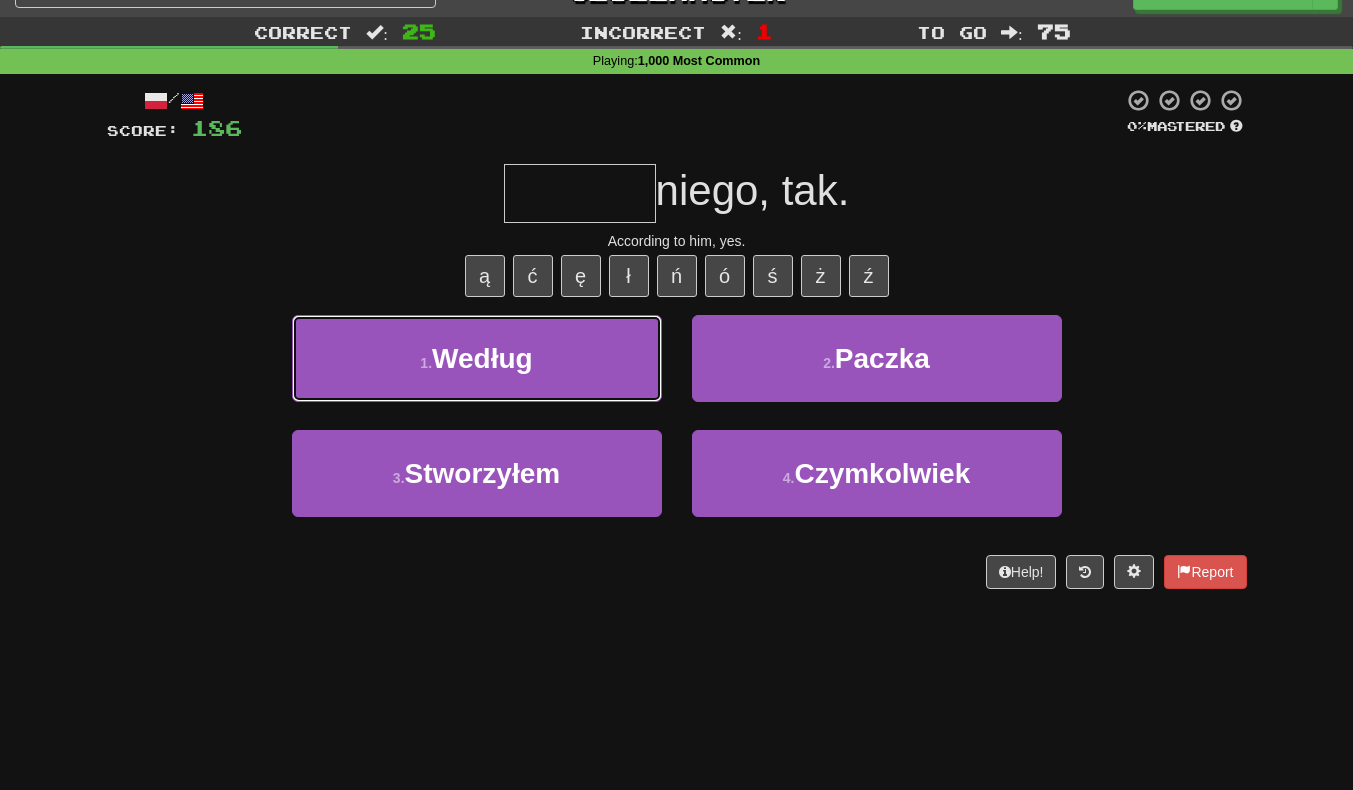 click on "1 .  Według" at bounding box center [477, 358] 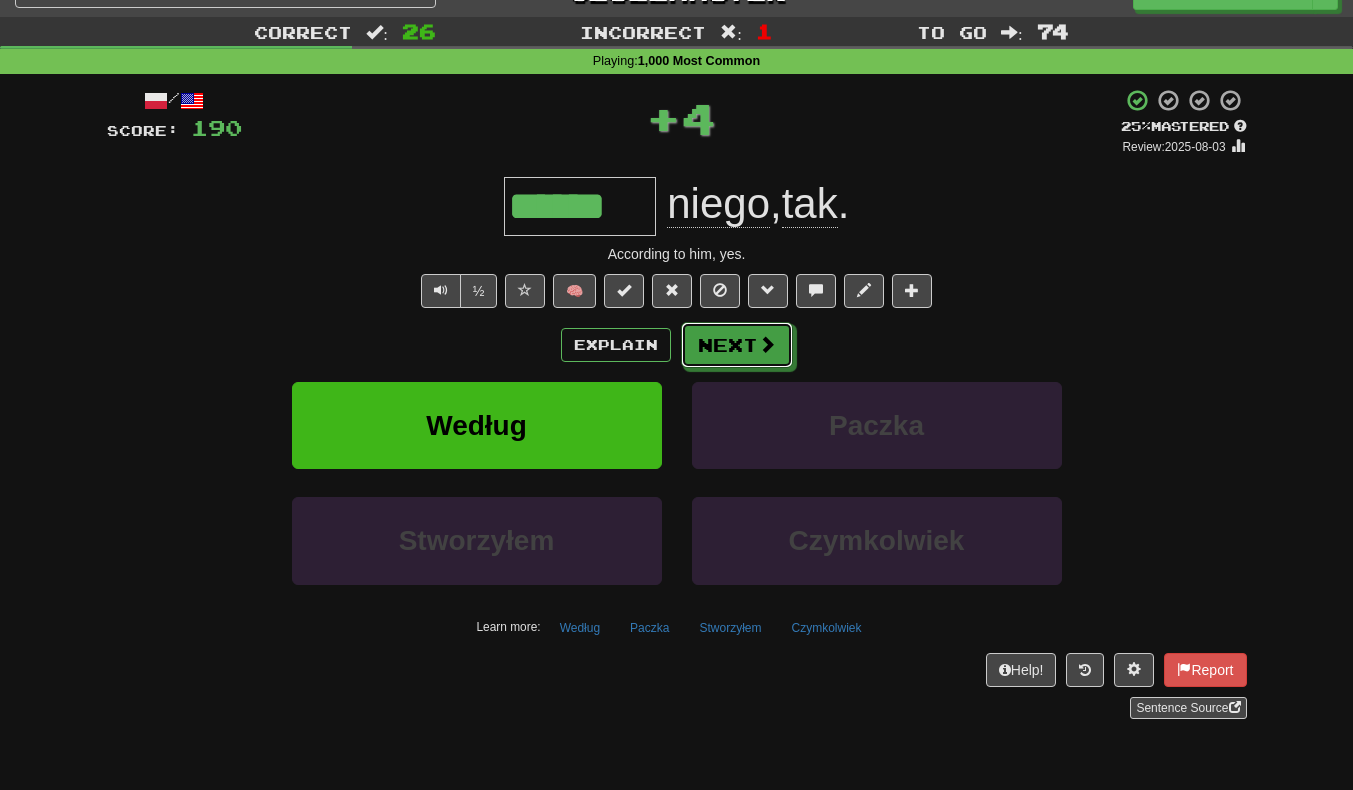 click on "Next" at bounding box center (737, 345) 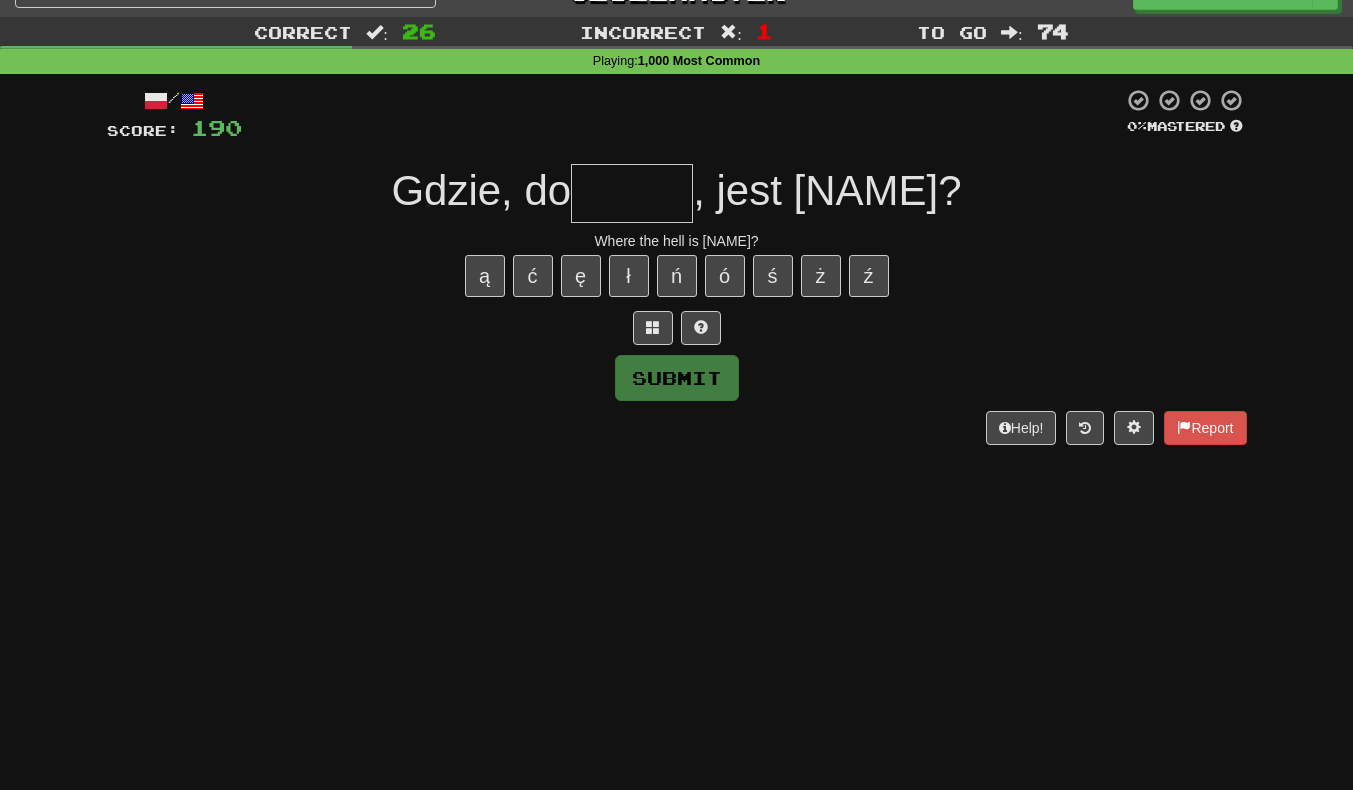 type on "*" 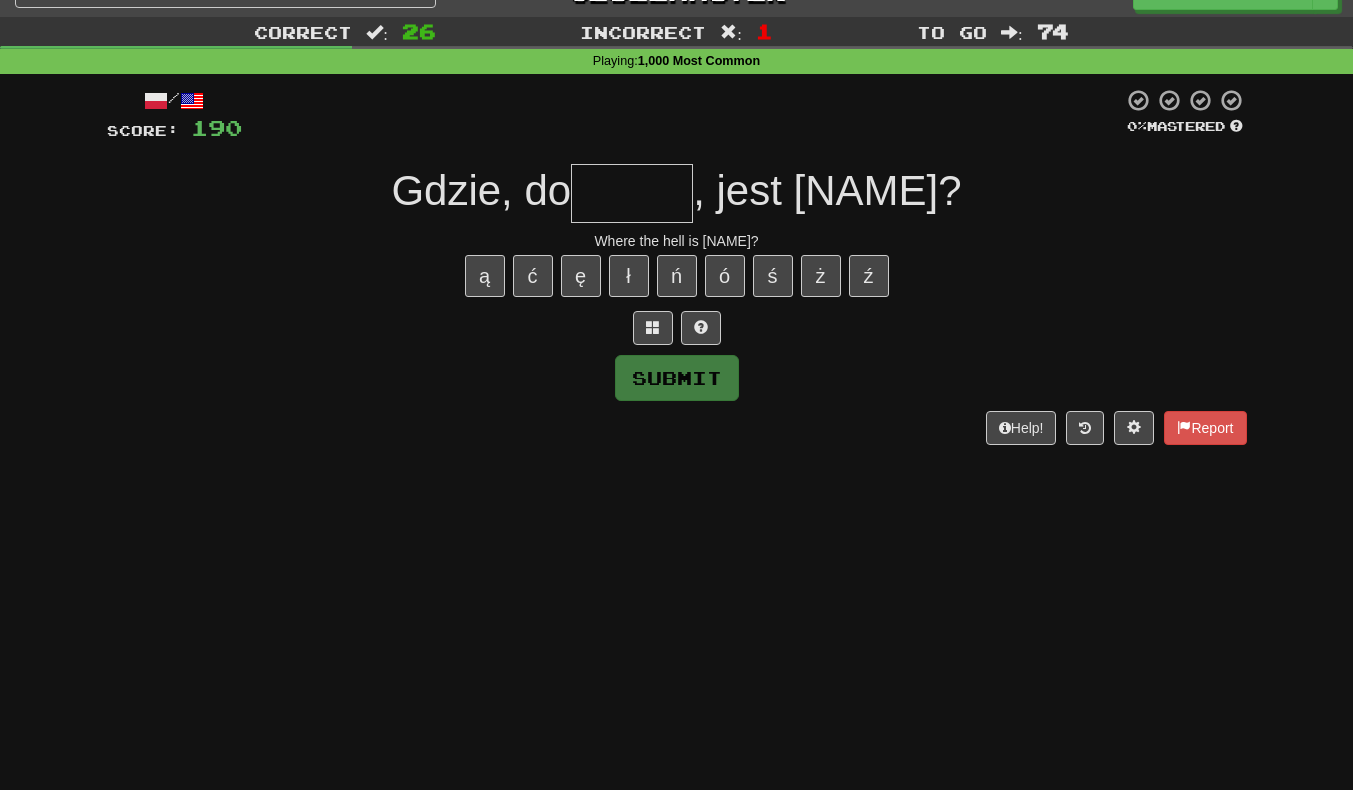type on "*" 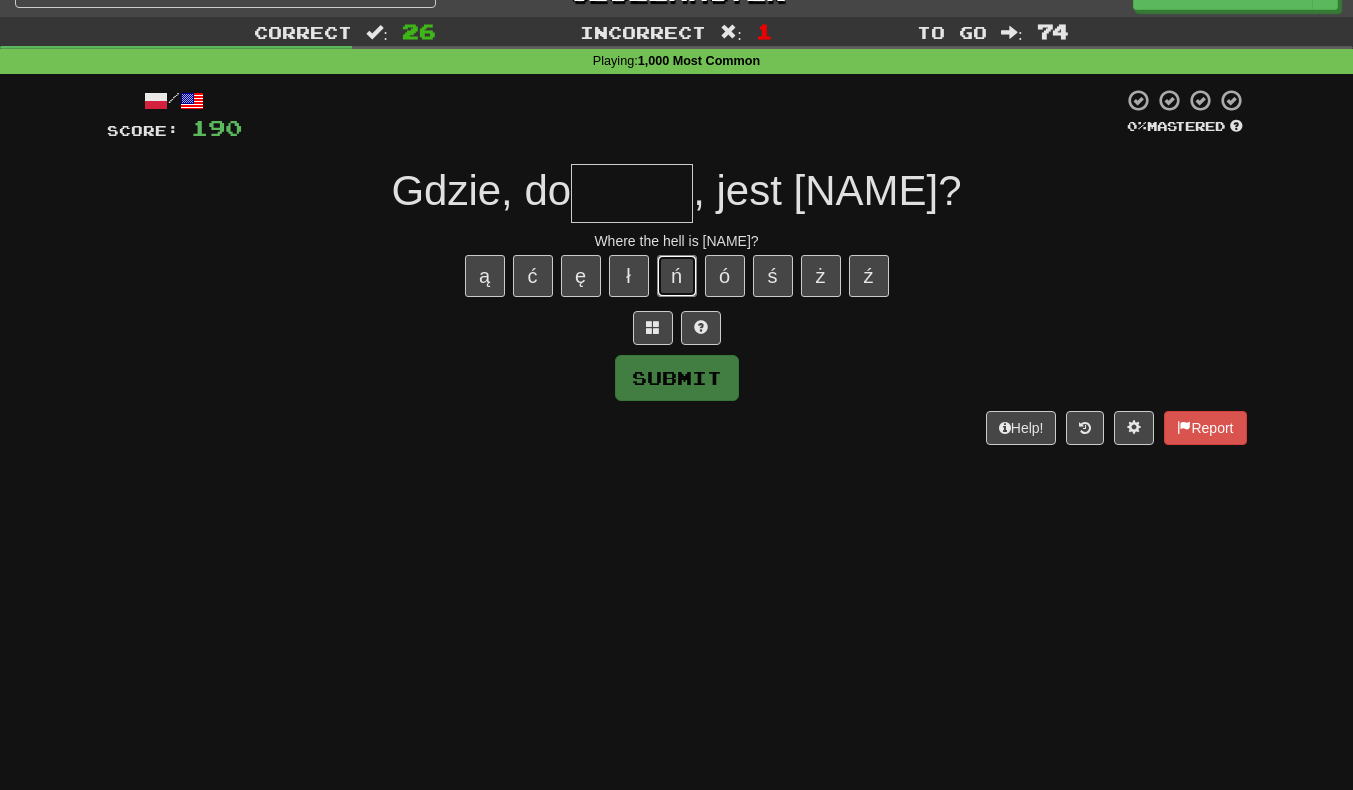 click on "ń" at bounding box center [677, 276] 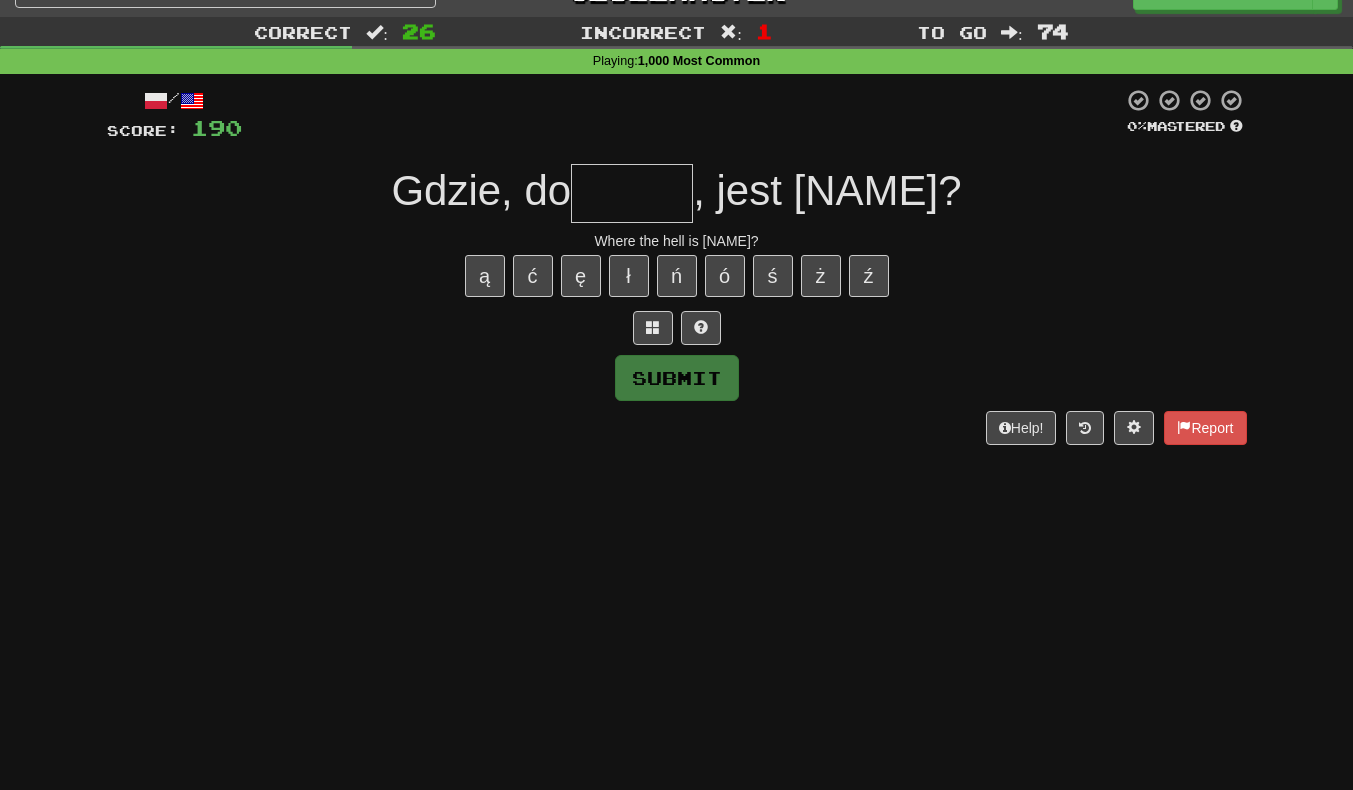 type on "*" 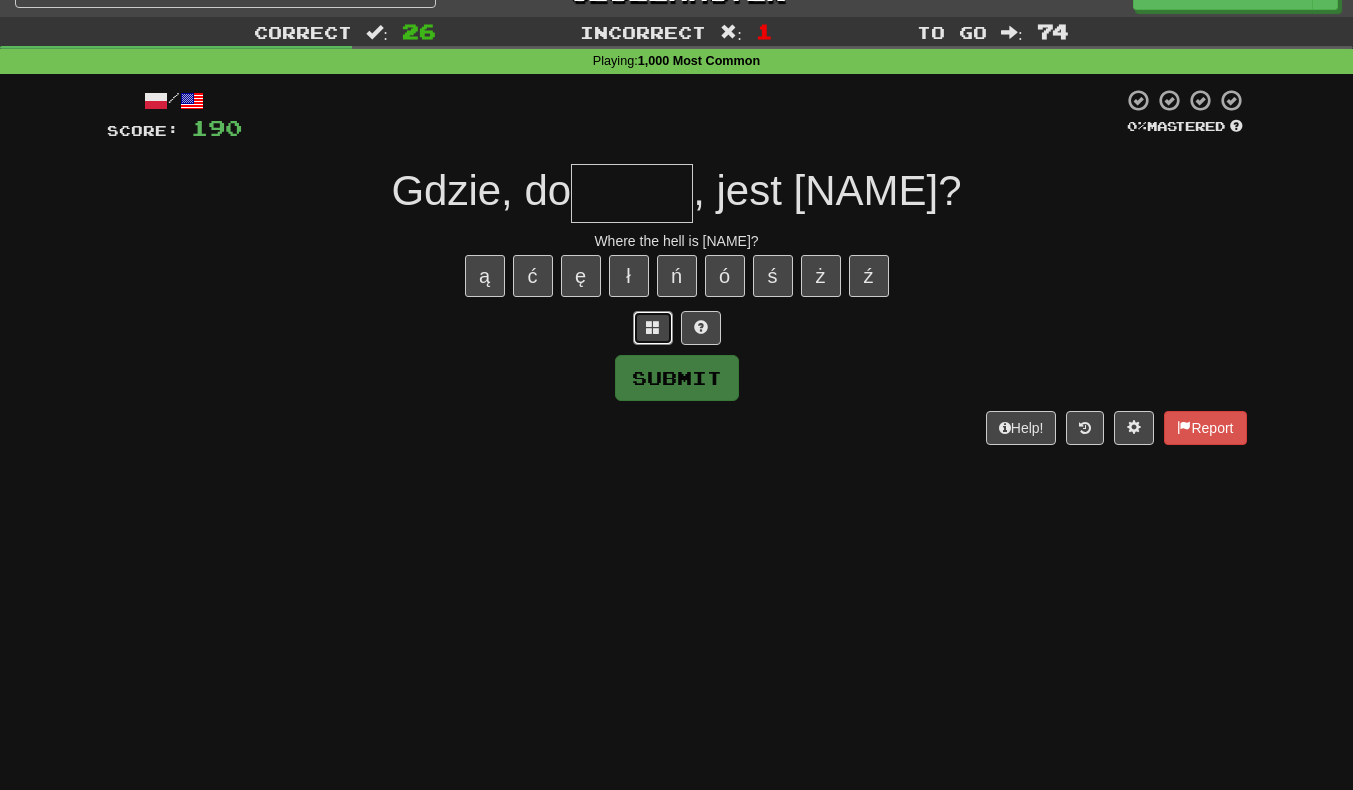 click at bounding box center [653, 327] 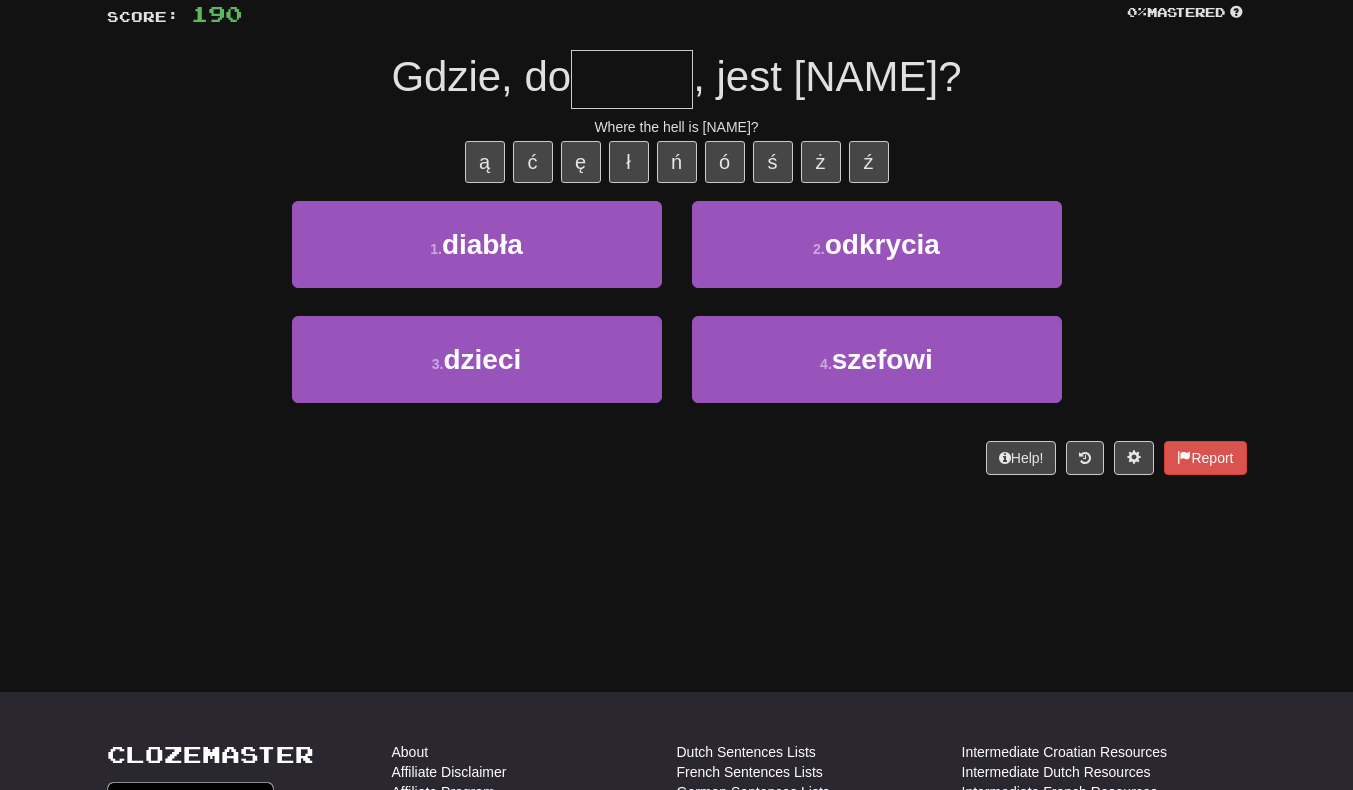 scroll, scrollTop: 146, scrollLeft: 0, axis: vertical 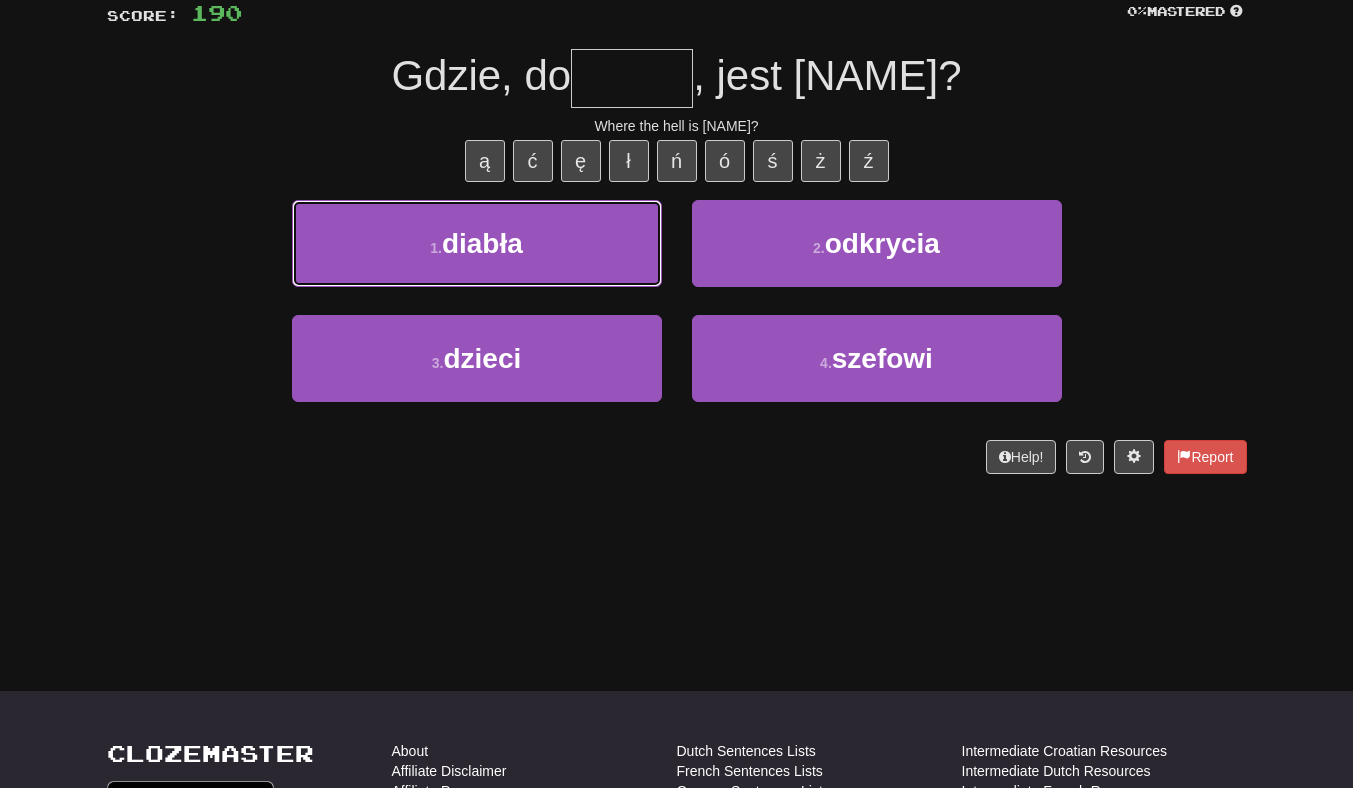 click on "1 .  diabła" at bounding box center [477, 246] 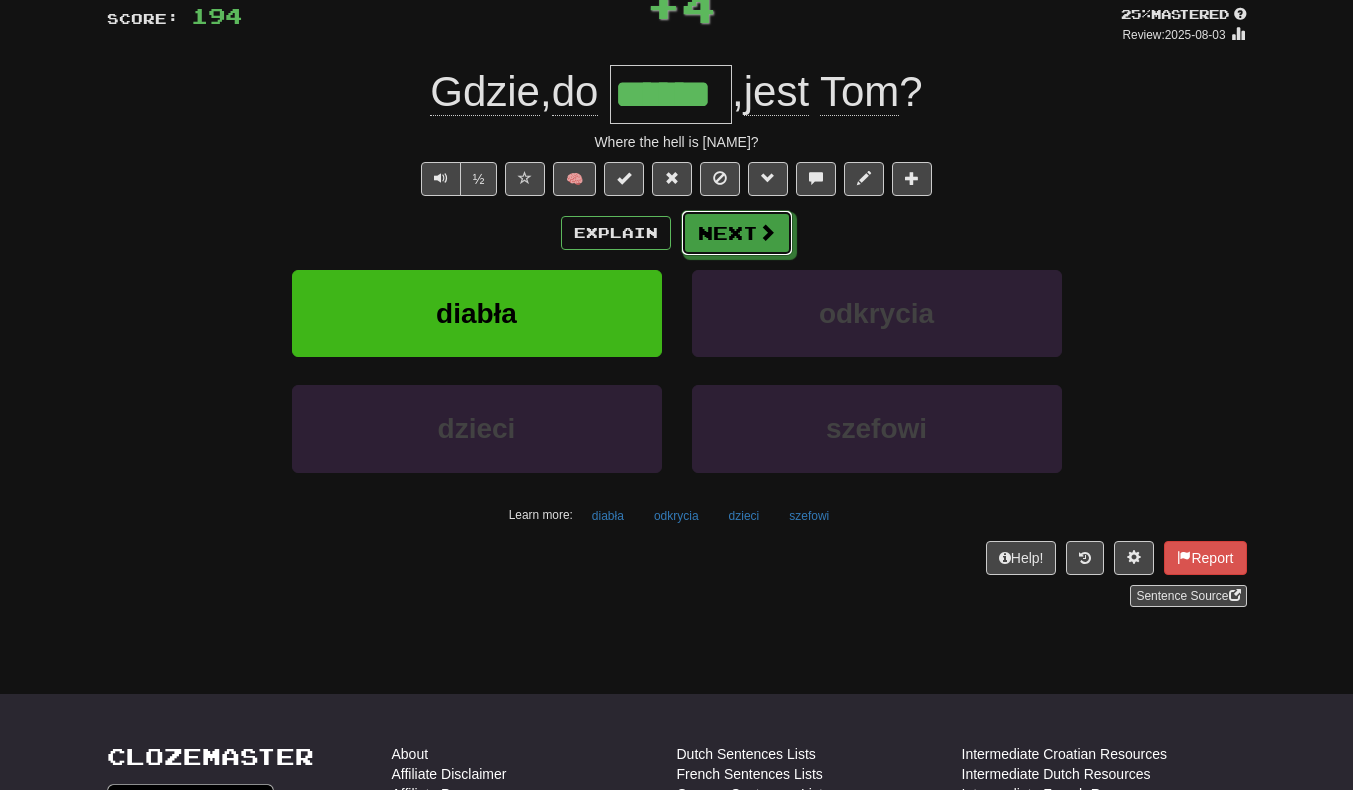 click at bounding box center (767, 232) 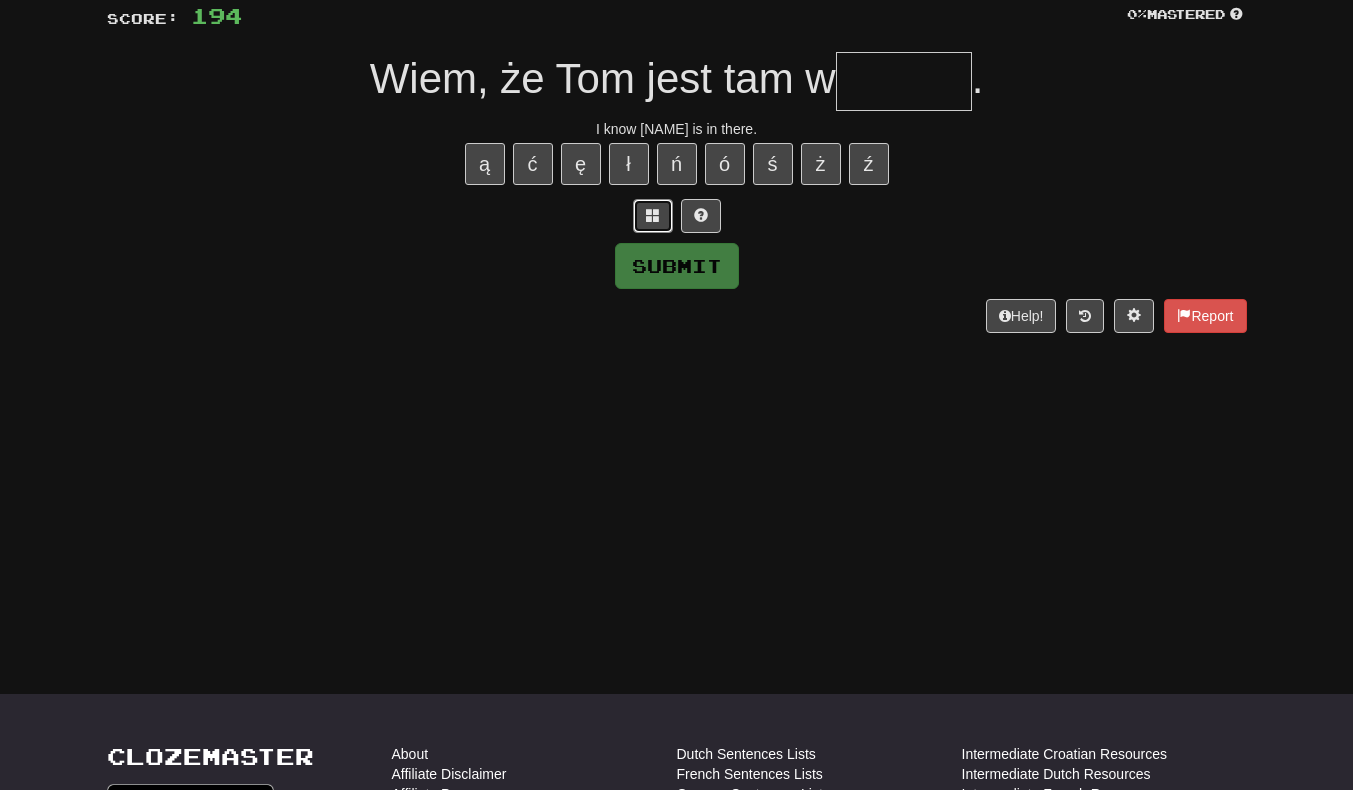 click at bounding box center (653, 215) 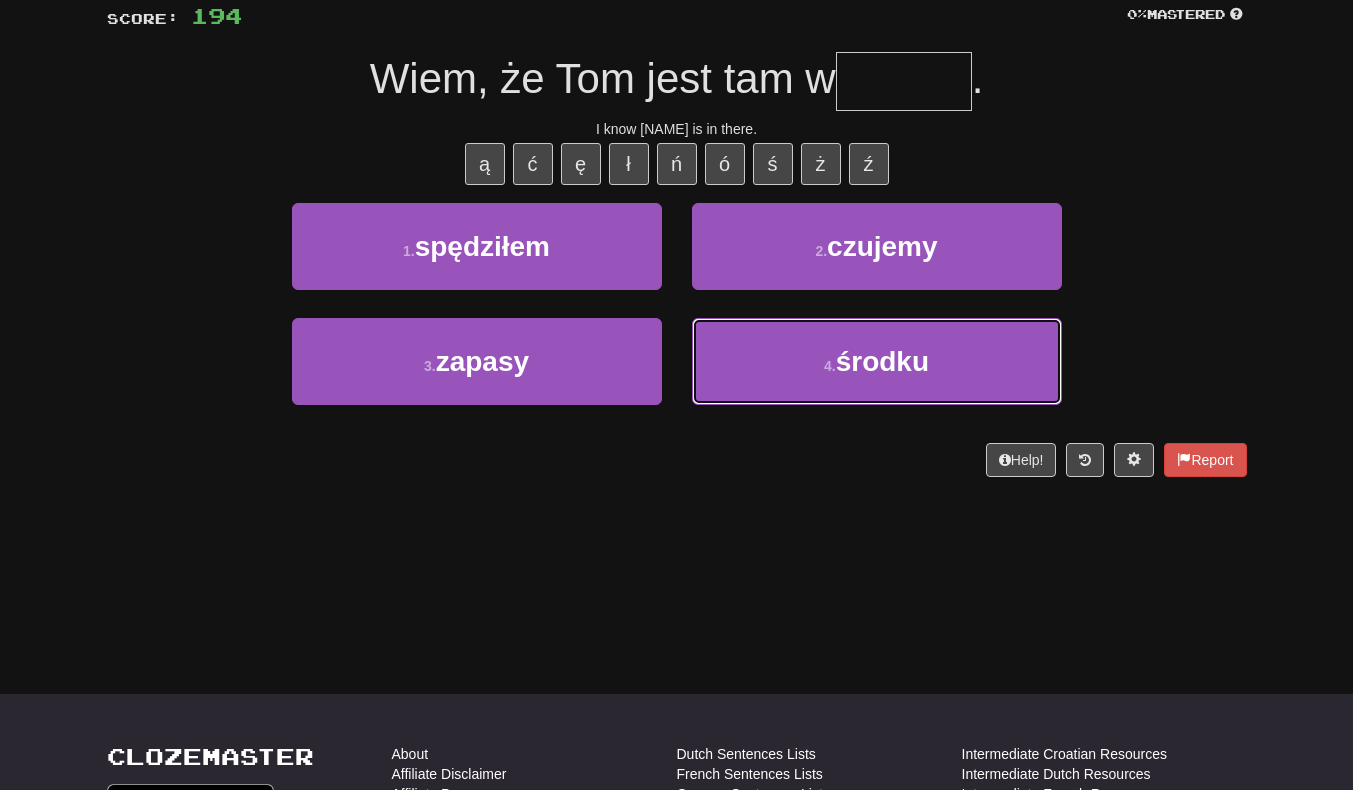 click on "4 .  środku" at bounding box center (877, 361) 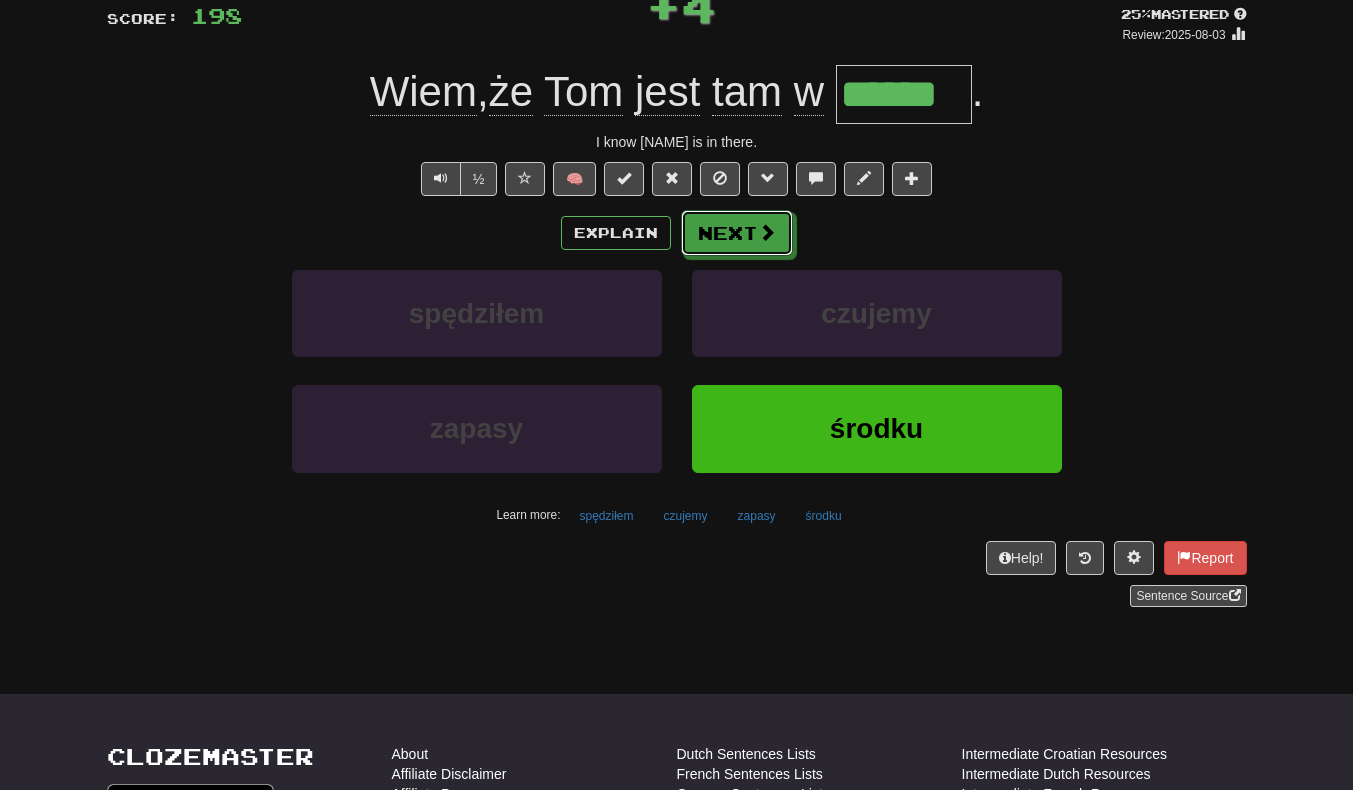 click on "Next" at bounding box center (737, 233) 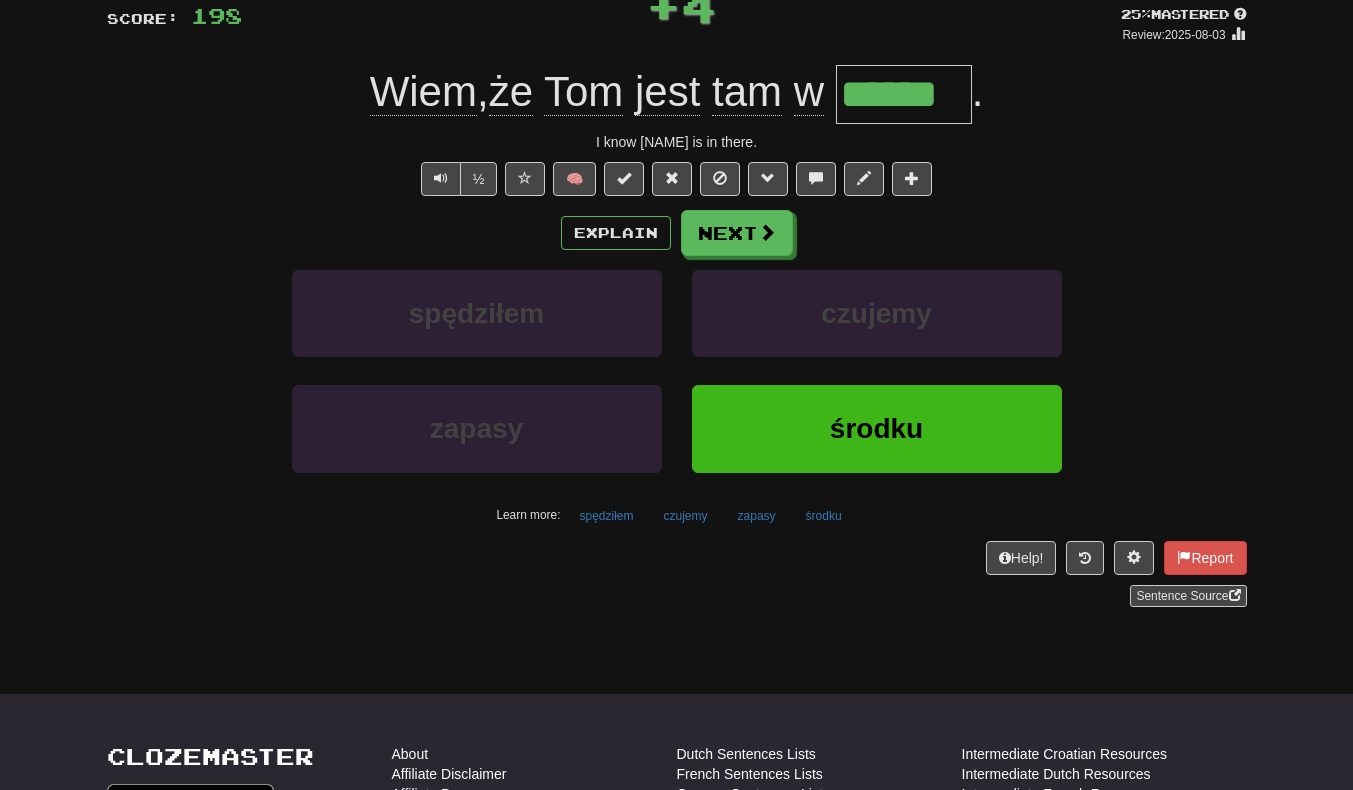 type 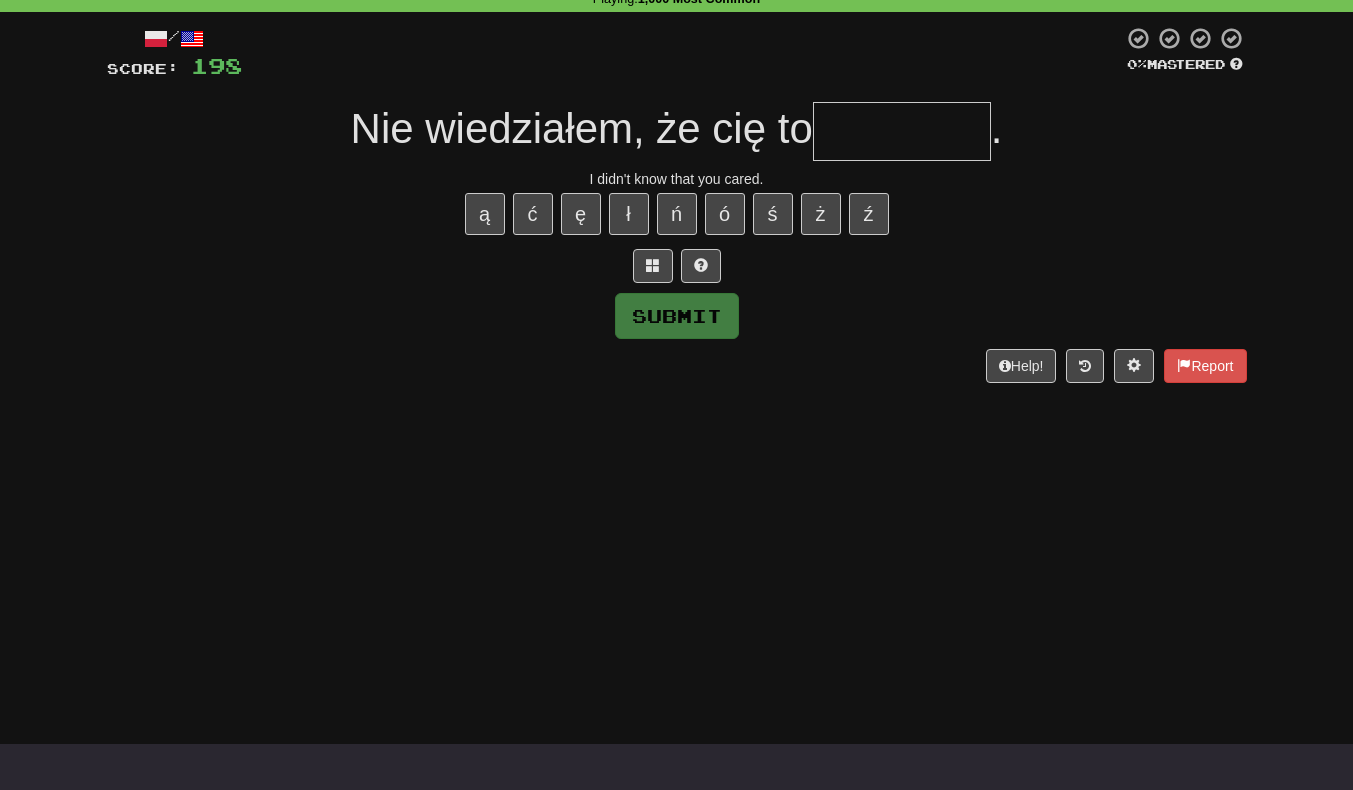 scroll, scrollTop: 0, scrollLeft: 0, axis: both 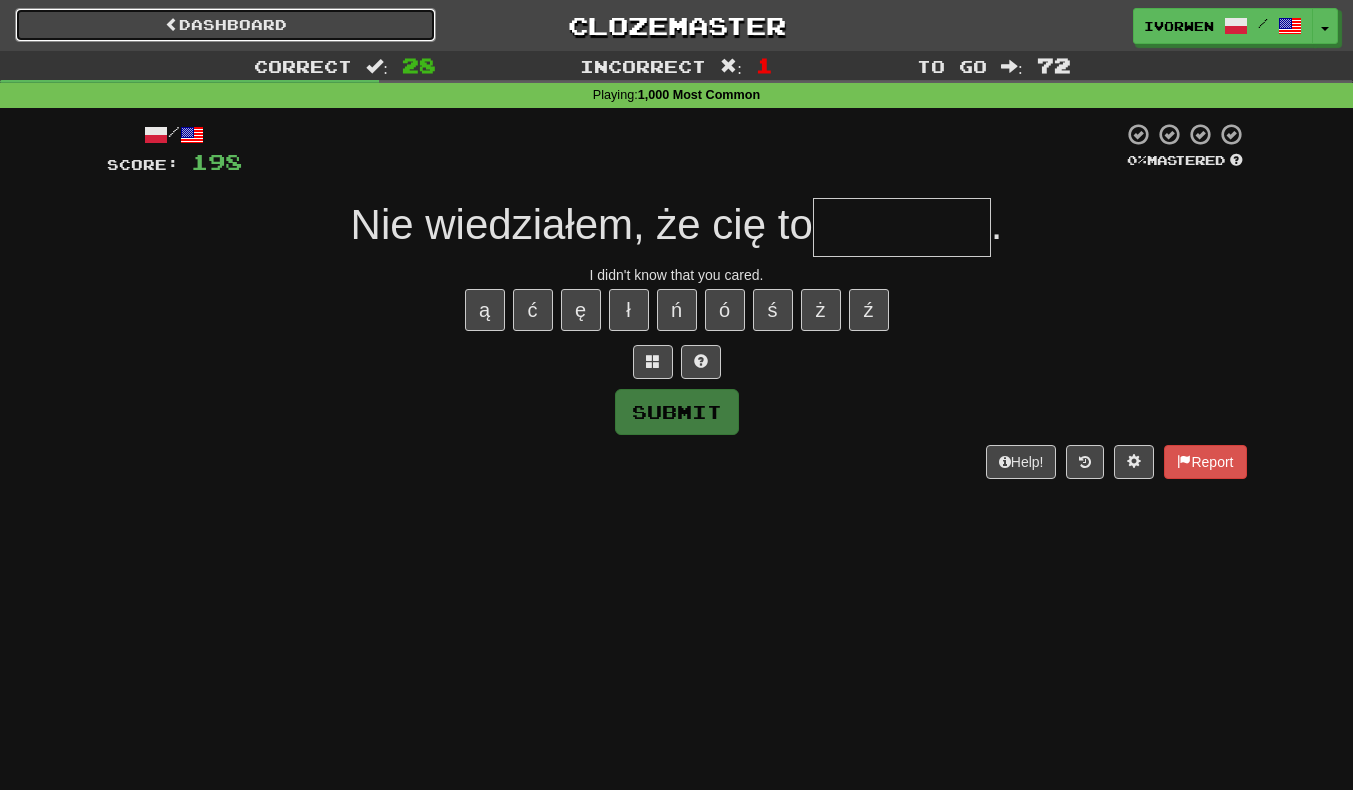 click on "Dashboard" at bounding box center [225, 25] 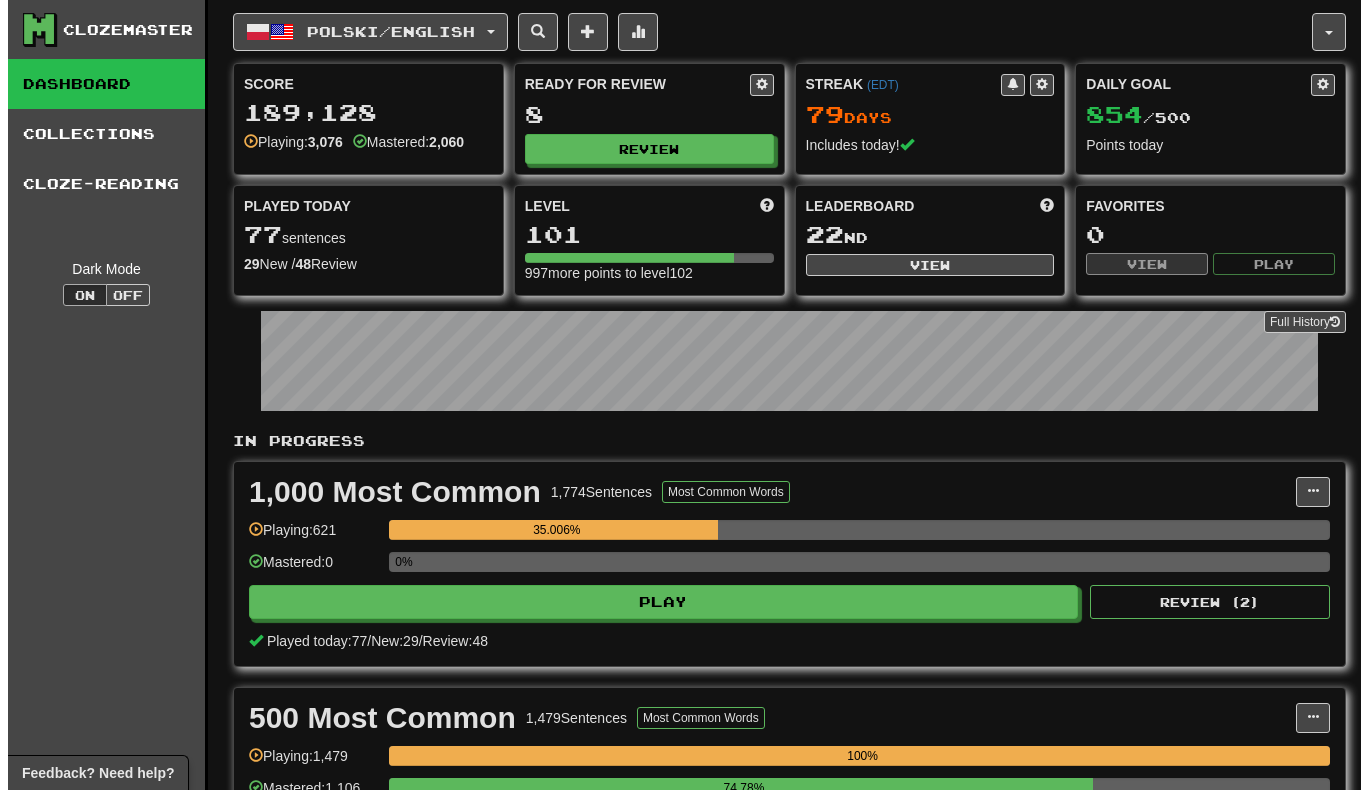 scroll, scrollTop: 0, scrollLeft: 0, axis: both 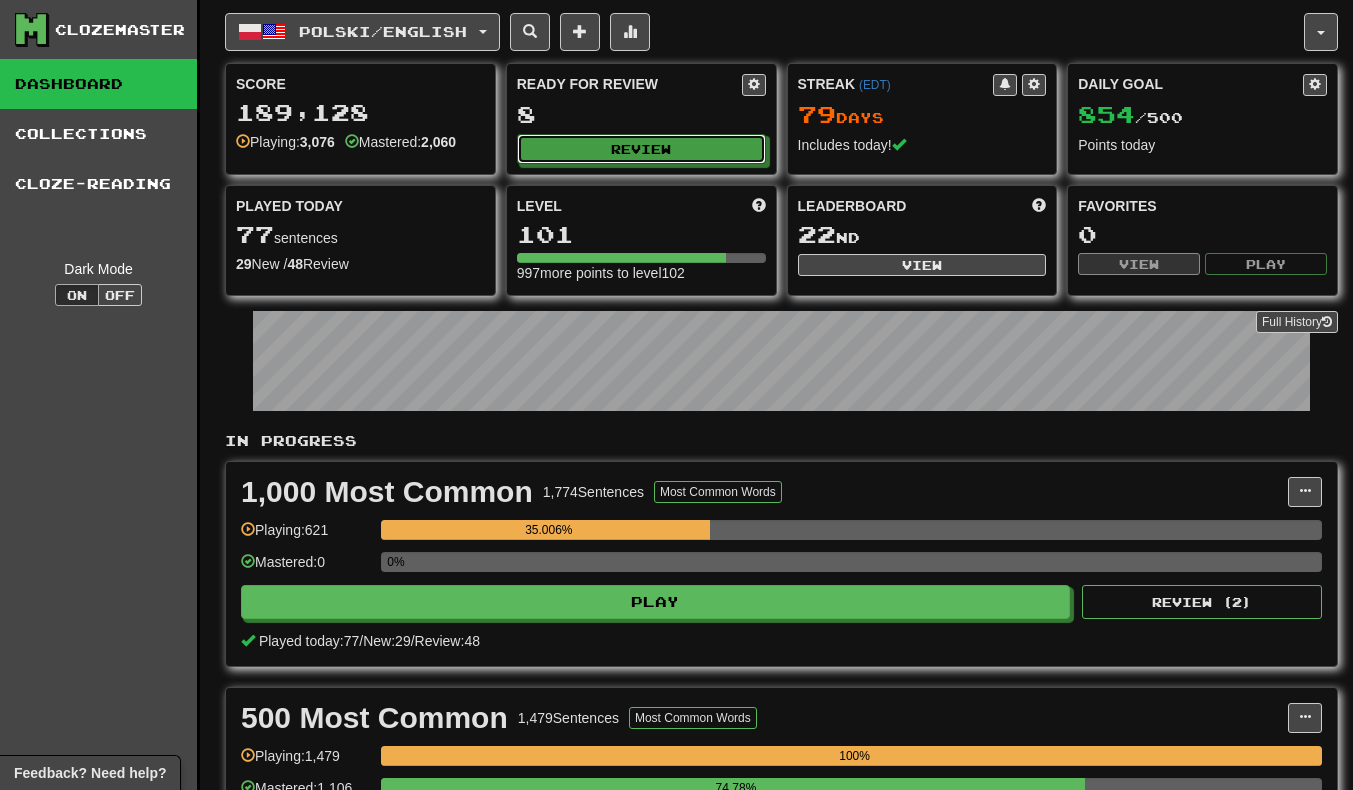 click on "Review" 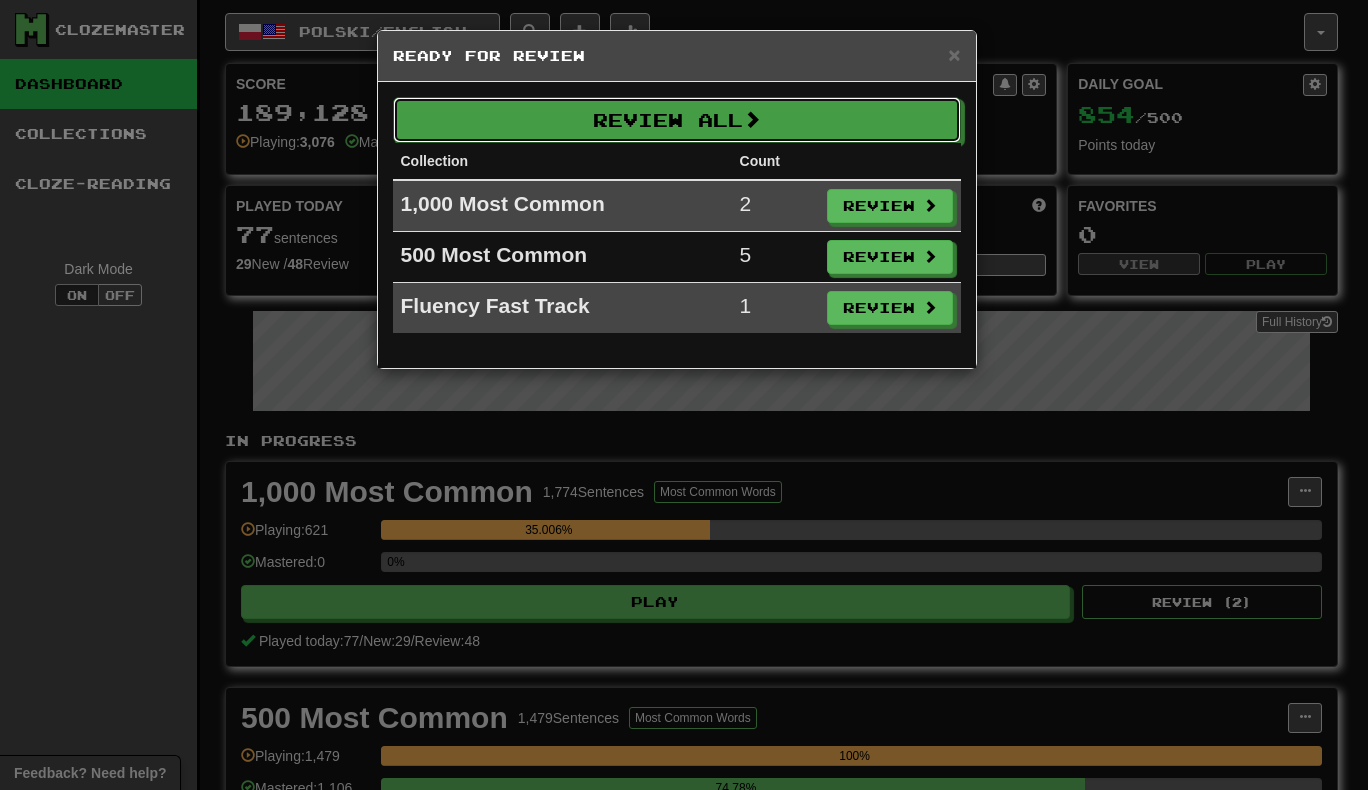 click on "Review All" at bounding box center (677, 120) 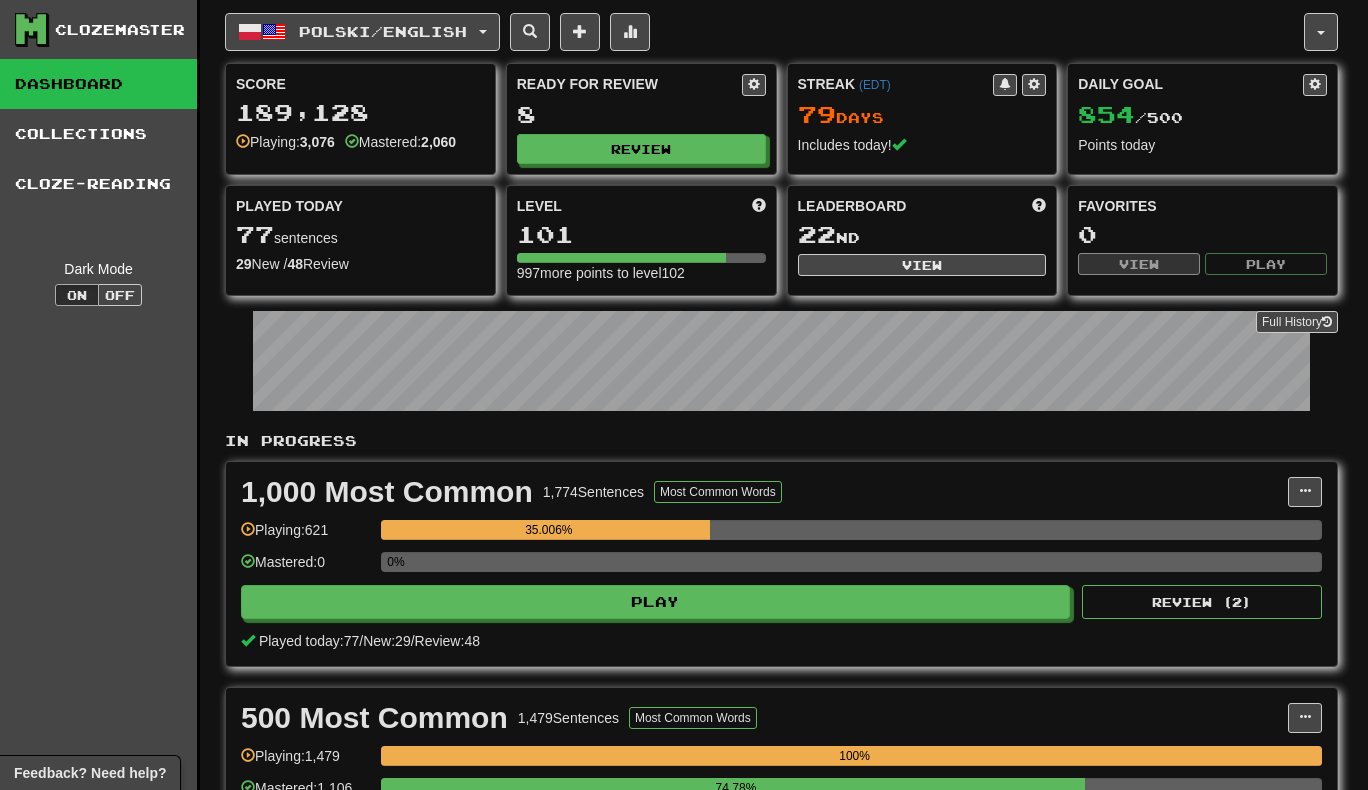 select on "***" 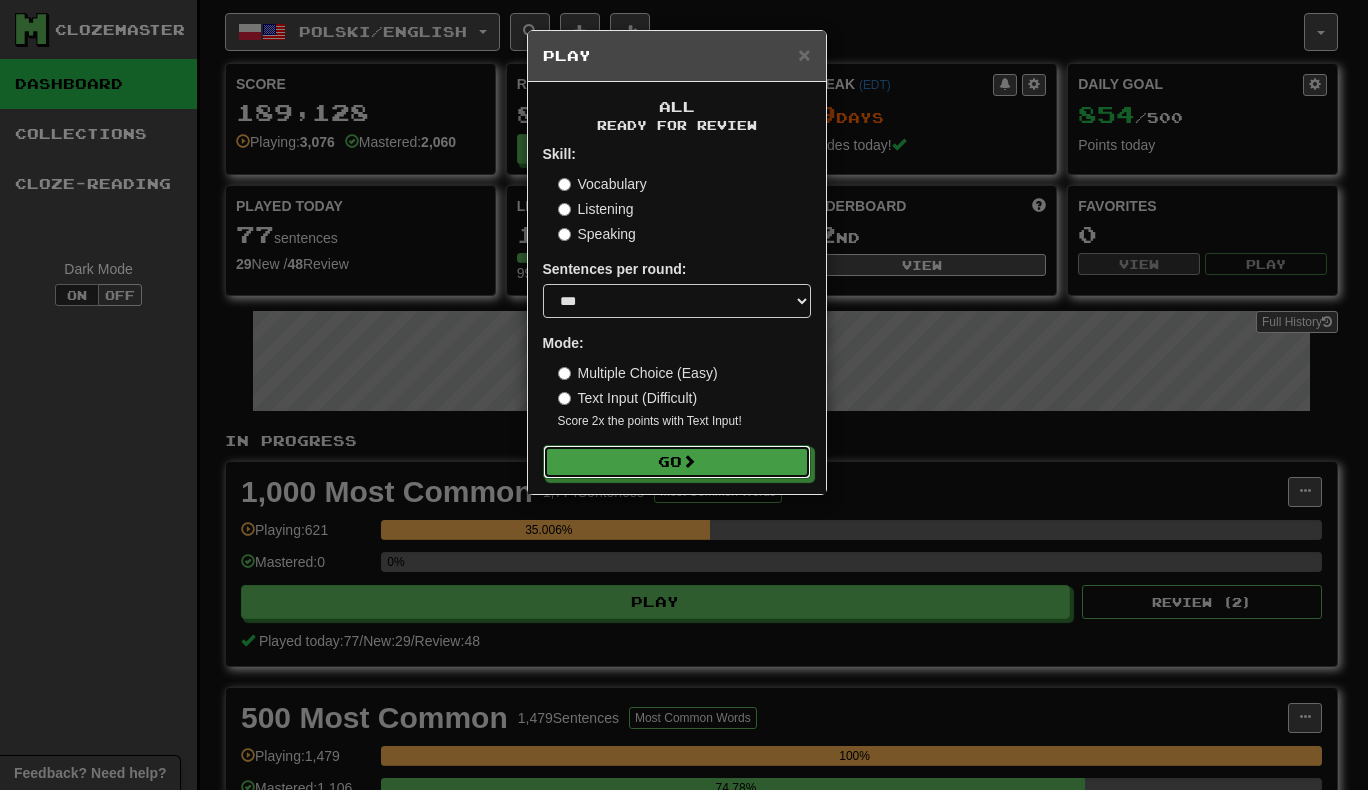 click on "Go" at bounding box center [677, 462] 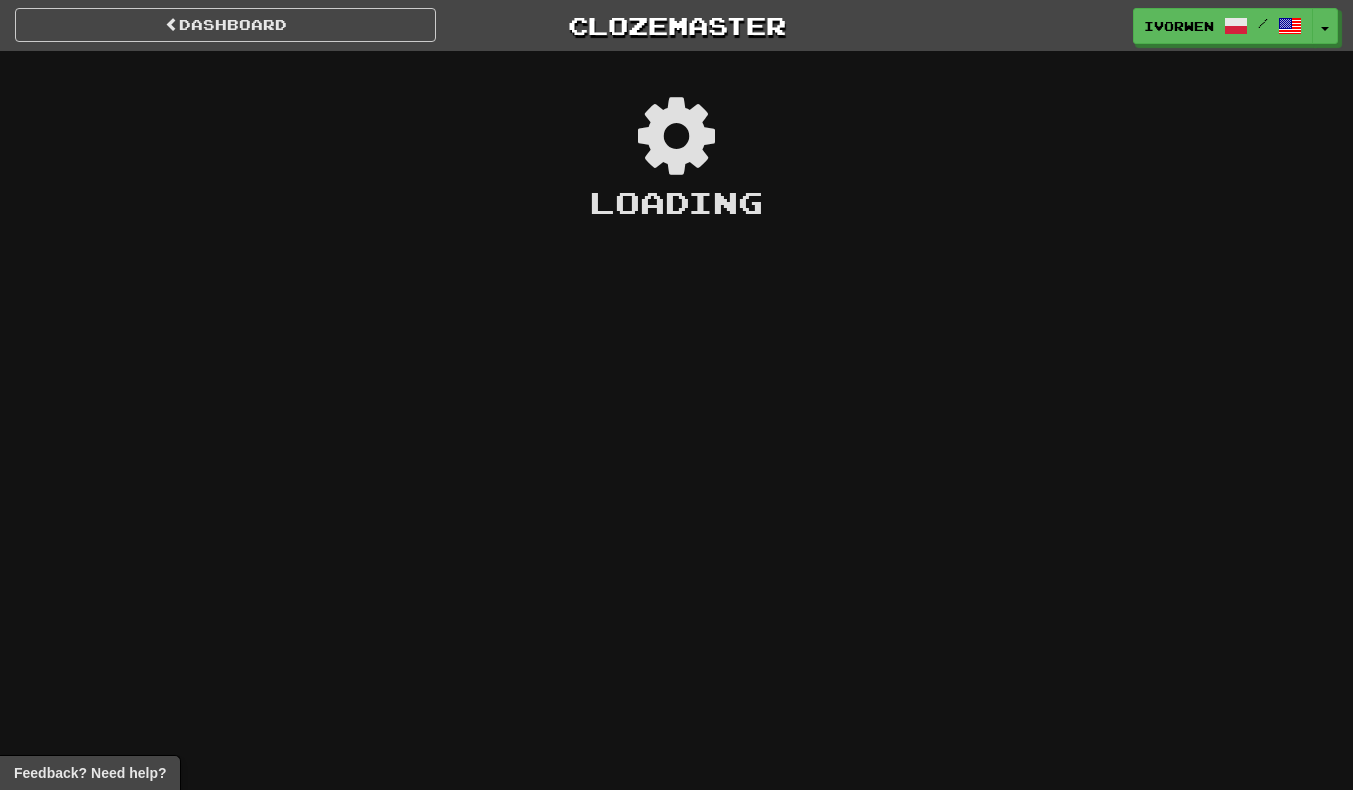 scroll, scrollTop: 0, scrollLeft: 0, axis: both 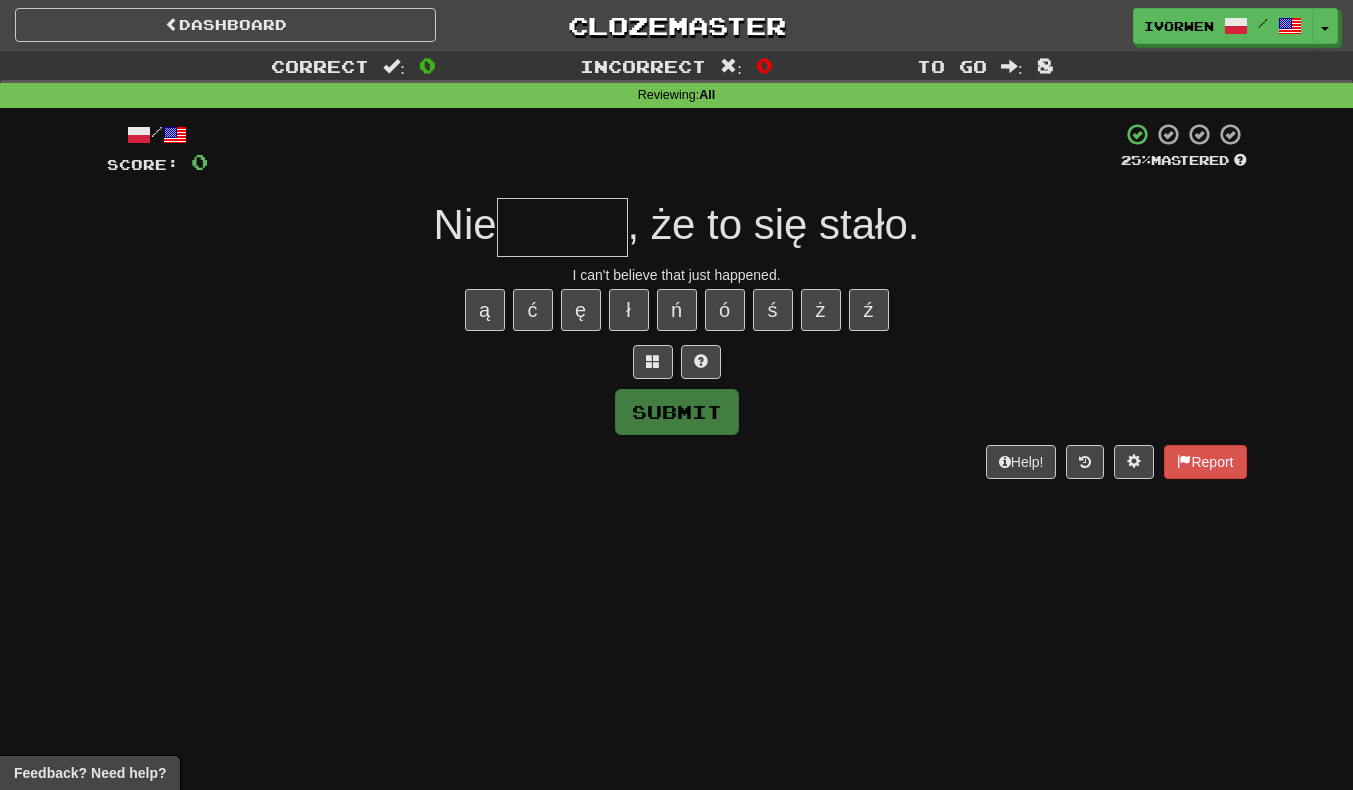 click at bounding box center [562, 227] 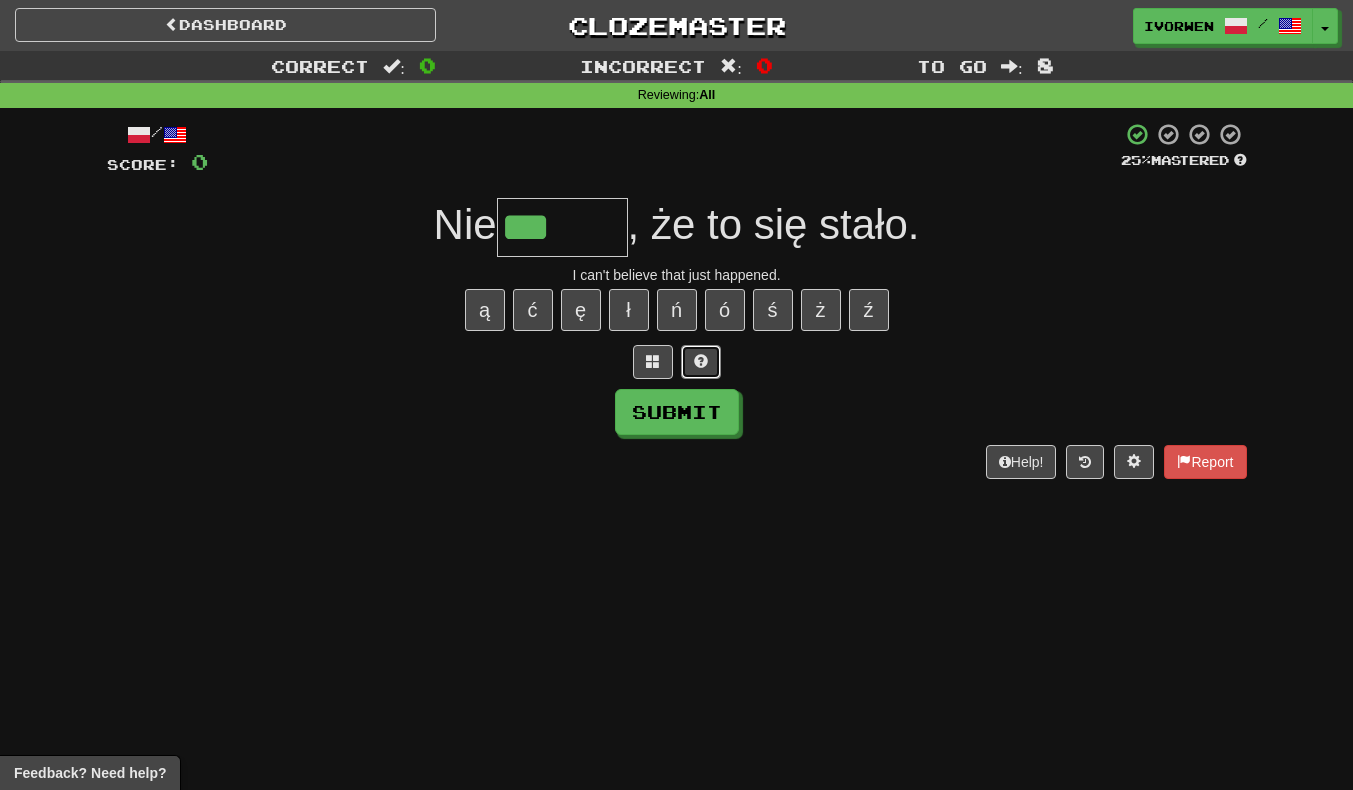 click at bounding box center [701, 361] 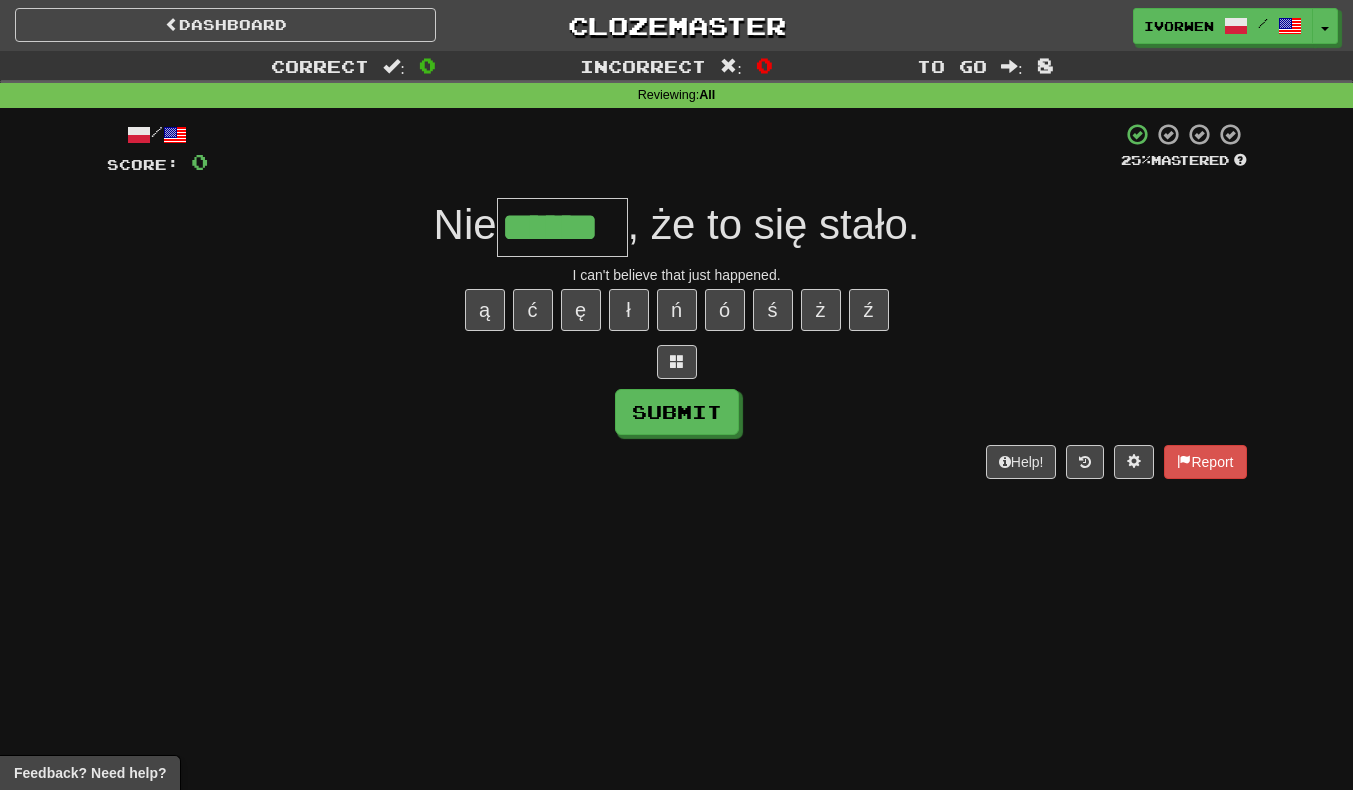 type on "******" 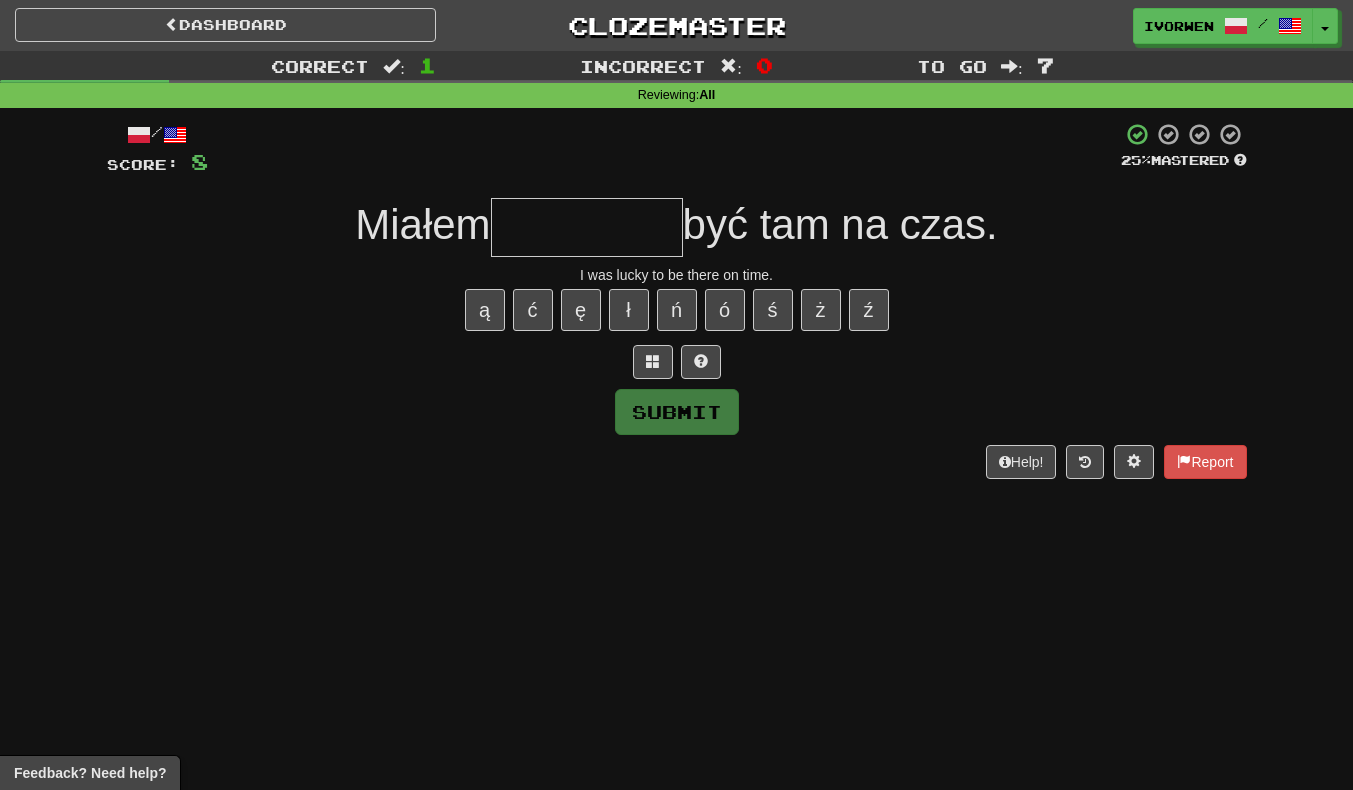 type on "*" 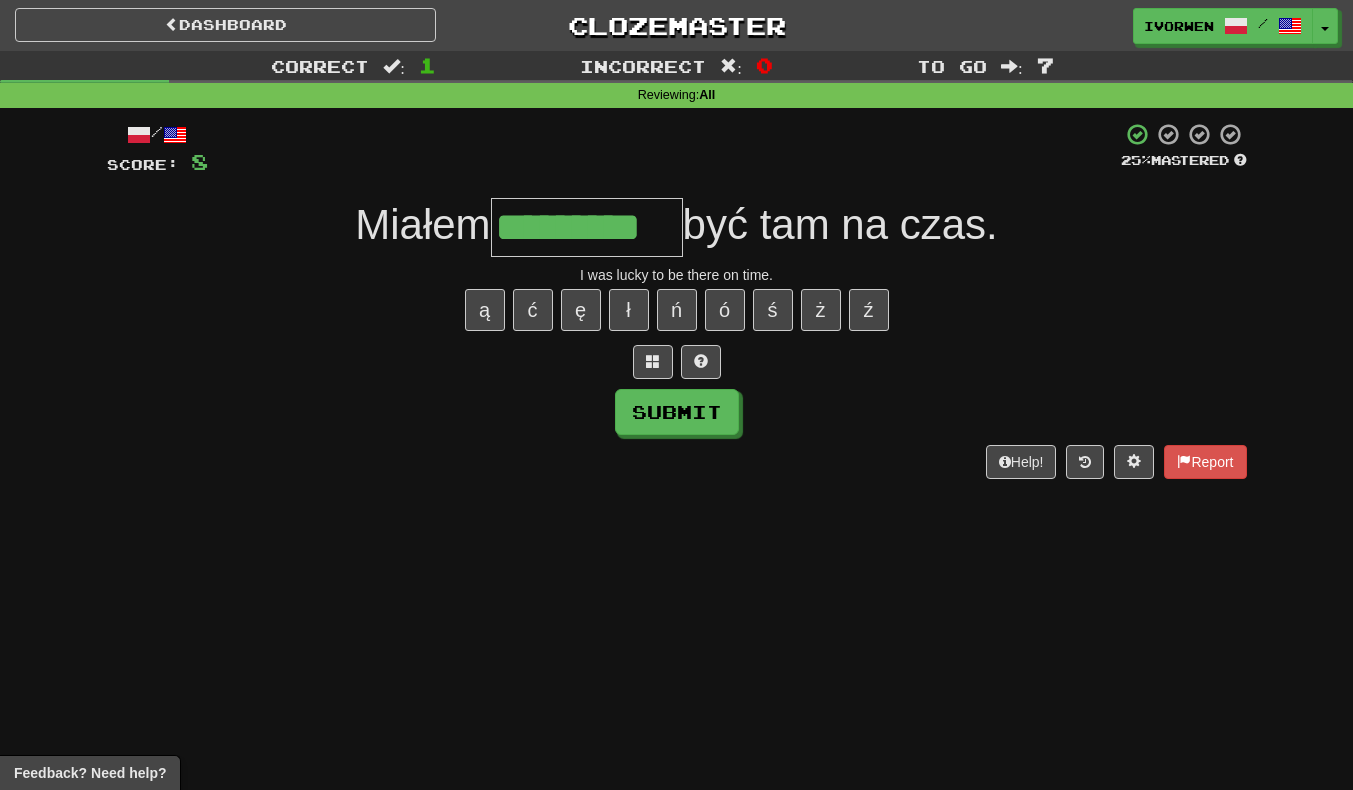 scroll, scrollTop: 0, scrollLeft: 5, axis: horizontal 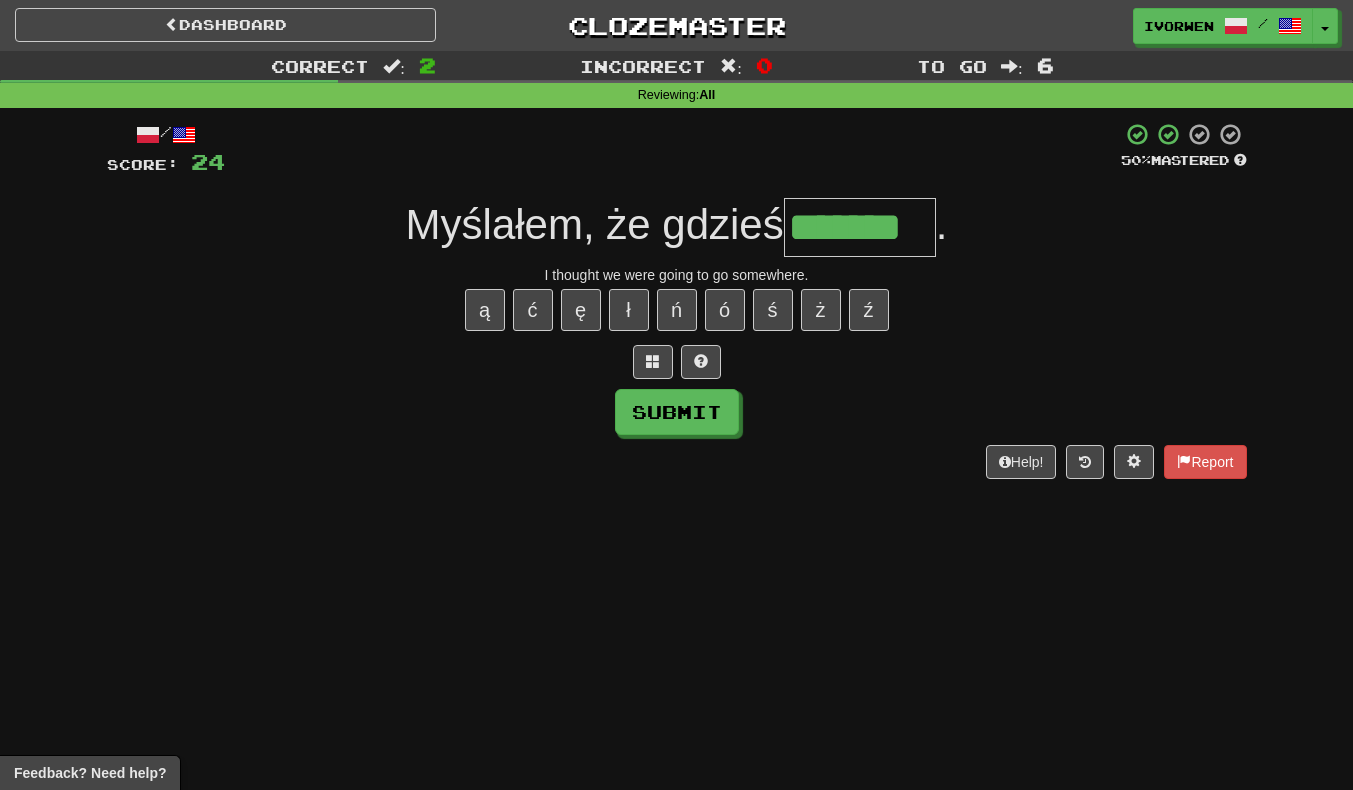 type on "*******" 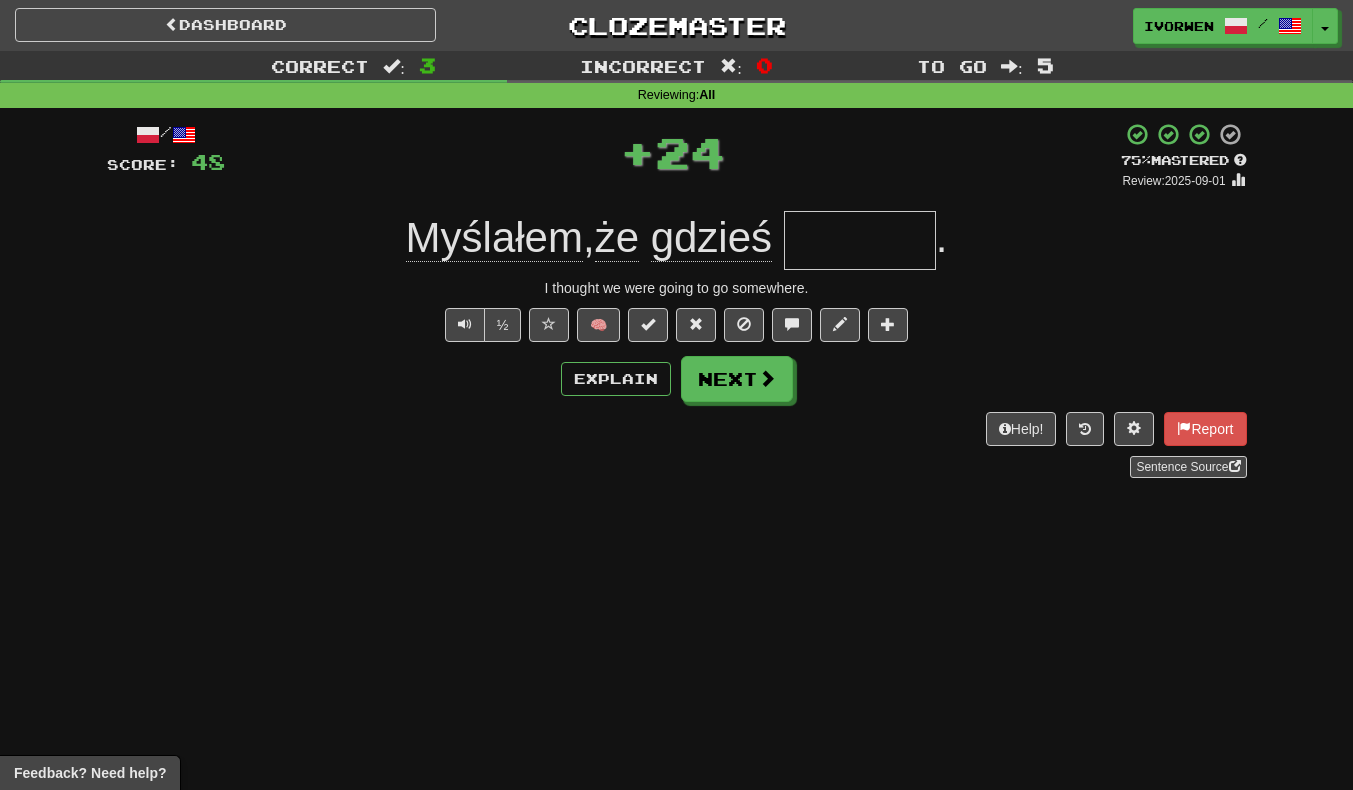 scroll, scrollTop: 0, scrollLeft: 0, axis: both 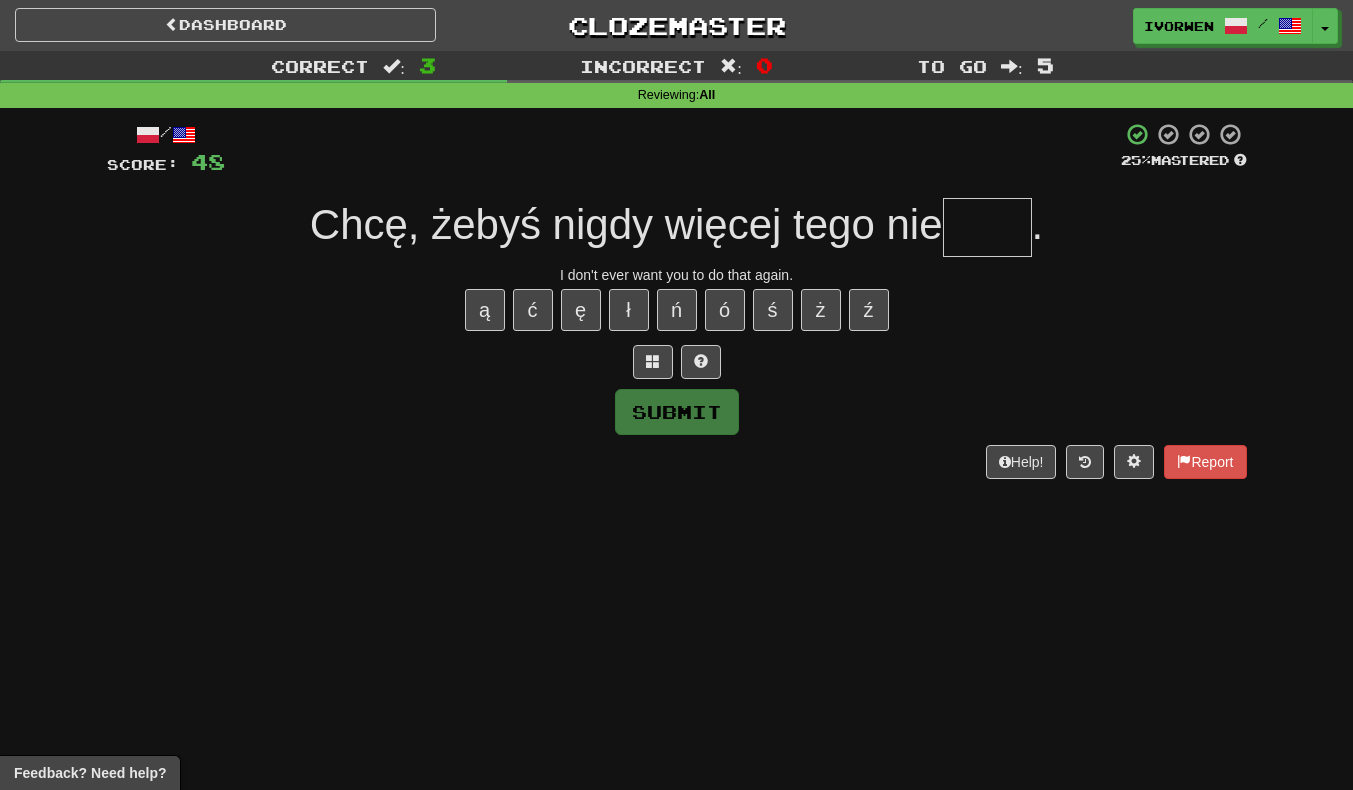 type on "*" 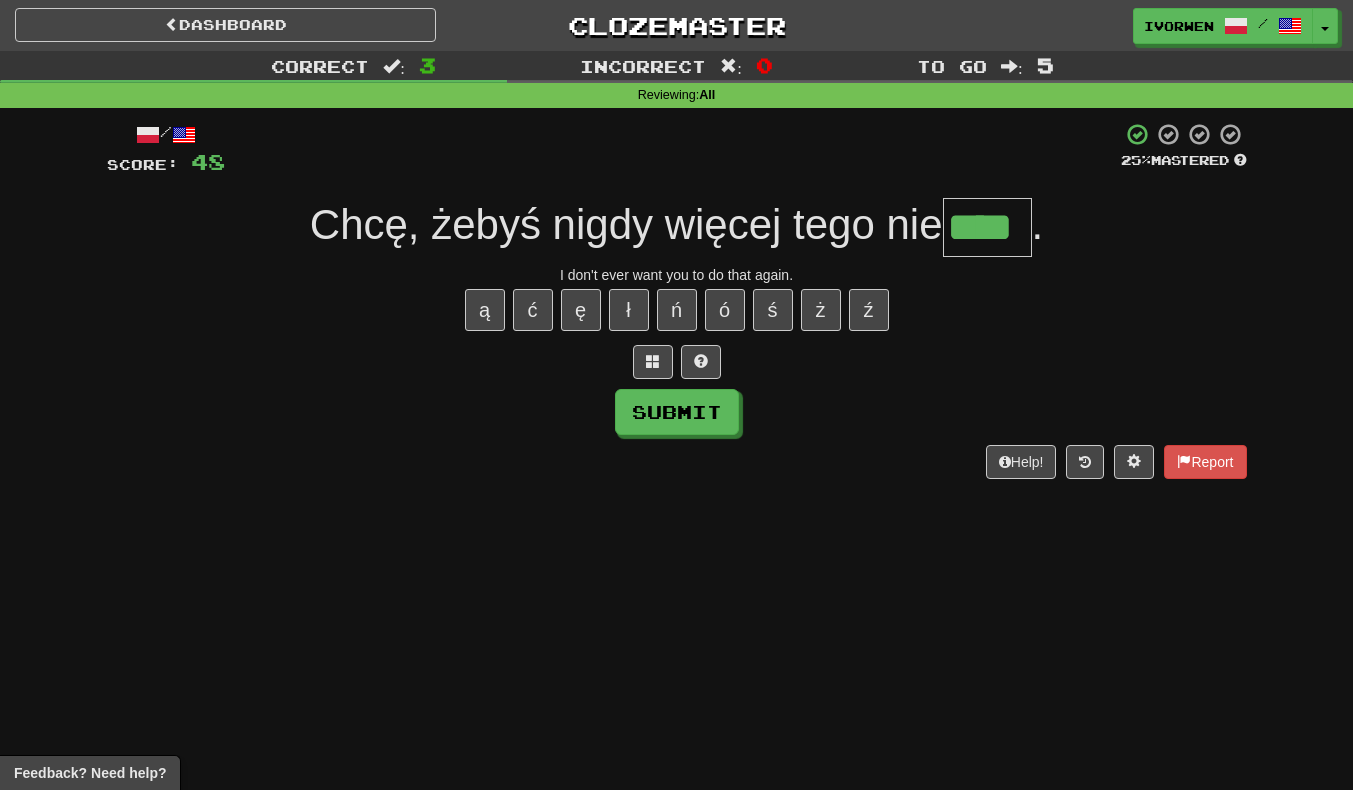 scroll, scrollTop: 0, scrollLeft: 5, axis: horizontal 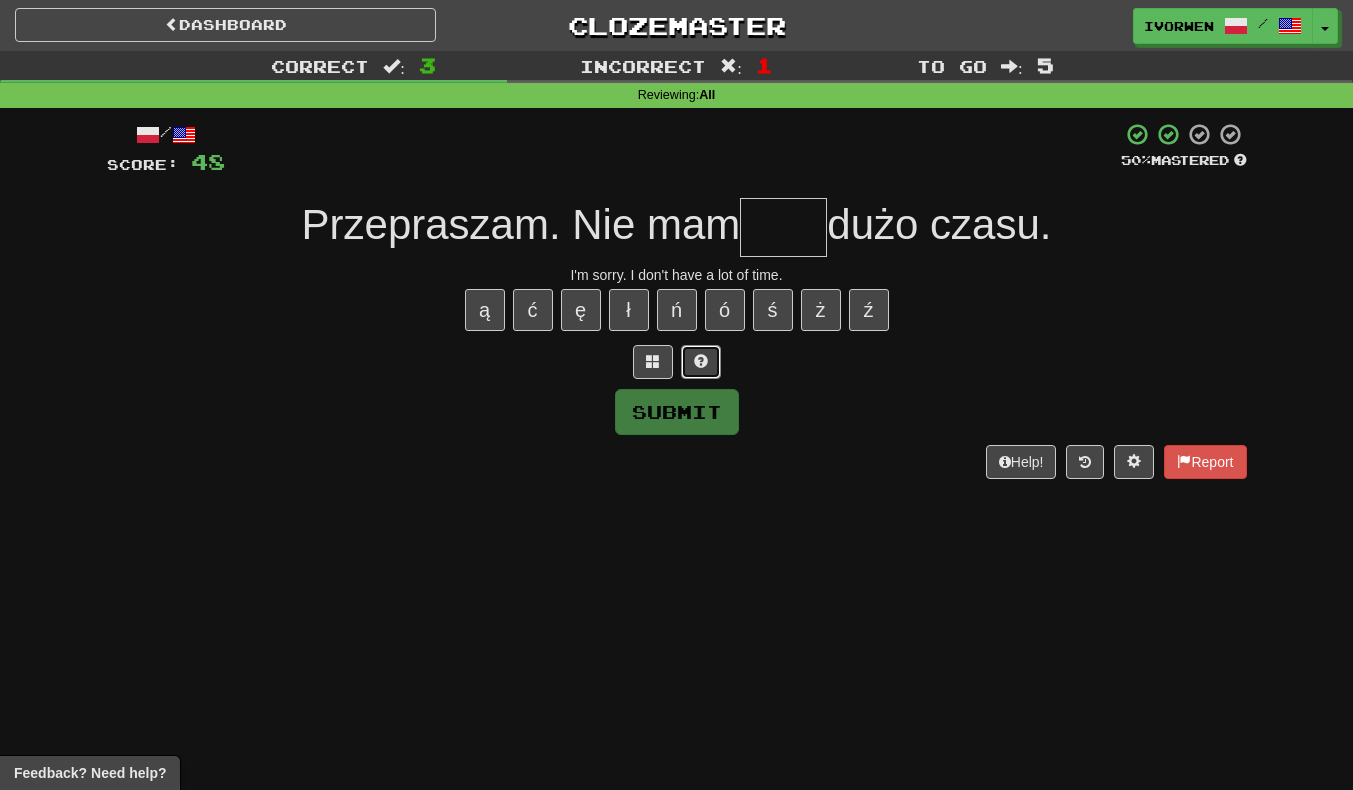 click at bounding box center [701, 362] 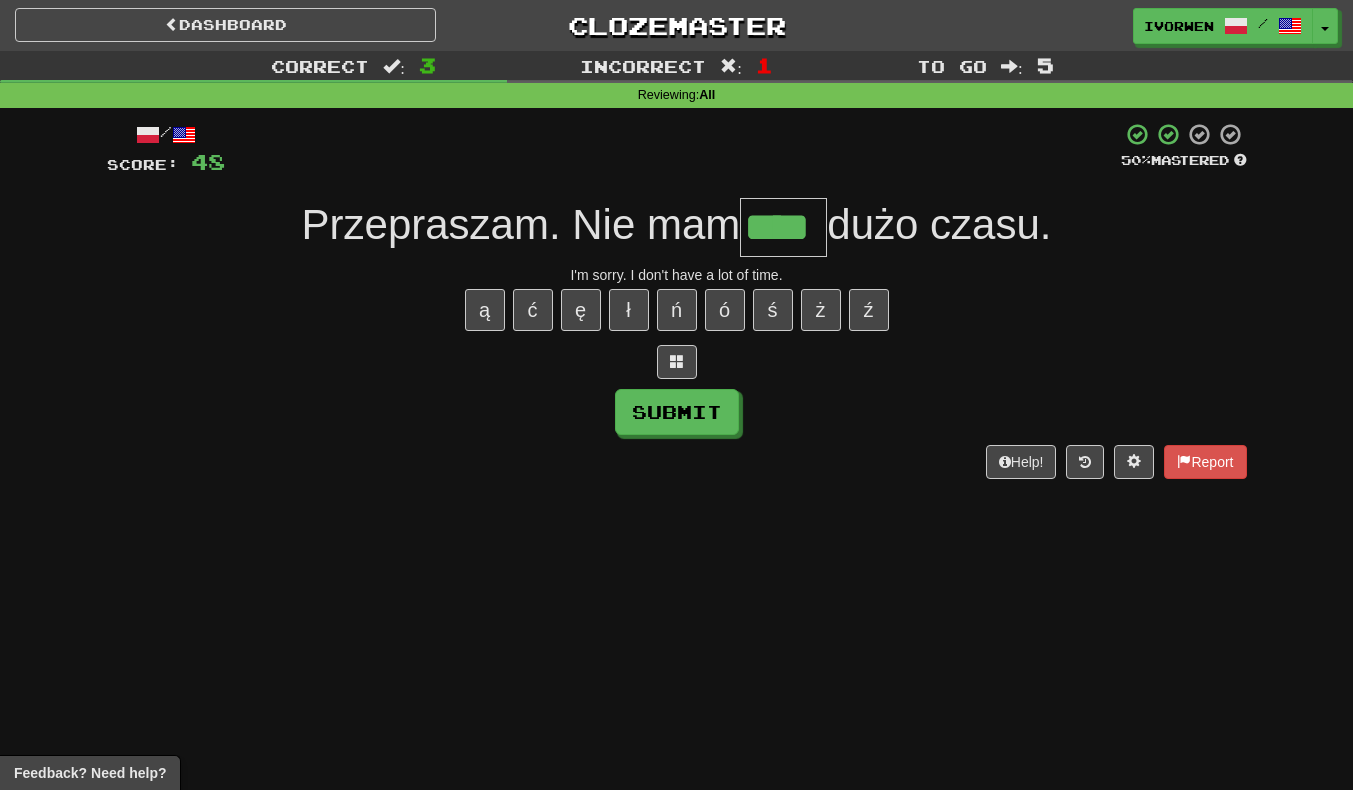 scroll, scrollTop: 0, scrollLeft: 2, axis: horizontal 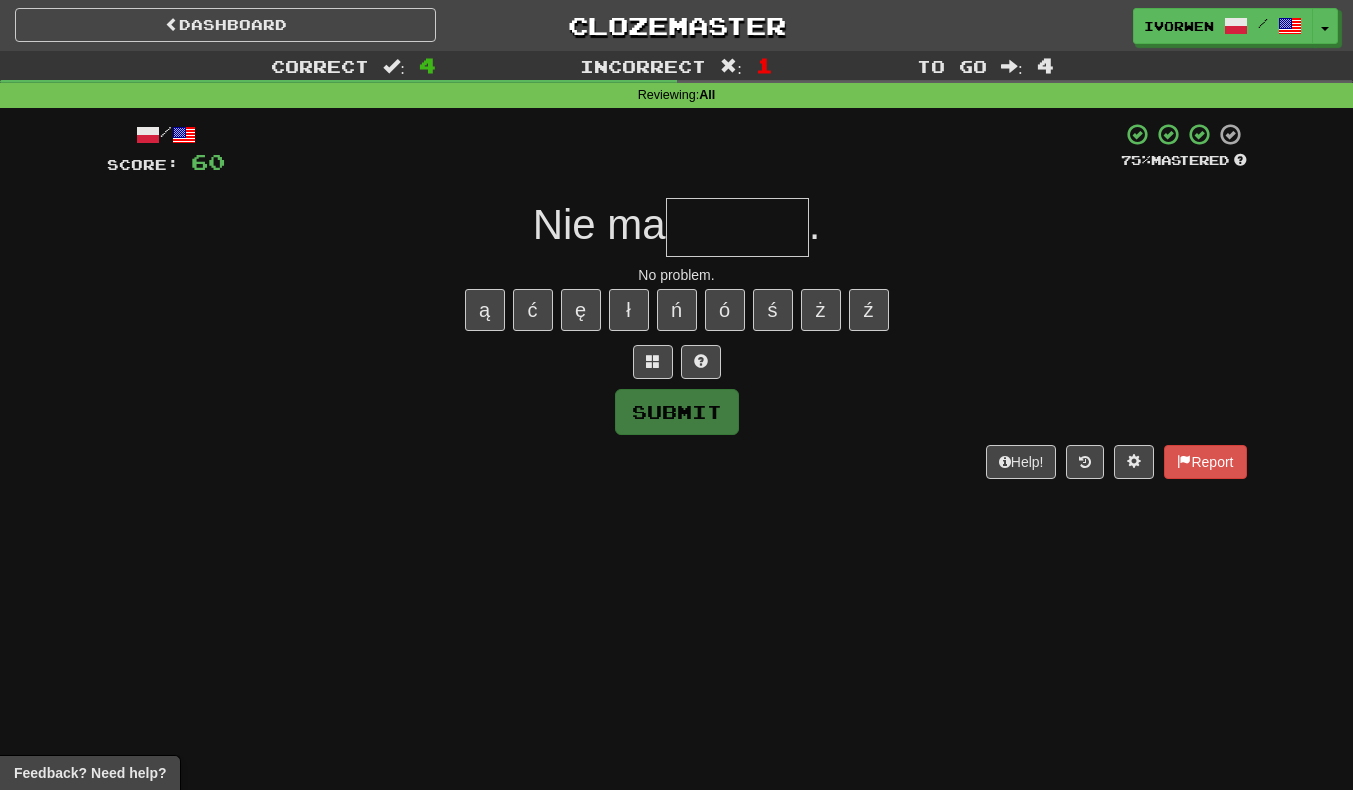 type on "*" 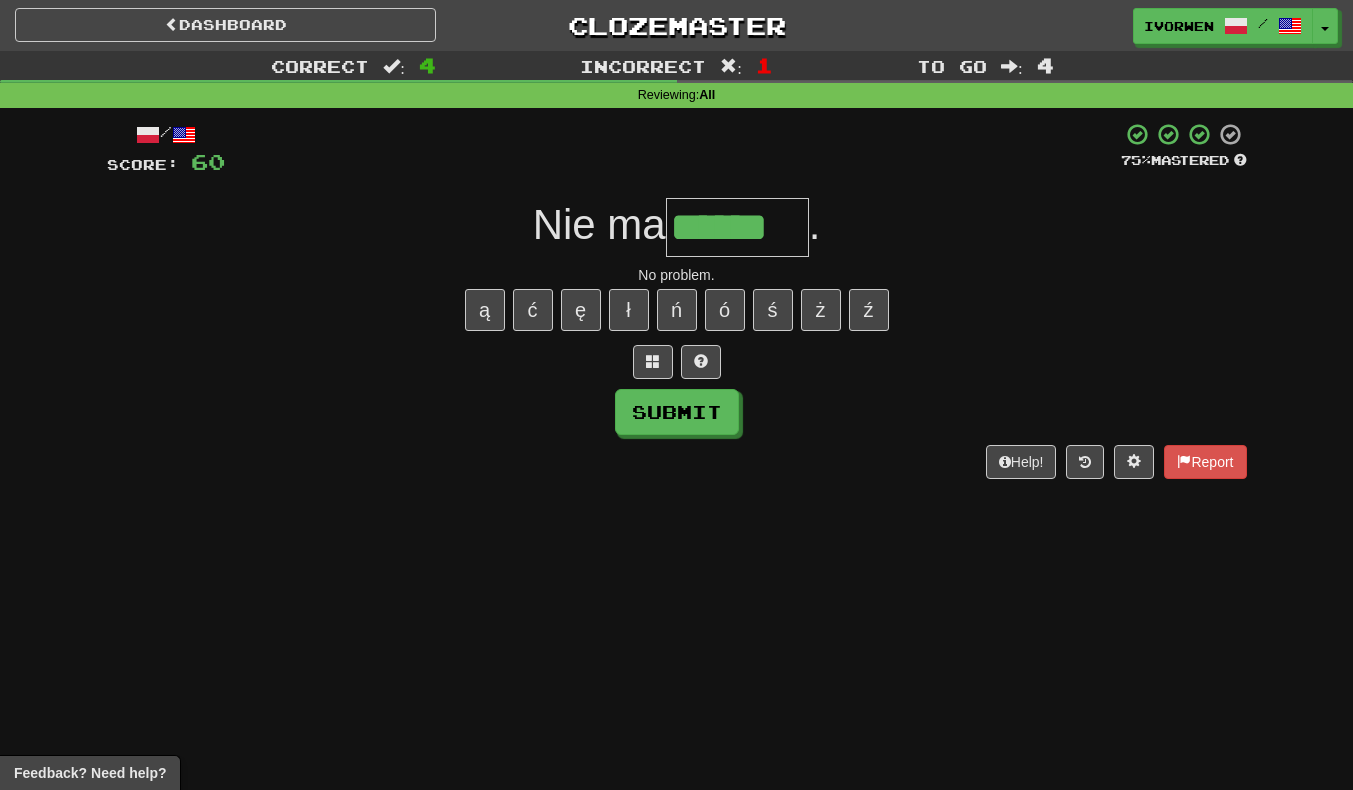 scroll, scrollTop: 0, scrollLeft: 5, axis: horizontal 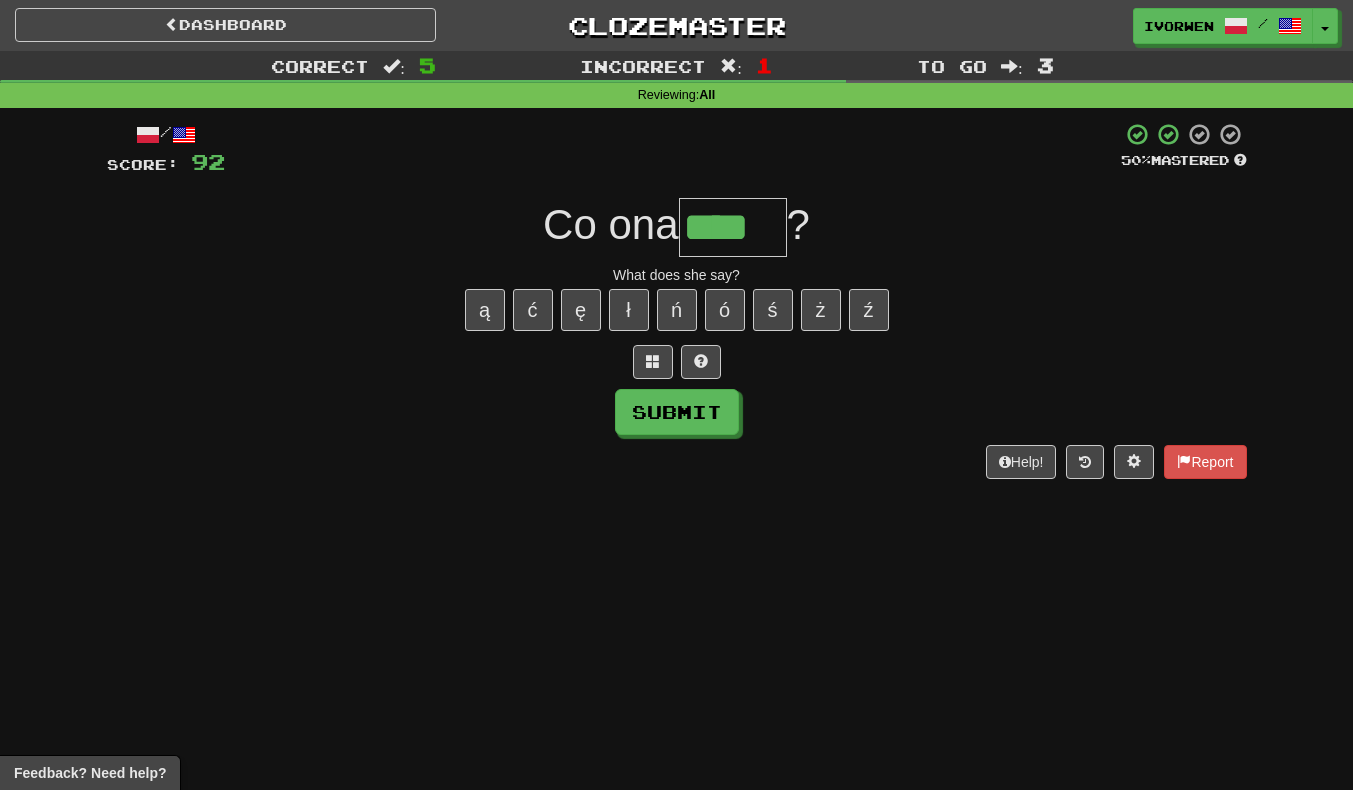 type on "****" 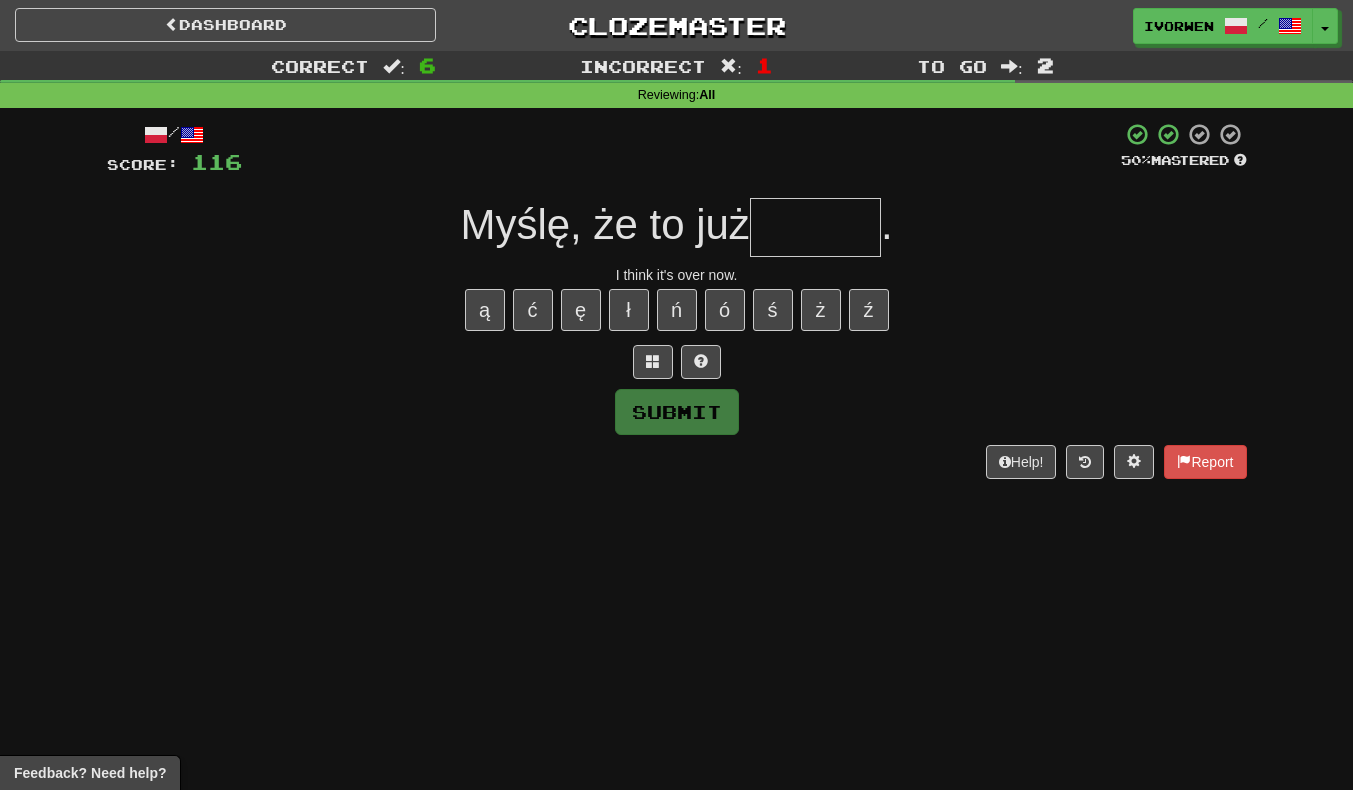 type on "*" 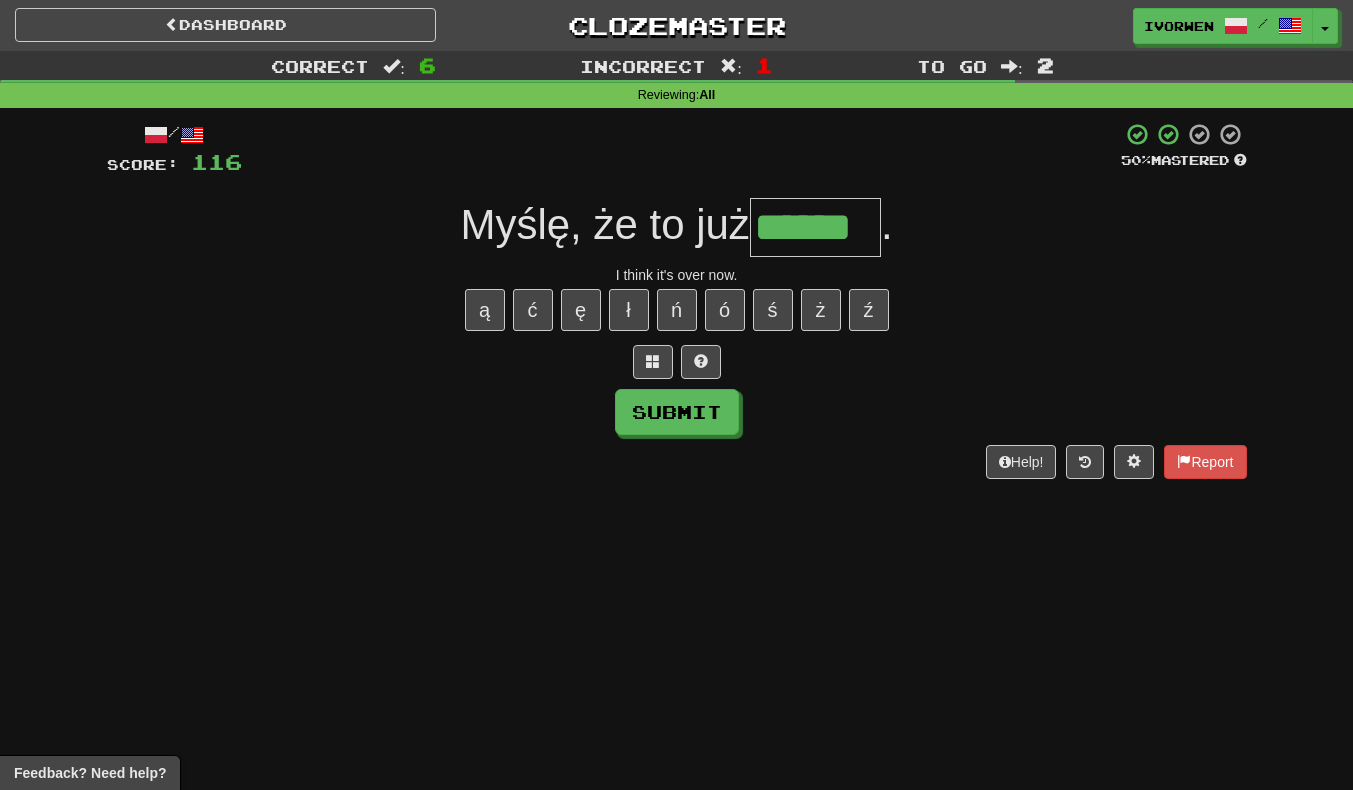 scroll, scrollTop: 0, scrollLeft: 5, axis: horizontal 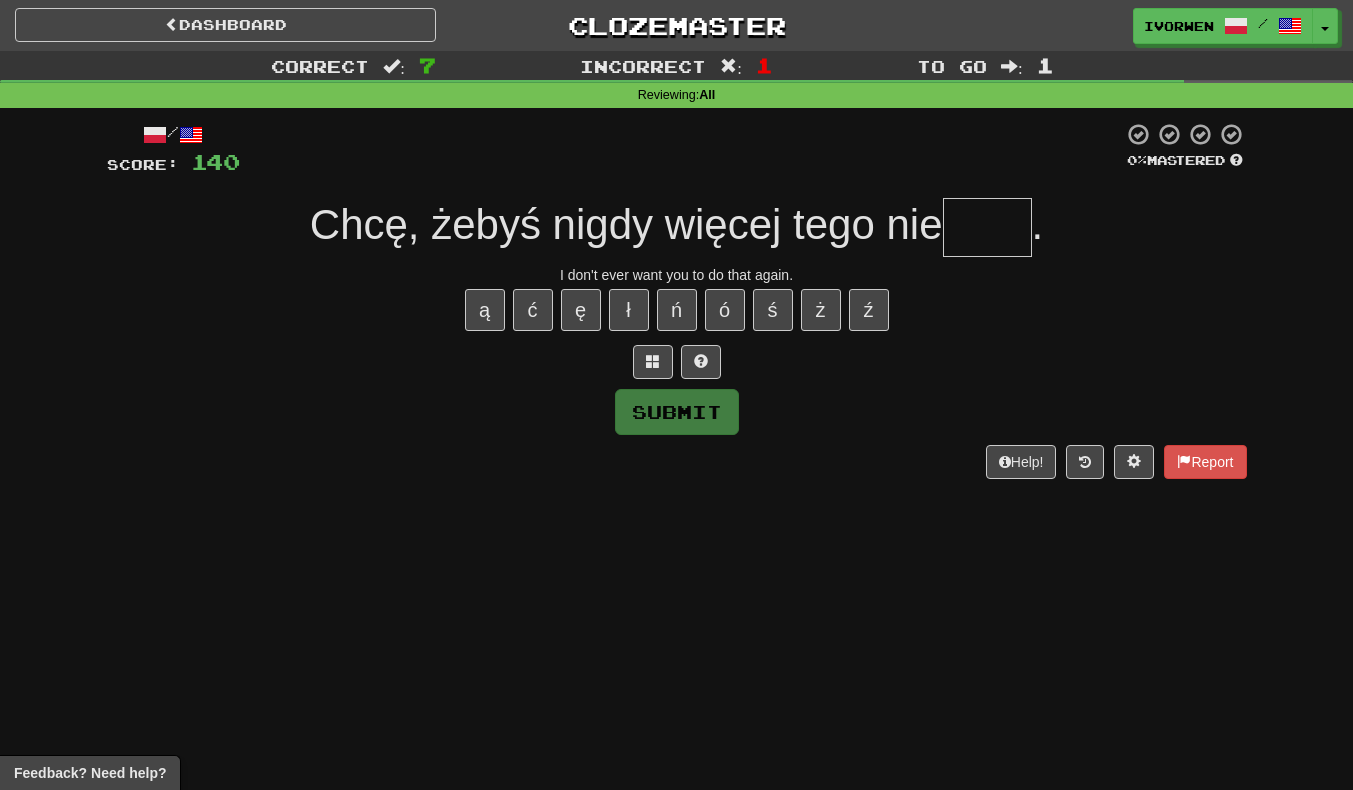 type on "*" 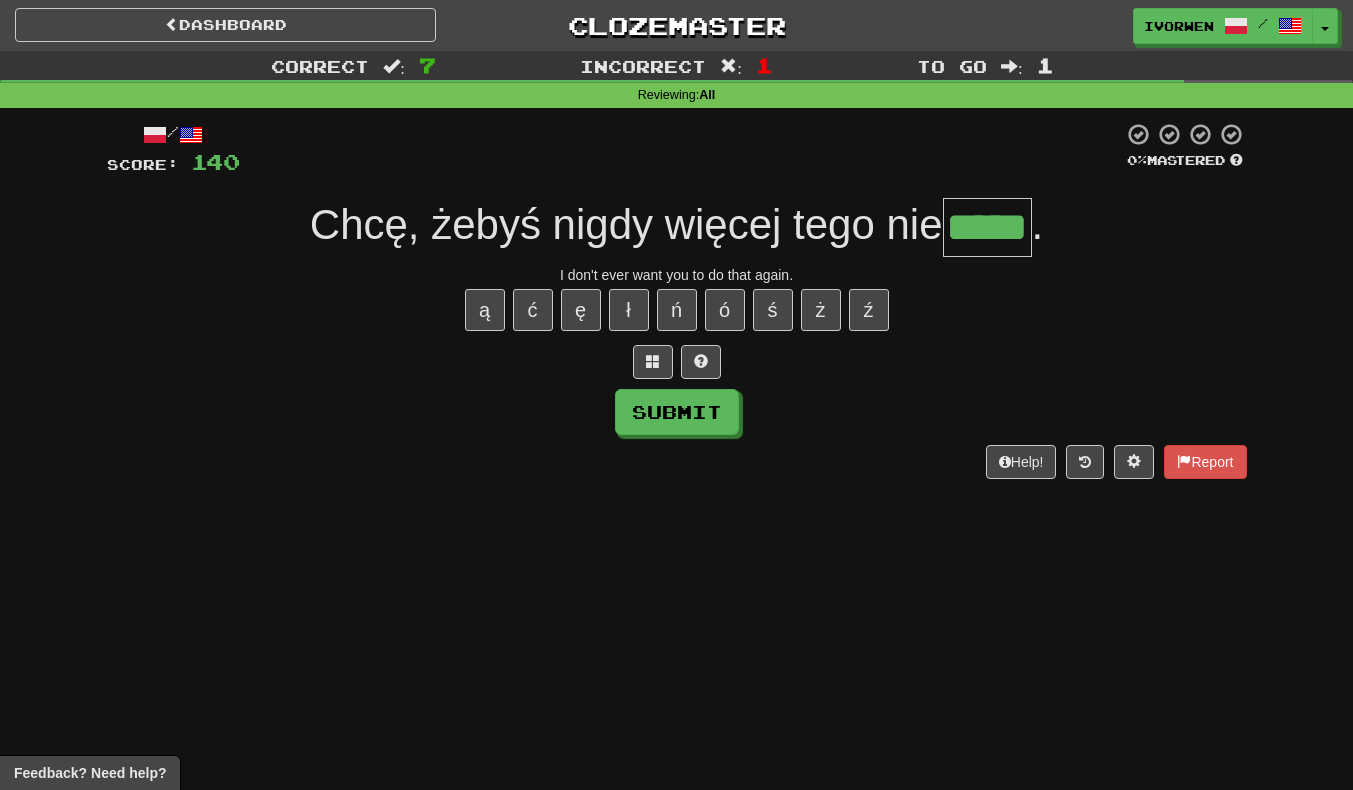 scroll, scrollTop: 0, scrollLeft: 14, axis: horizontal 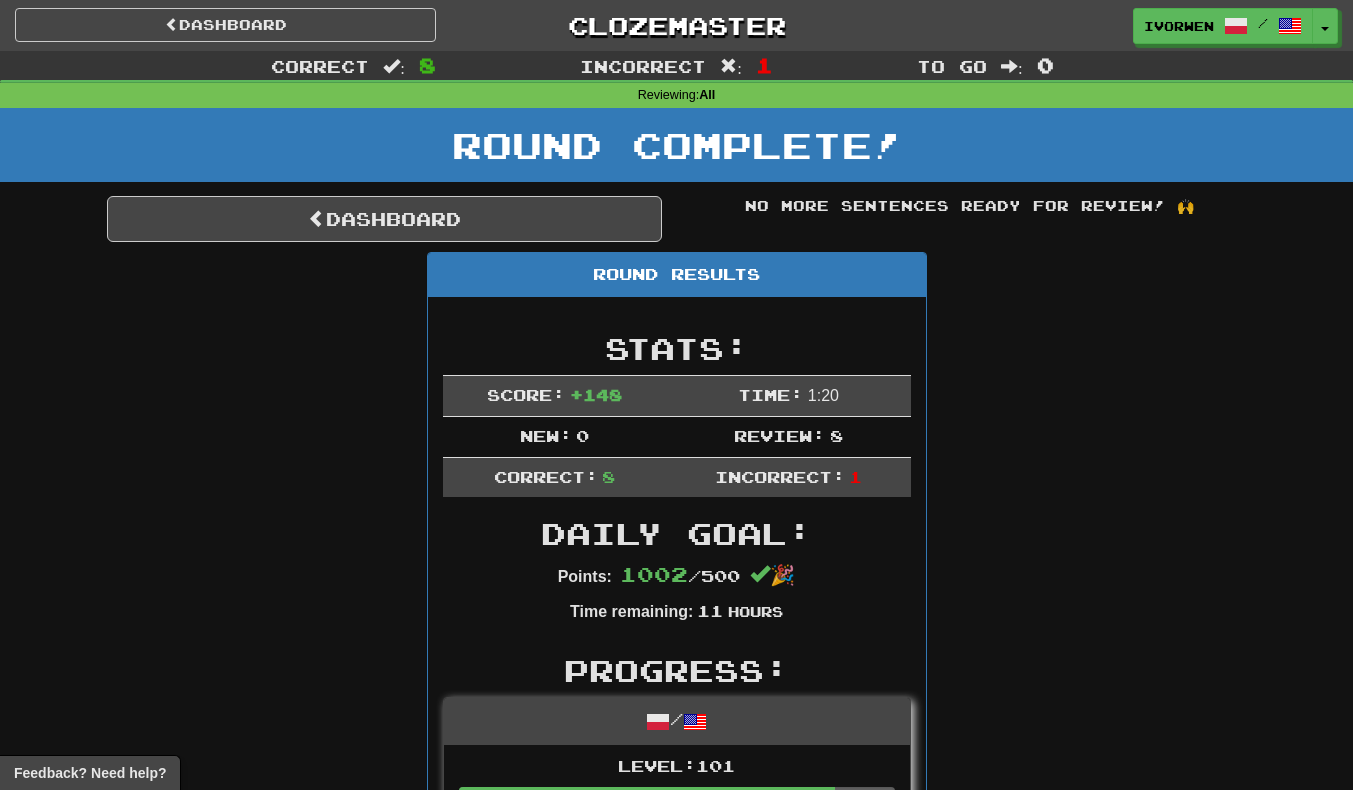 click on "Correct   :   8 Incorrect   :   1 To go   :   0 Reviewing :  All Round Complete!  Dashboard No more sentences ready for review! 🙌 Round Results Stats: Score:   + 148 Time:   1 : 20 New:   0 Review:   8 Correct:   8 Incorrect:   1 Daily Goal: Points:   1002  /  500  🎉 Time remaining: 11   Hours Progress:  /  Level:  101 849  points to level  102  - keep going! Ranked:  22 nd  this week ( 600  points to  21 st ) Sentences:  Report Nie  wierzę , że to się stało. I can't believe that just happened.  Report Miałem  szczęście  być tam na czas. I was lucky to be there on time.  Report Myślałem, że gdzieś  idziemy . I thought we were going to go somewhere.  Report Chcę, żebyś nigdy więcej tego nie  robił . I don't ever want you to do that again. 2  Report Przepraszam. Nie mam  zbyt  dużo czasu. I'm sorry. I don't have a lot of time.  Report Nie ma  sprawy . No problem.  Report Co ona  mówi ? What does she say?  Report Myślę, że to już  koniec . I think it's over now.  Dashboard" at bounding box center [676, 915] 